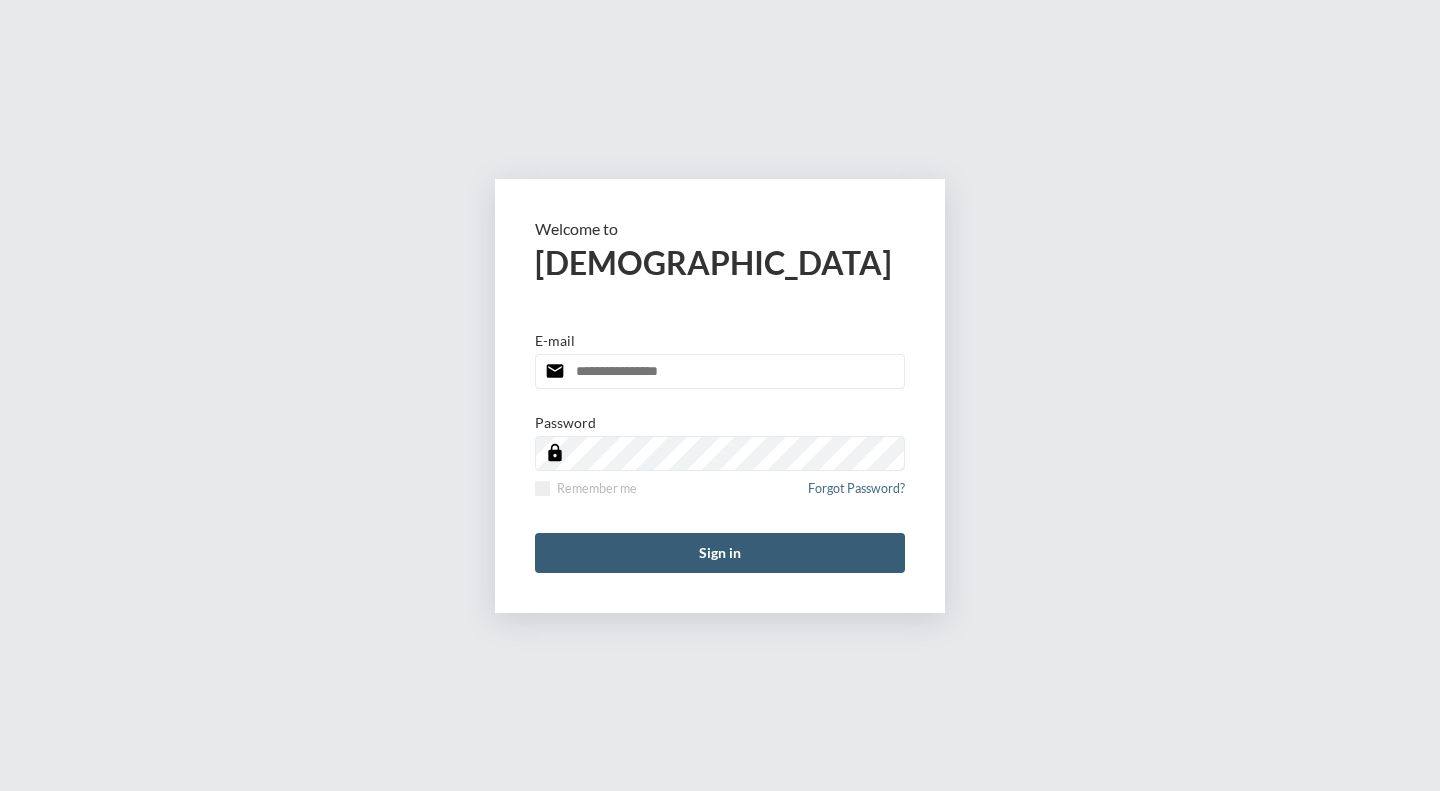 scroll, scrollTop: 0, scrollLeft: 0, axis: both 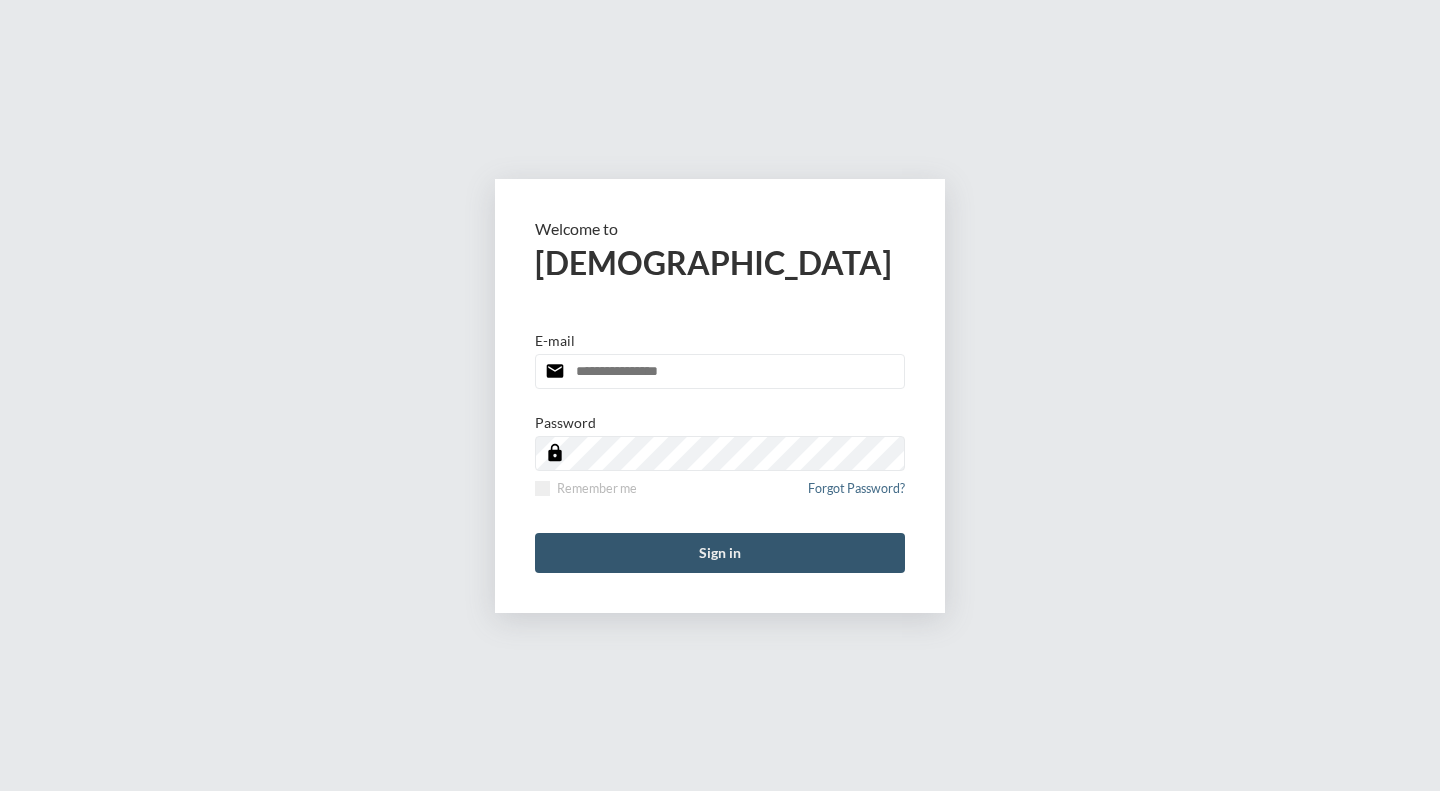 type on "**********" 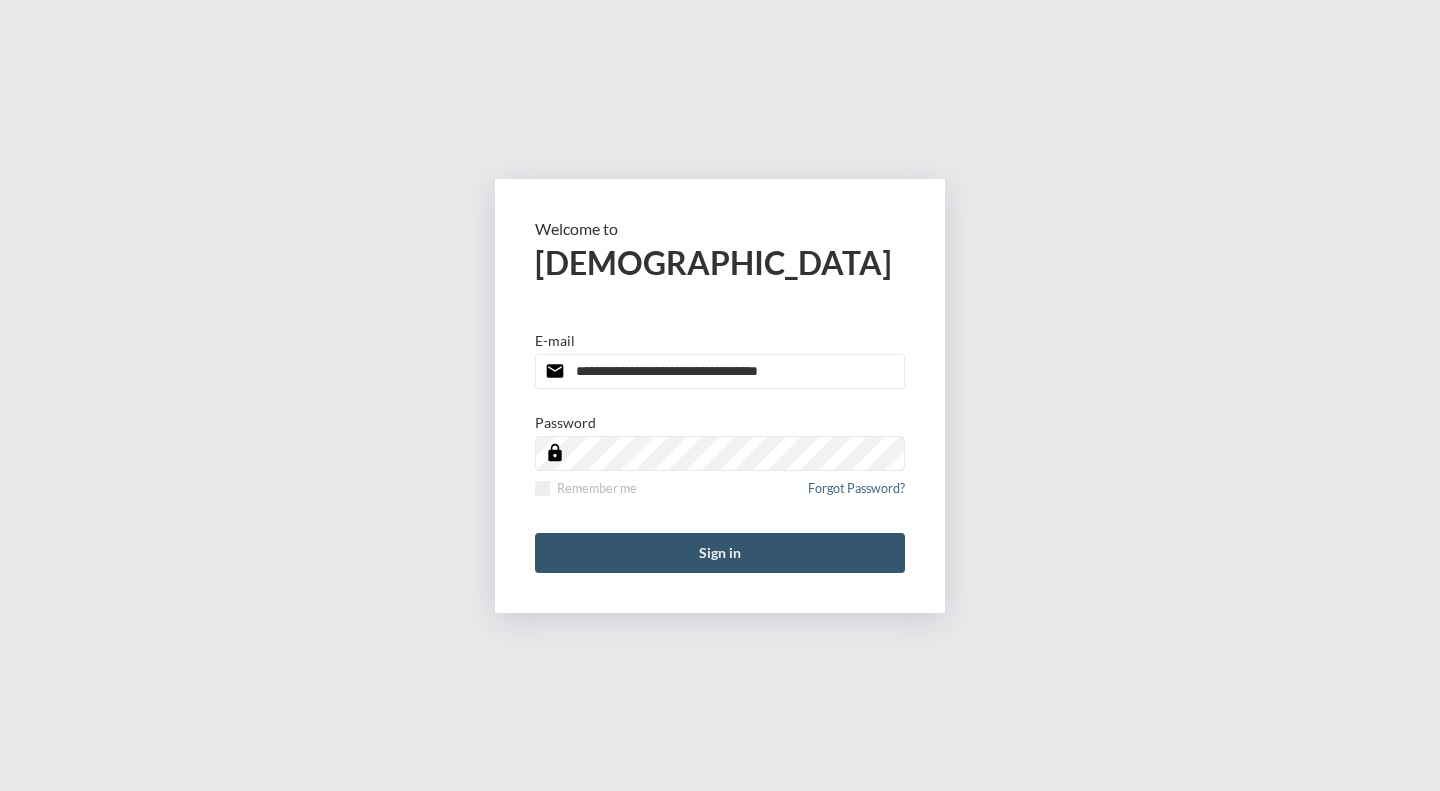 click on "Sign in" at bounding box center [720, 553] 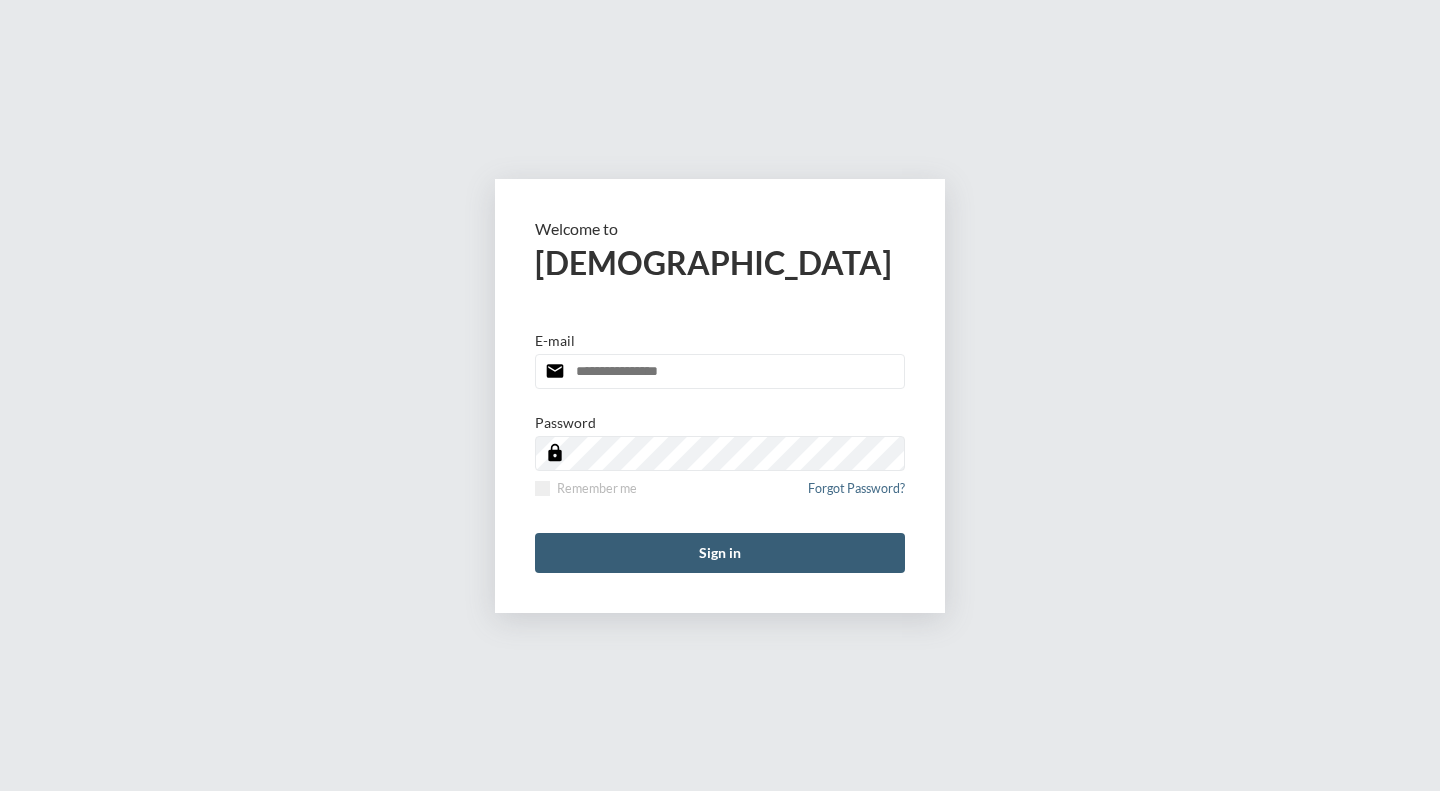 scroll, scrollTop: 0, scrollLeft: 0, axis: both 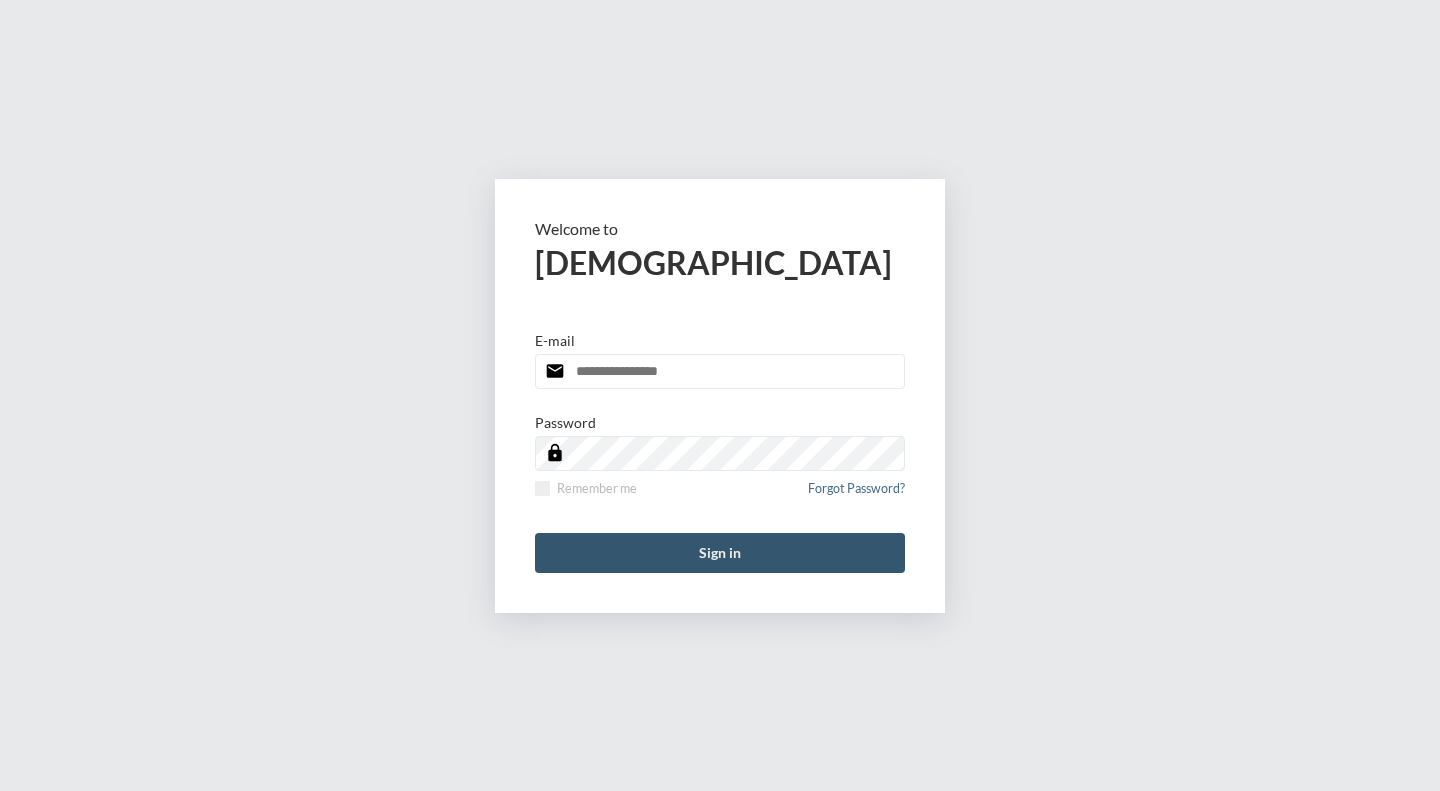 type on "**********" 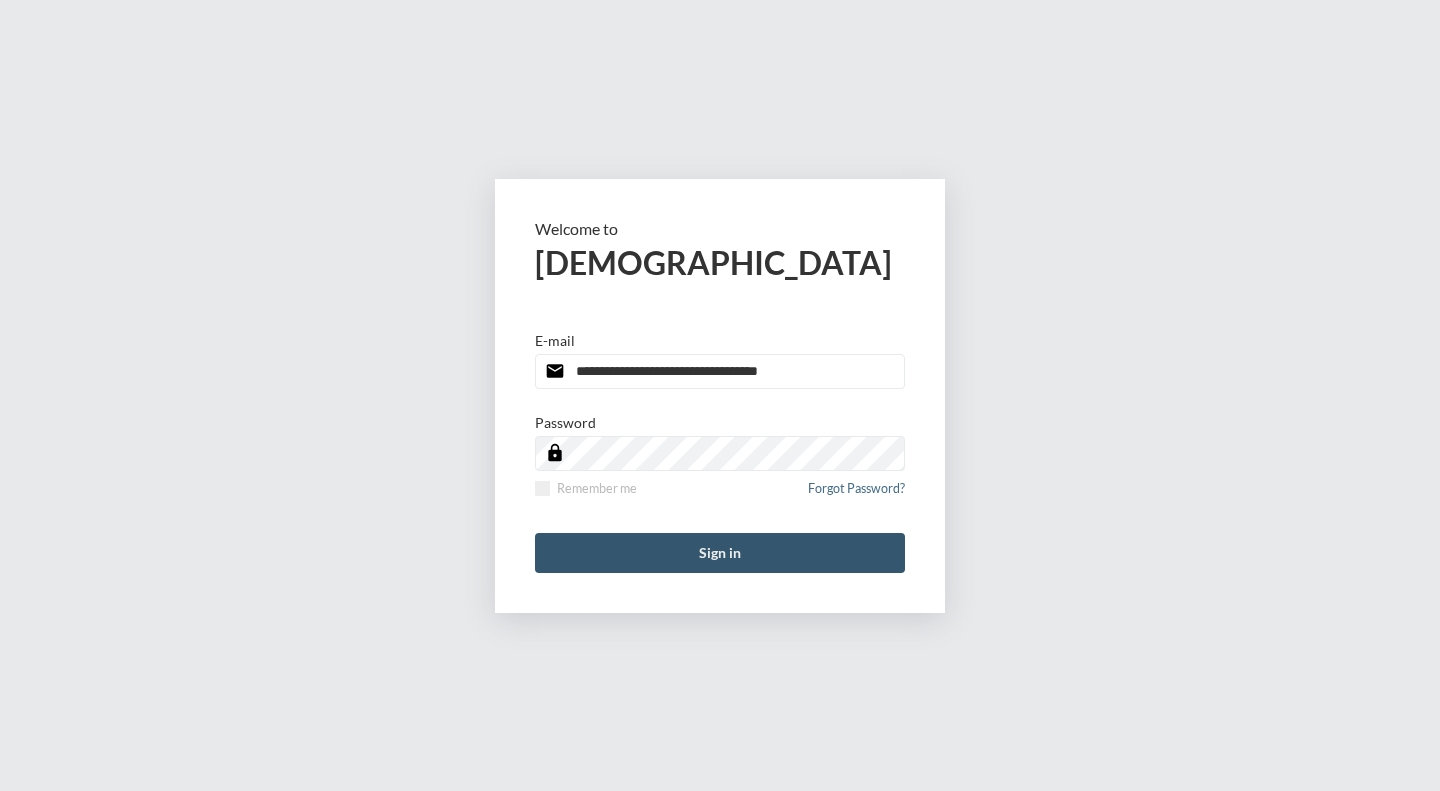 click on "Sign in" at bounding box center [720, 553] 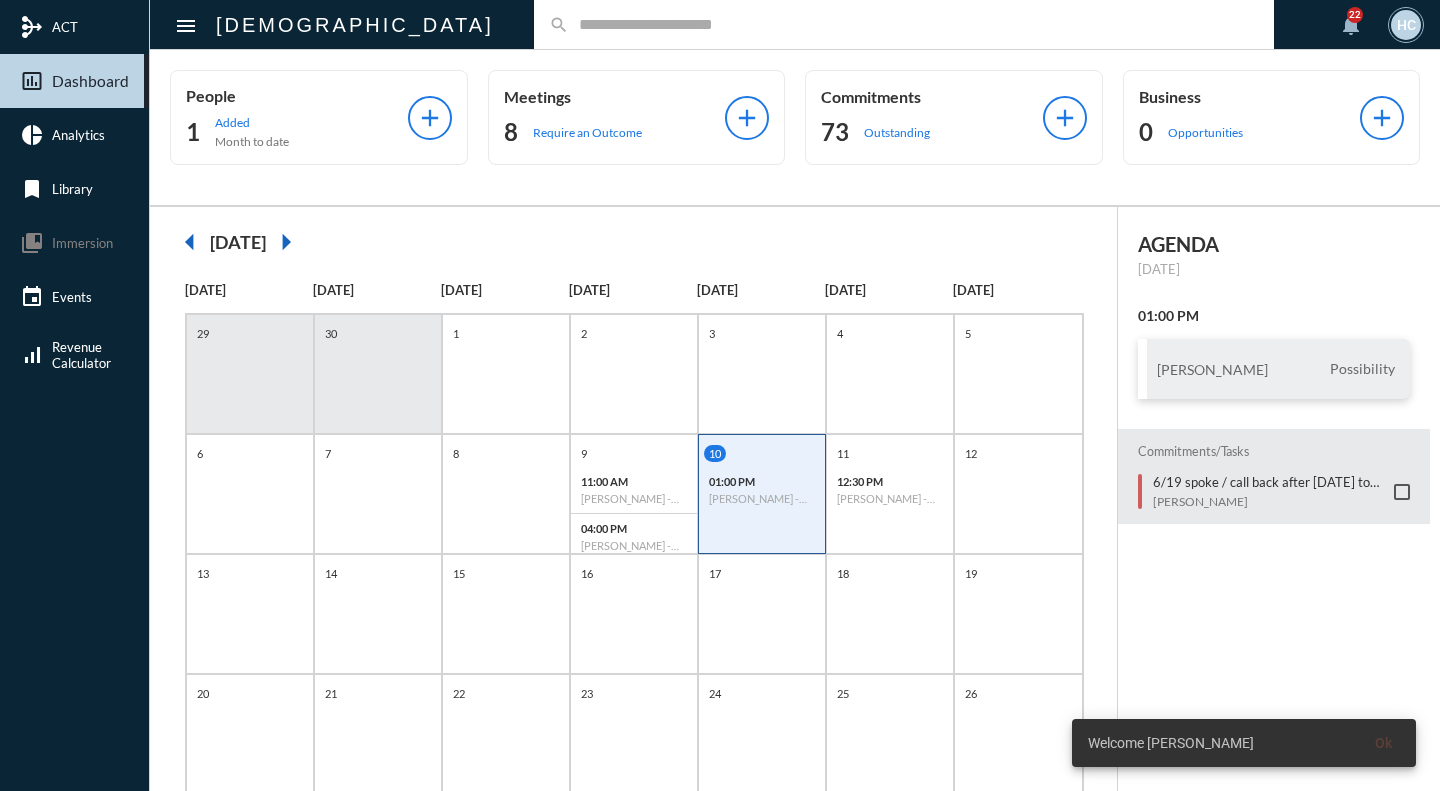 click 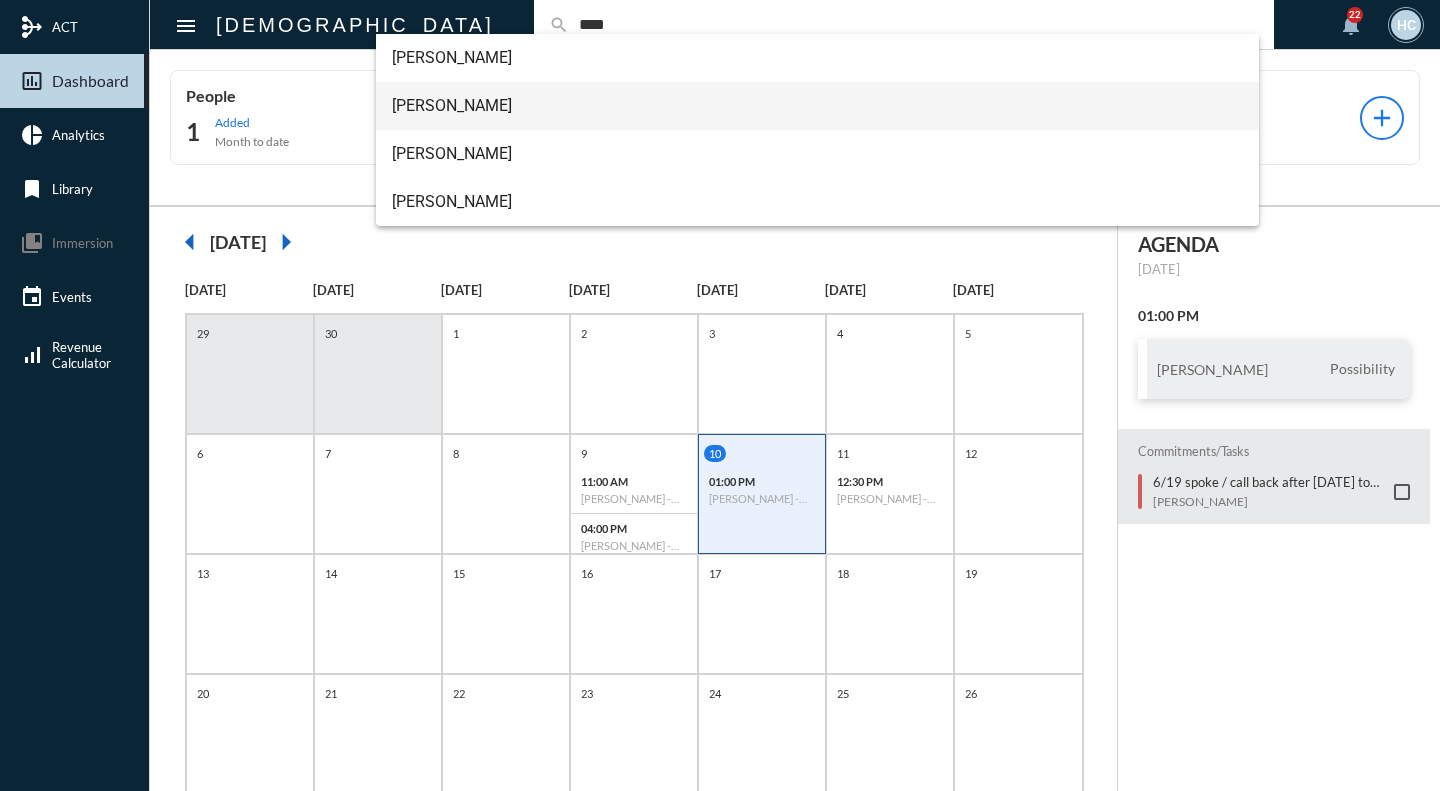 type on "****" 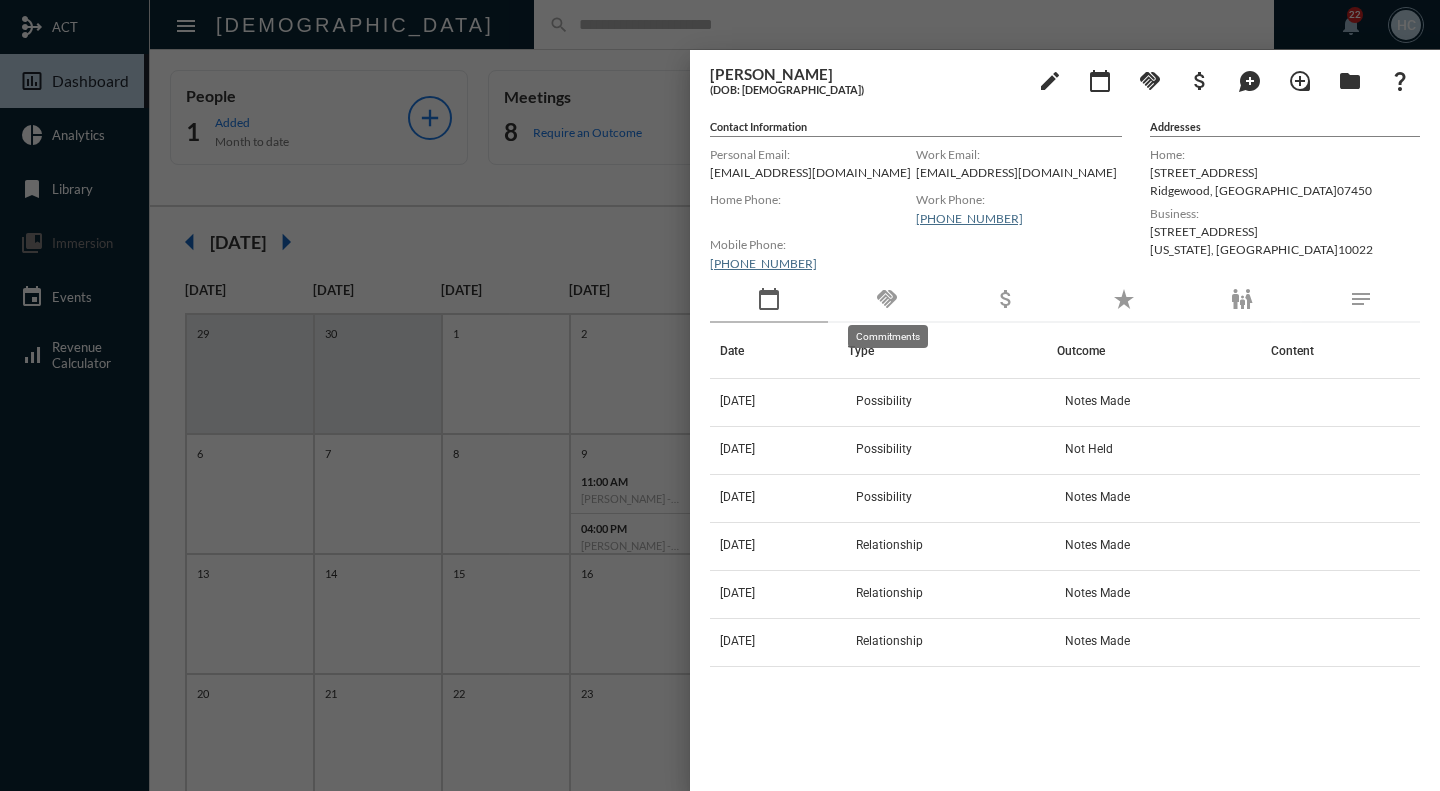 click on "handshake" 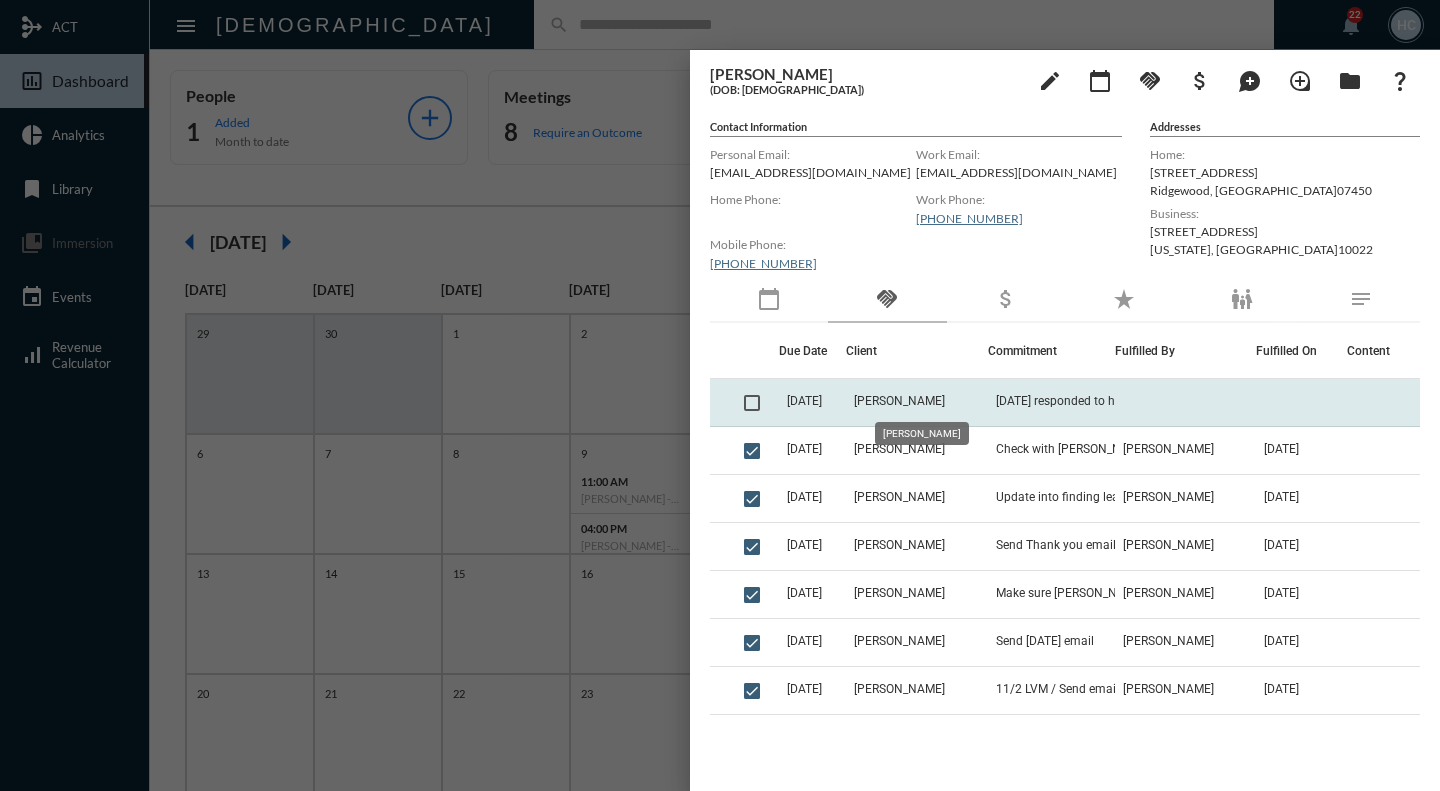 click on "Ross Lesnick" 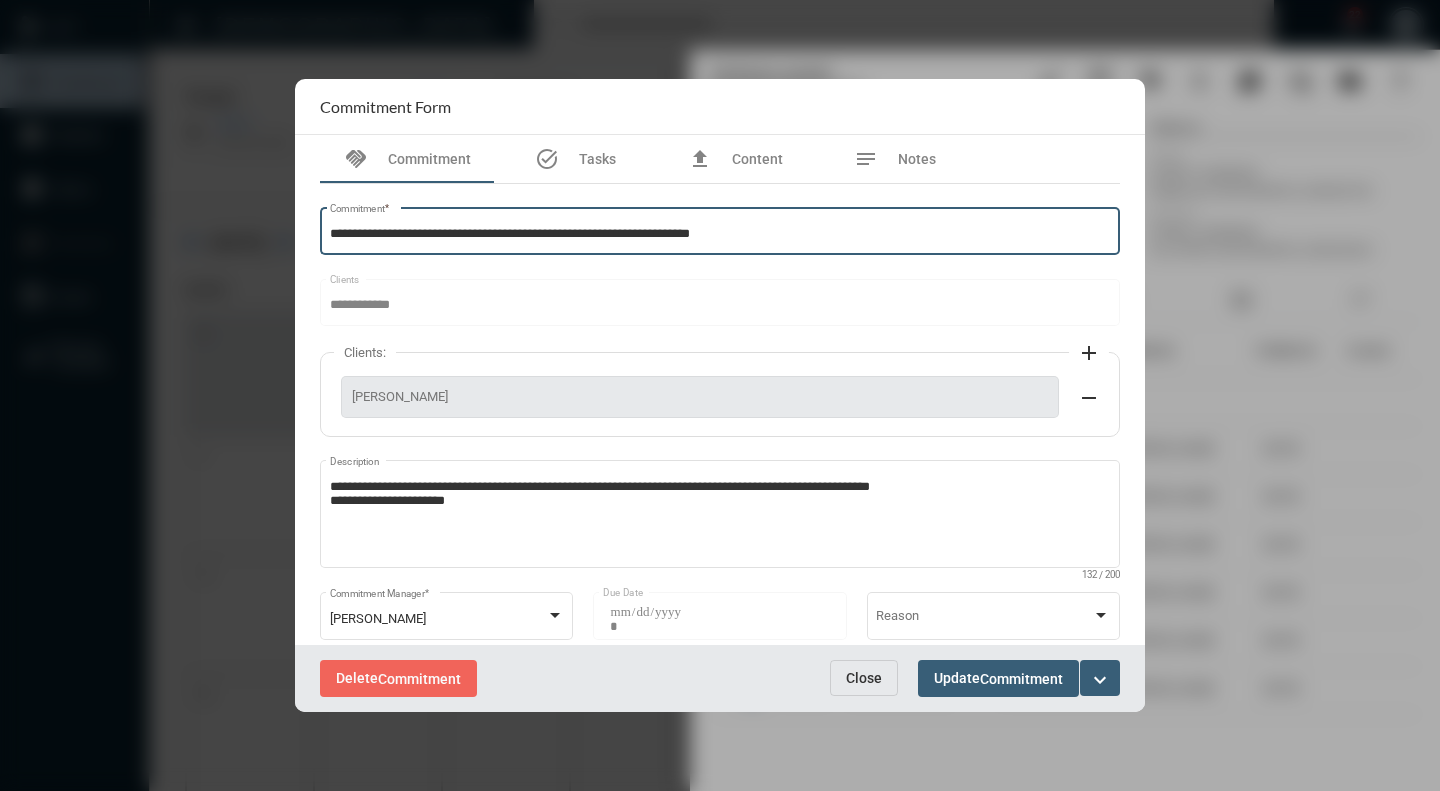click on "**********" at bounding box center (720, 234) 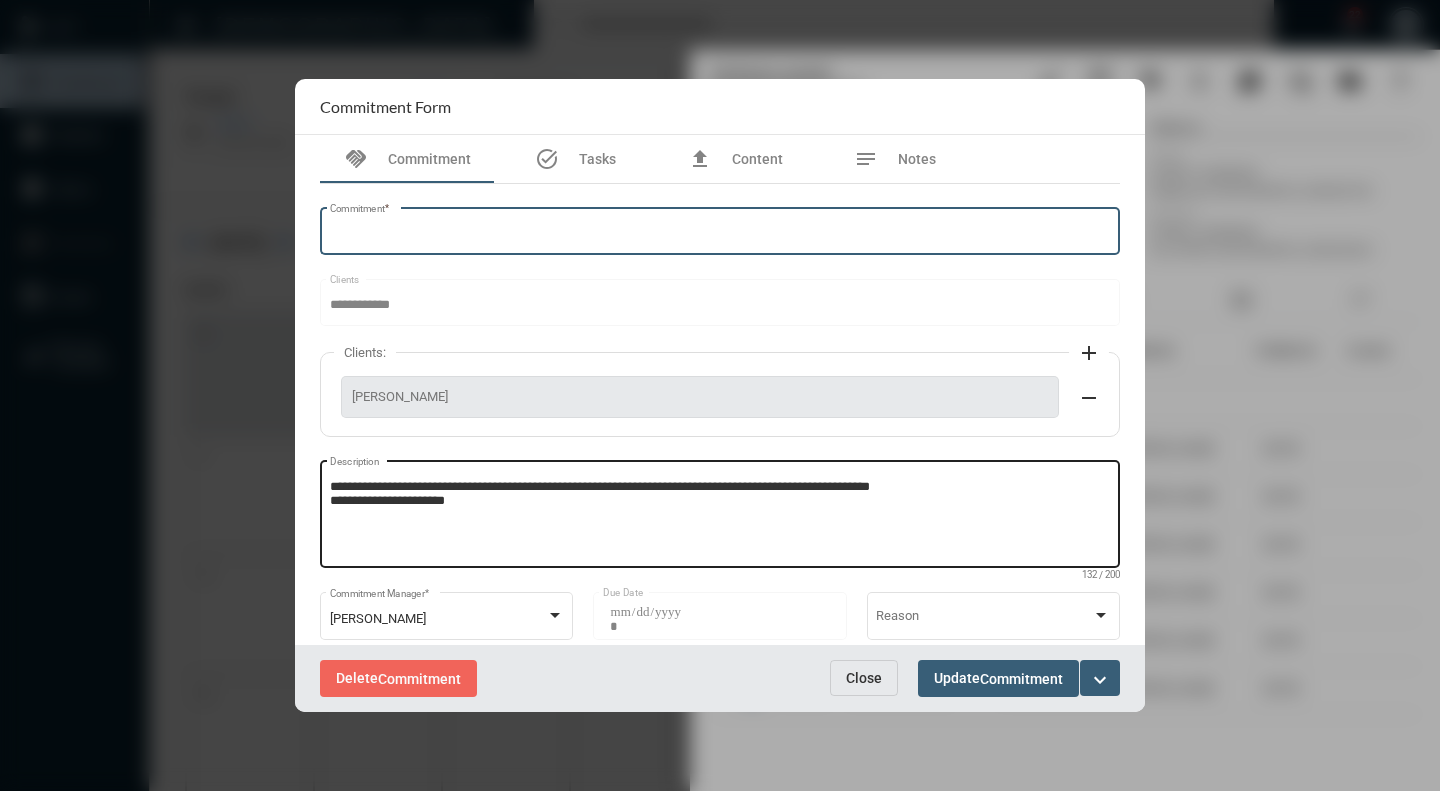 type 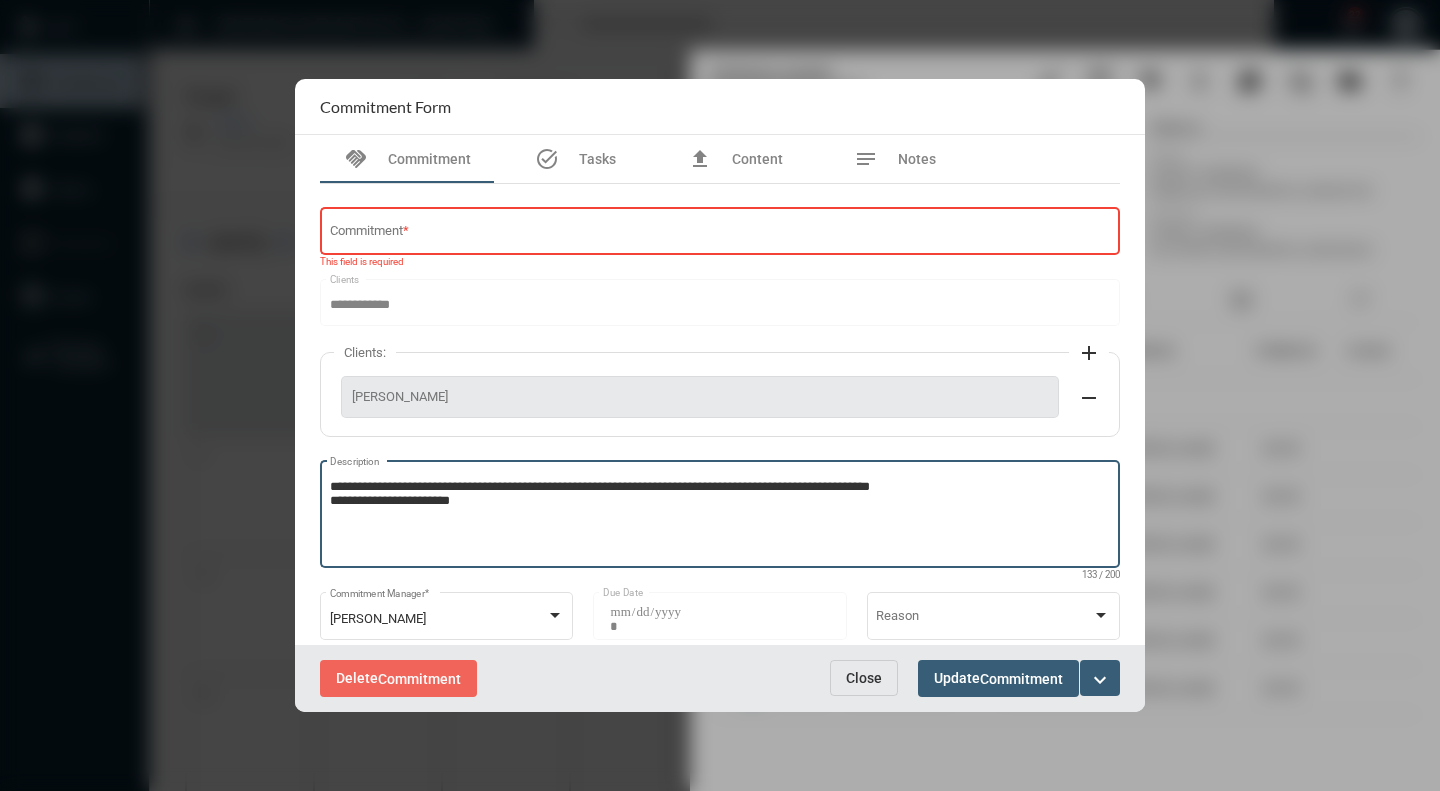 paste on "**********" 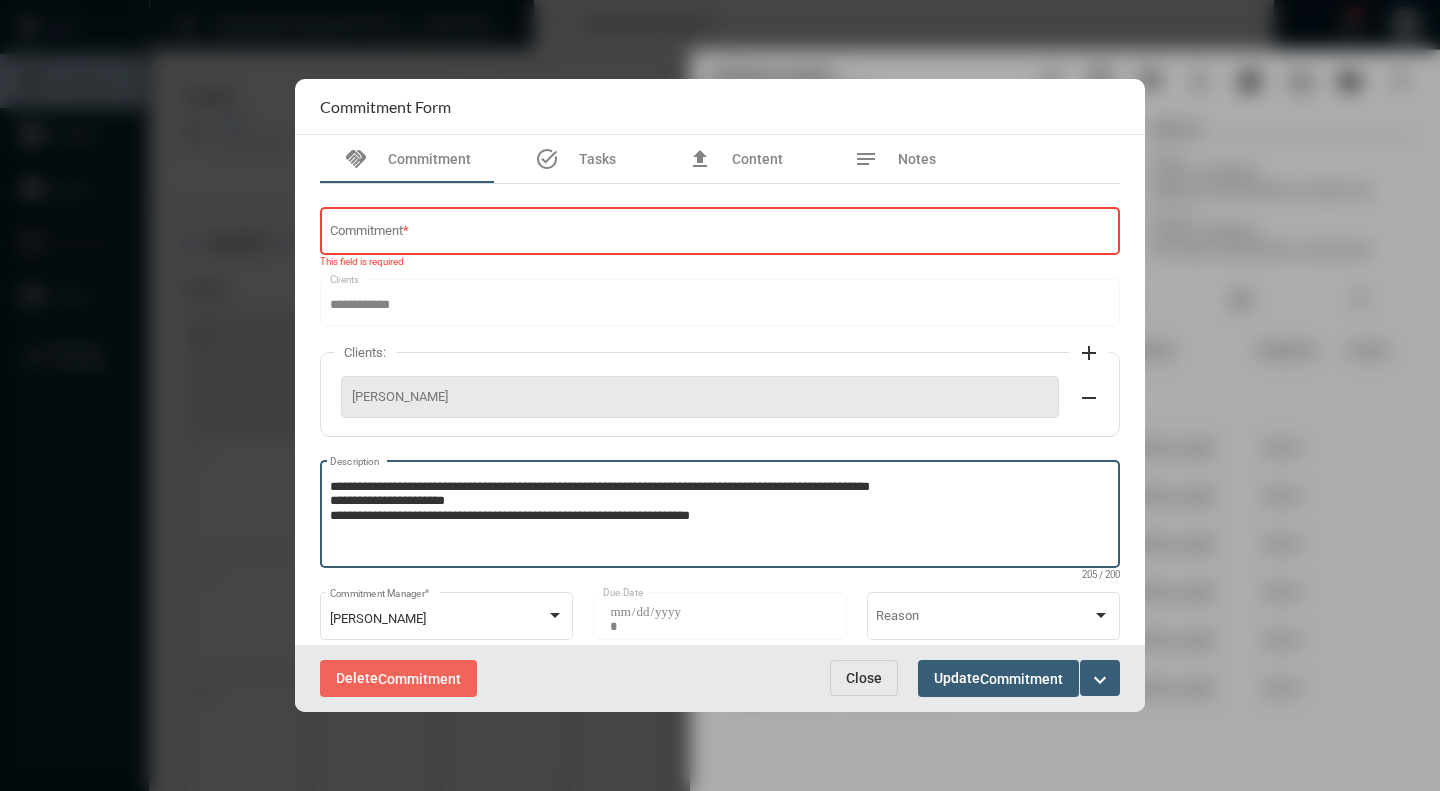 type on "**********" 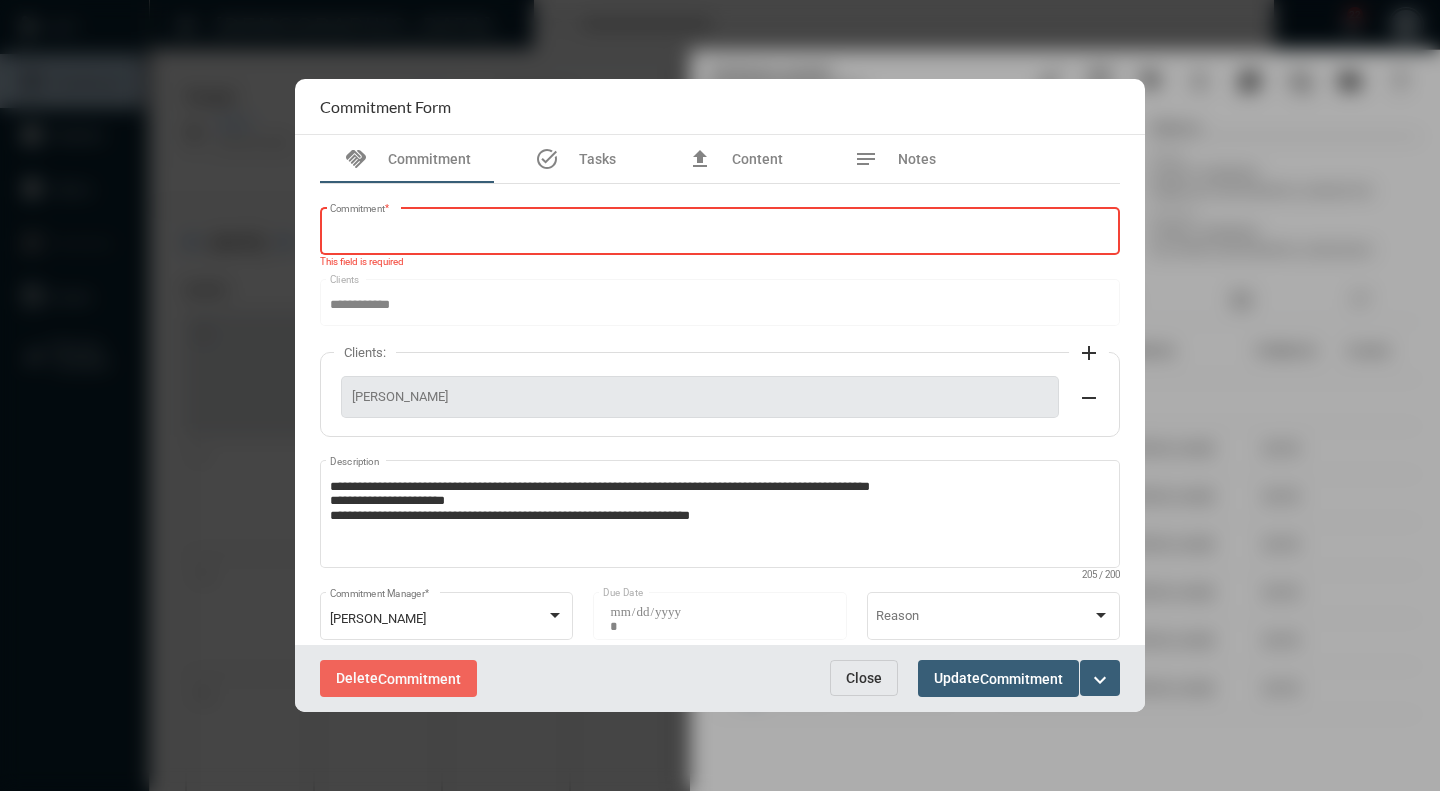click on "Commitment  *" at bounding box center [720, 234] 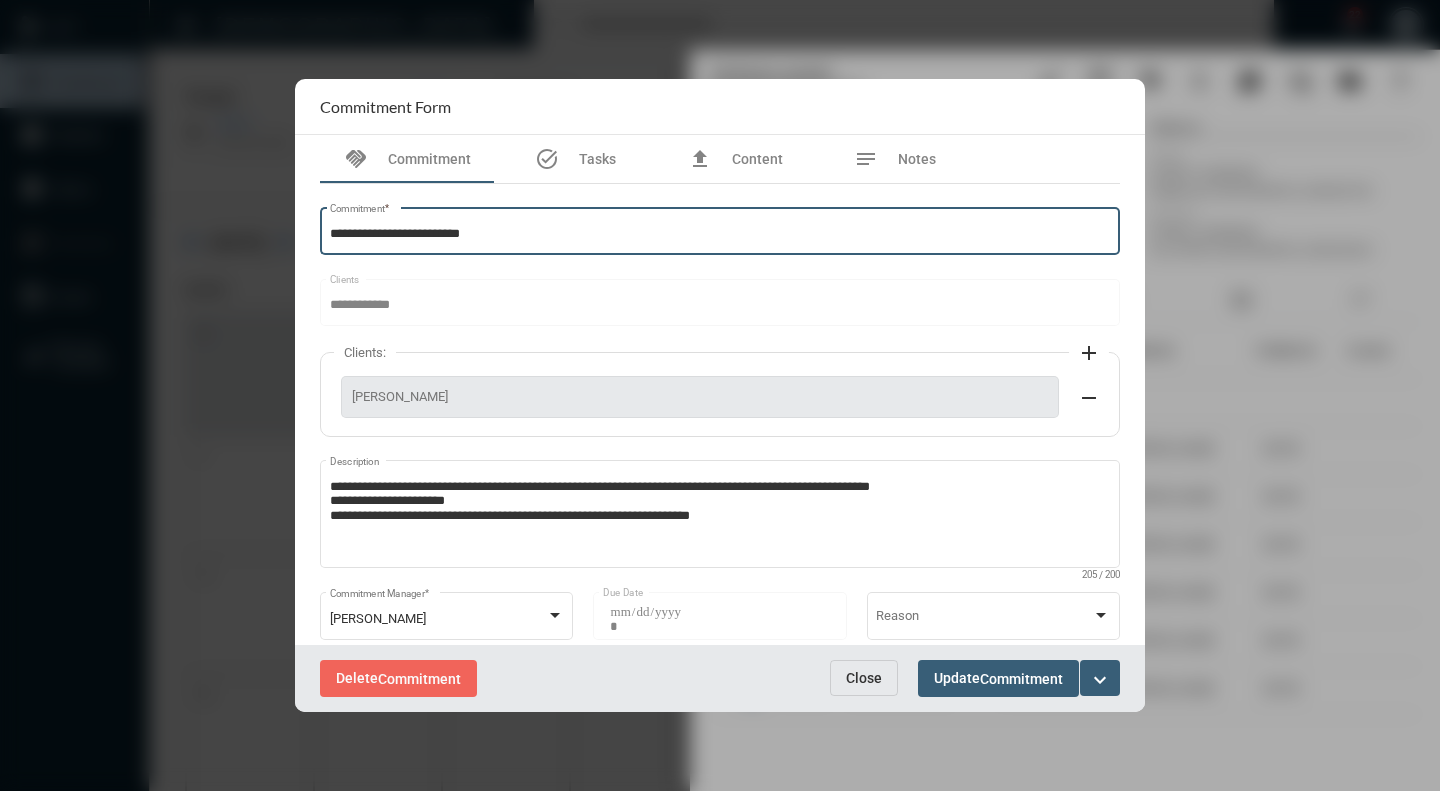 type on "**********" 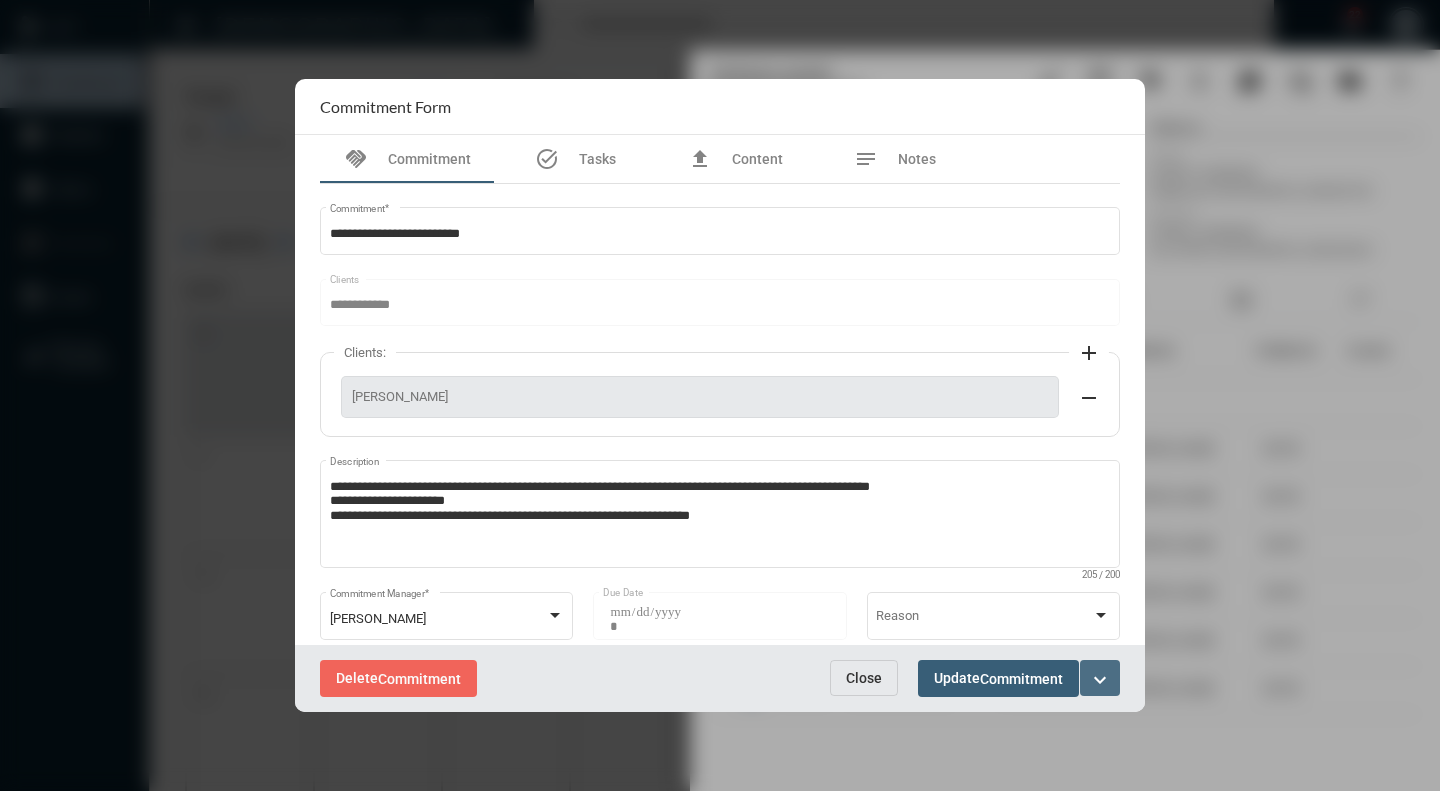 click on "expand_more" at bounding box center [1100, 680] 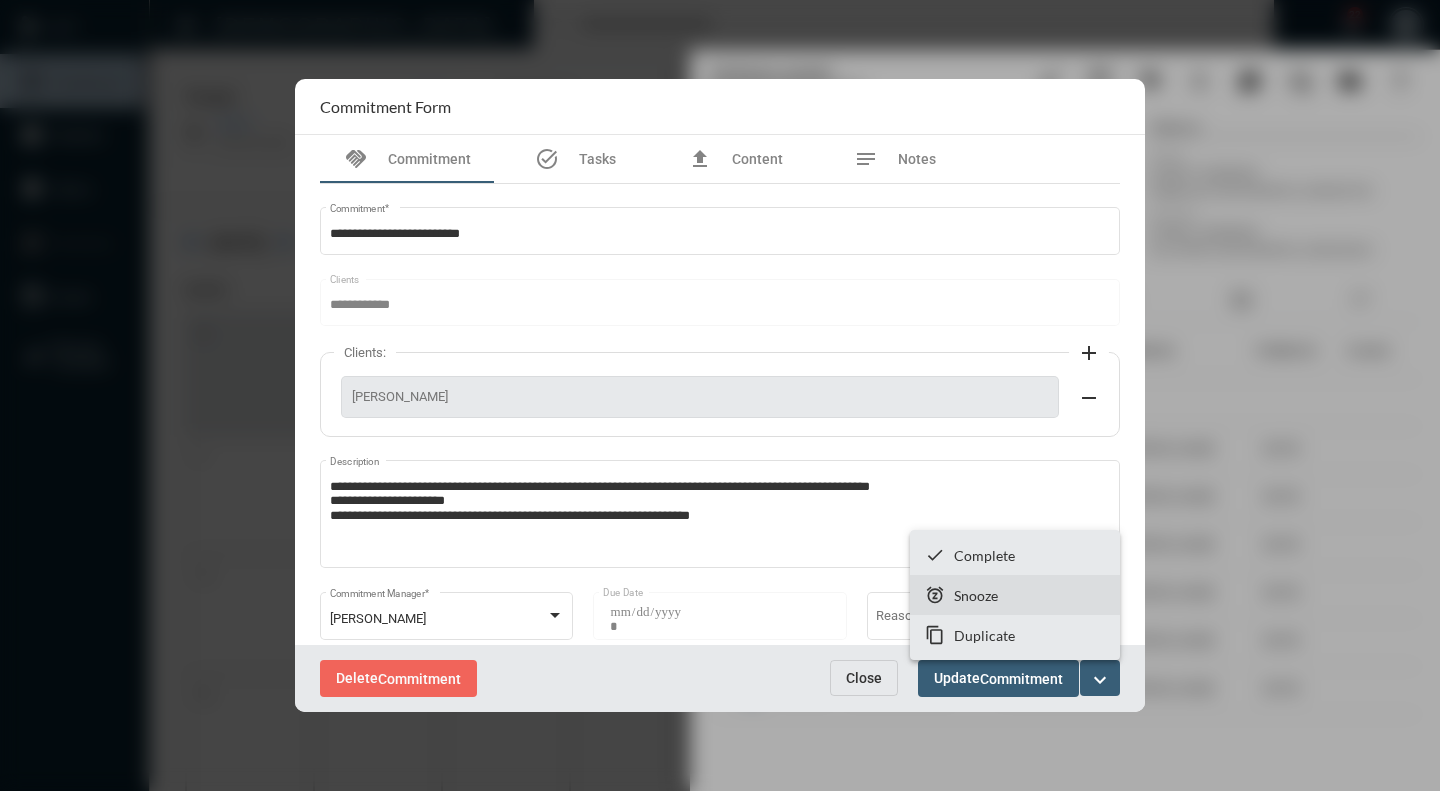 click on "Snooze" at bounding box center (976, 595) 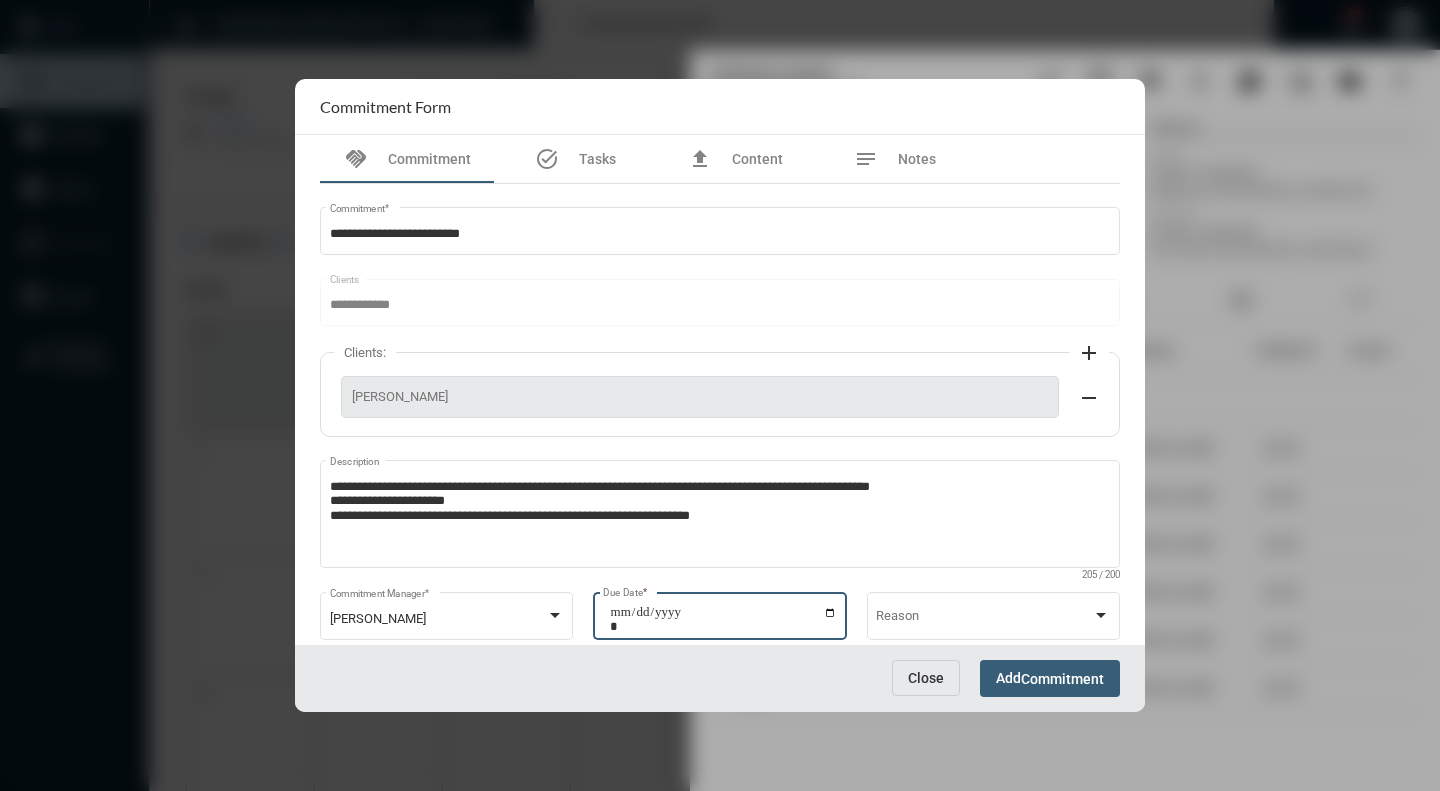 click on "**********" at bounding box center (723, 619) 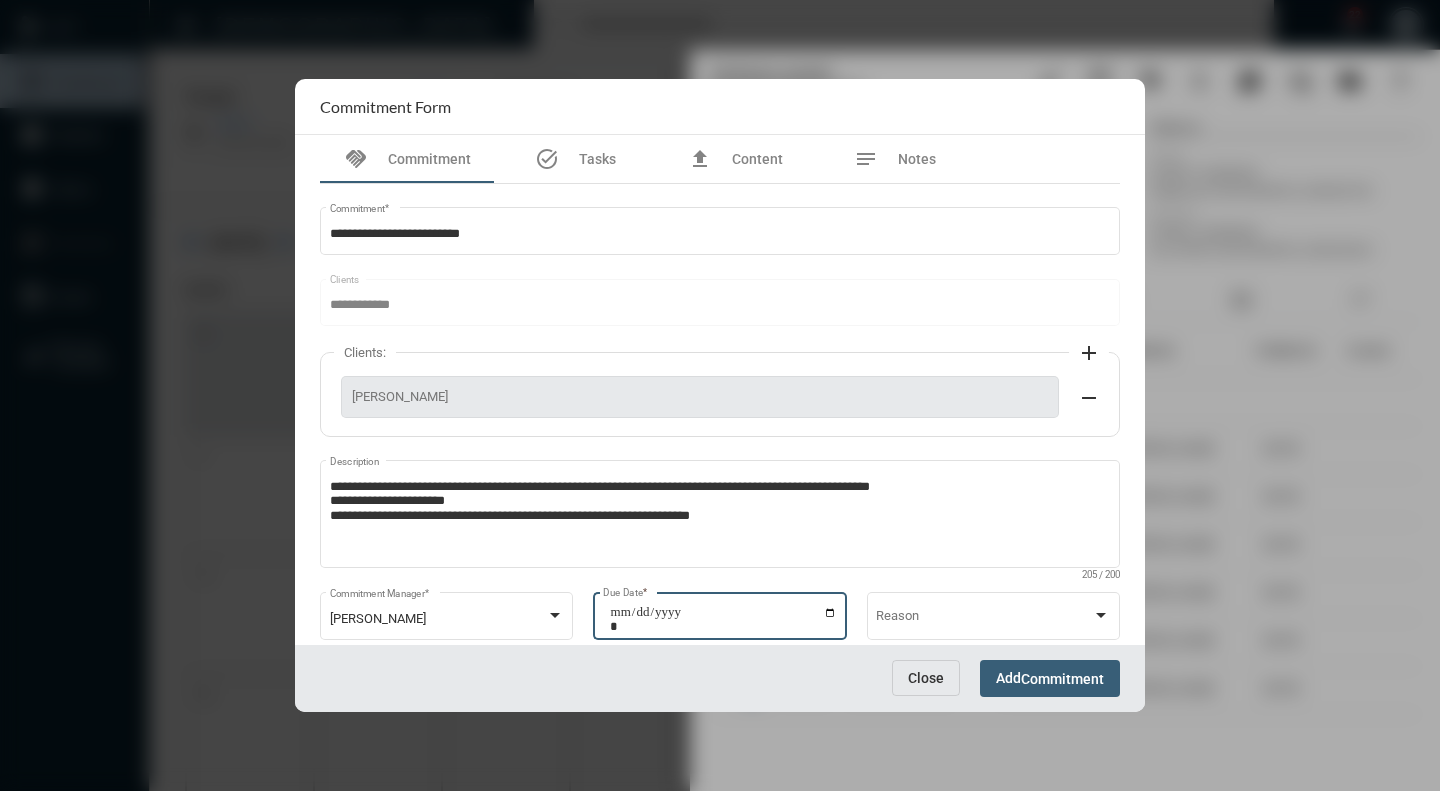 type on "**********" 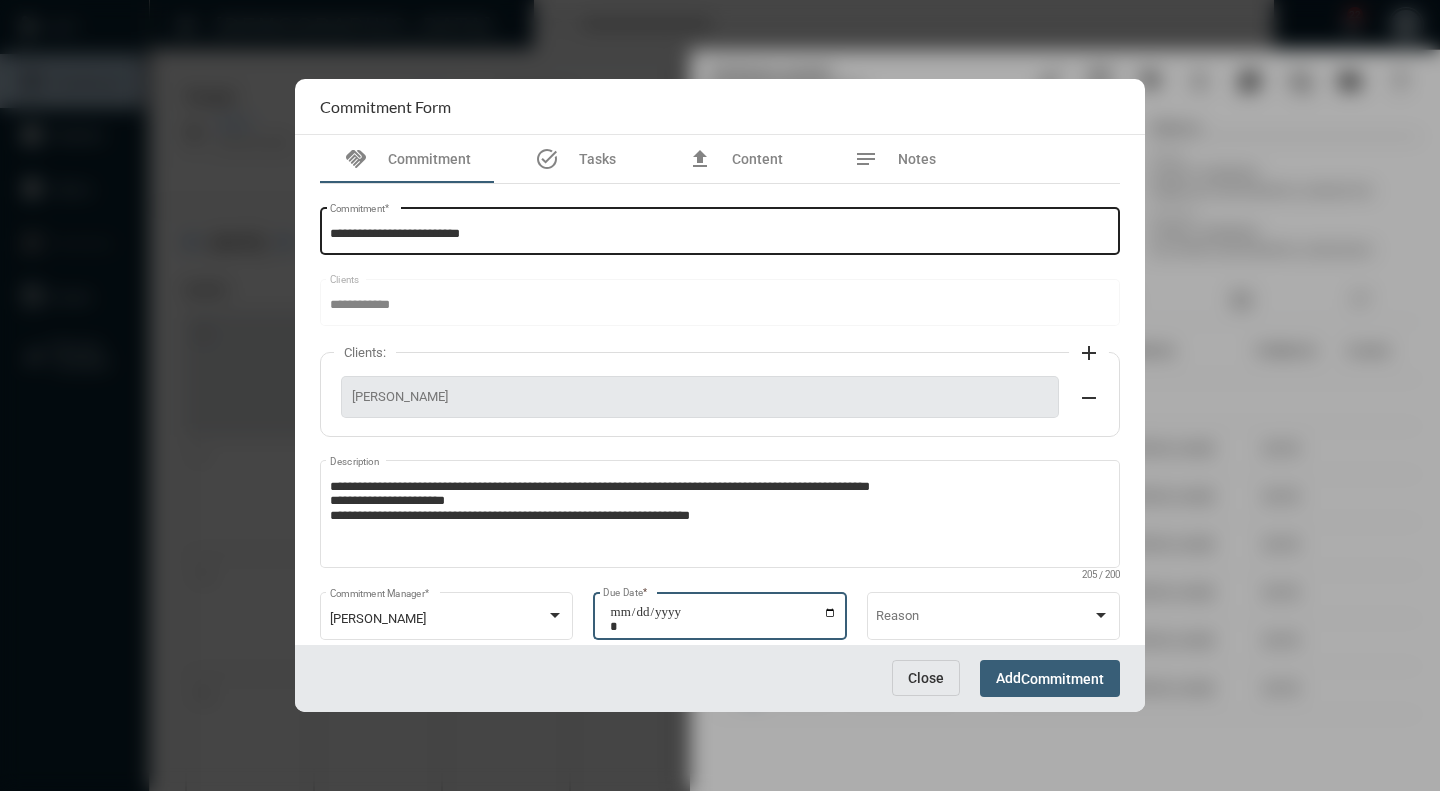 click on "**********" at bounding box center (720, 234) 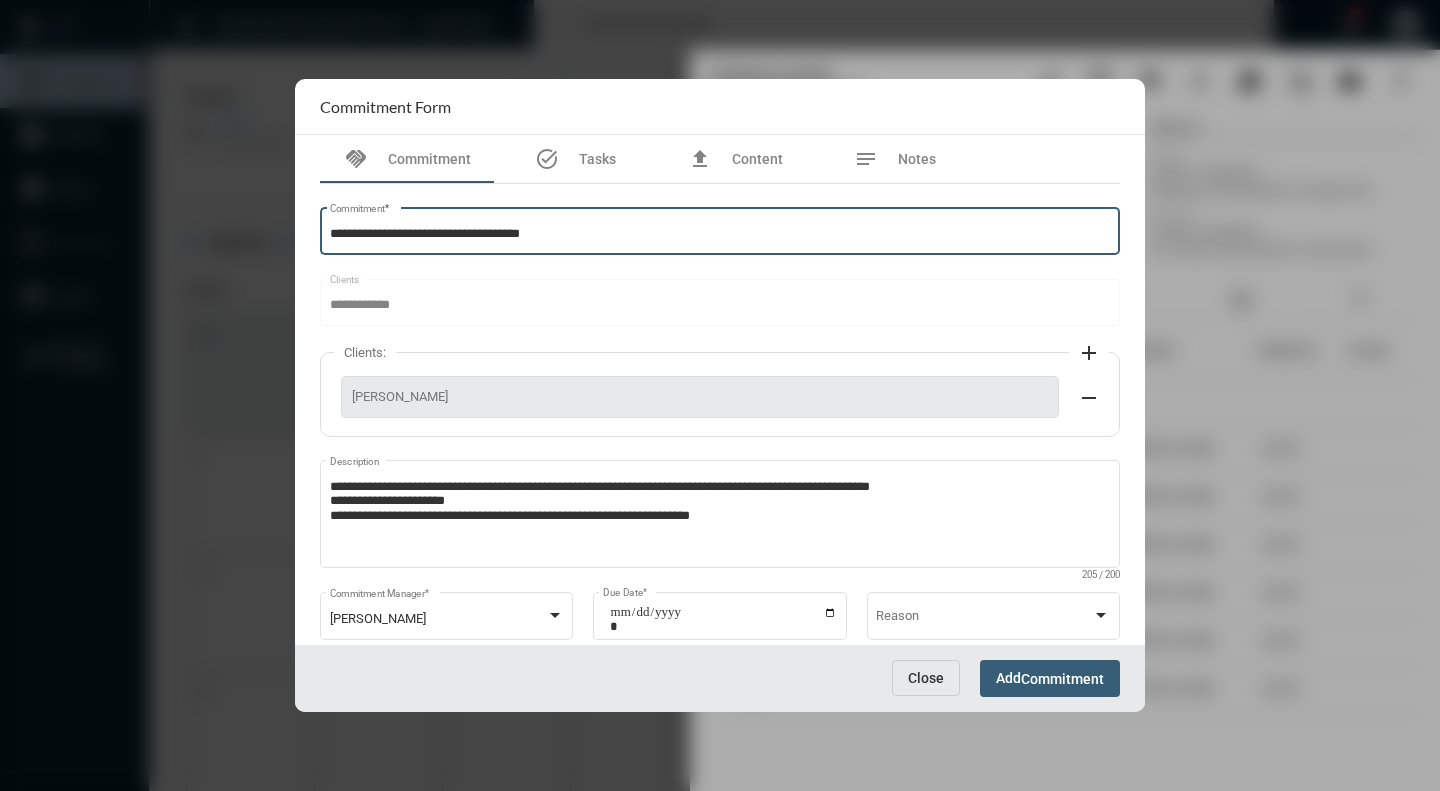 type on "**********" 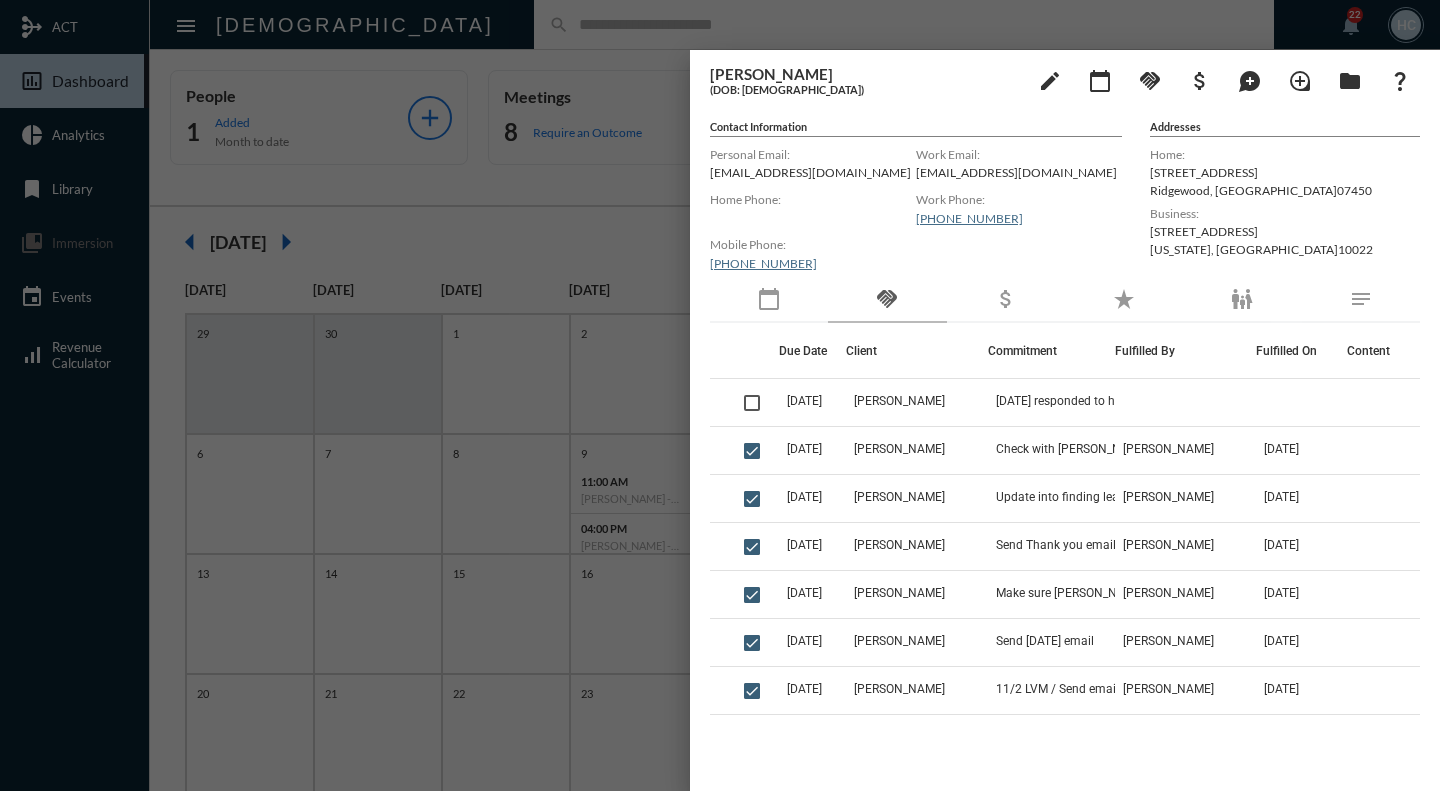 click at bounding box center [720, 395] 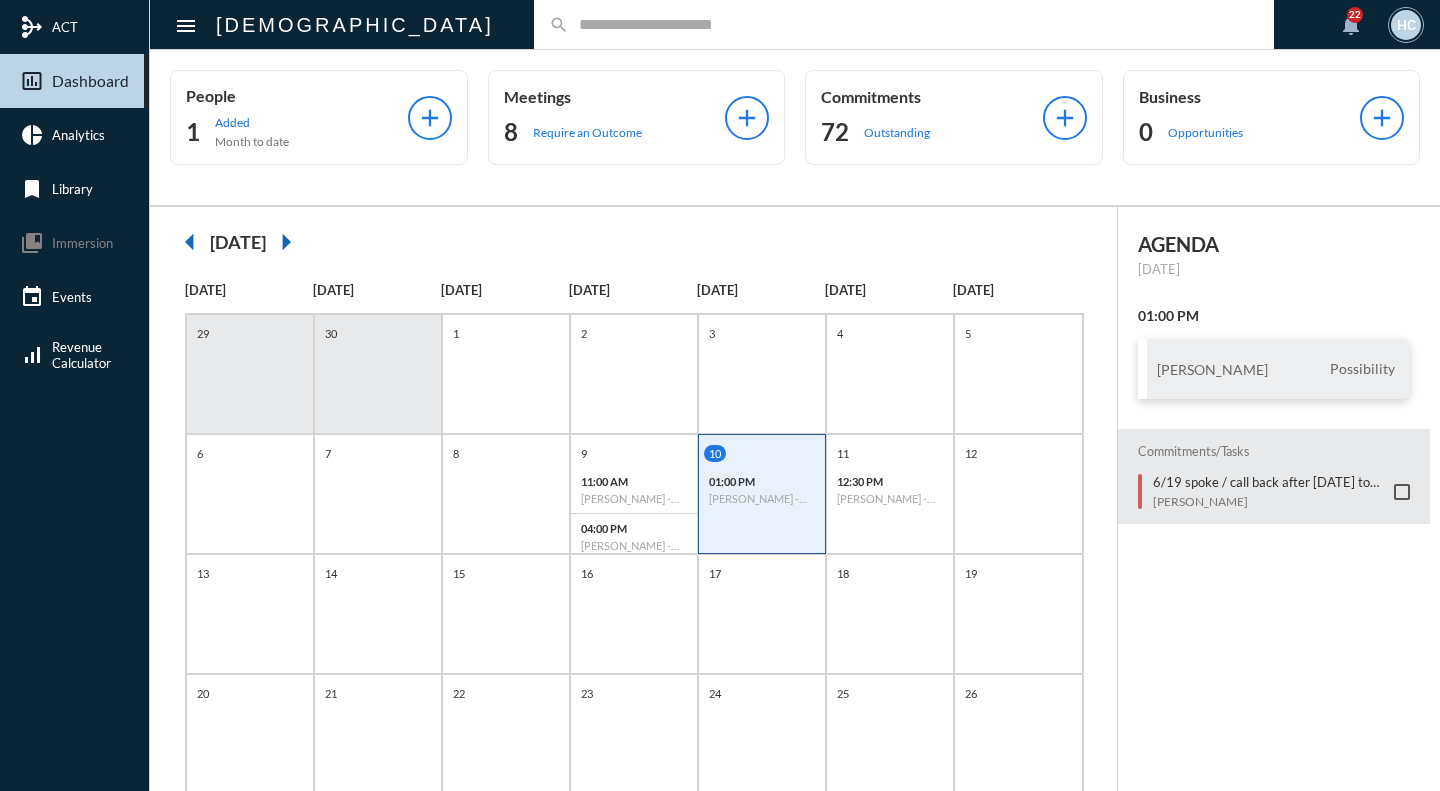 click on "search" 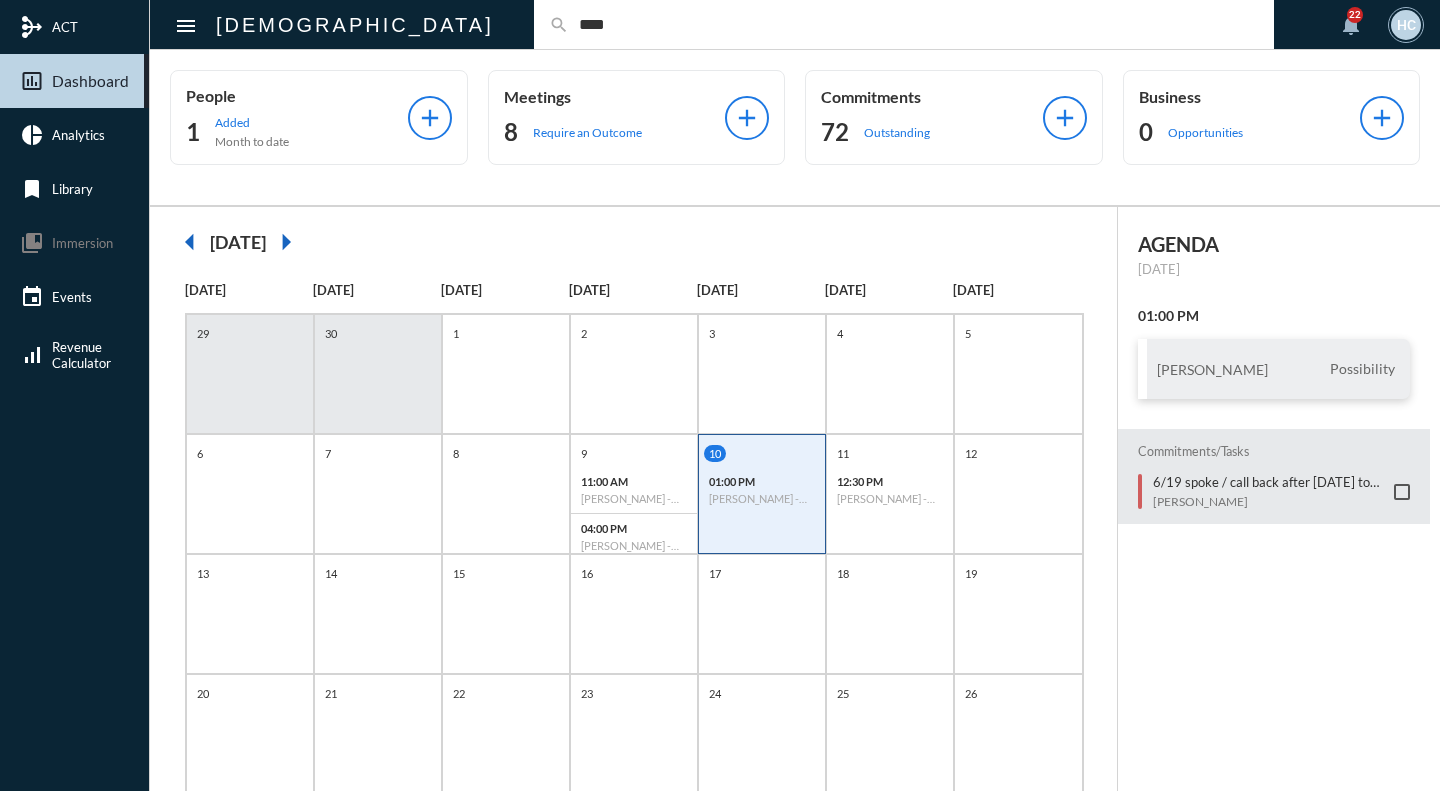 type on "****" 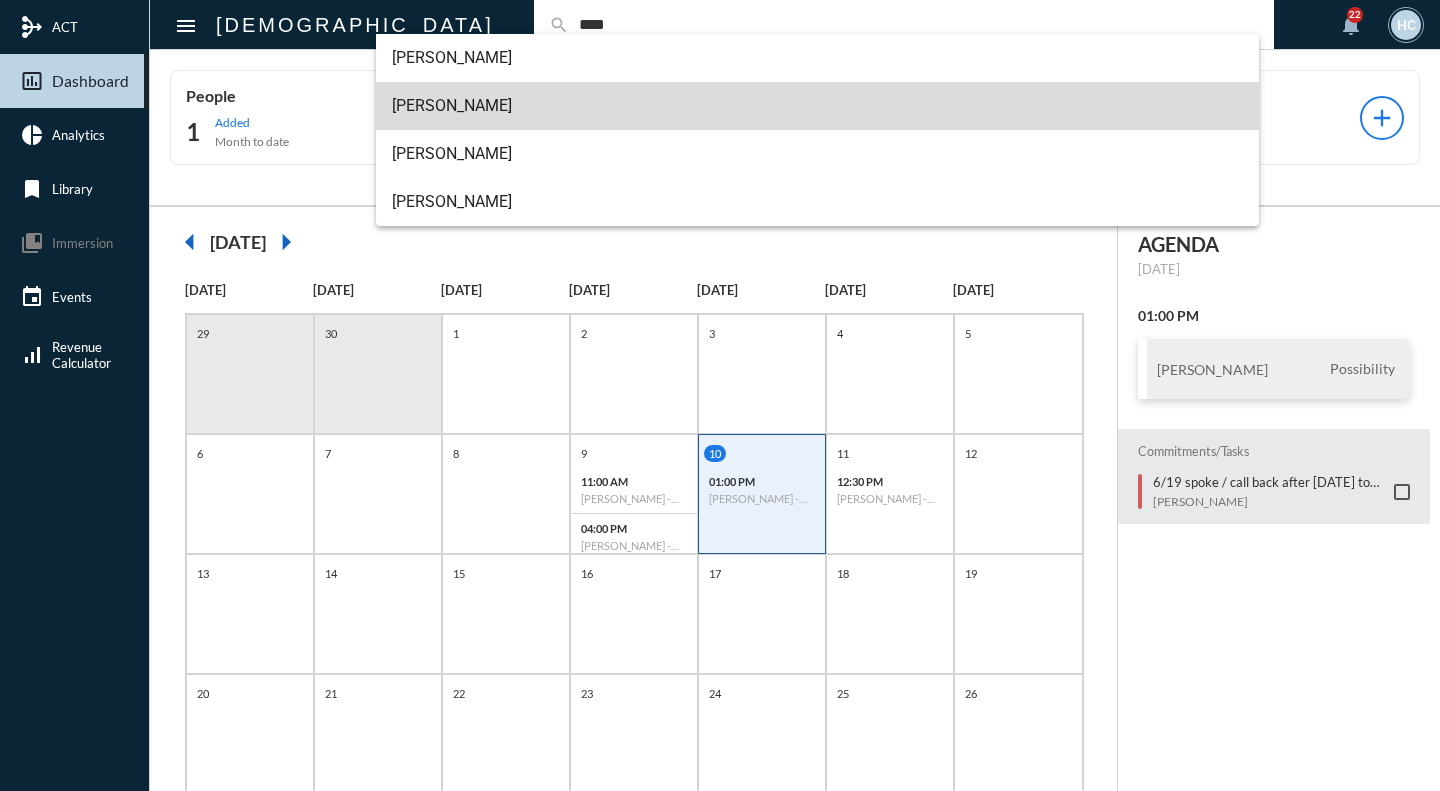 click on "Ross  Lesnick" at bounding box center (817, 106) 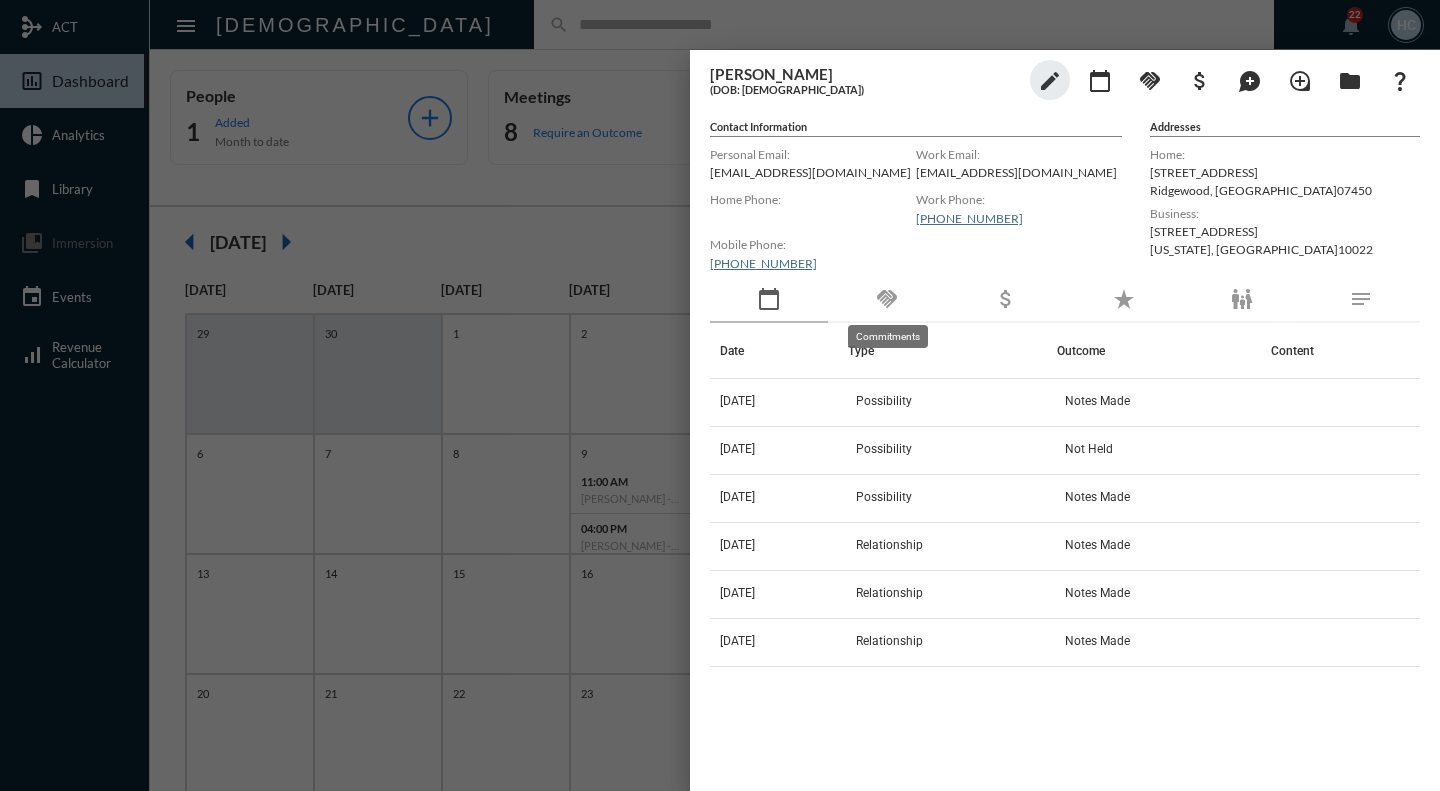 click on "handshake" 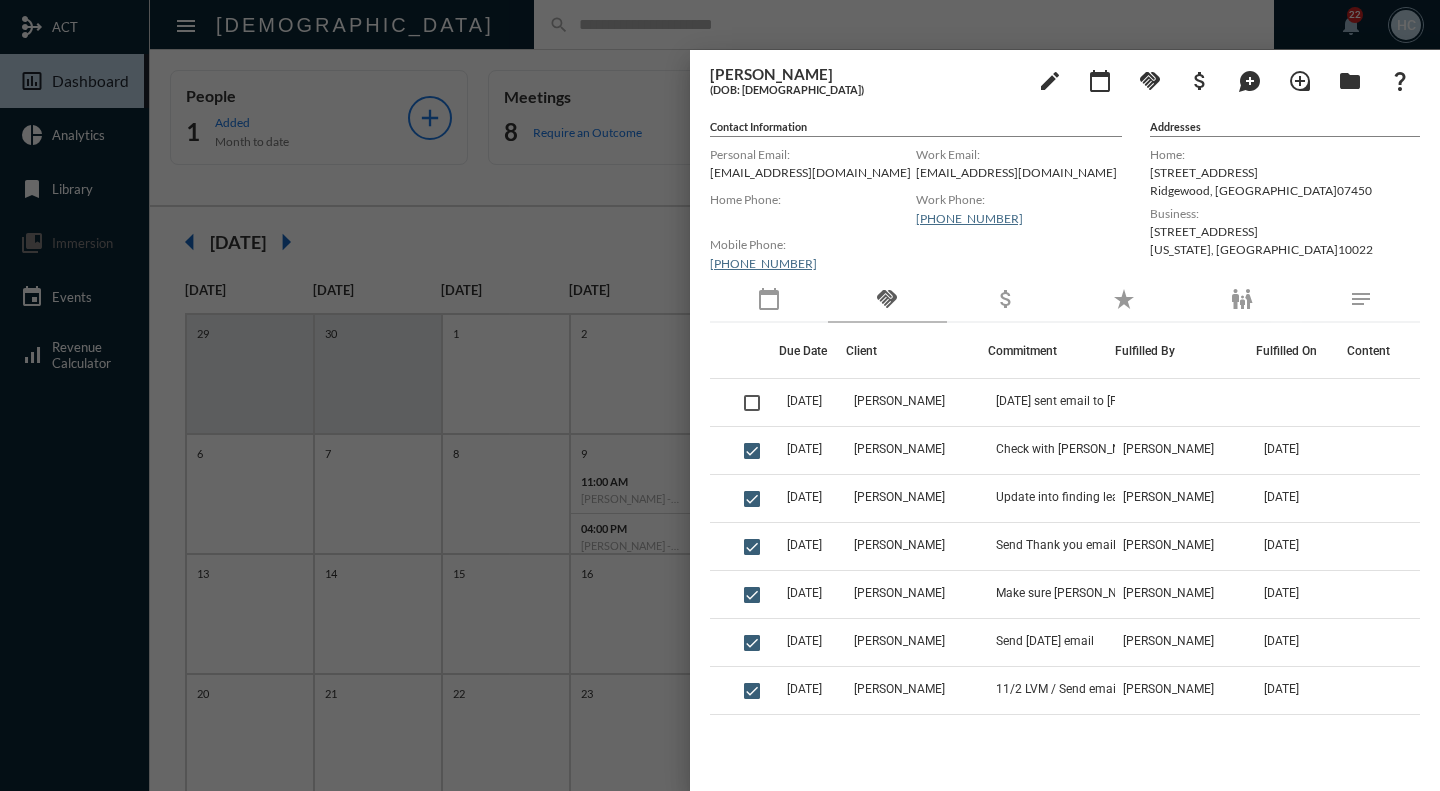 click at bounding box center (720, 395) 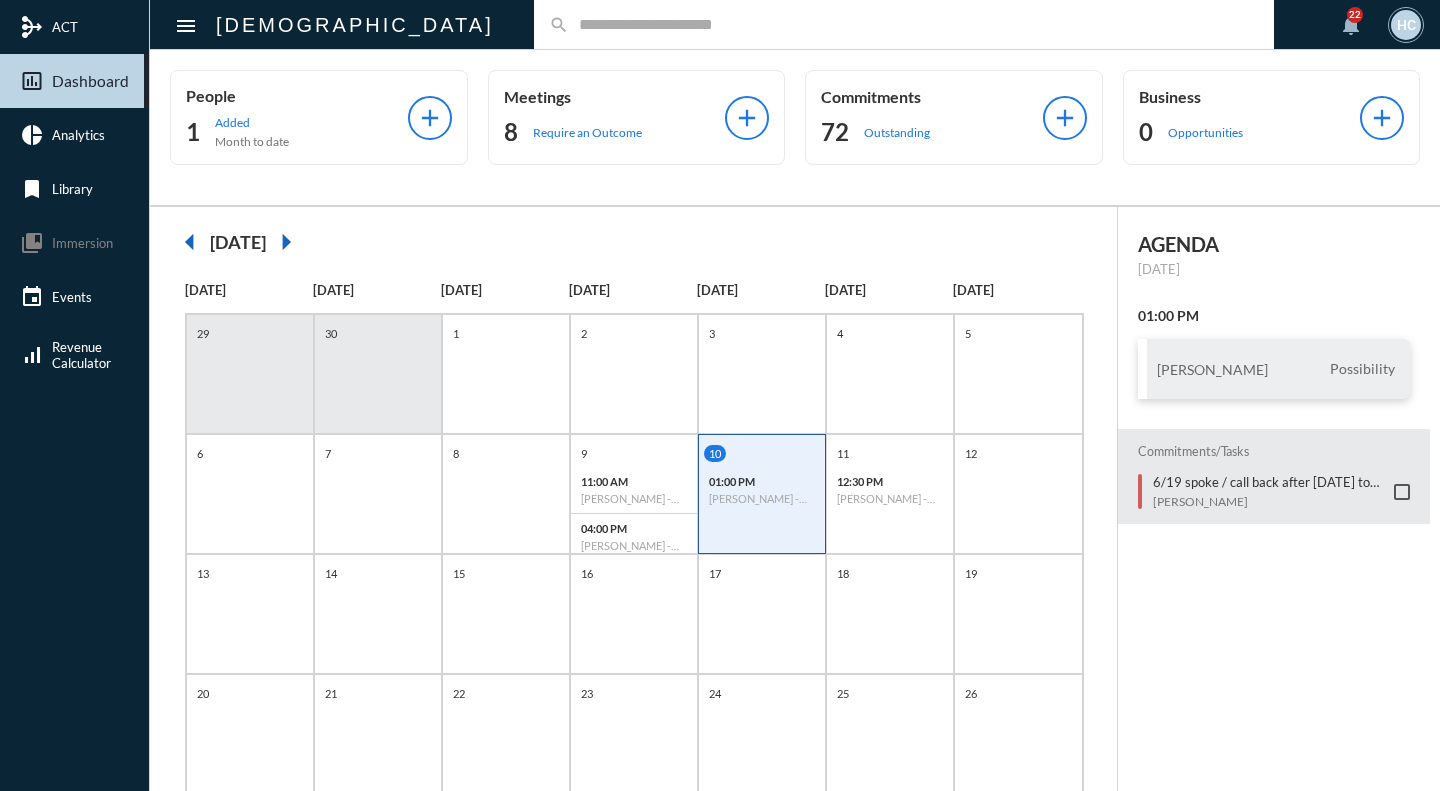 click 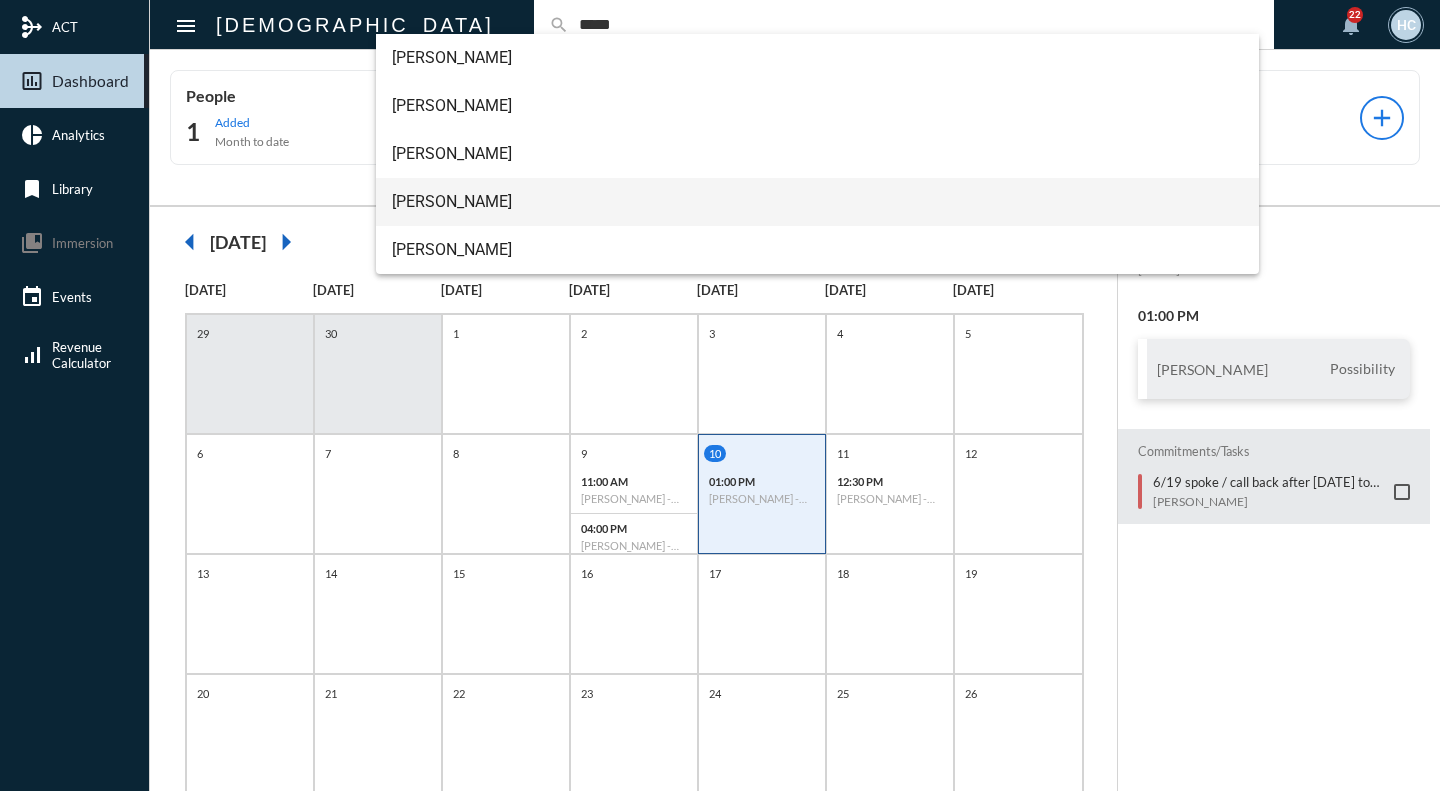 type on "*****" 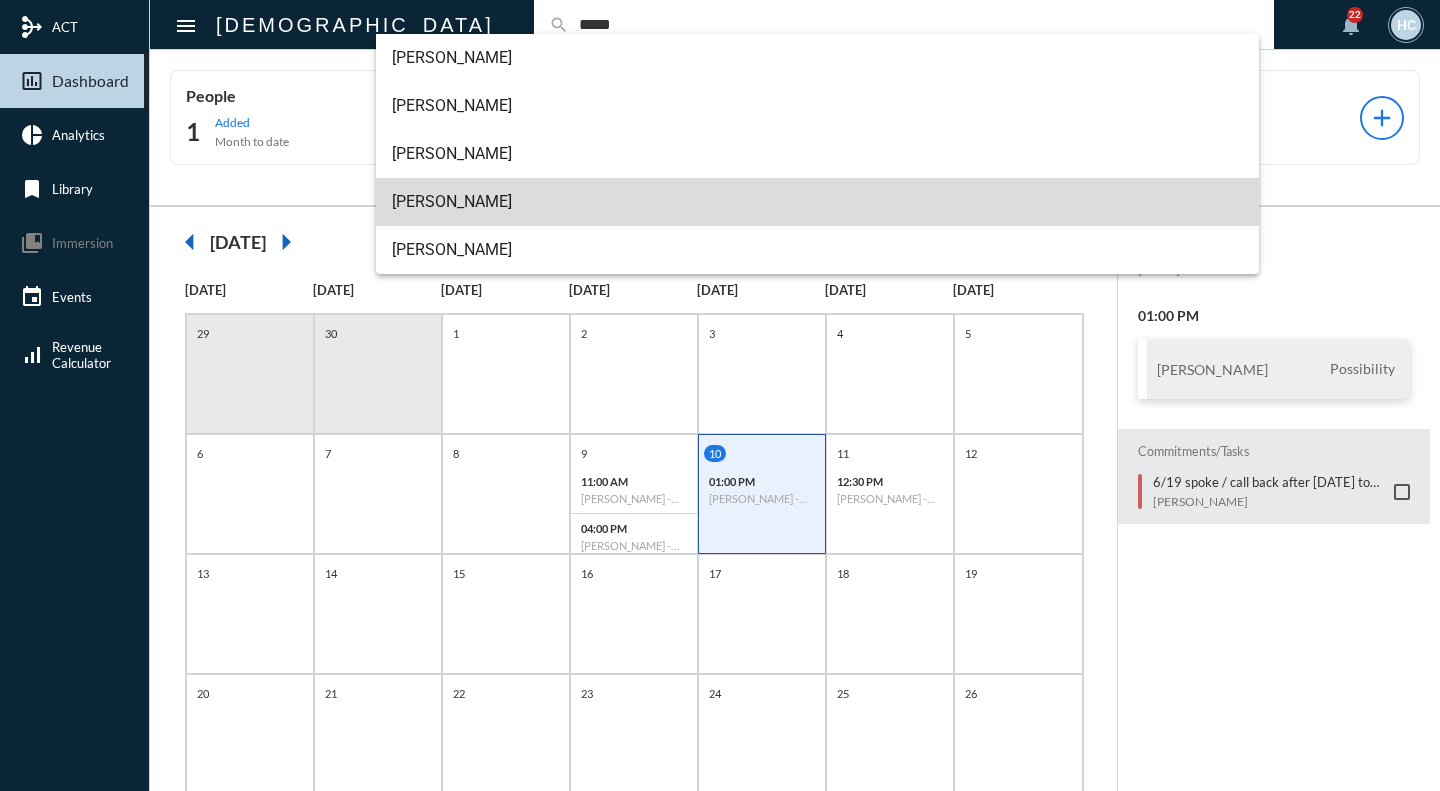 click on "[PERSON_NAME]" at bounding box center [817, 202] 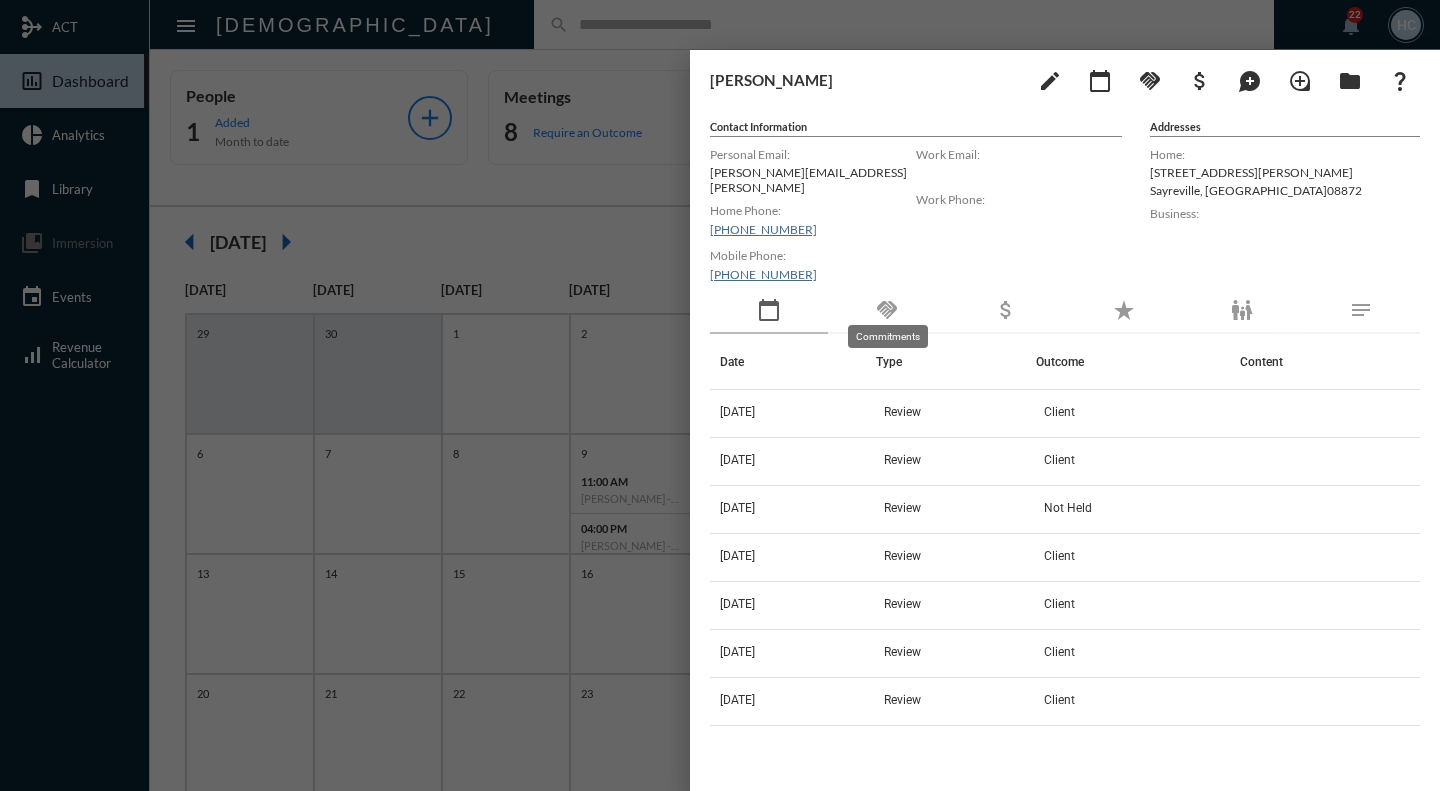 click on "handshake" 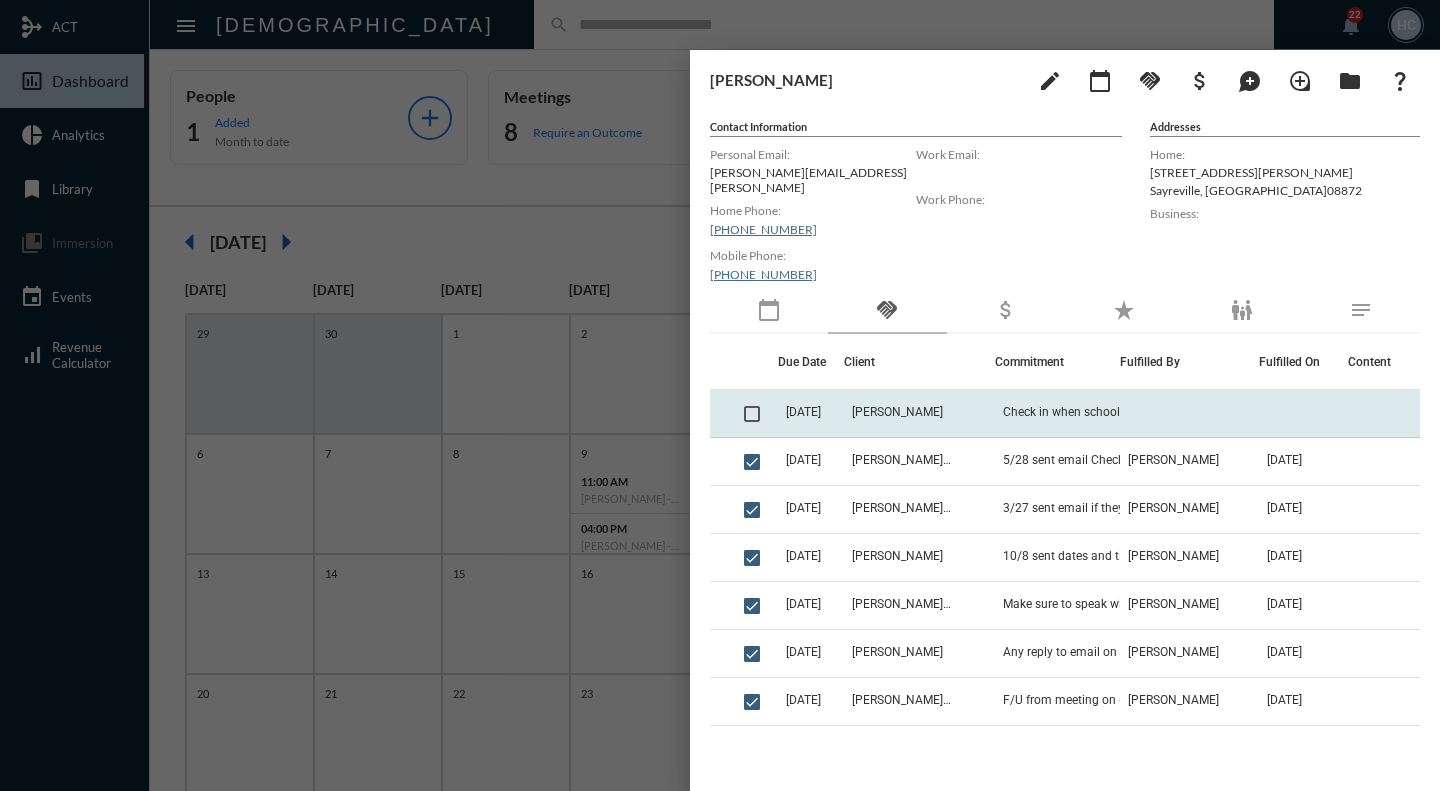 click on "[DATE]" 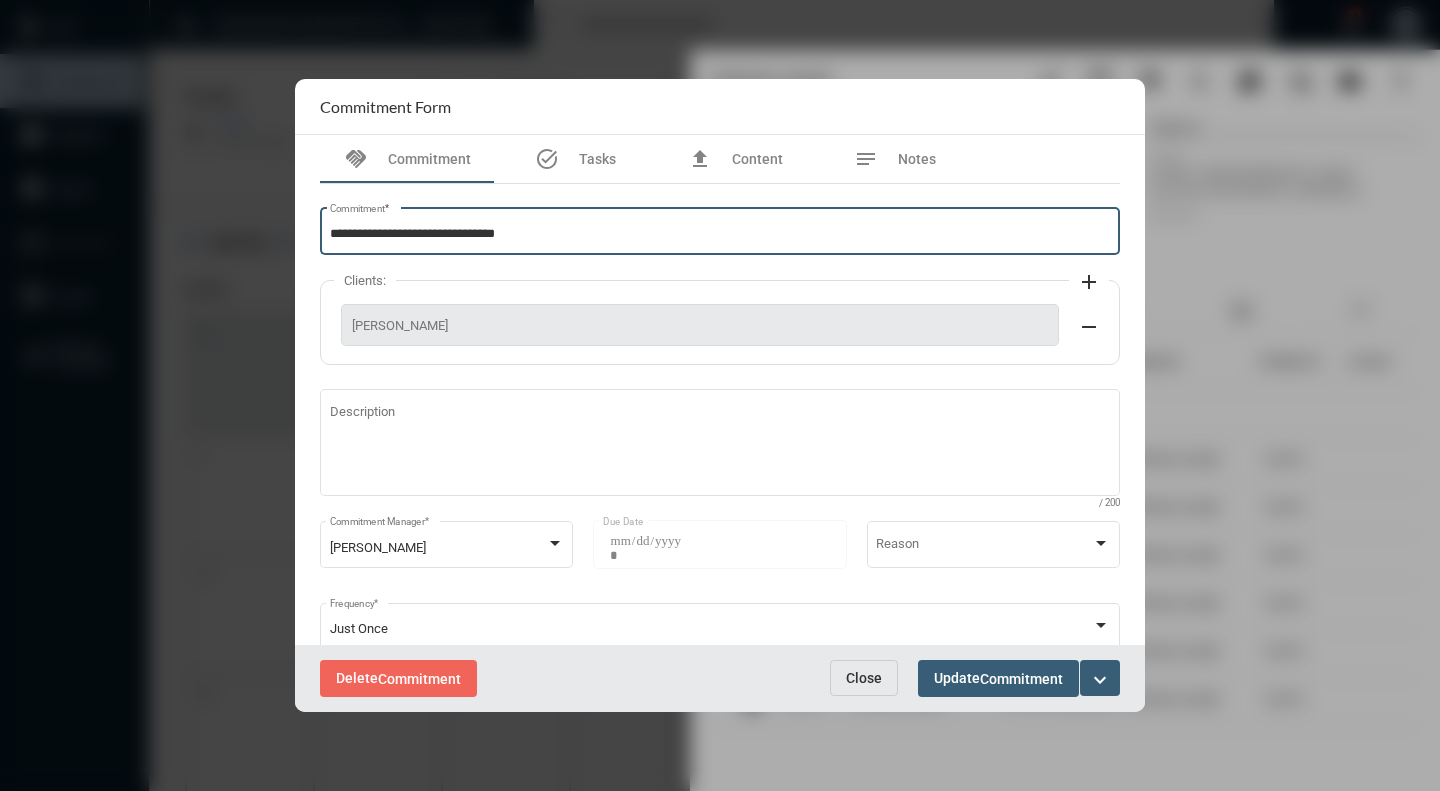 click on "**********" at bounding box center [720, 234] 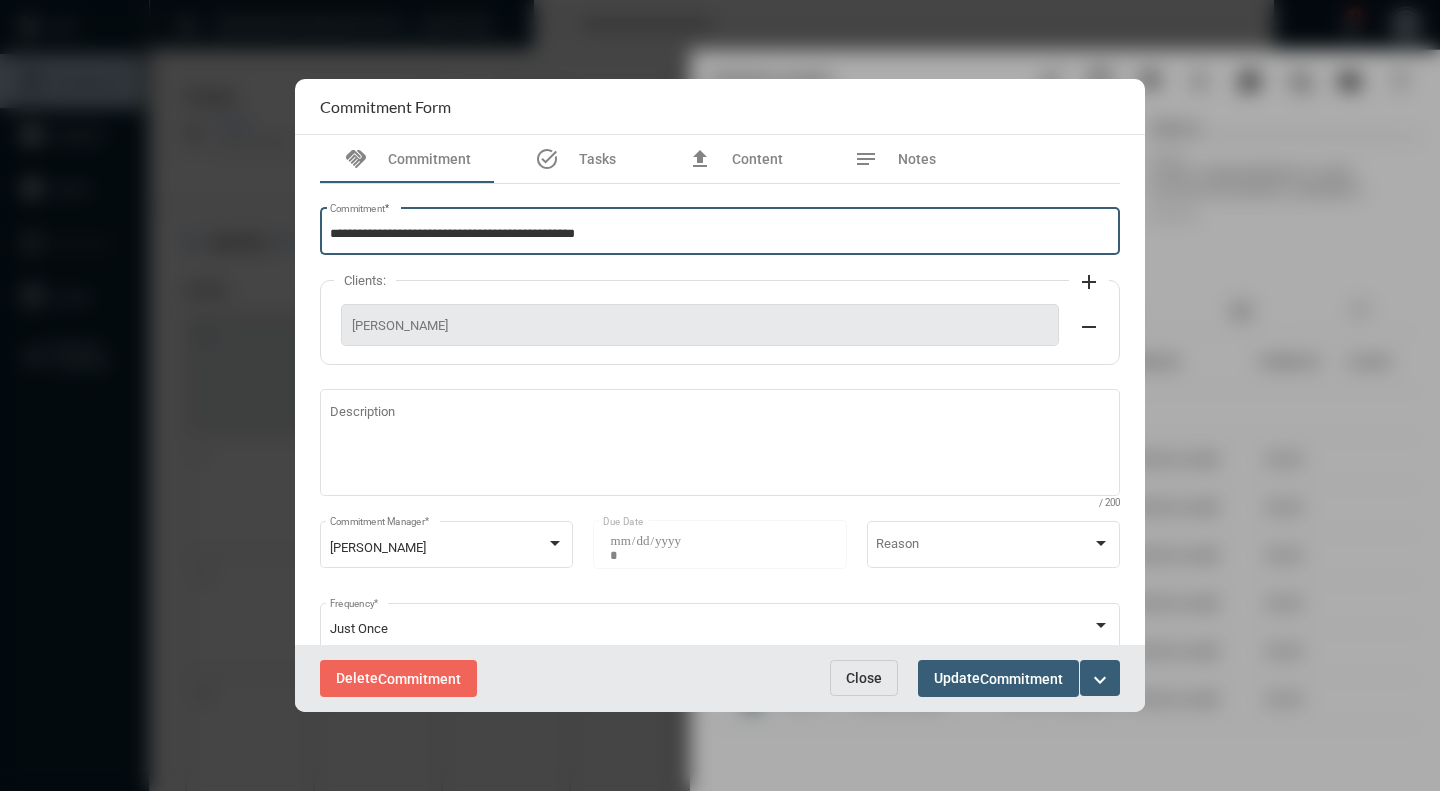 type on "**********" 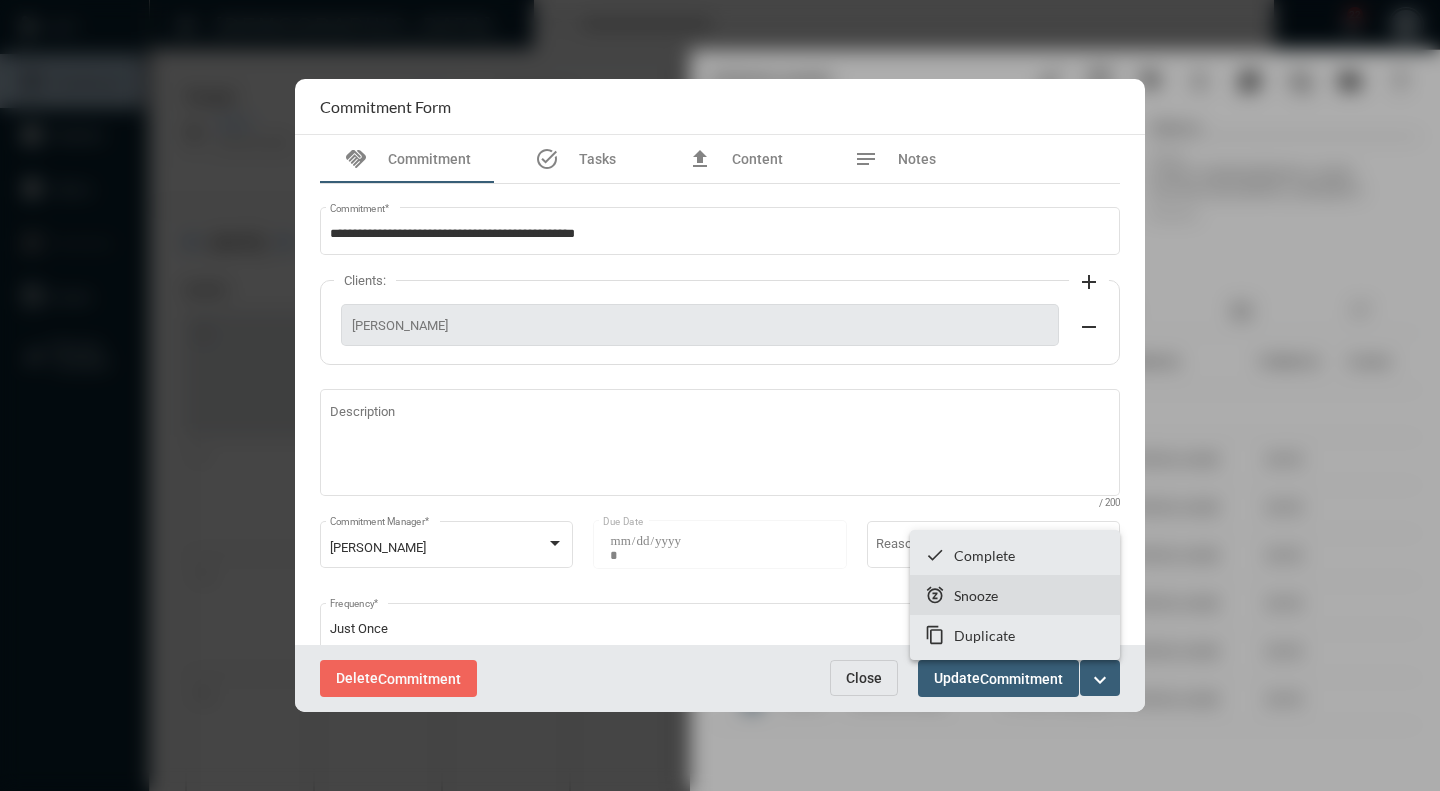 click on "Snooze" at bounding box center (976, 595) 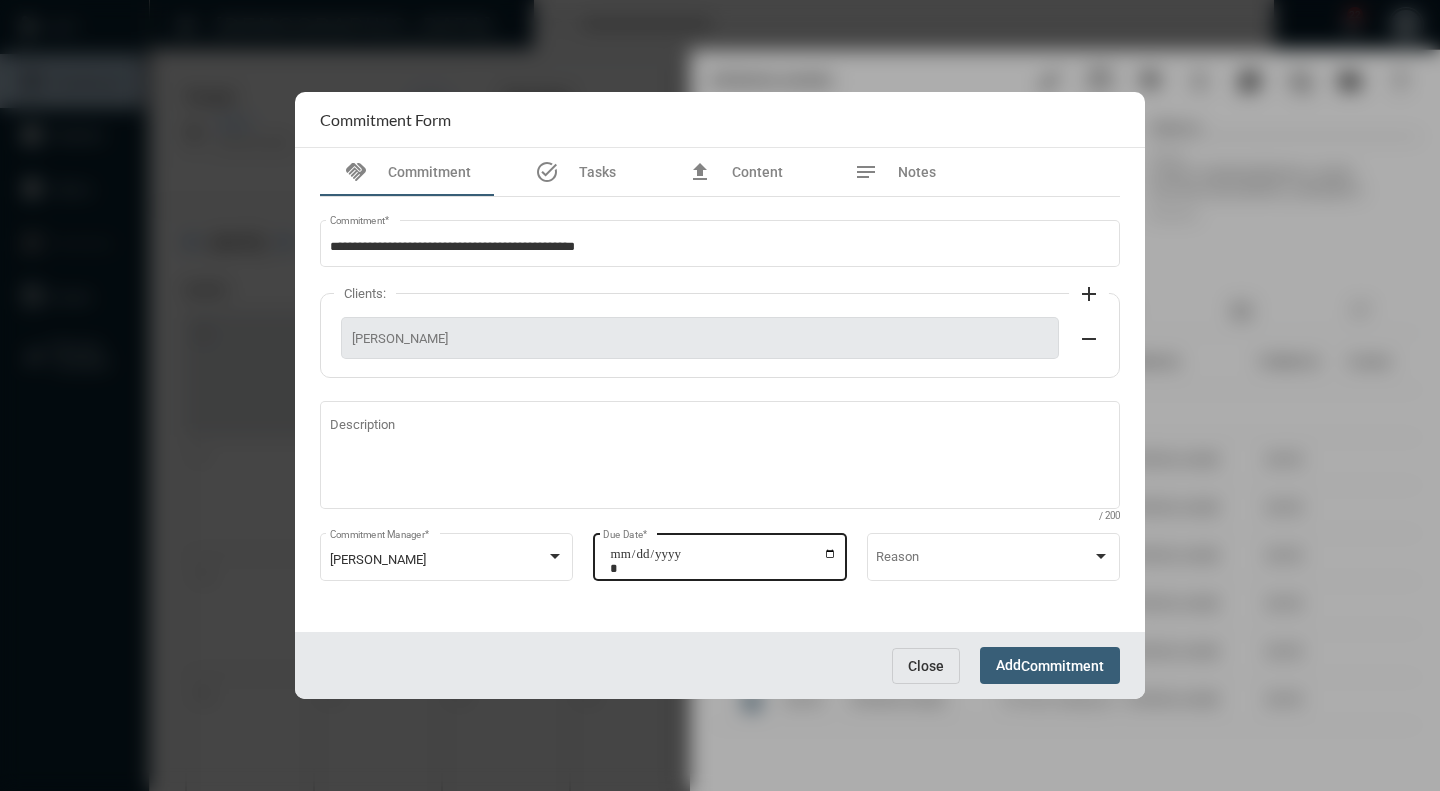 click on "**********" at bounding box center [723, 561] 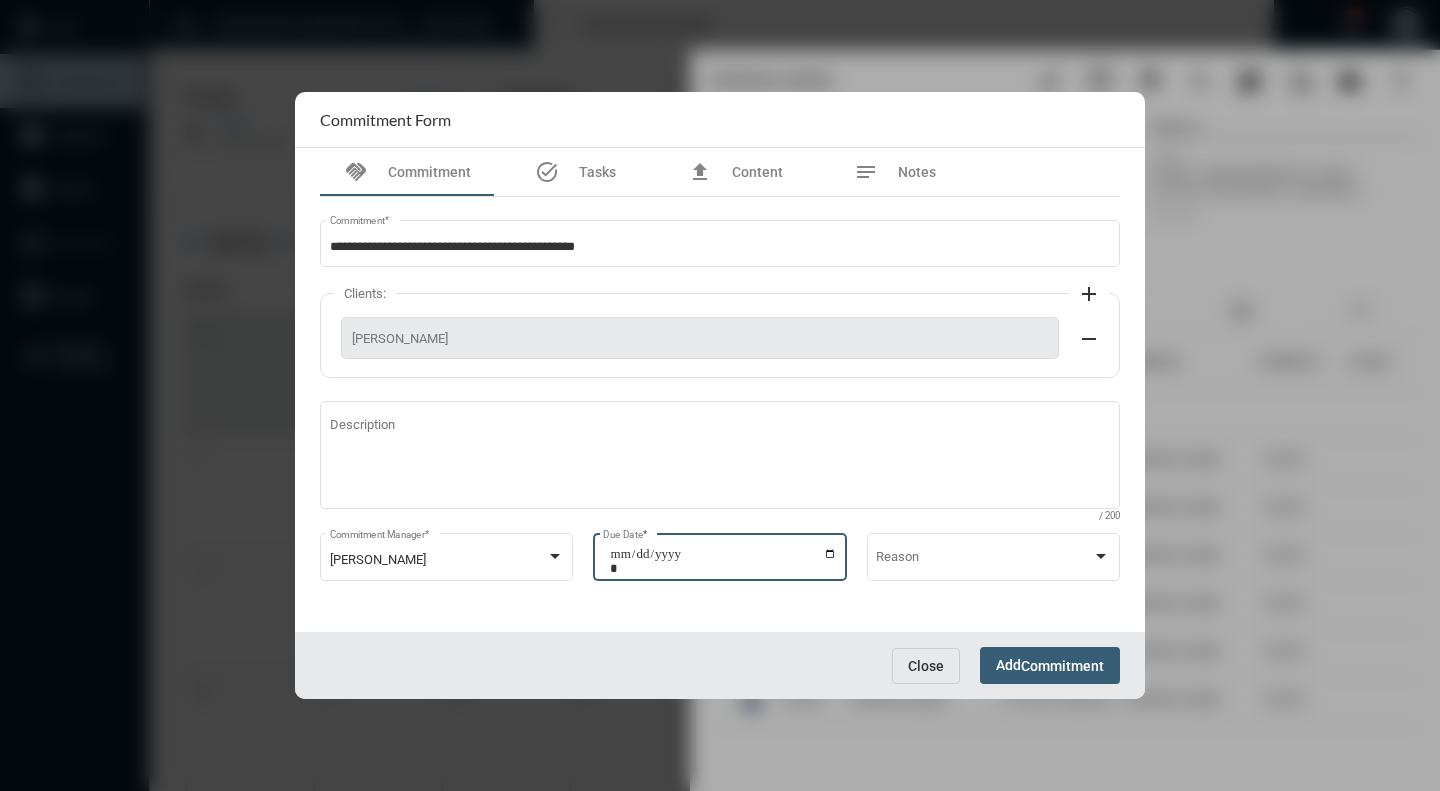 type on "**********" 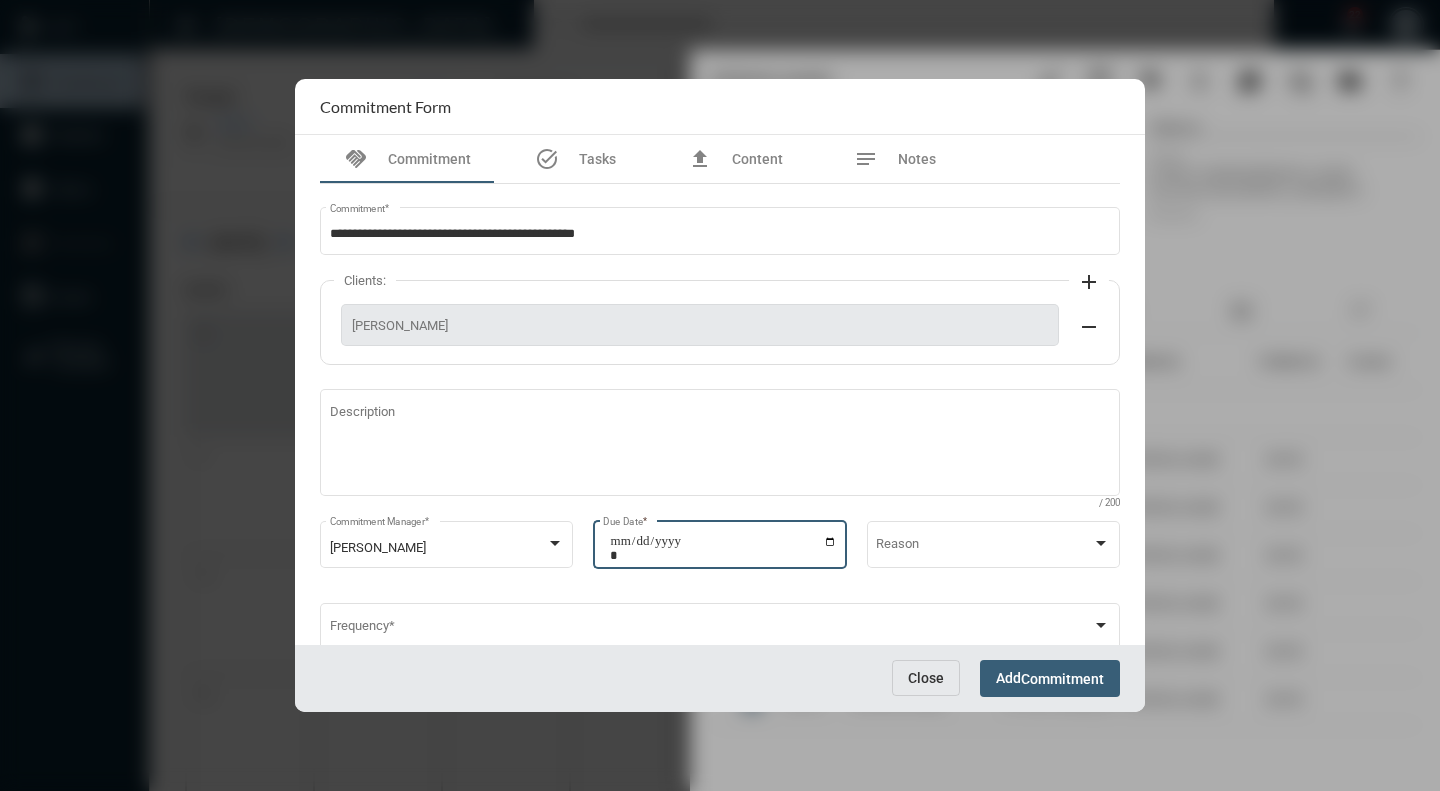 click on "Commitment" at bounding box center [1062, 679] 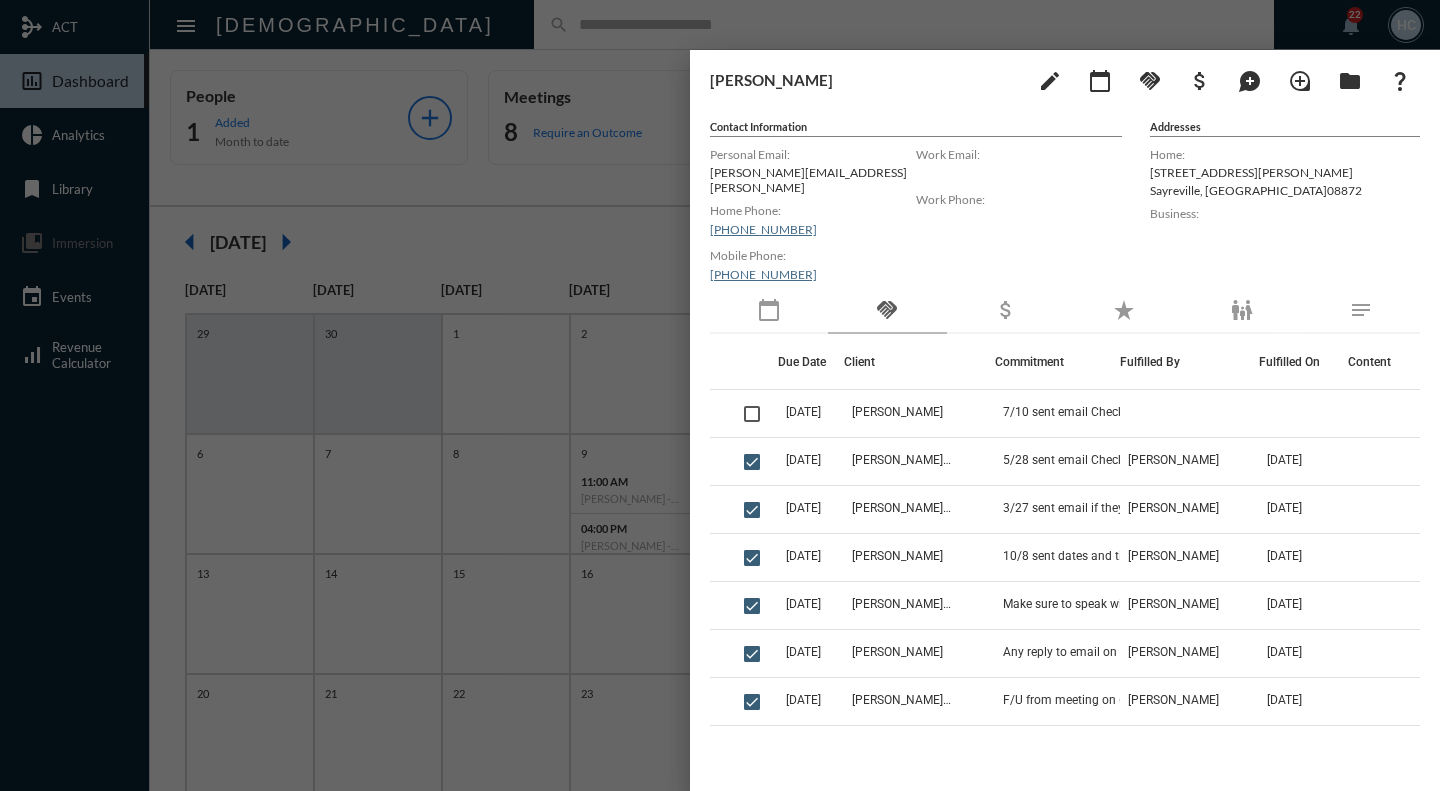click at bounding box center (720, 395) 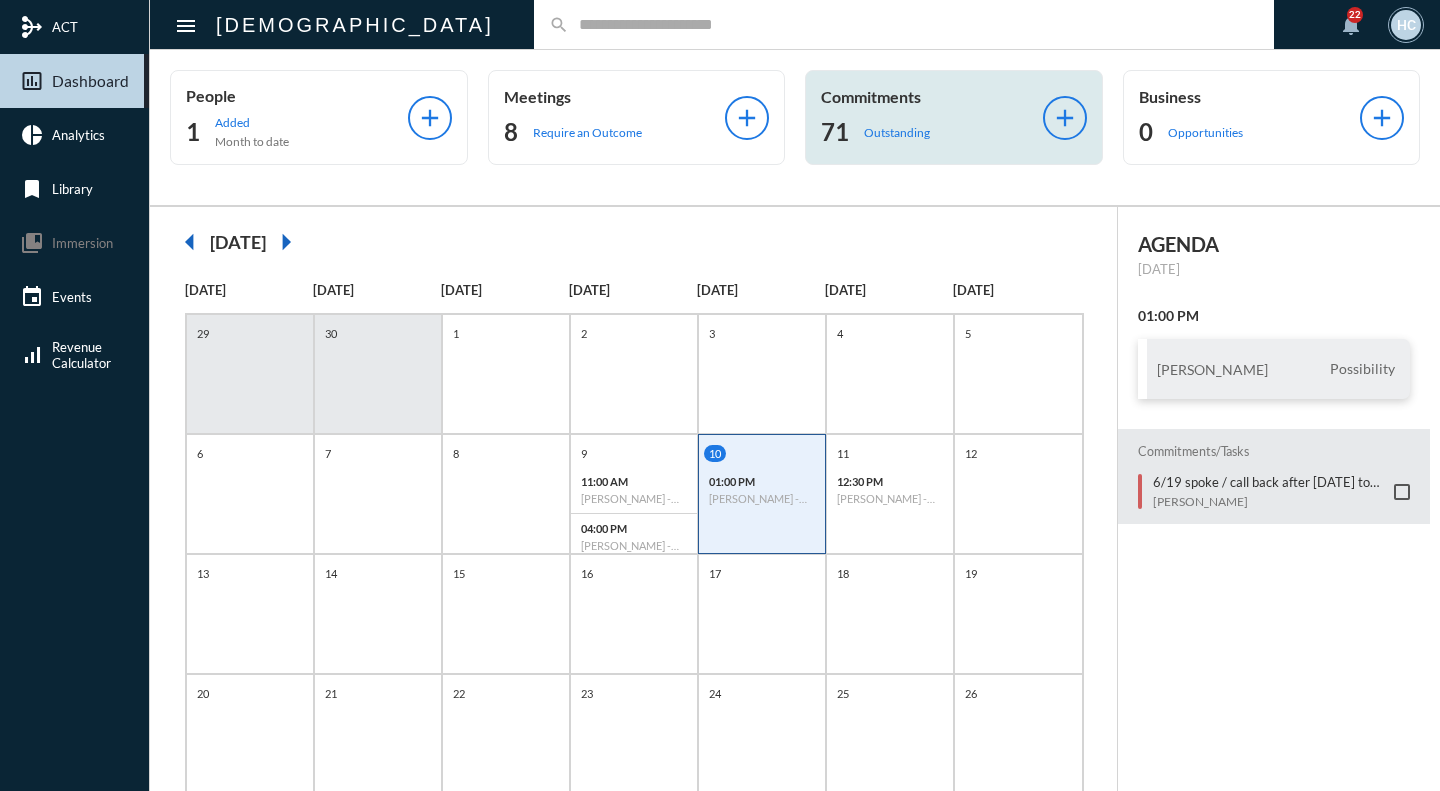 click on "Commitments 71 Outstanding" 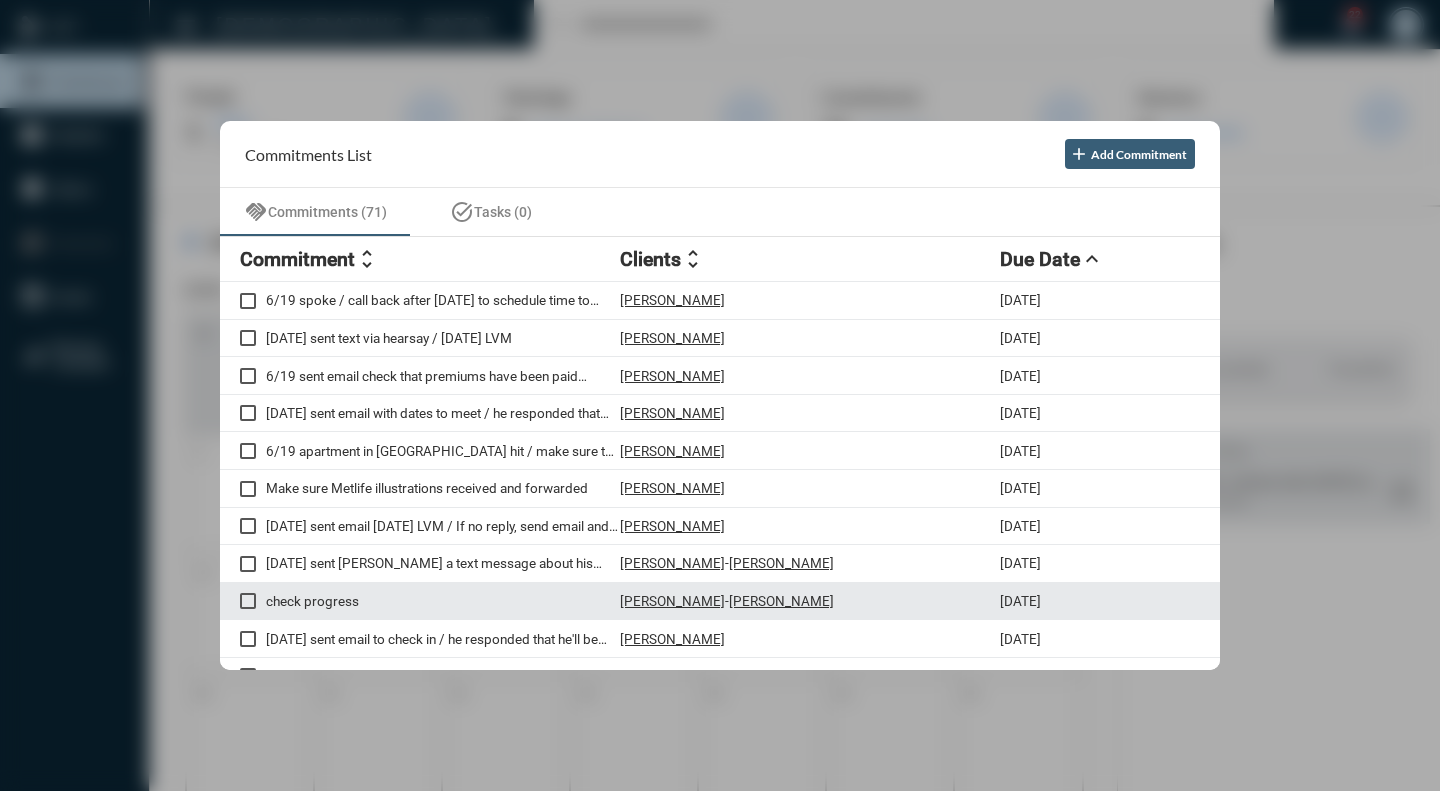 click on "check progress" at bounding box center (443, 601) 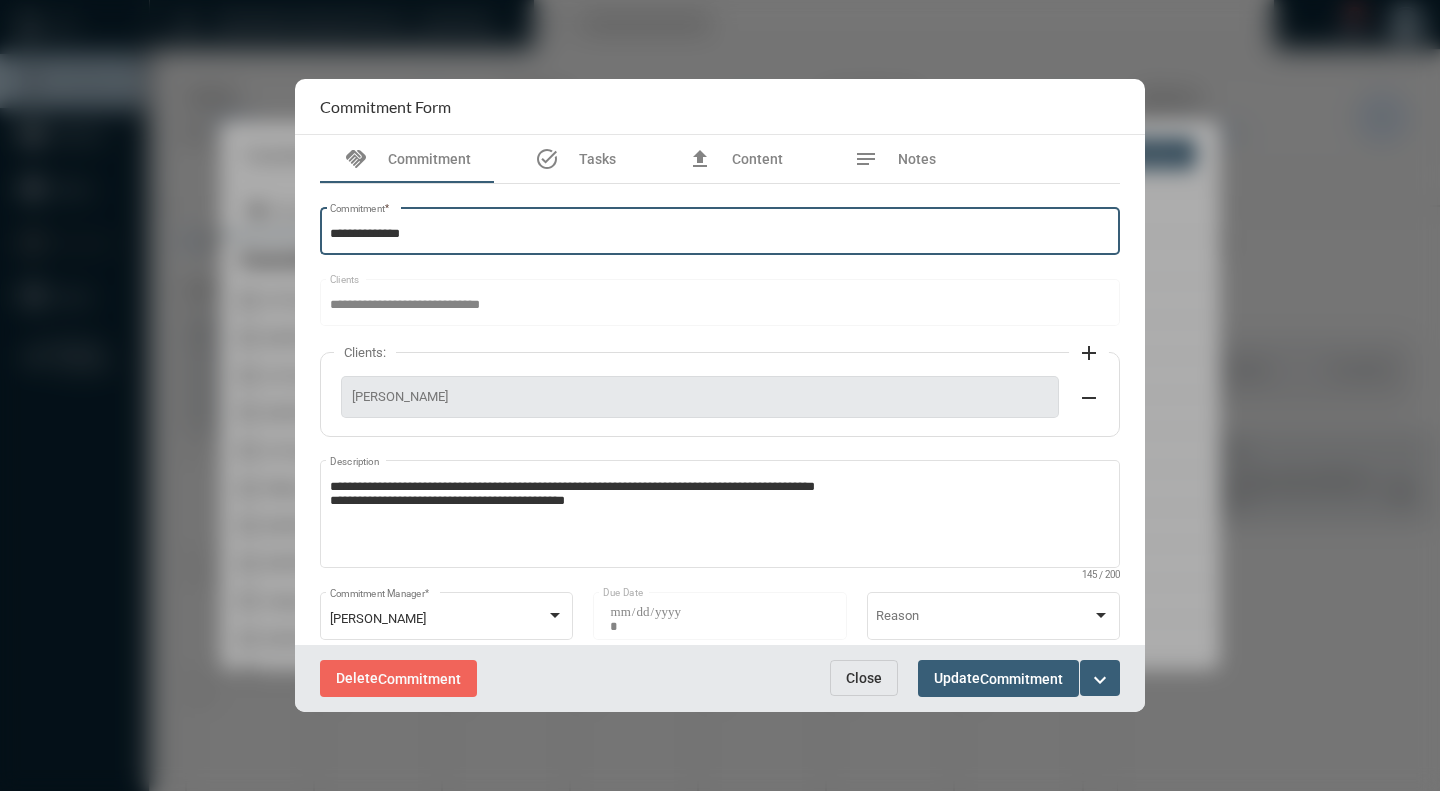 click on "**********" at bounding box center [720, 234] 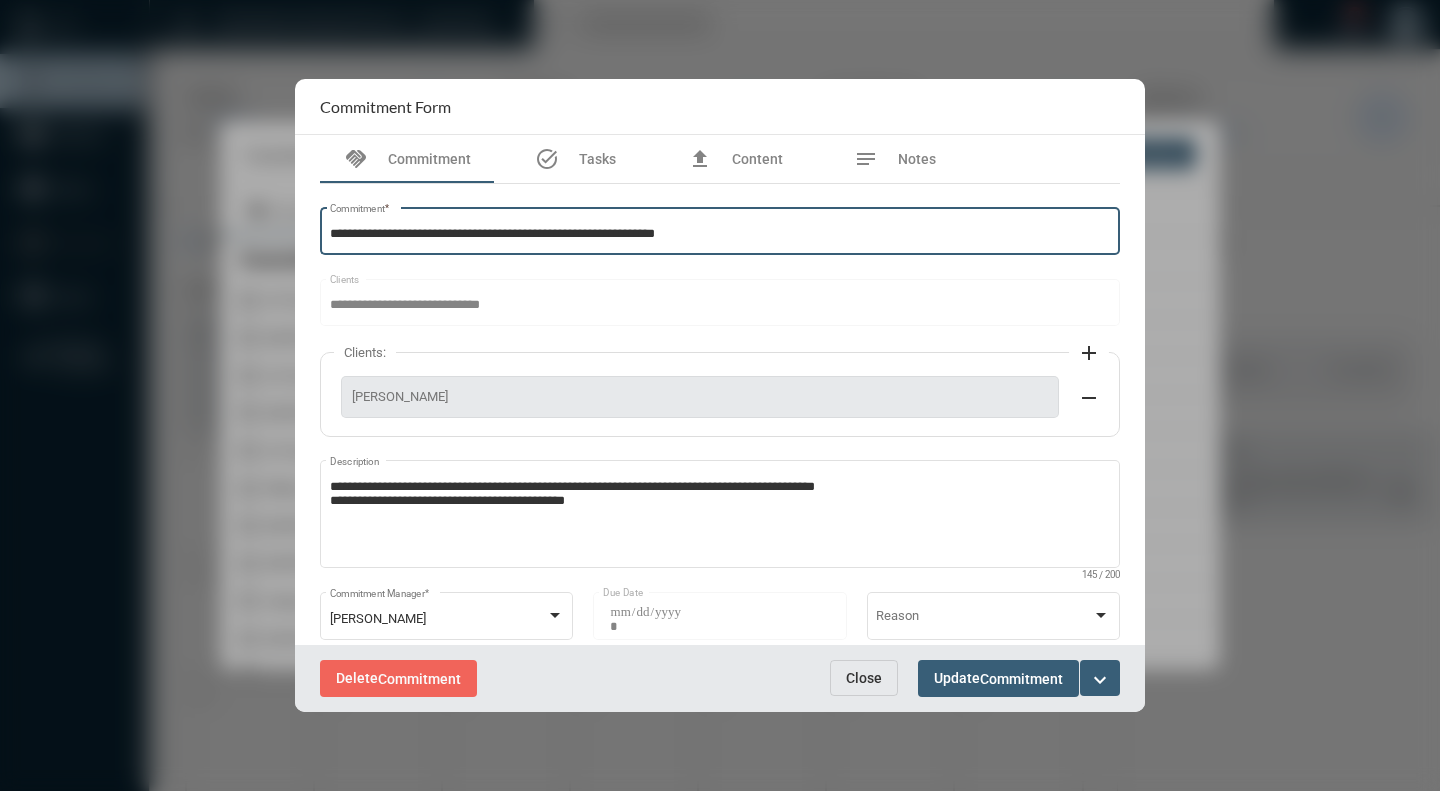 click on "**********" at bounding box center (720, 234) 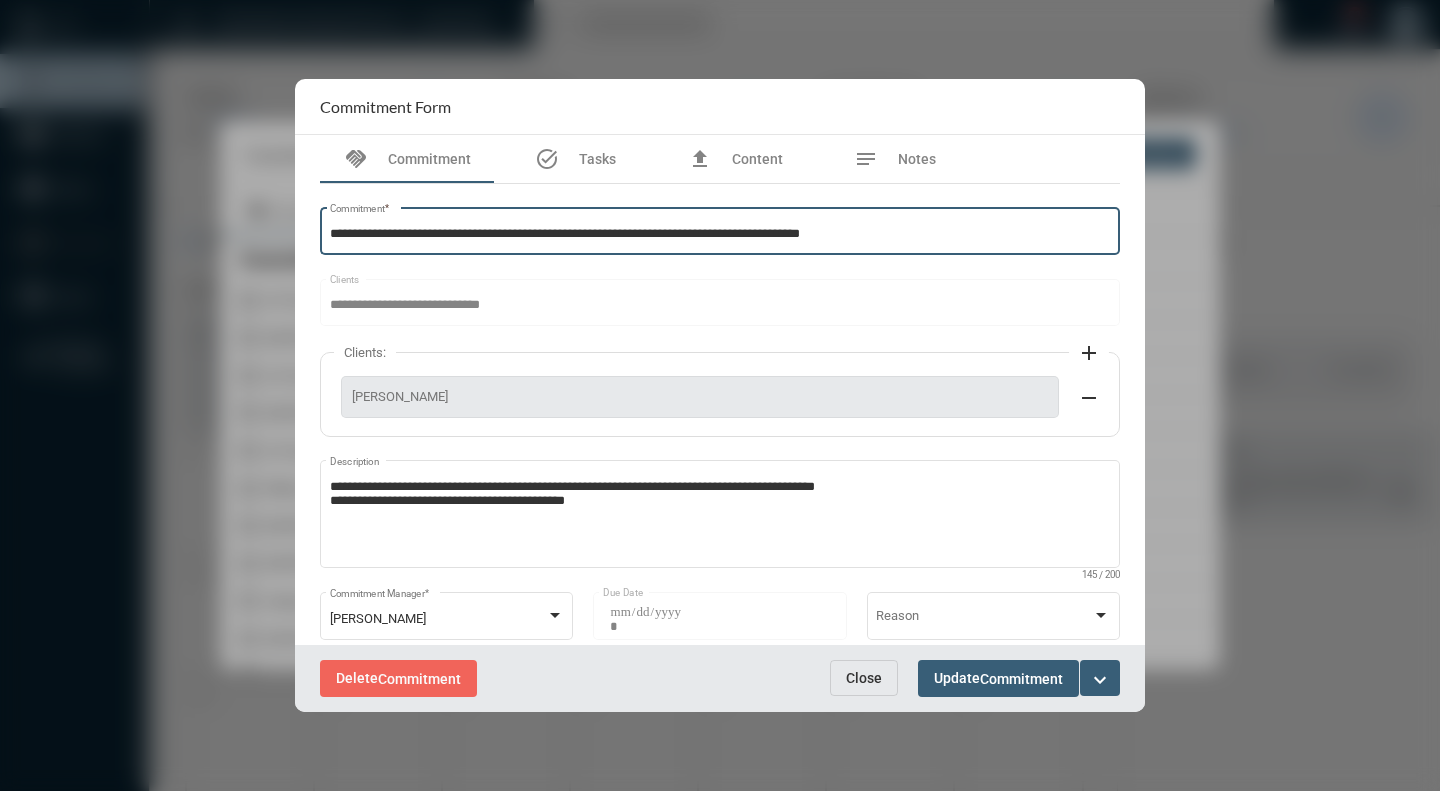 type on "**********" 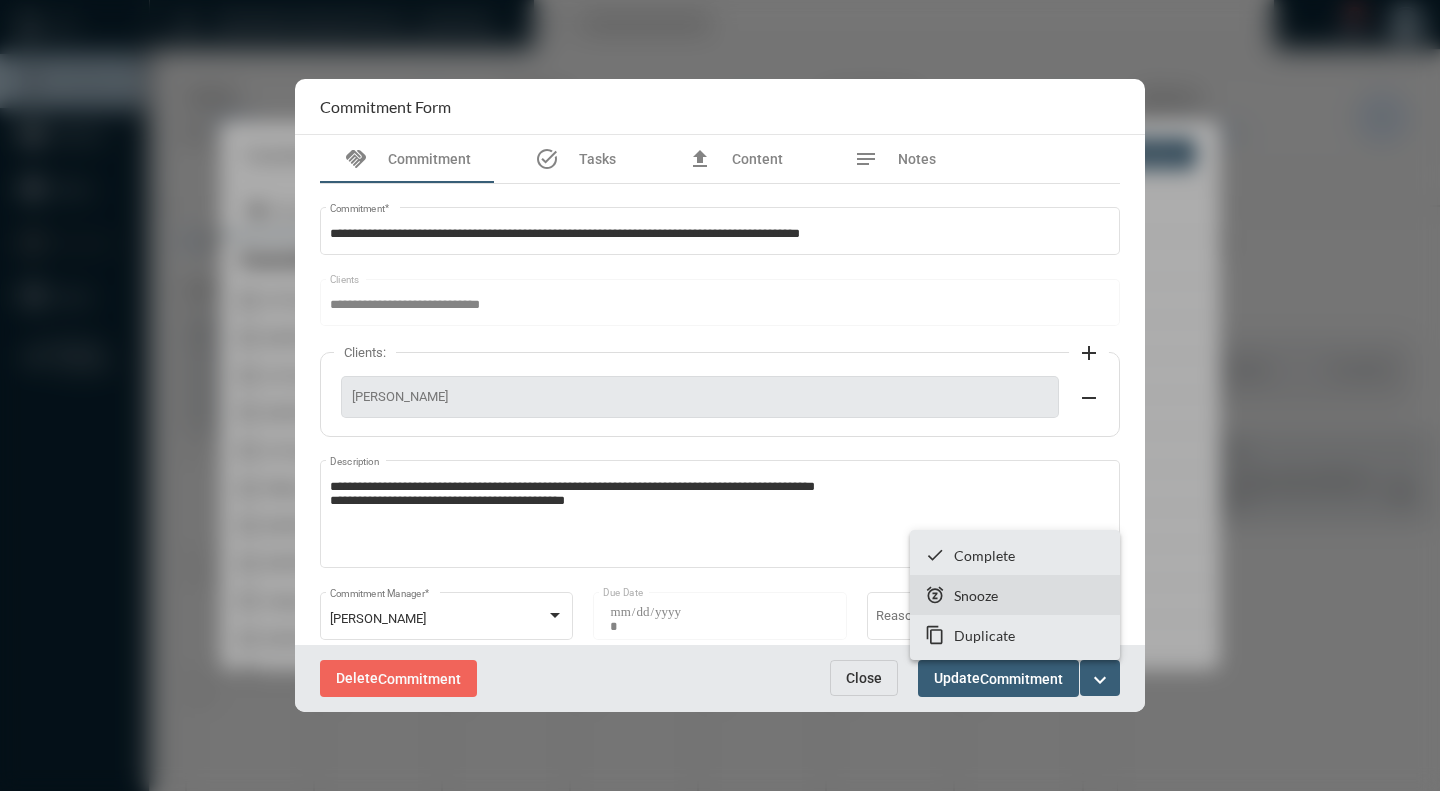 click on "snooze Snooze" at bounding box center (1015, 595) 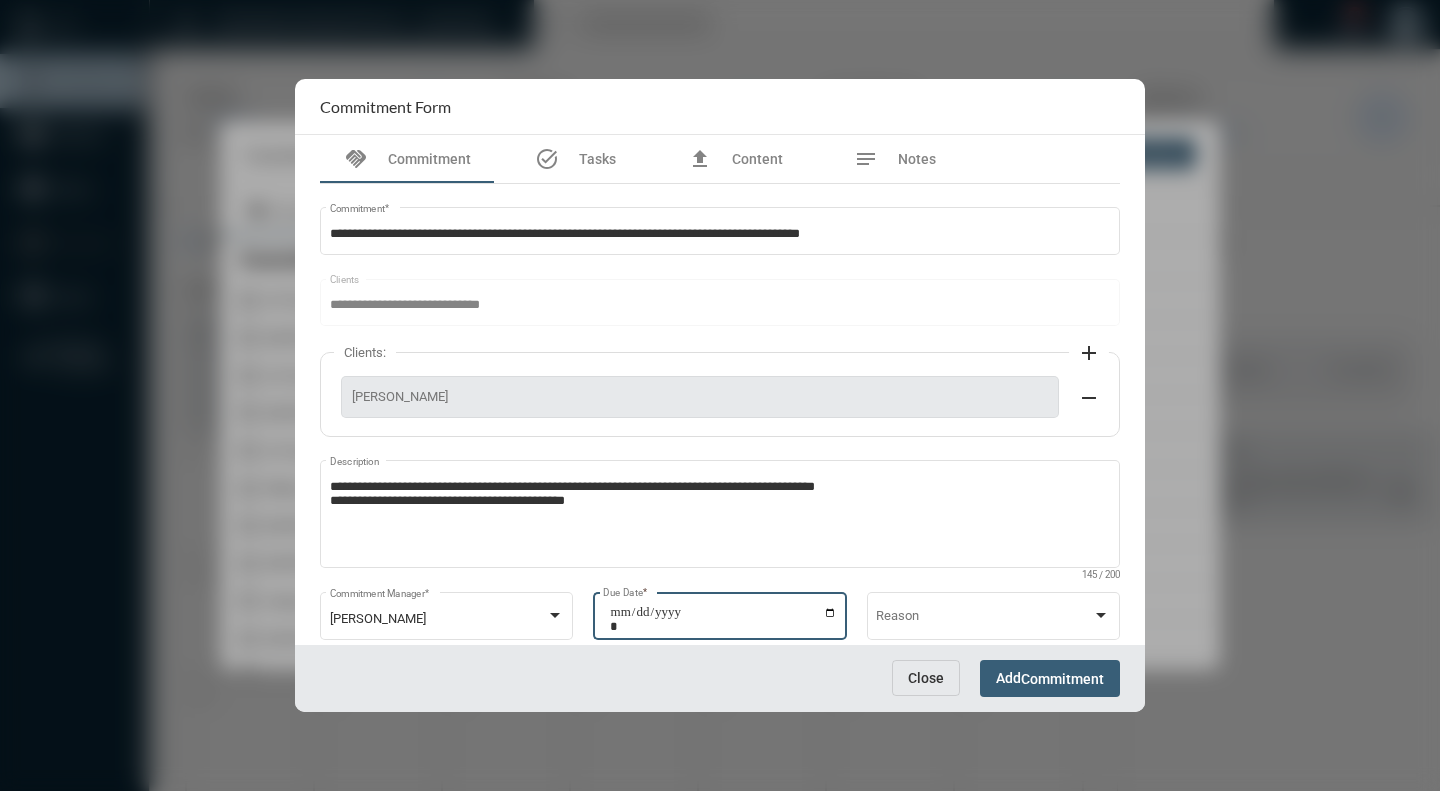 click on "**********" at bounding box center [723, 619] 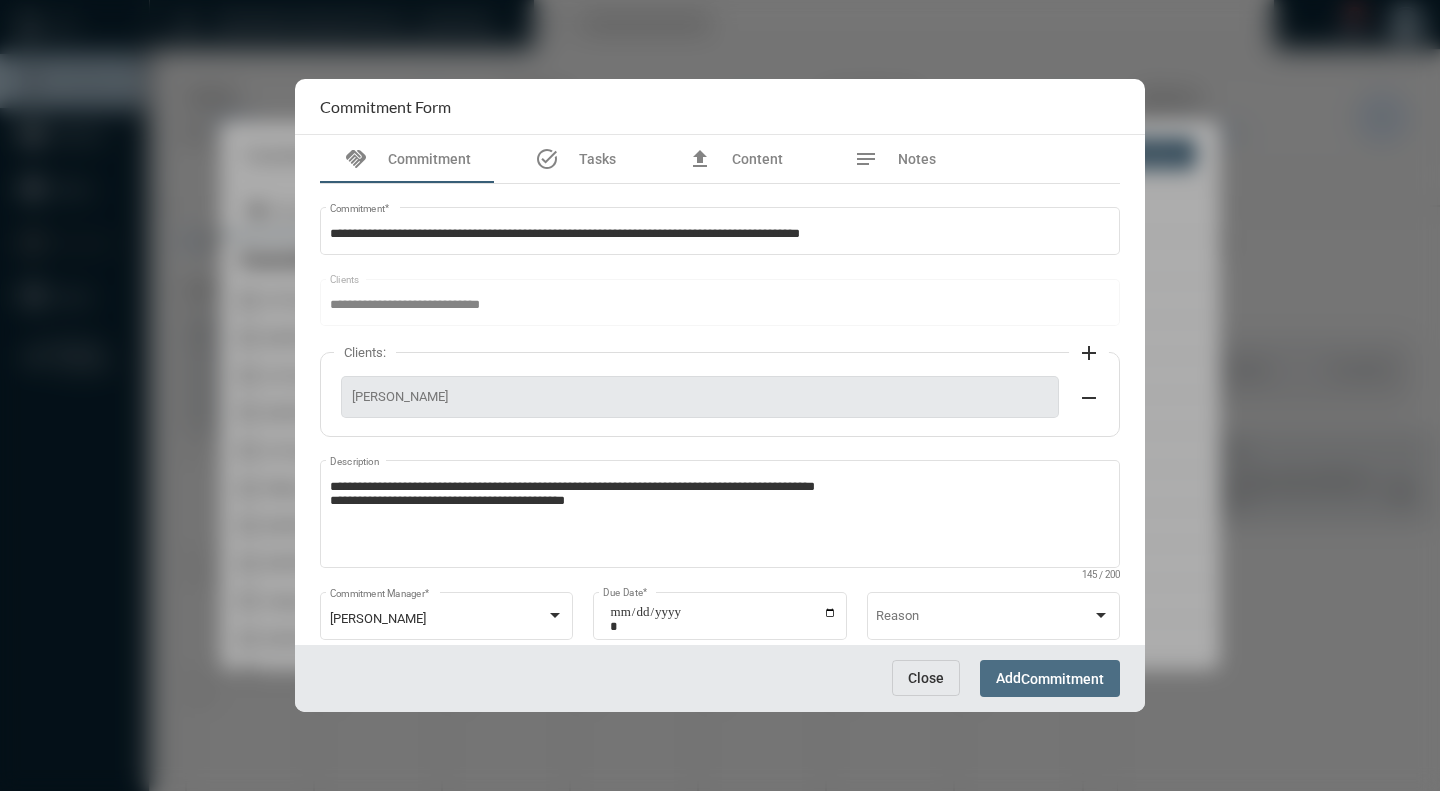 click on "Commitment" at bounding box center (1062, 679) 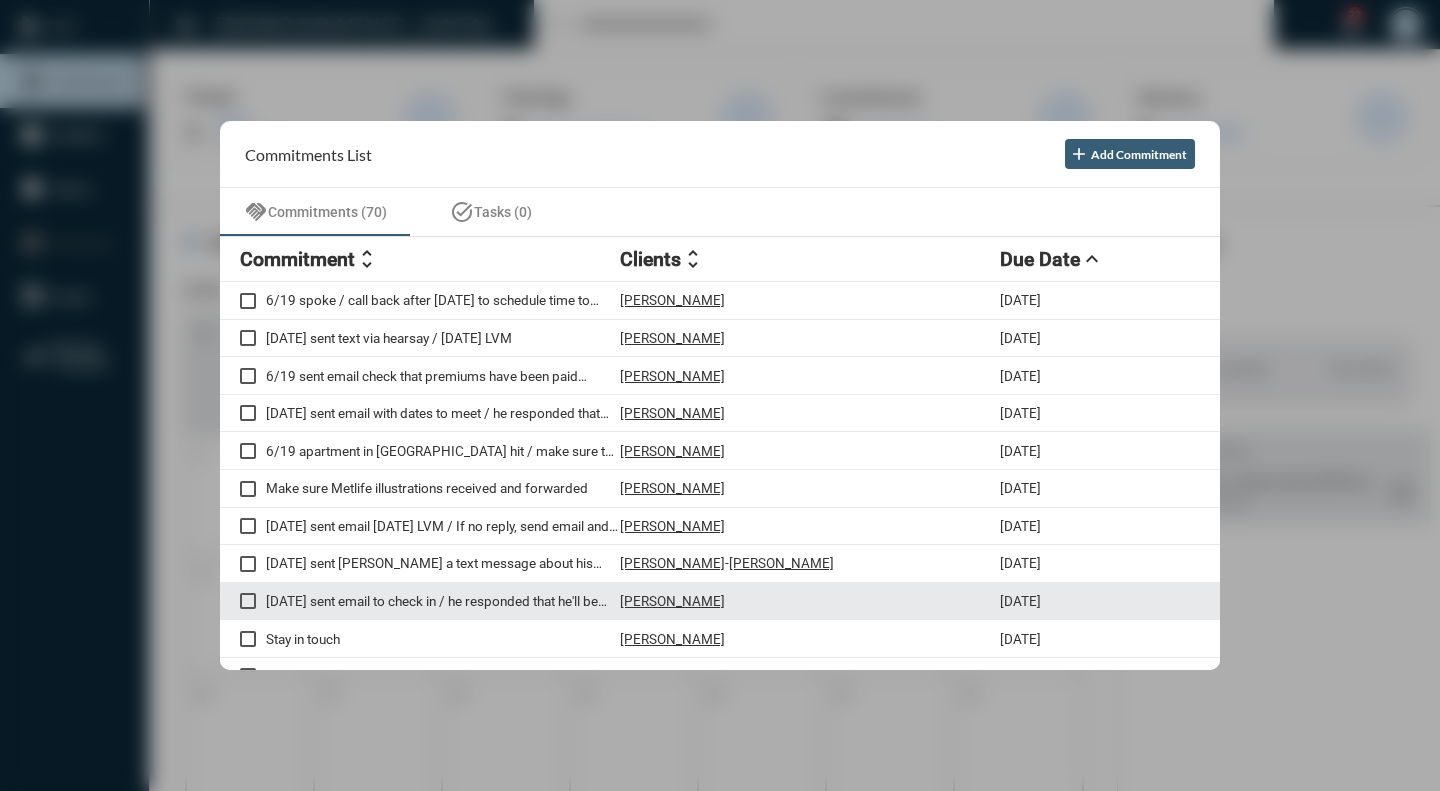 click on "6/4/25 sent email to check in / he responded that he'll be back in 2 weeks, get back to him then" at bounding box center [443, 601] 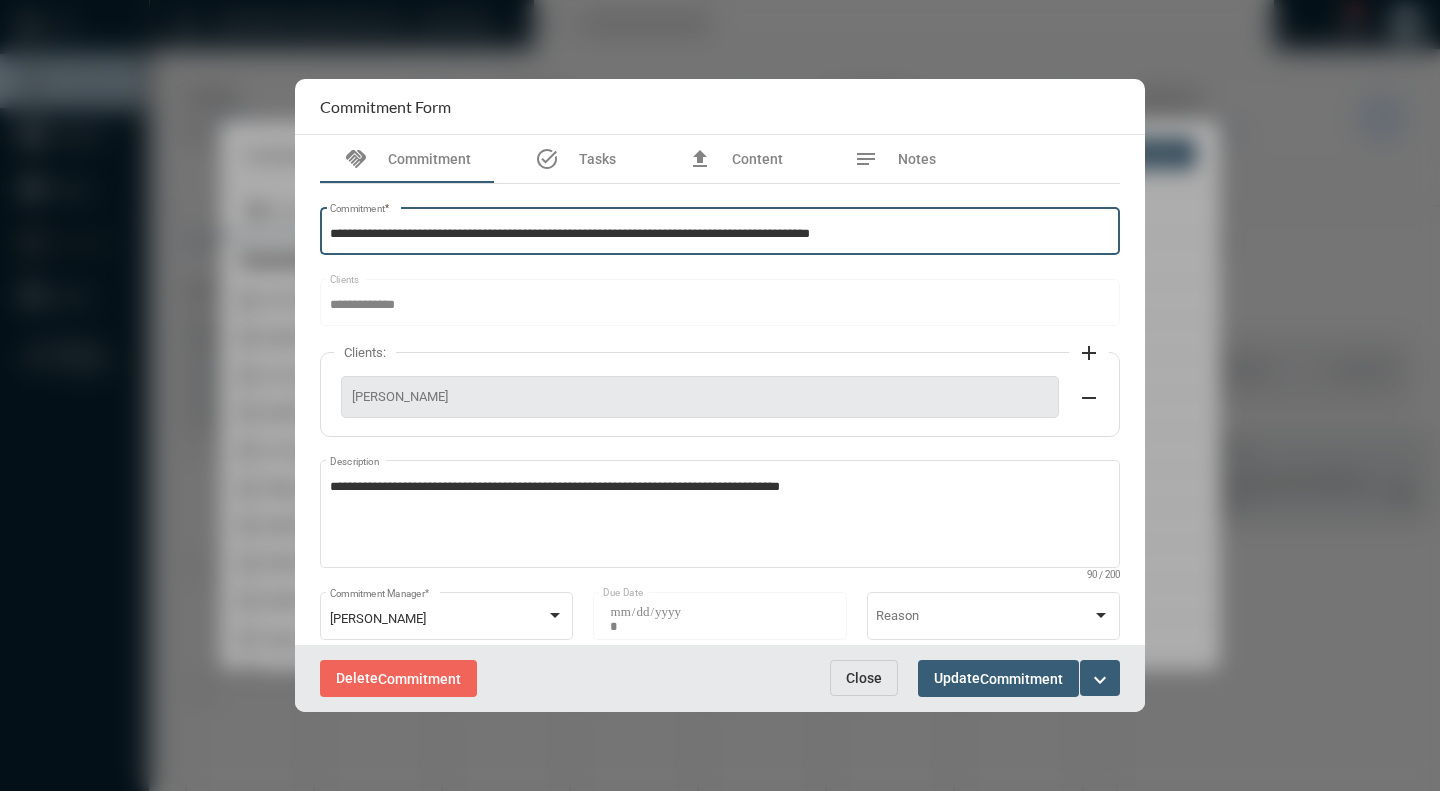 scroll, scrollTop: 0, scrollLeft: 0, axis: both 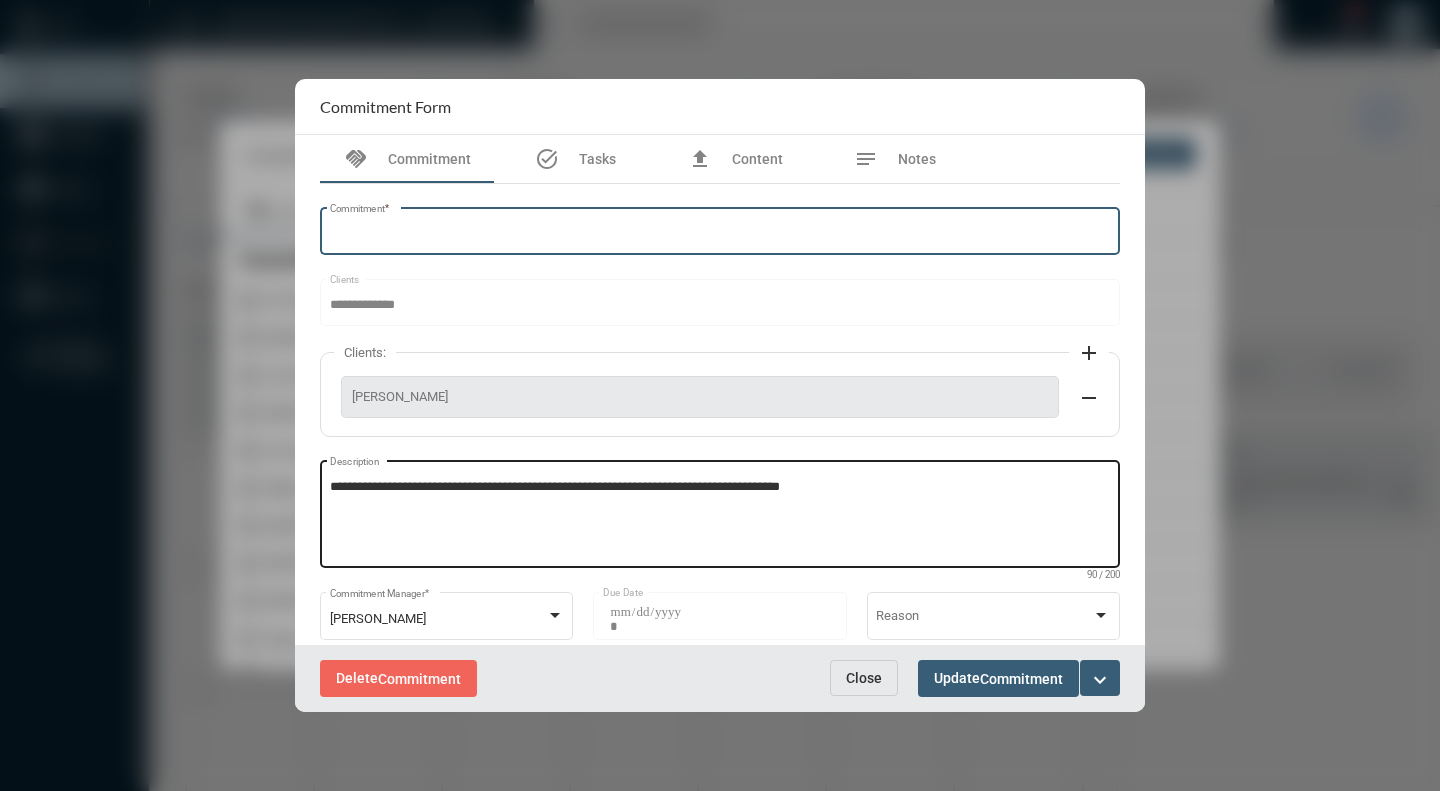 type 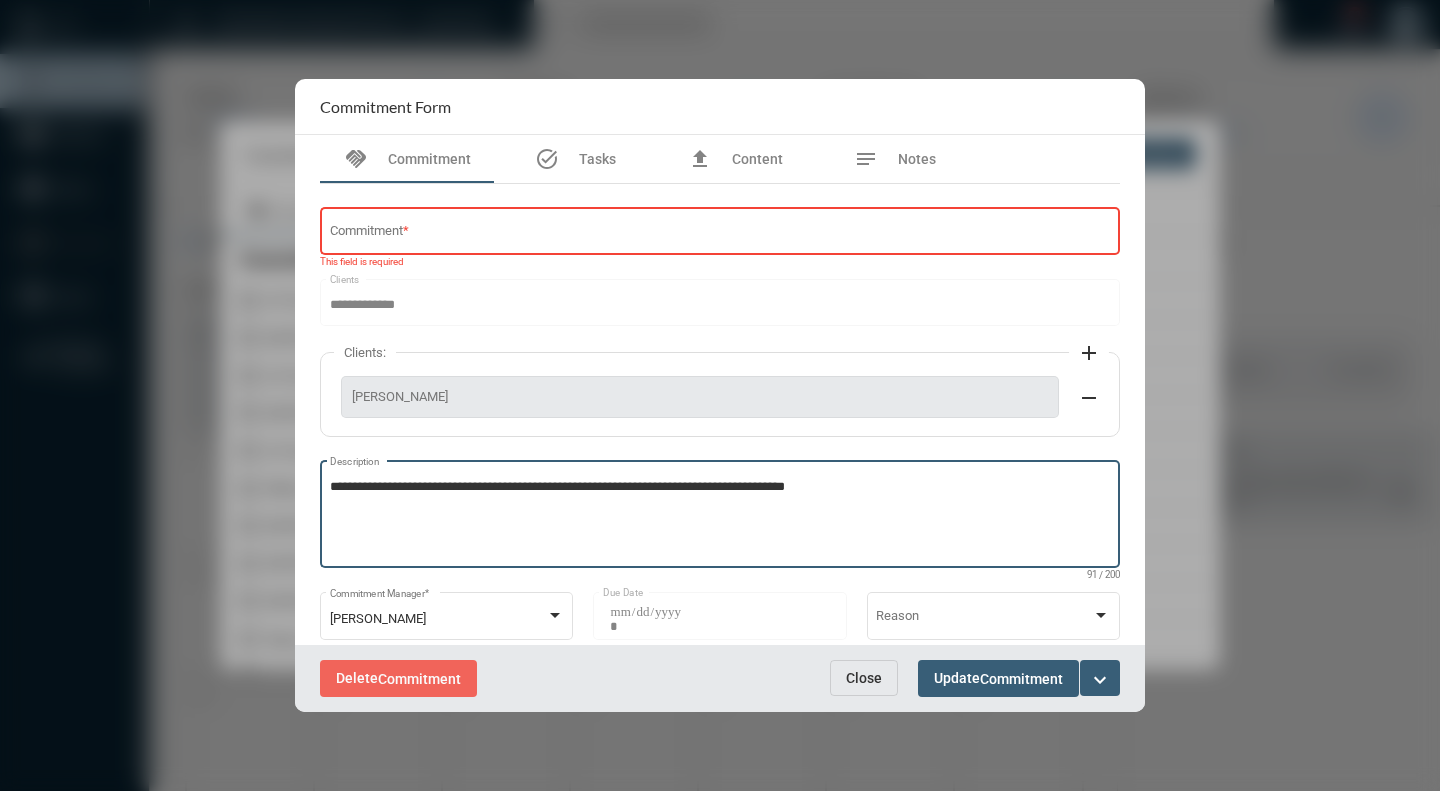 paste on "**********" 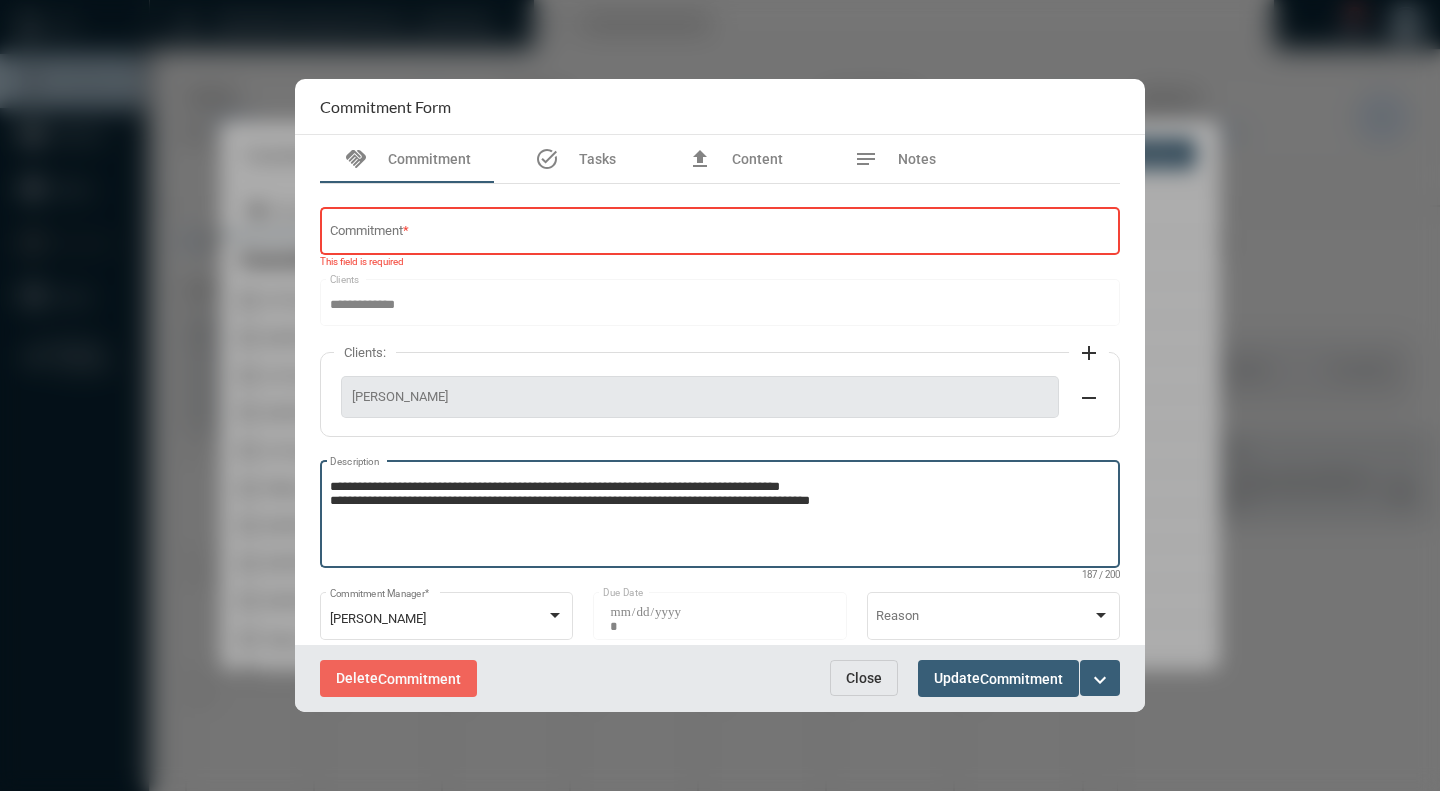 type on "**********" 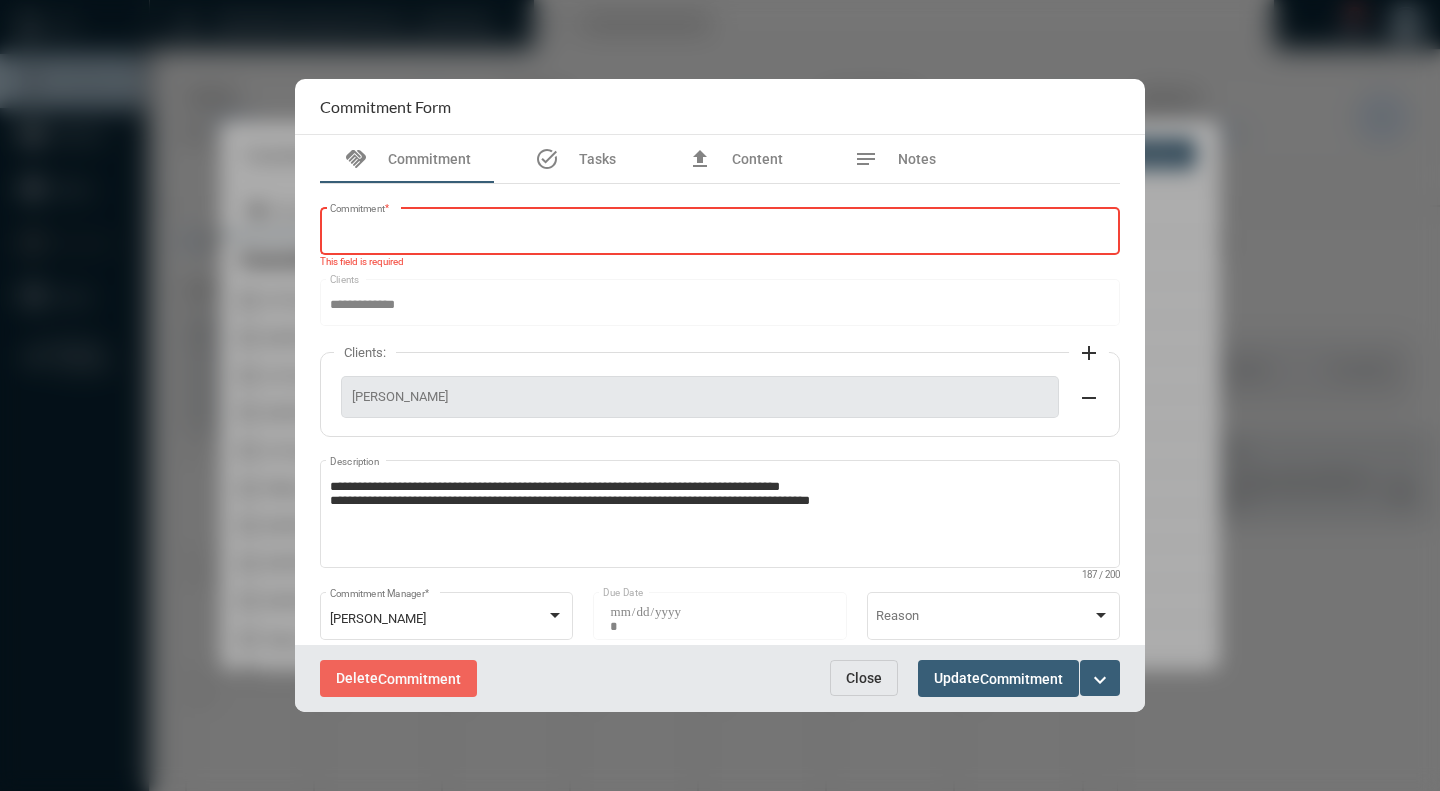 click on "Commitment  *" at bounding box center (718, 234) 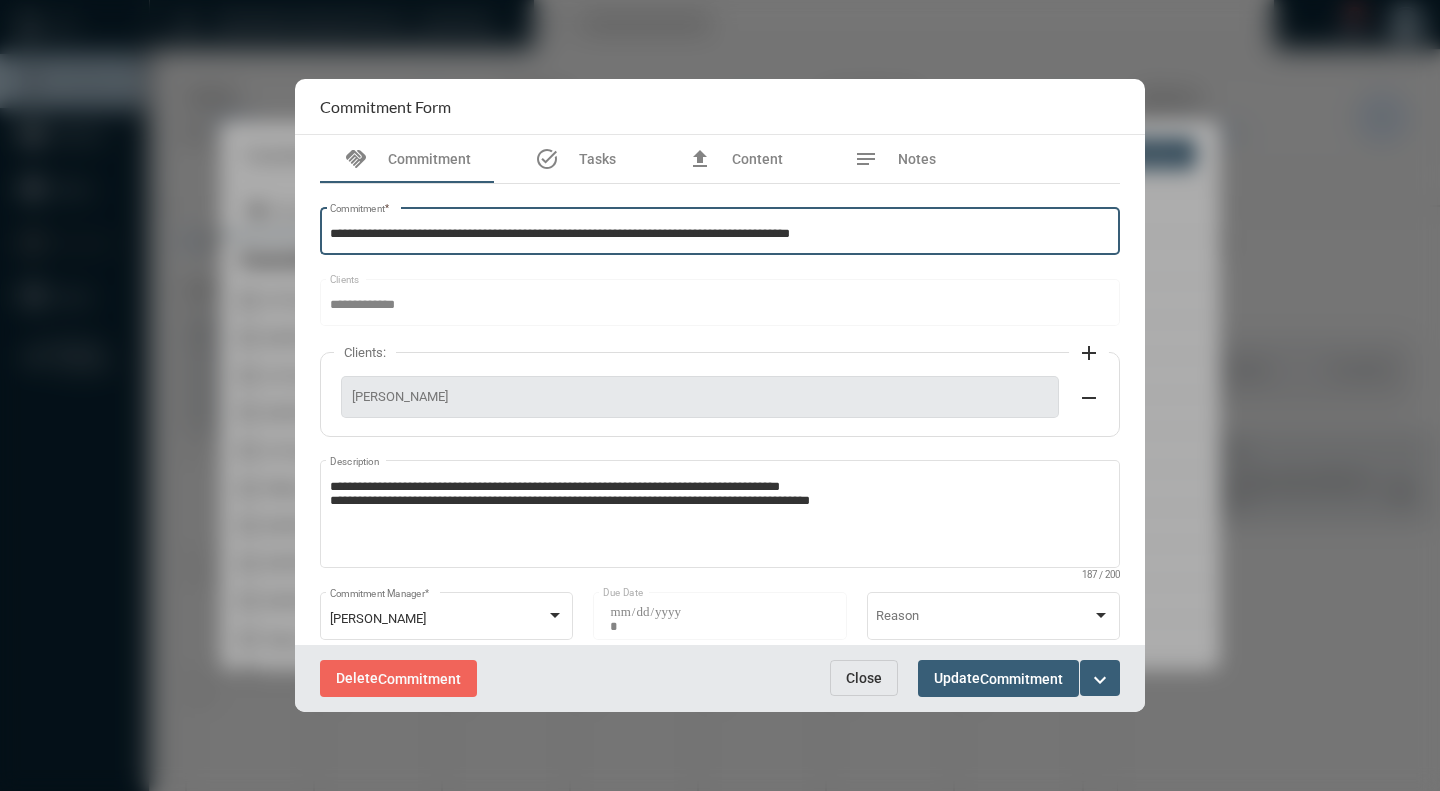 type on "**********" 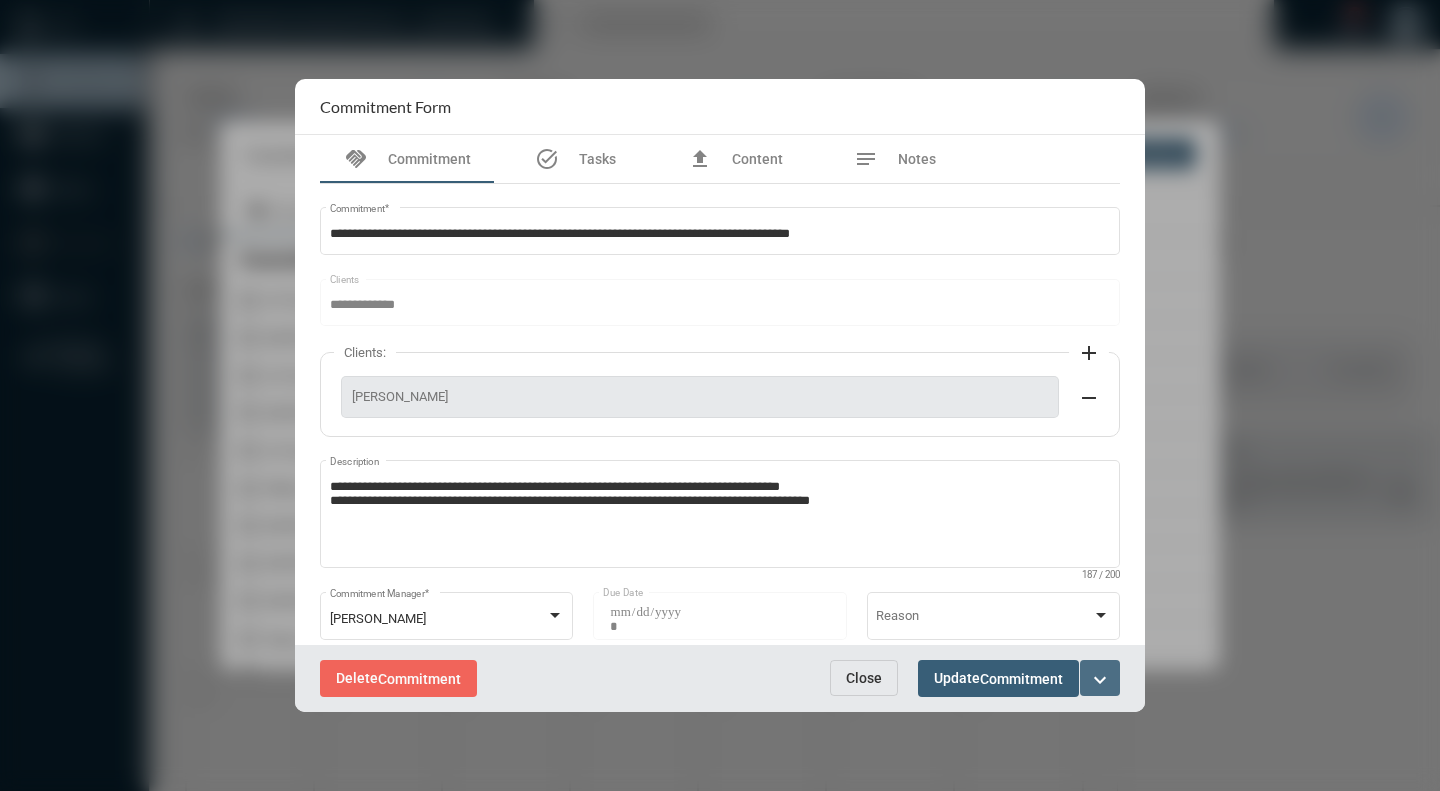 click on "expand_more" at bounding box center [1100, 680] 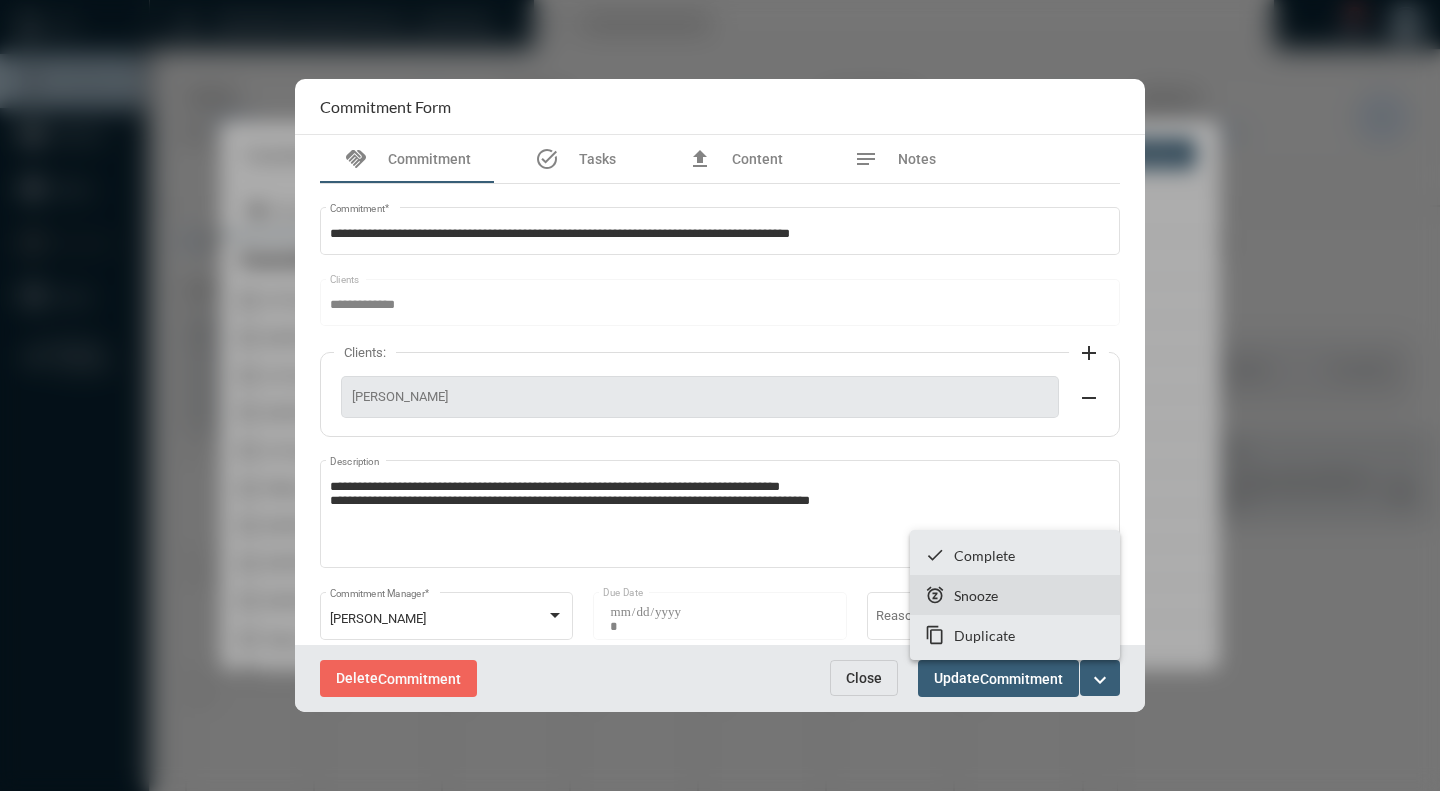 click on "Snooze" at bounding box center [976, 595] 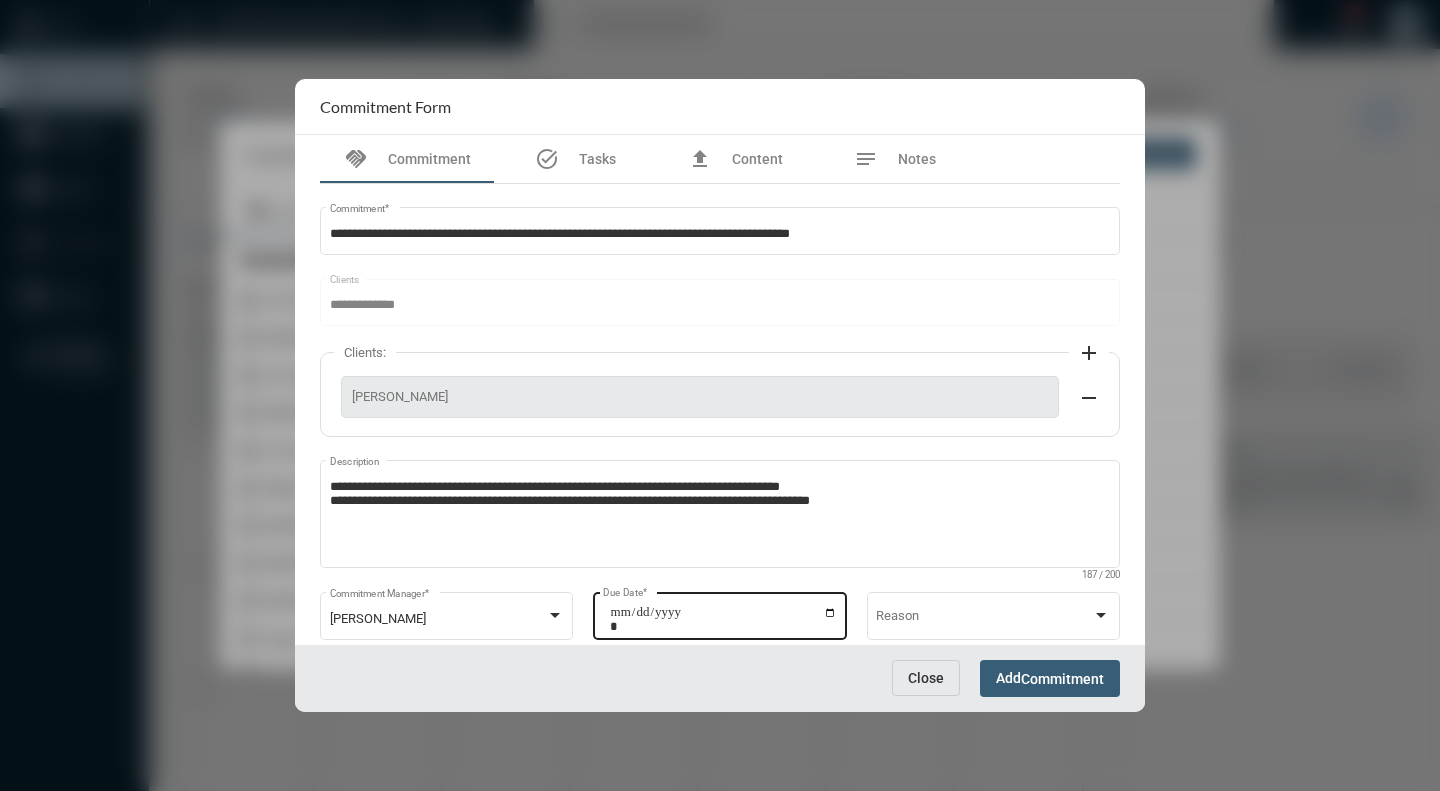 click on "**********" at bounding box center [723, 619] 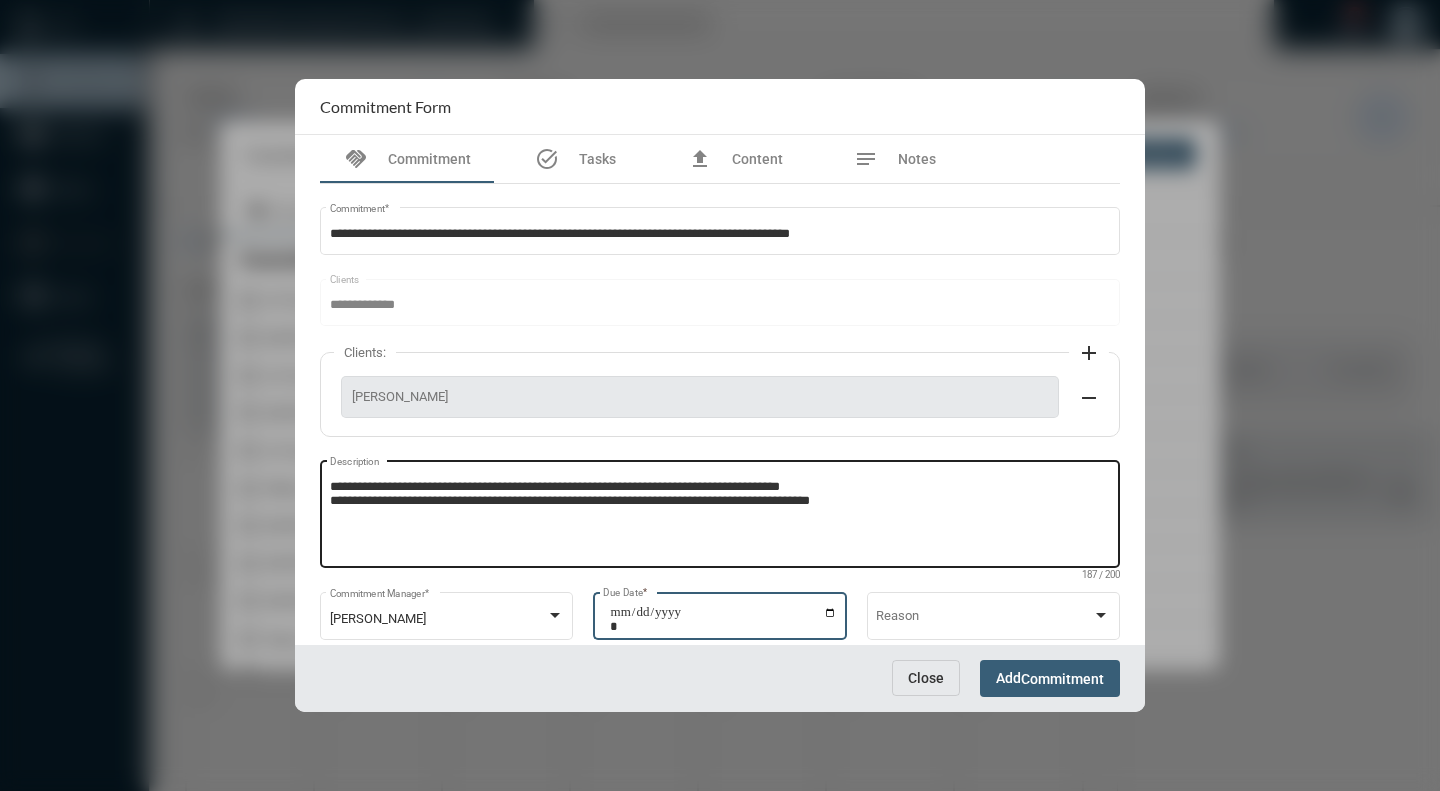type on "**********" 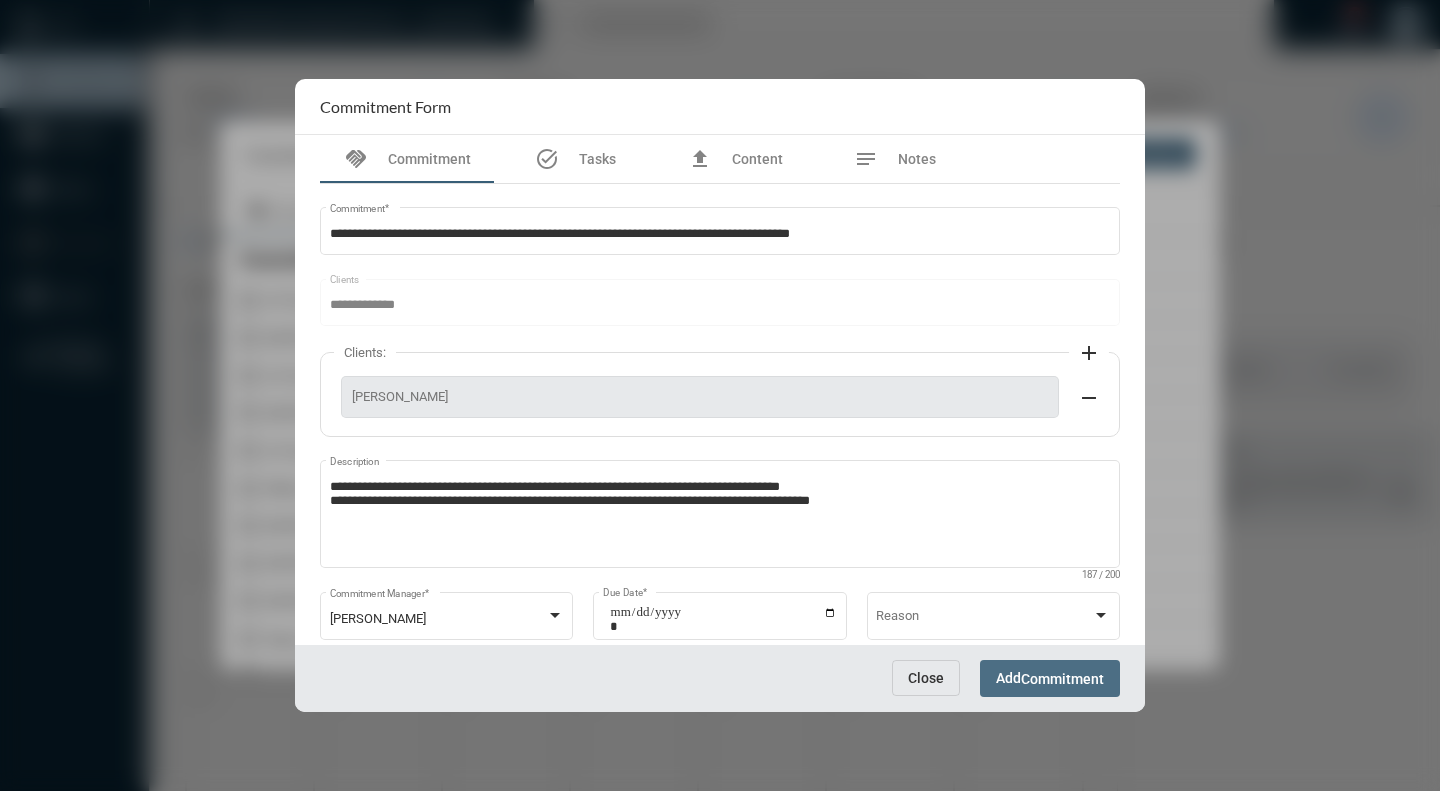 click on "Commitment" at bounding box center [1062, 679] 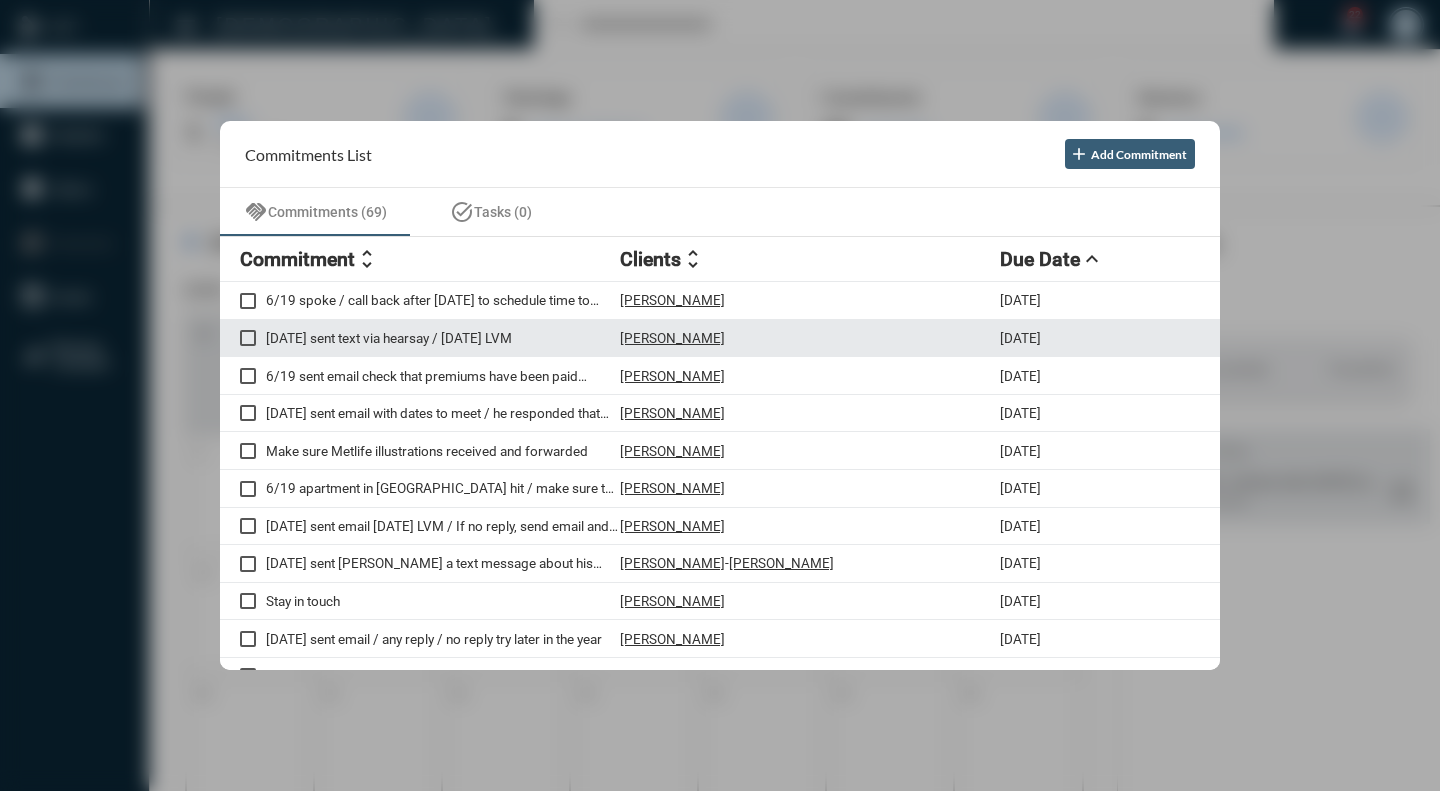 click on "4/23/25 sent text via hearsay / 4/9/25 LVM" at bounding box center (443, 338) 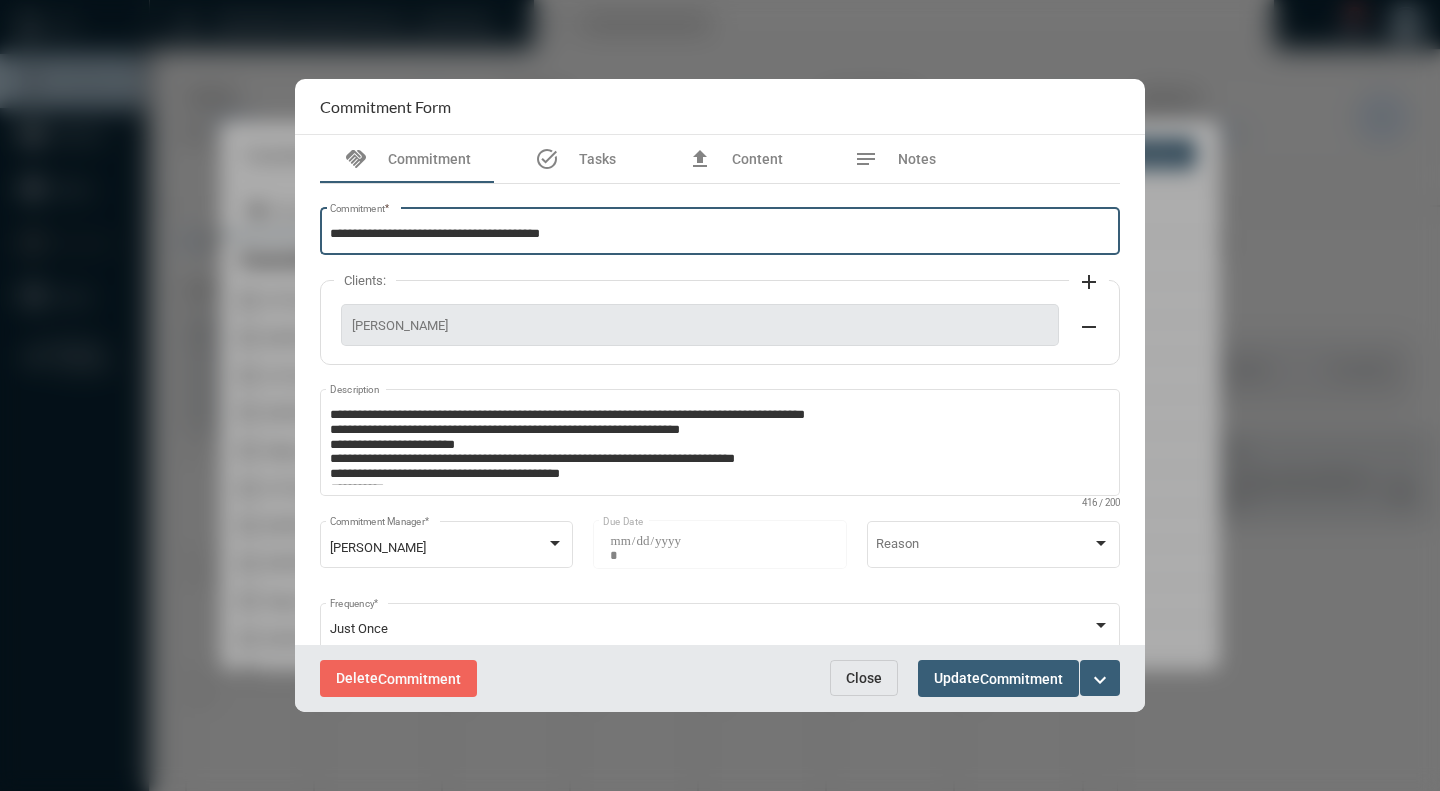 drag, startPoint x: 634, startPoint y: 234, endPoint x: 325, endPoint y: 233, distance: 309.00162 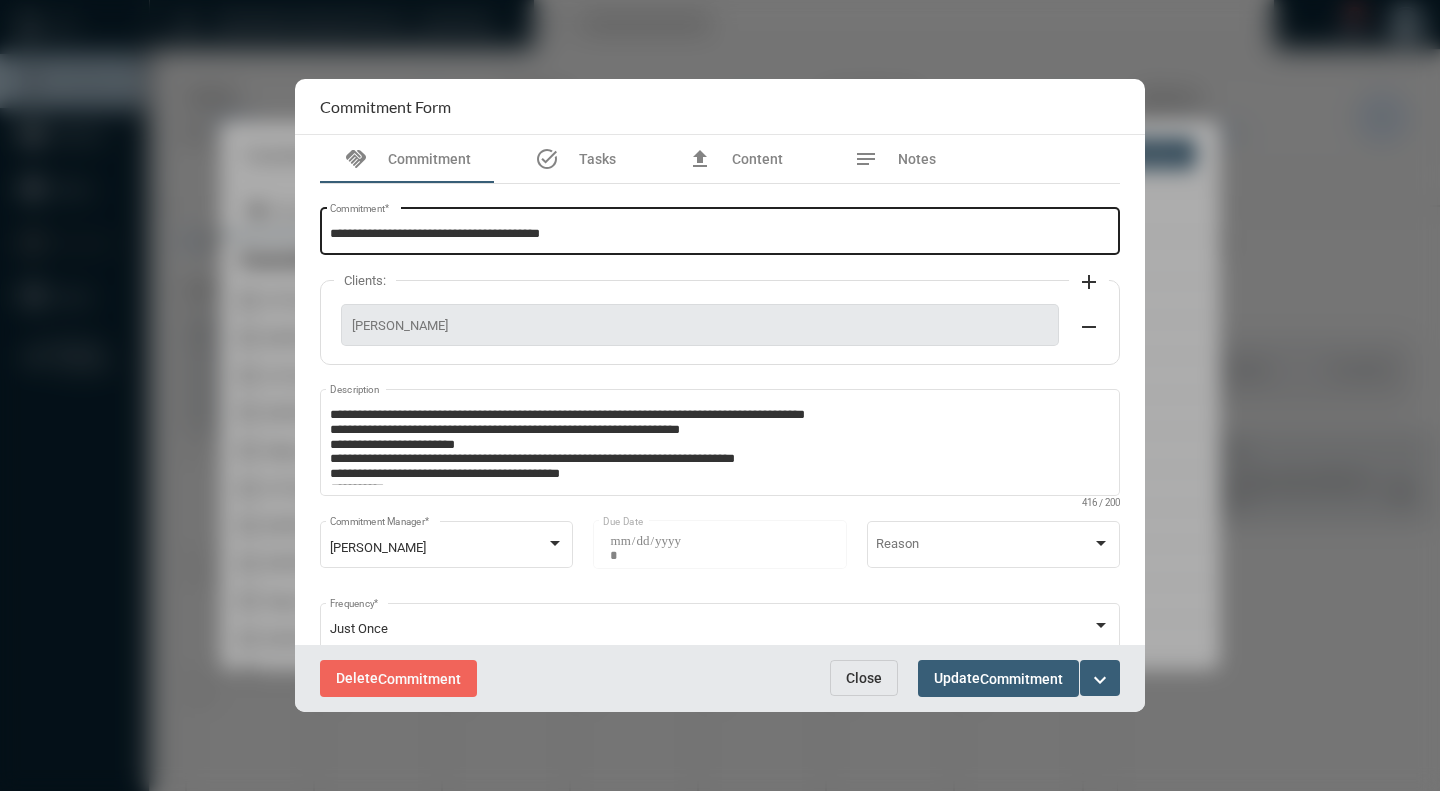 drag, startPoint x: 433, startPoint y: 227, endPoint x: 670, endPoint y: 215, distance: 237.3036 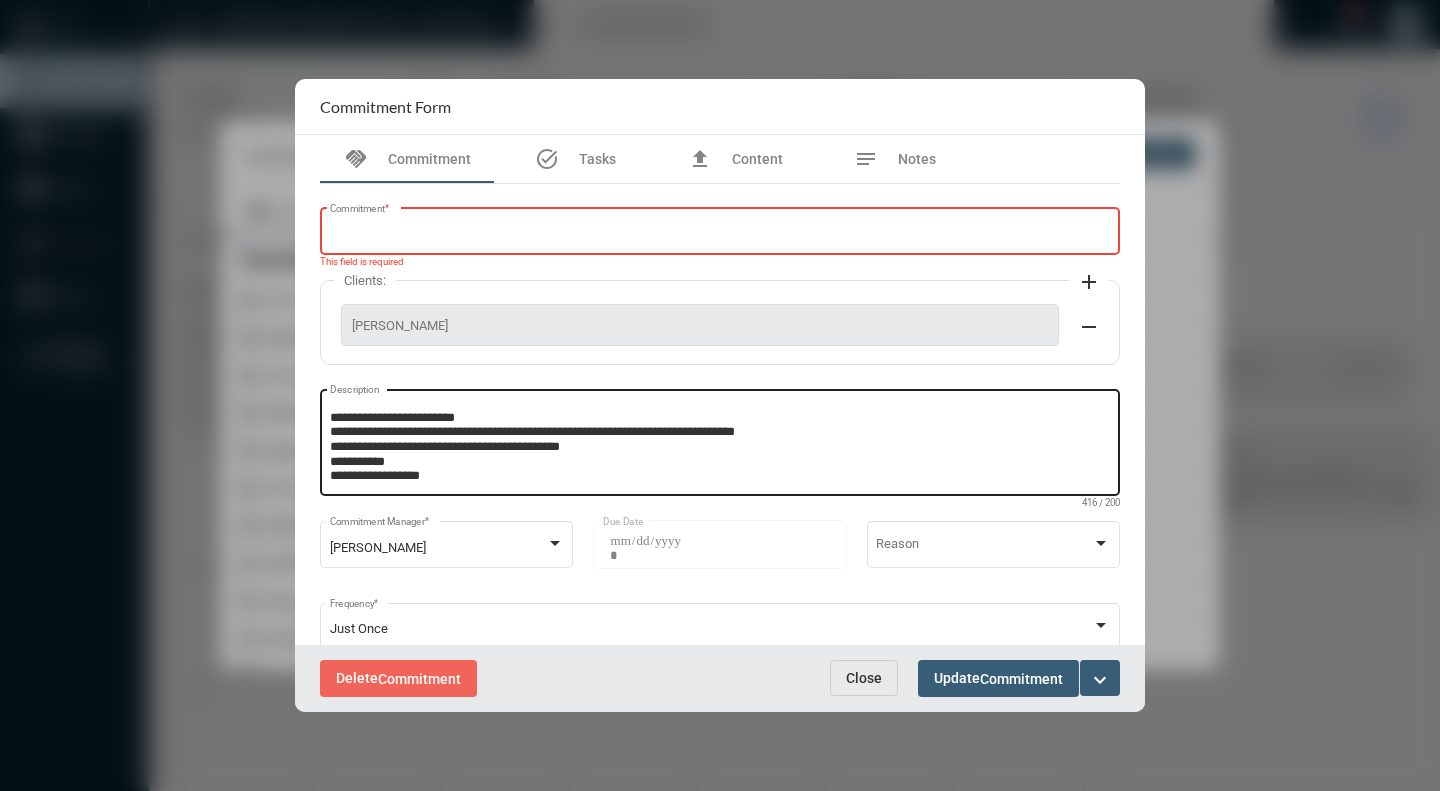 scroll, scrollTop: 42, scrollLeft: 0, axis: vertical 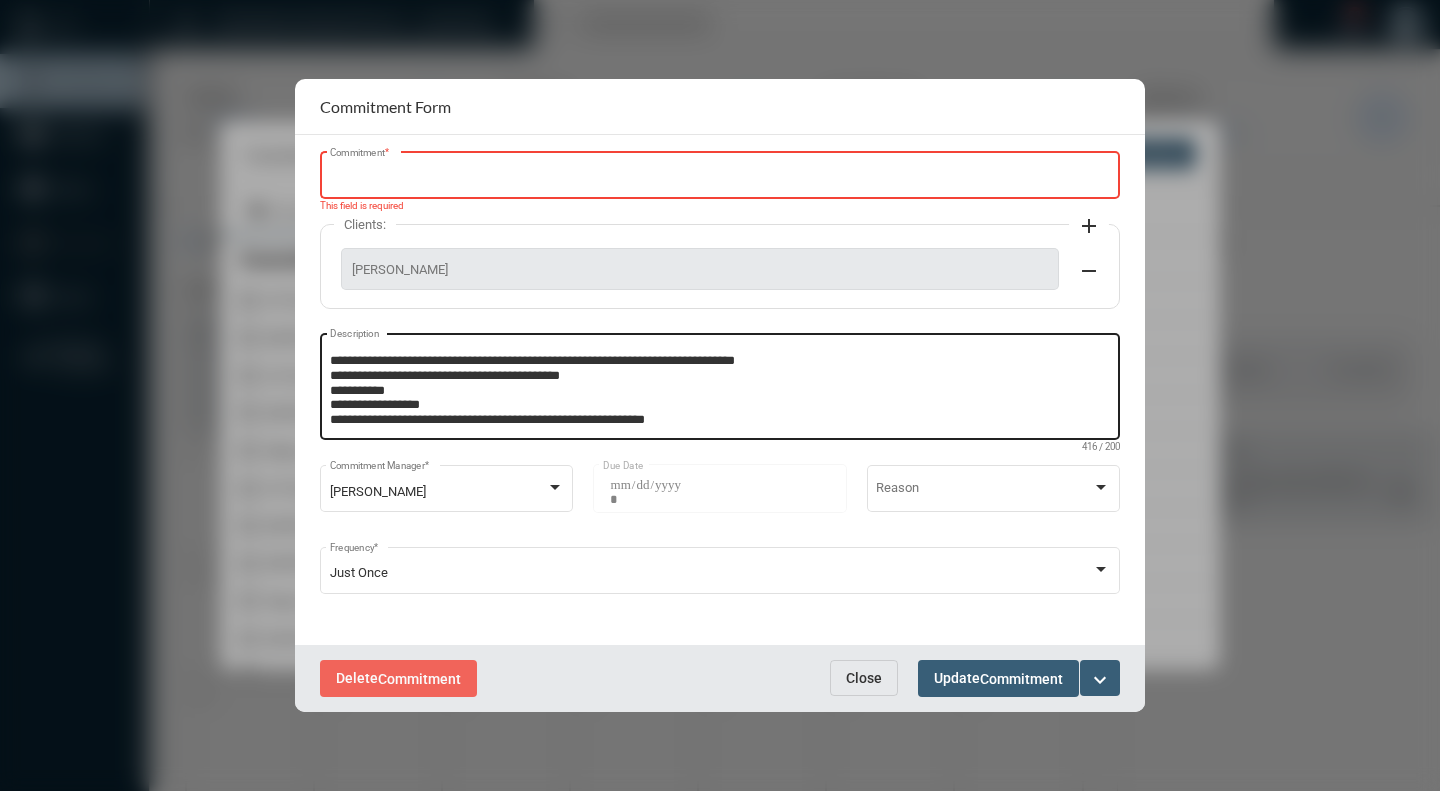 type 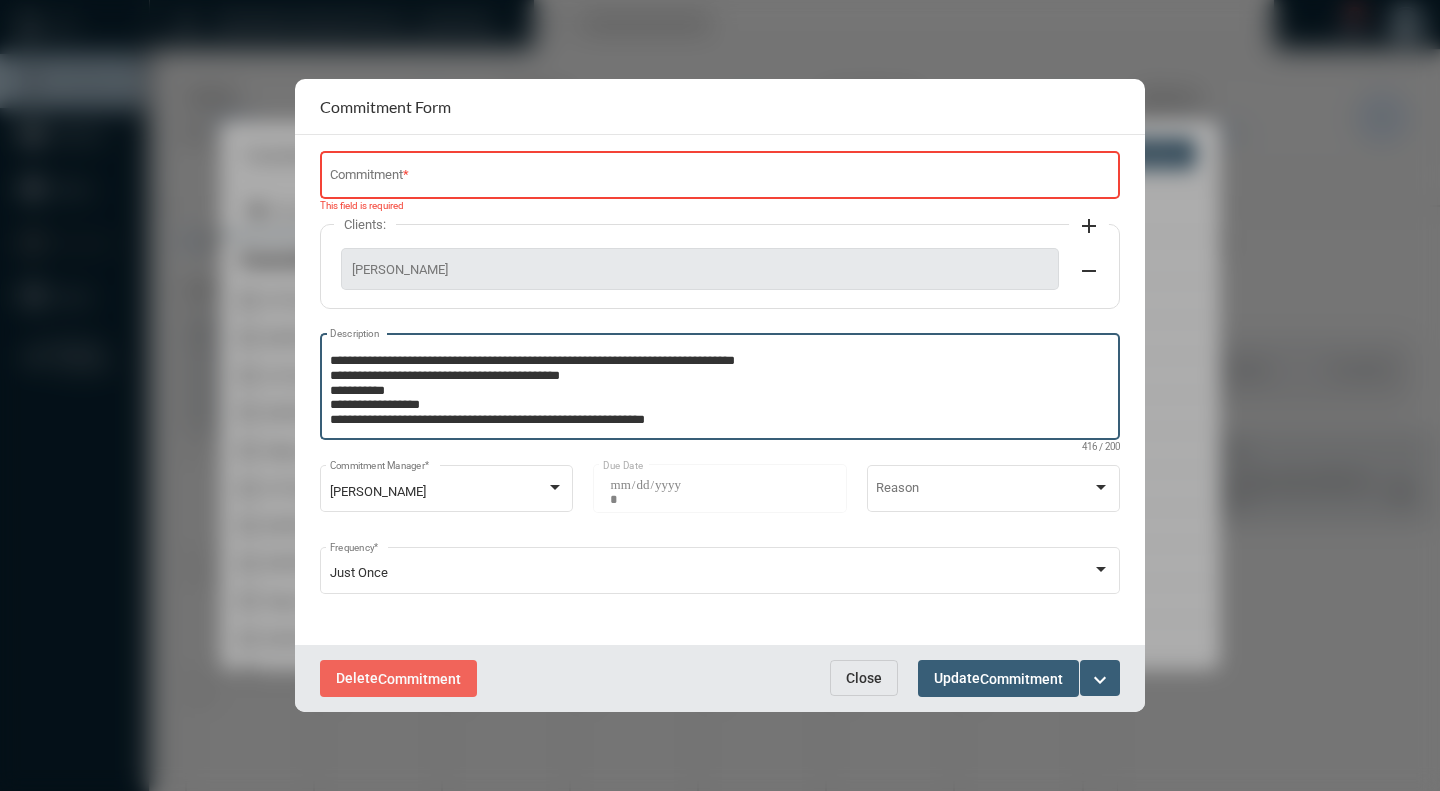 click on "**********" at bounding box center (718, 389) 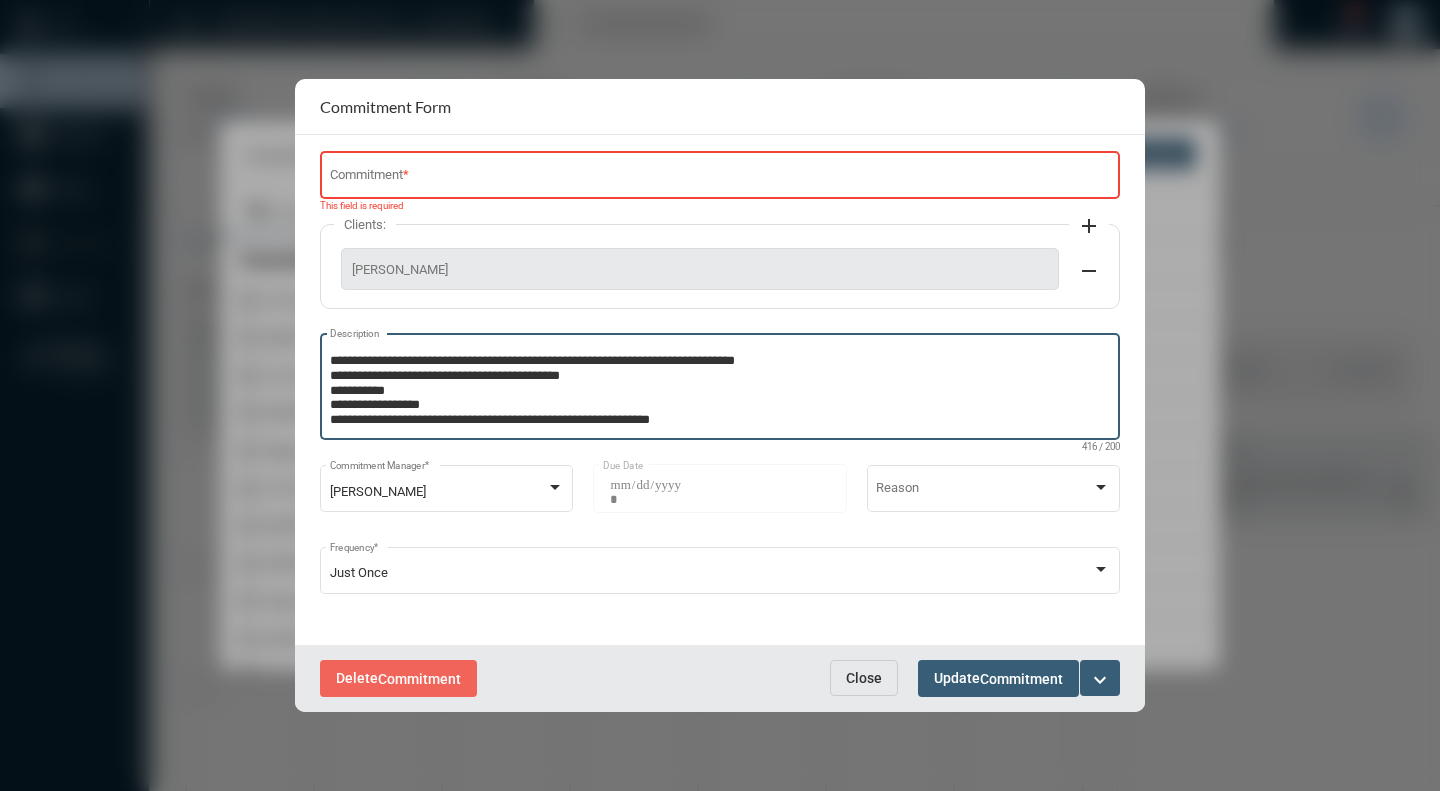 scroll, scrollTop: 55, scrollLeft: 0, axis: vertical 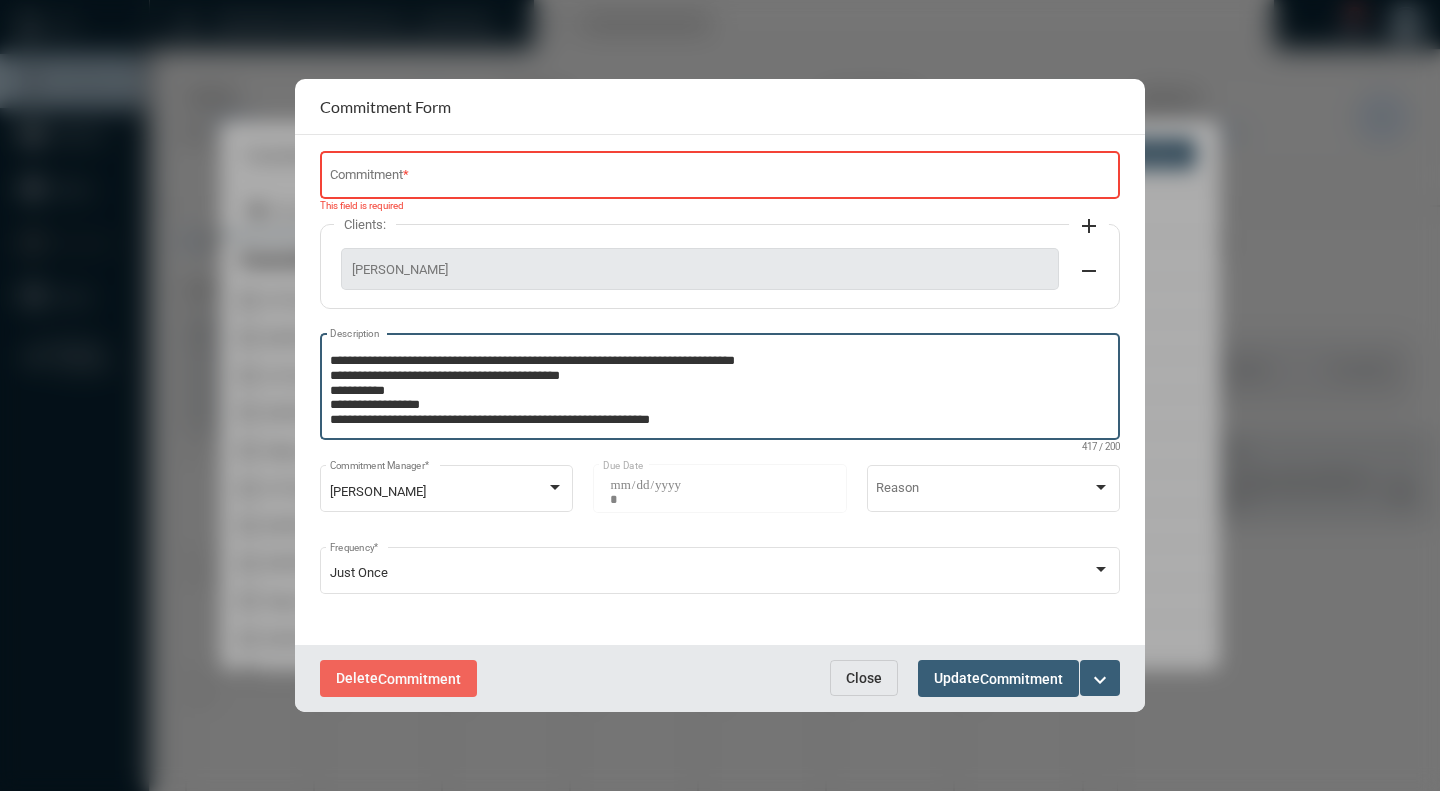 paste on "**********" 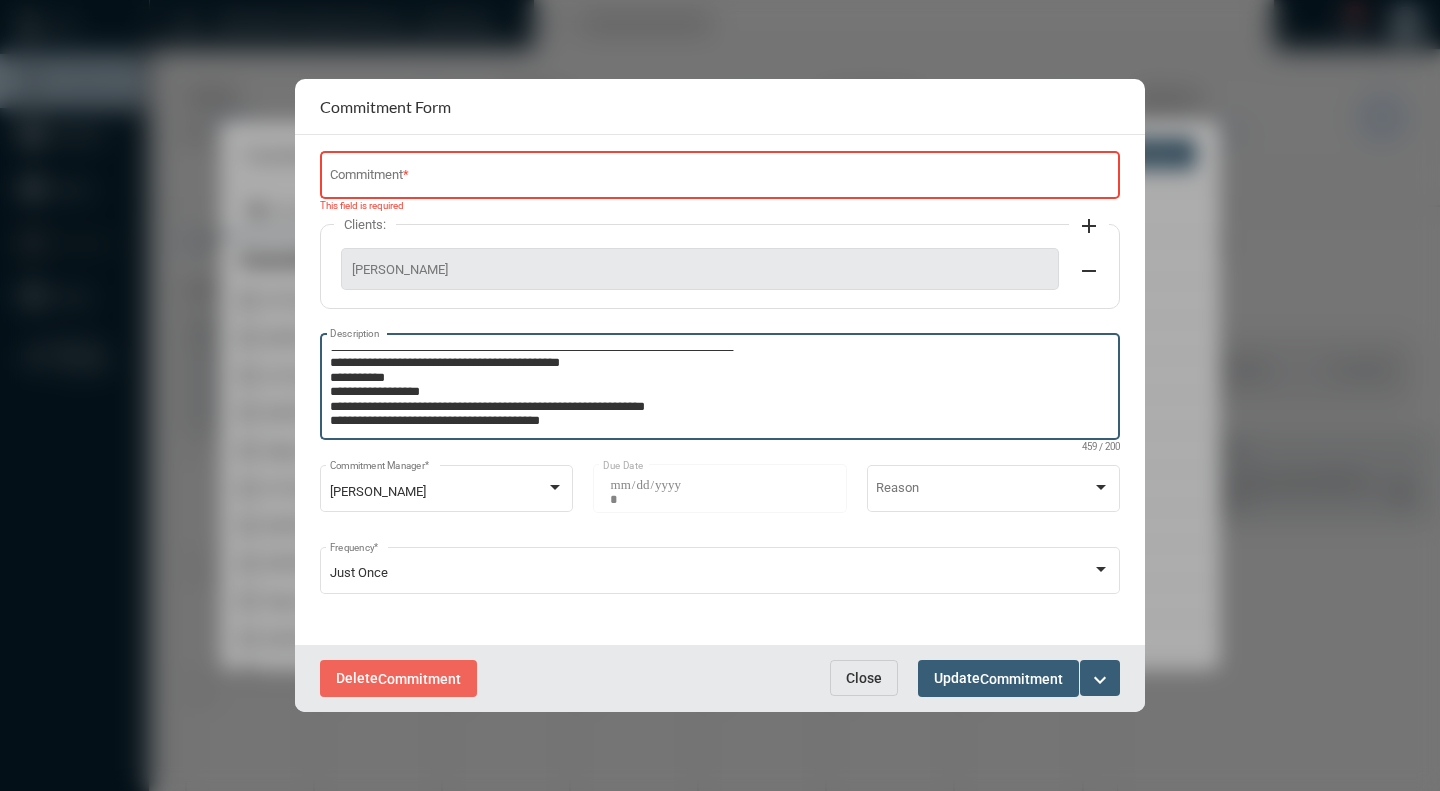type on "**********" 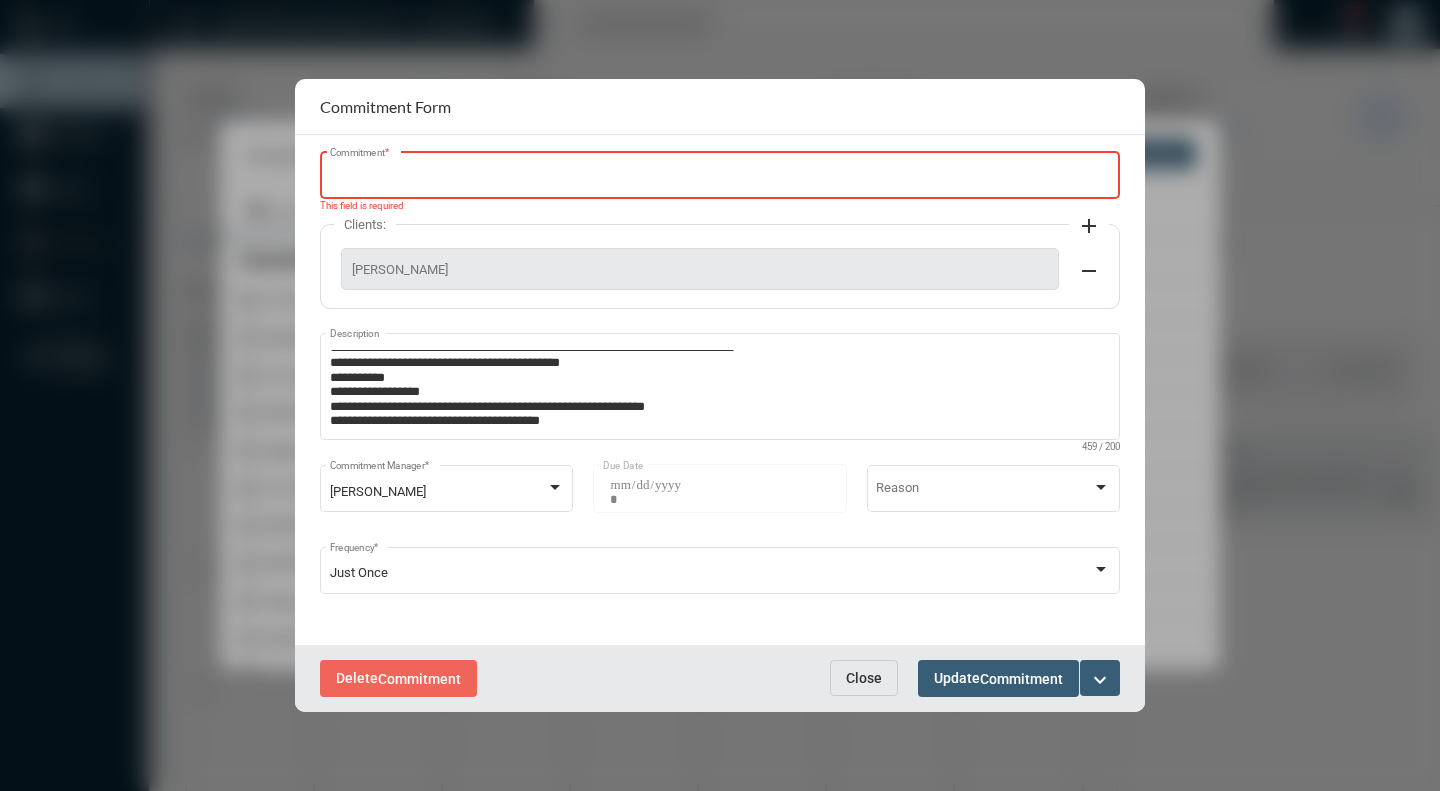 click on "Commitment  *" at bounding box center (720, 178) 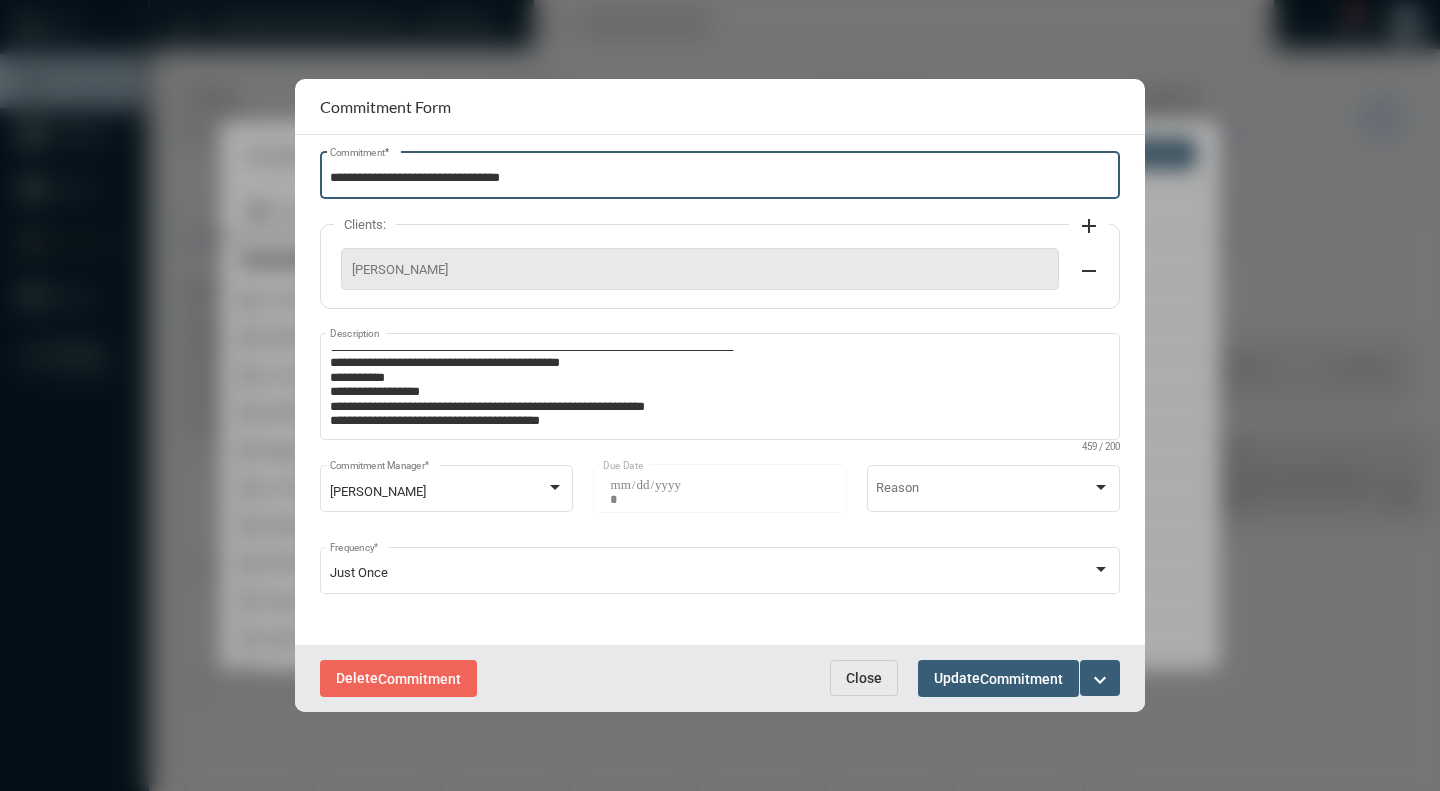 type on "**********" 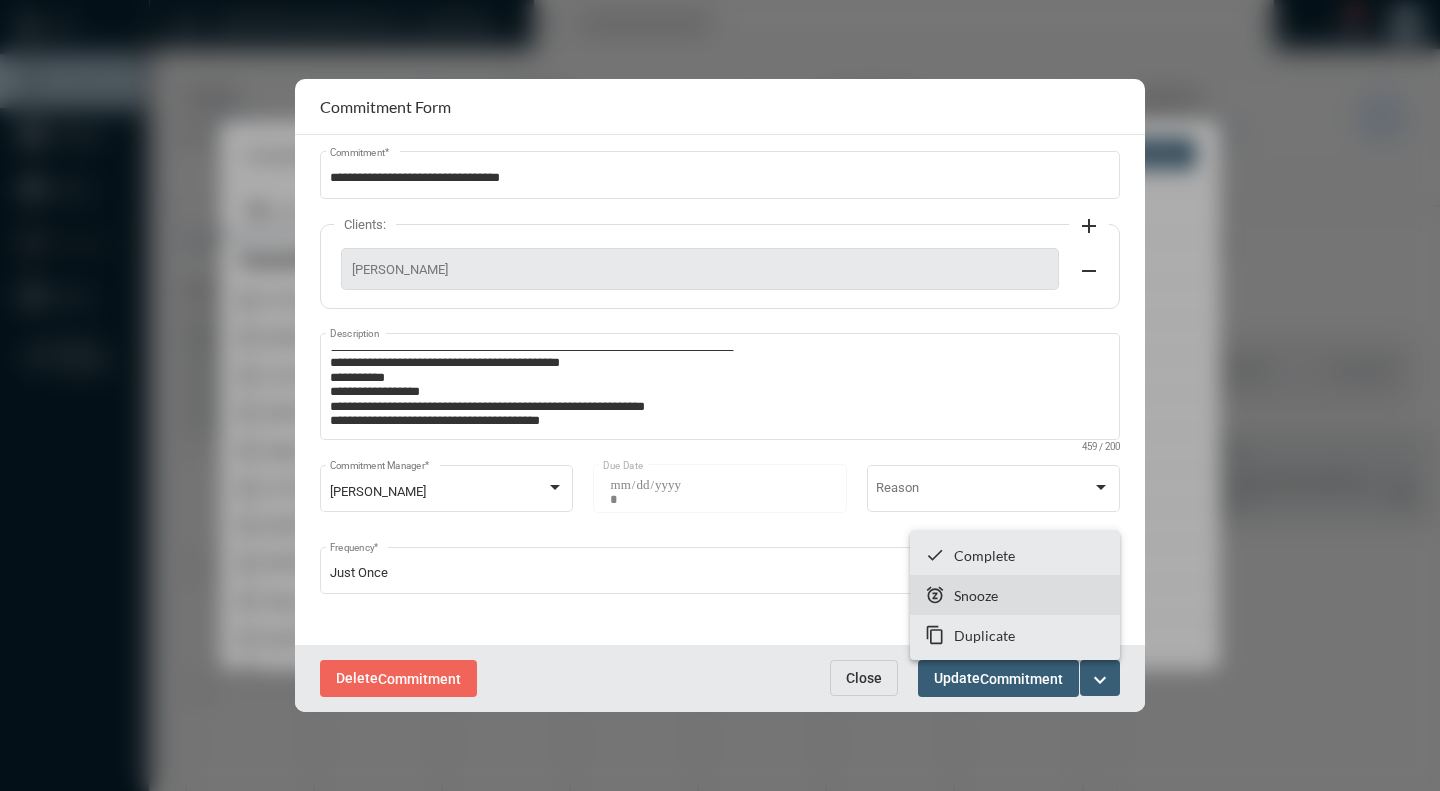click on "Snooze" at bounding box center [976, 595] 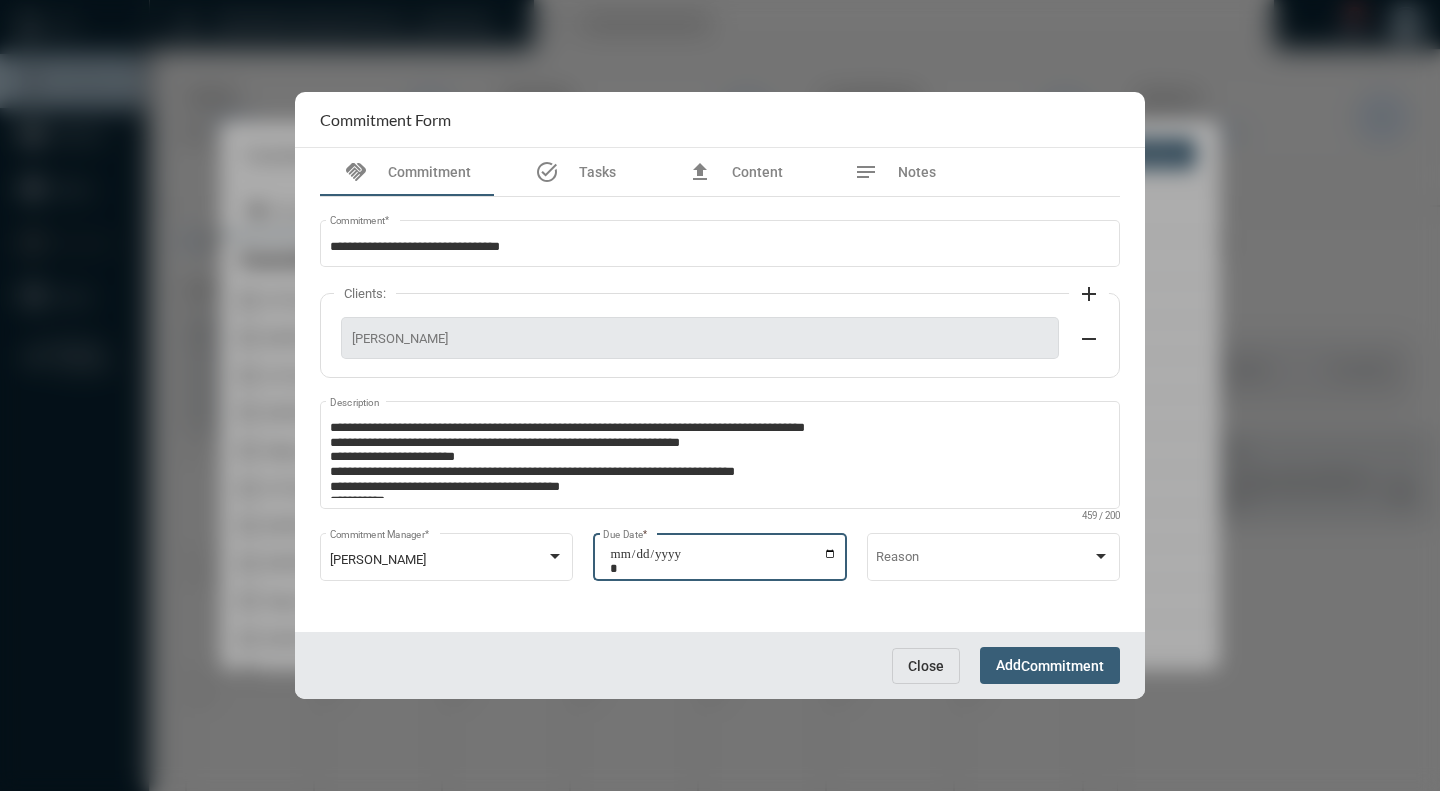 click on "**********" at bounding box center [723, 561] 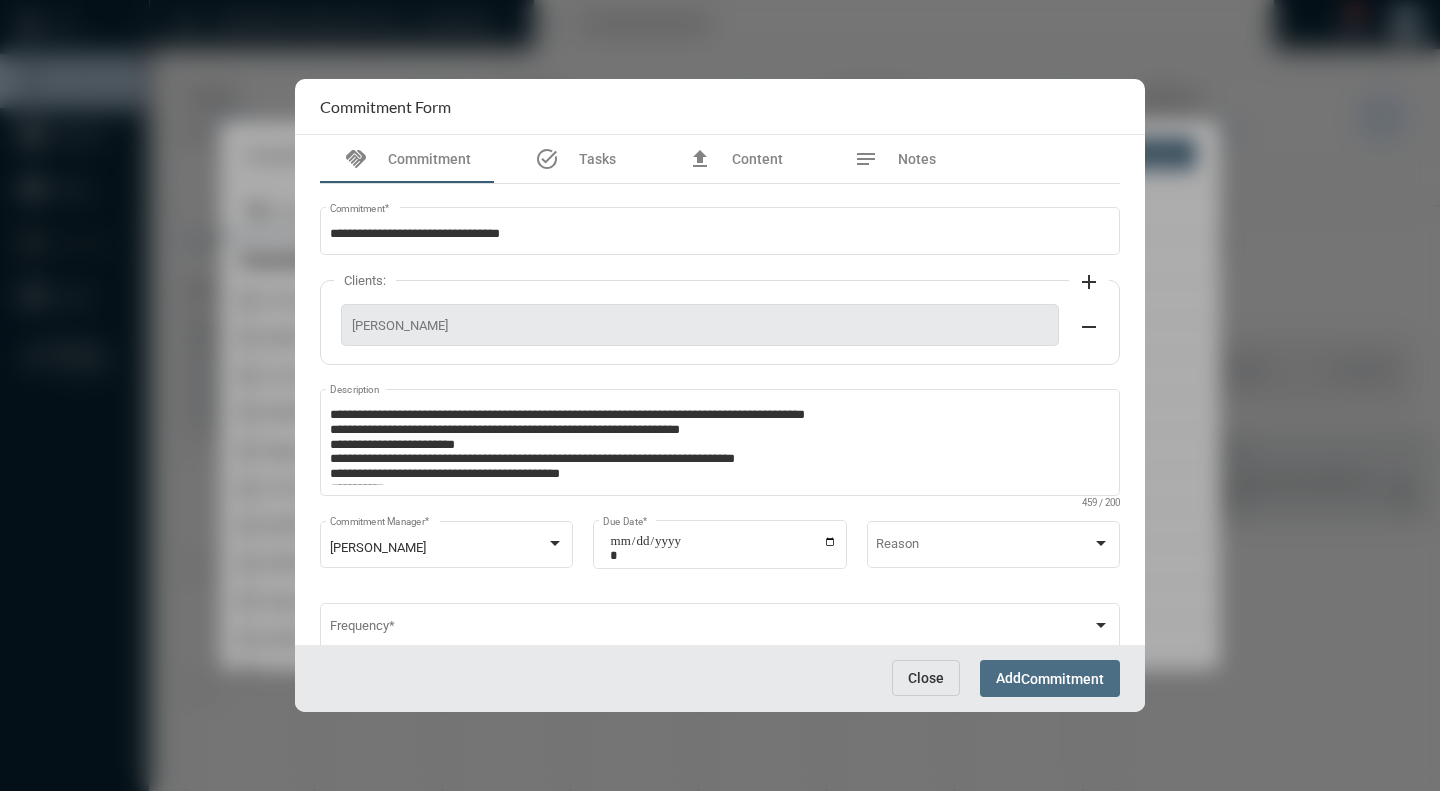 click on "Commitment" at bounding box center [1062, 679] 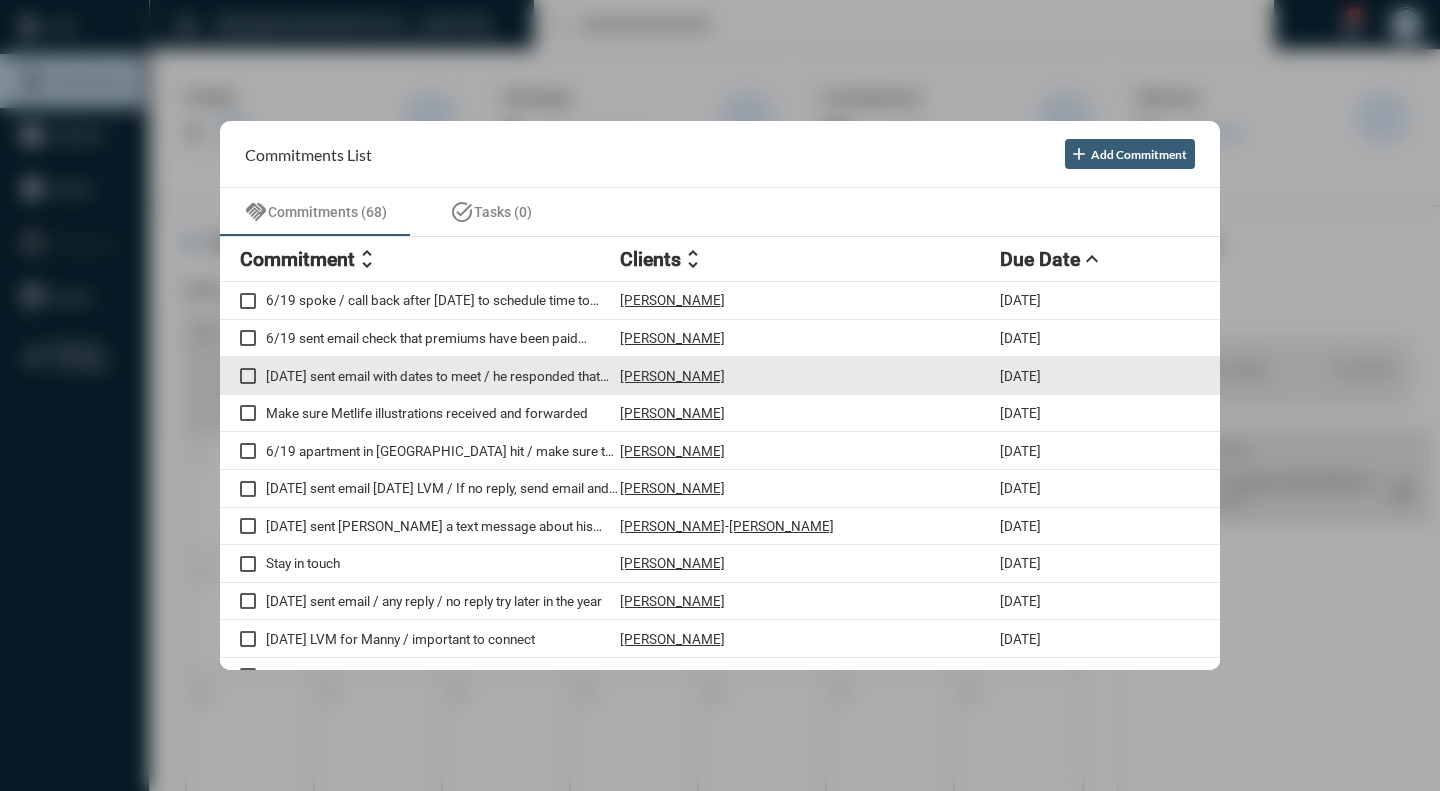 click on "6/4/25 sent email with dates to meet / he responded that he's busy and needs time / check back end of the month" at bounding box center (443, 376) 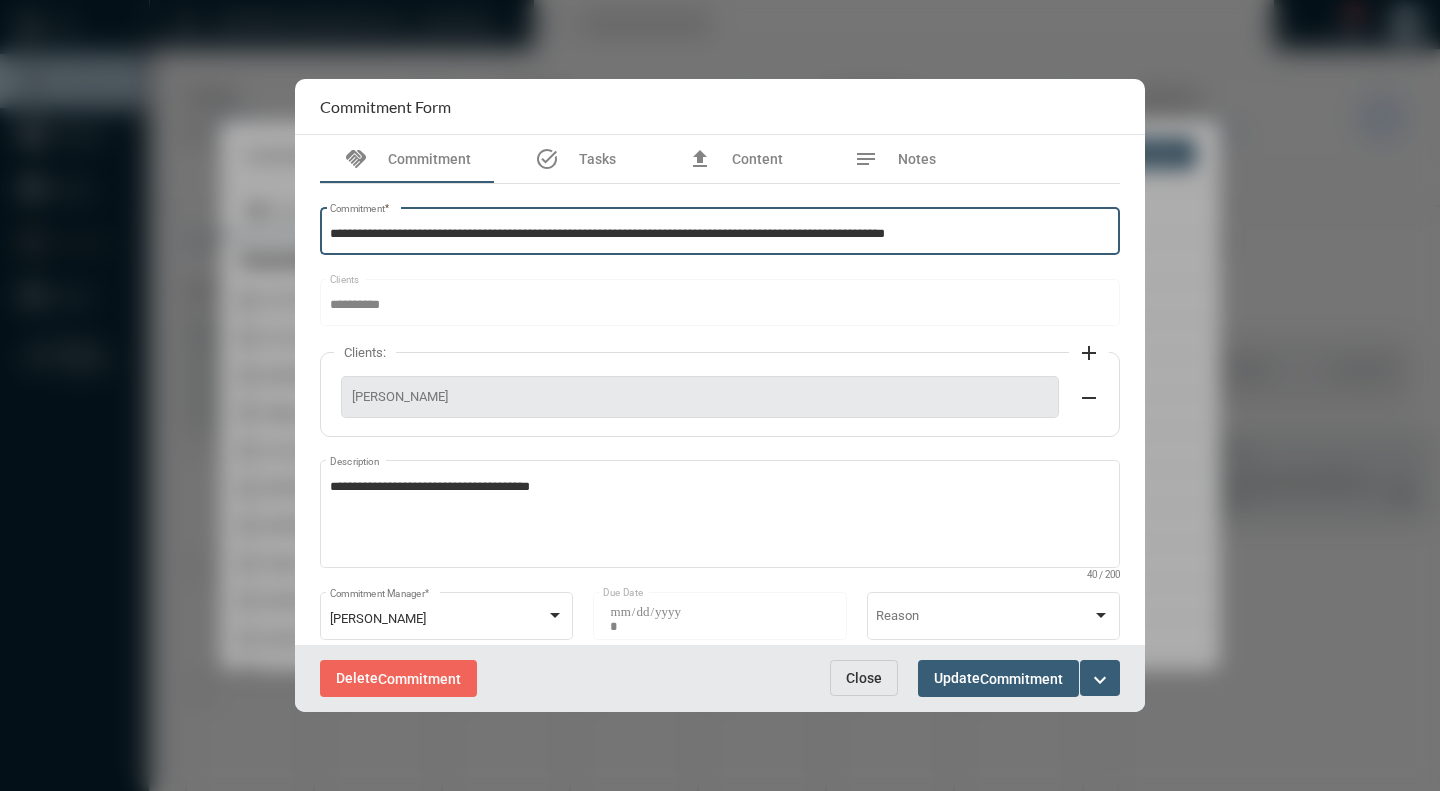 drag, startPoint x: 1033, startPoint y: 229, endPoint x: 295, endPoint y: 235, distance: 738.0244 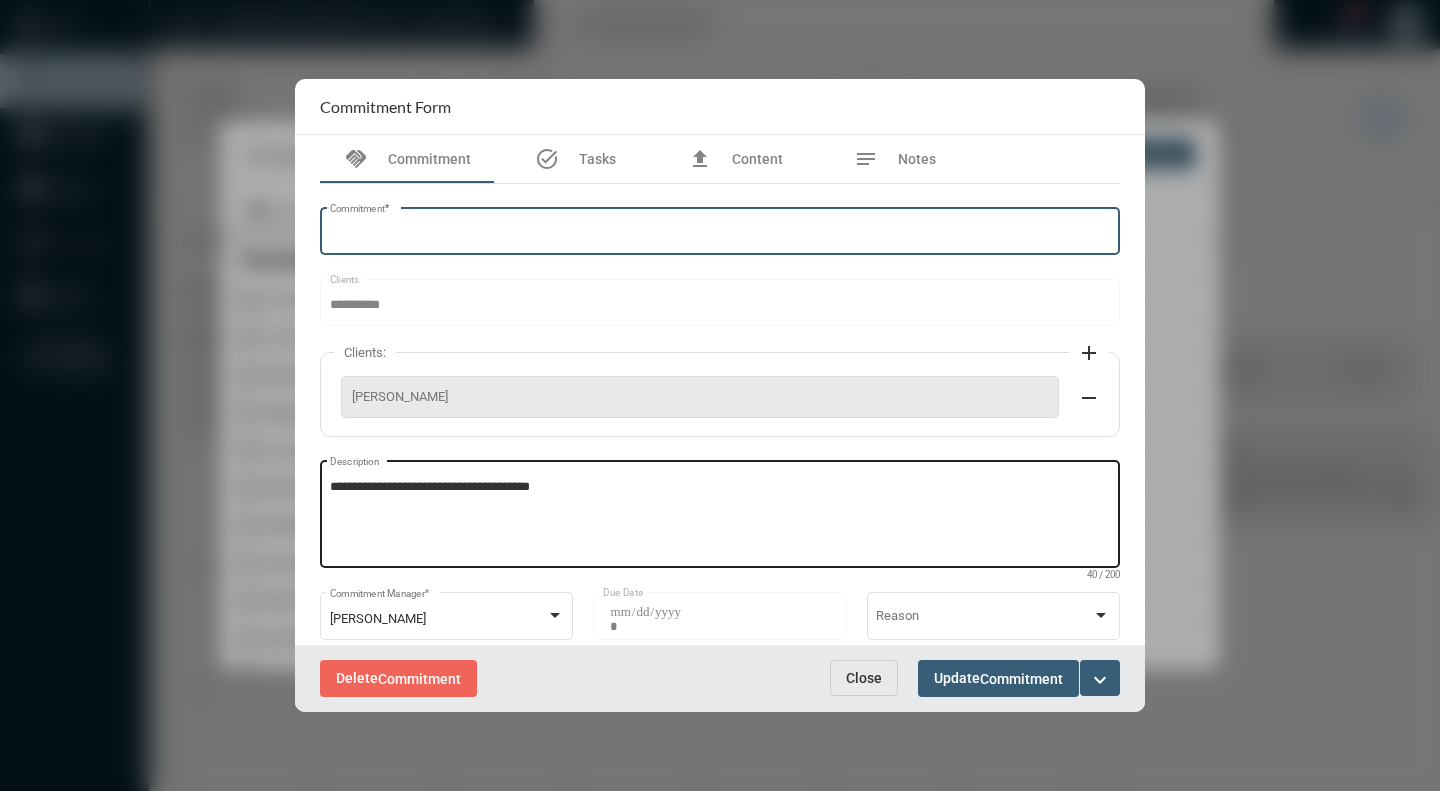 type 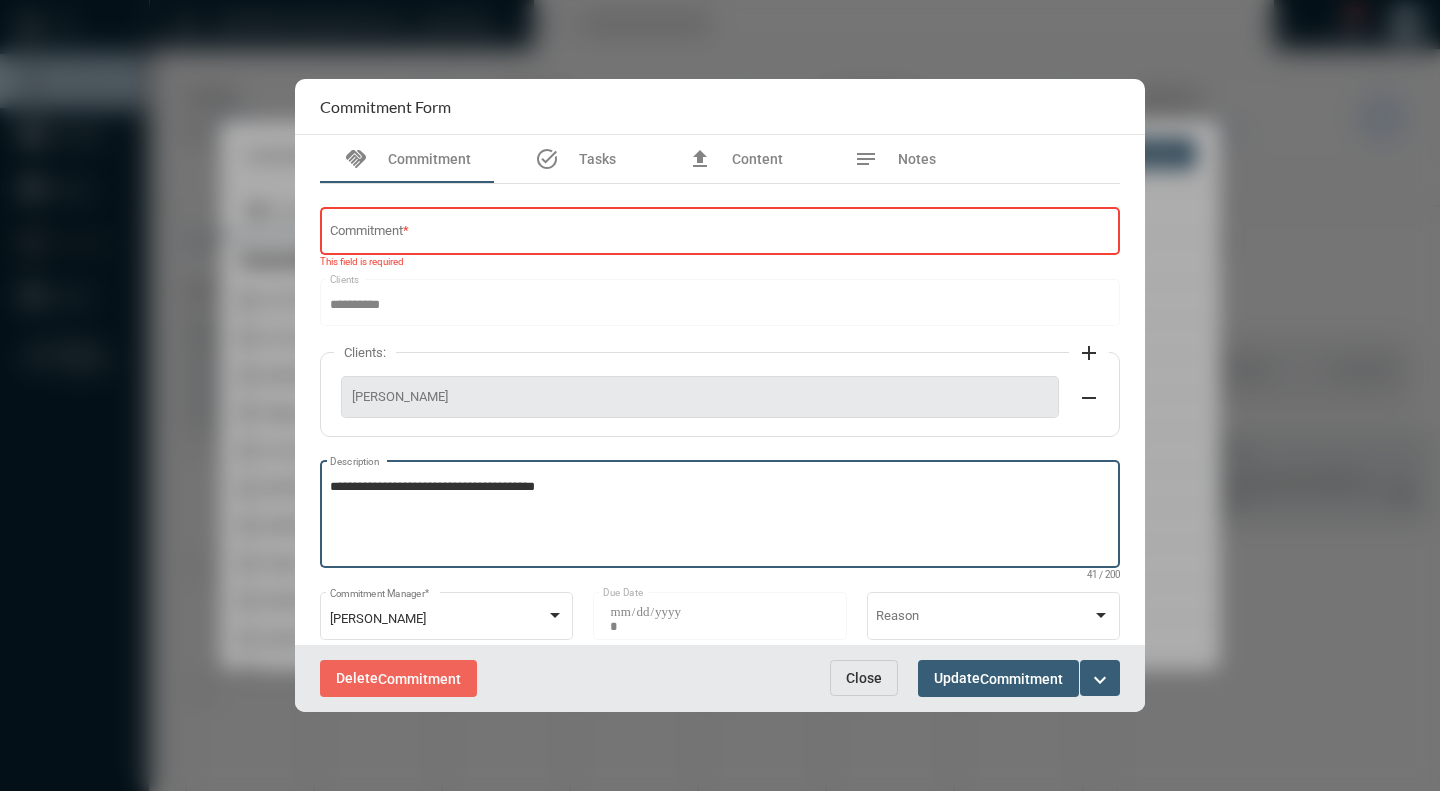 paste on "**********" 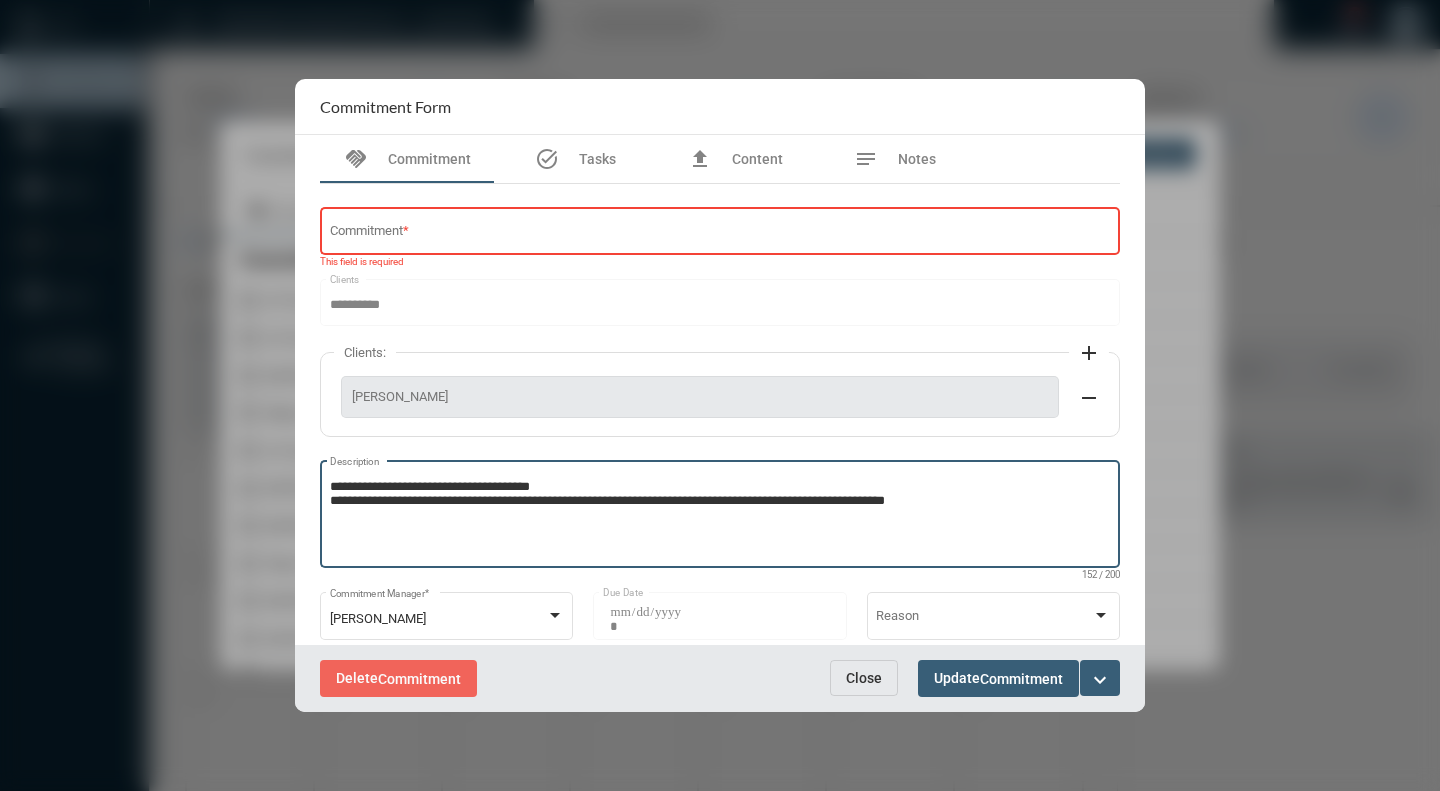 type on "**********" 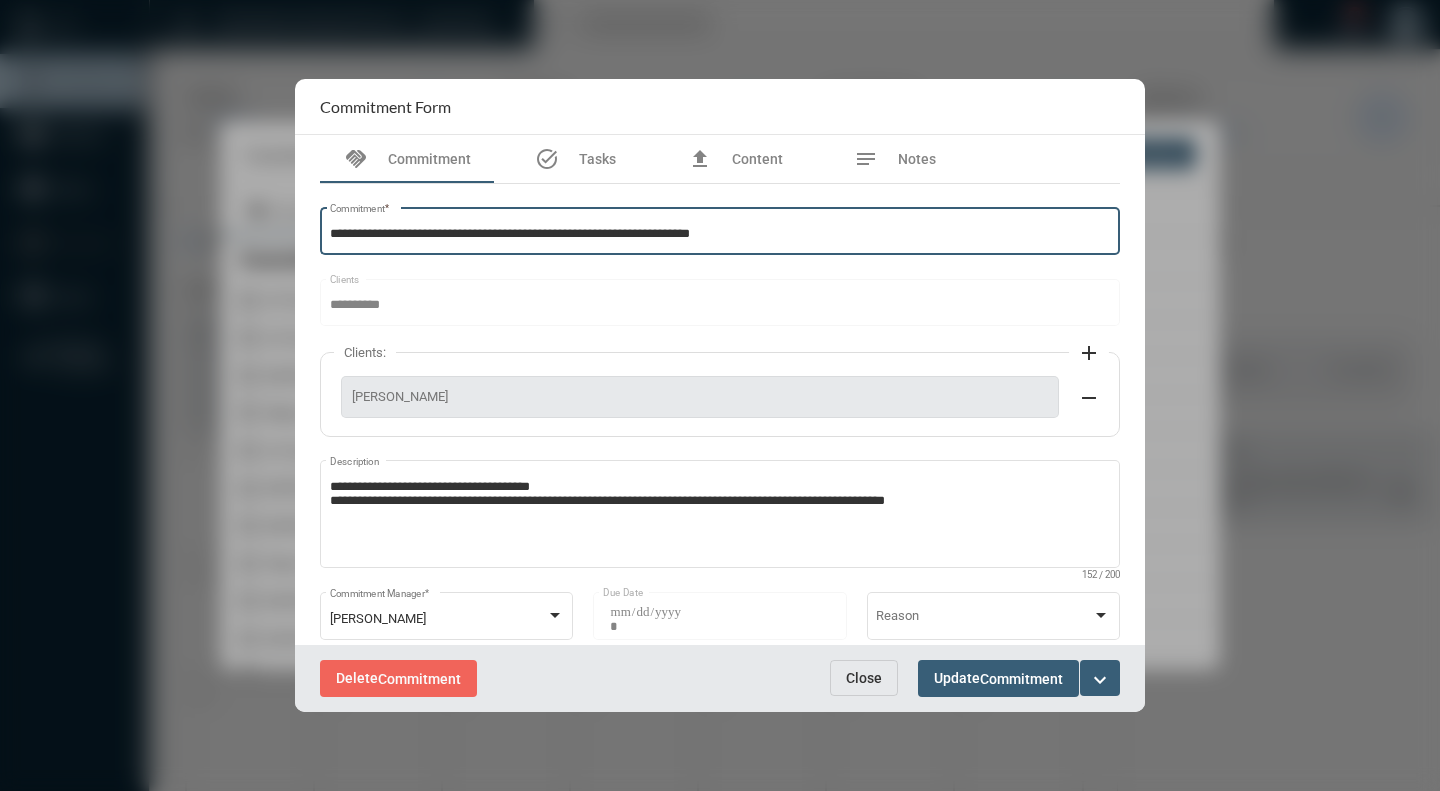 type on "**********" 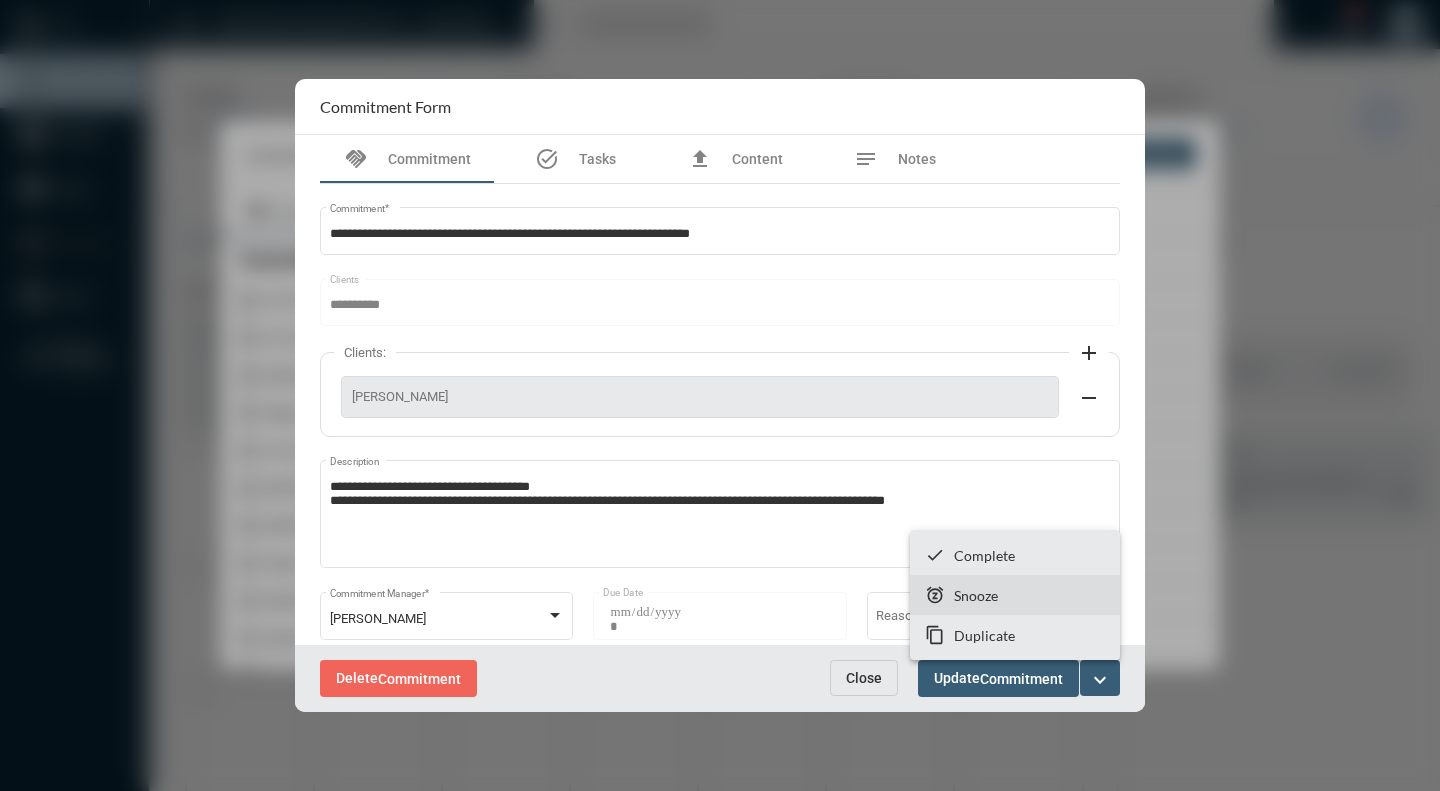 click on "Snooze" at bounding box center [976, 595] 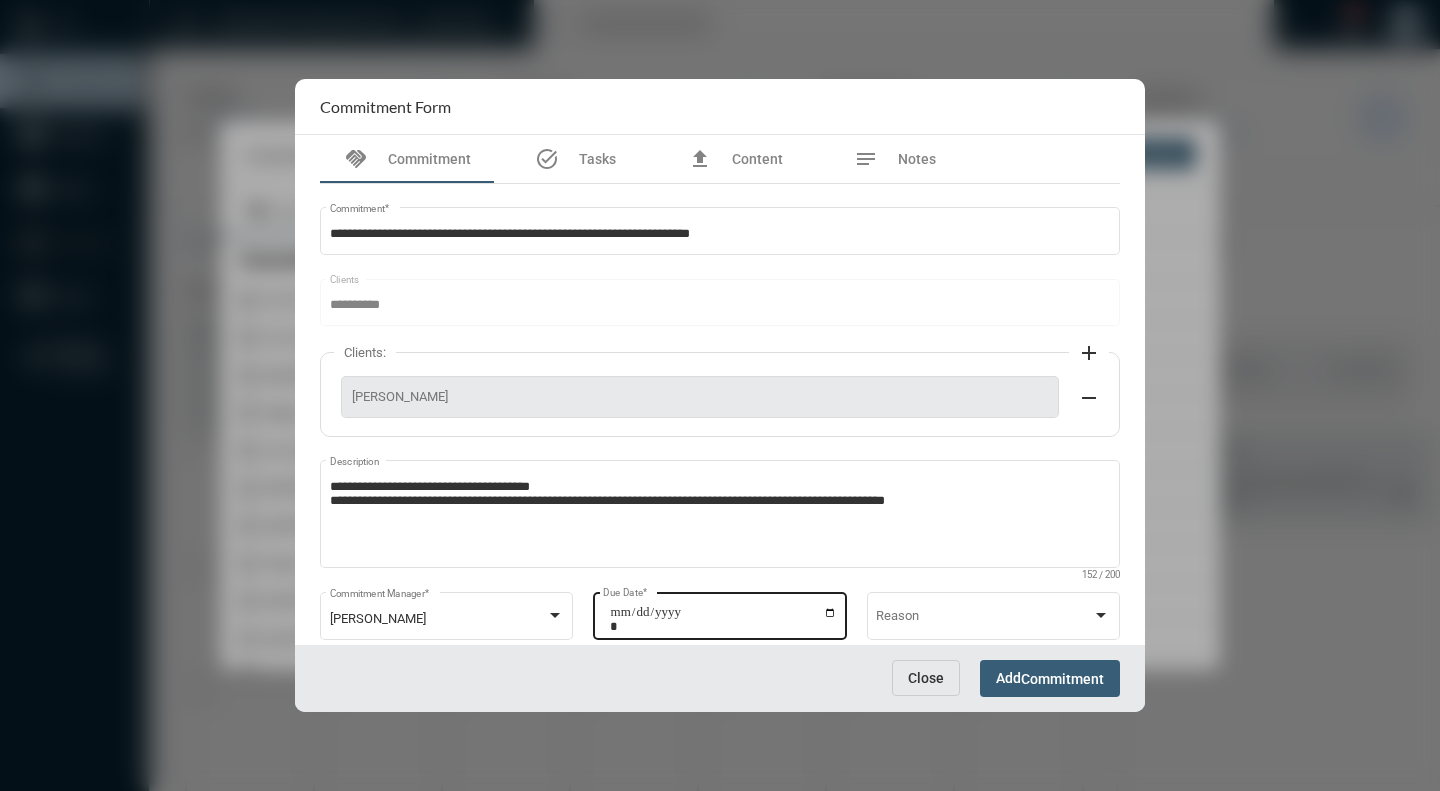 click on "**********" at bounding box center (723, 619) 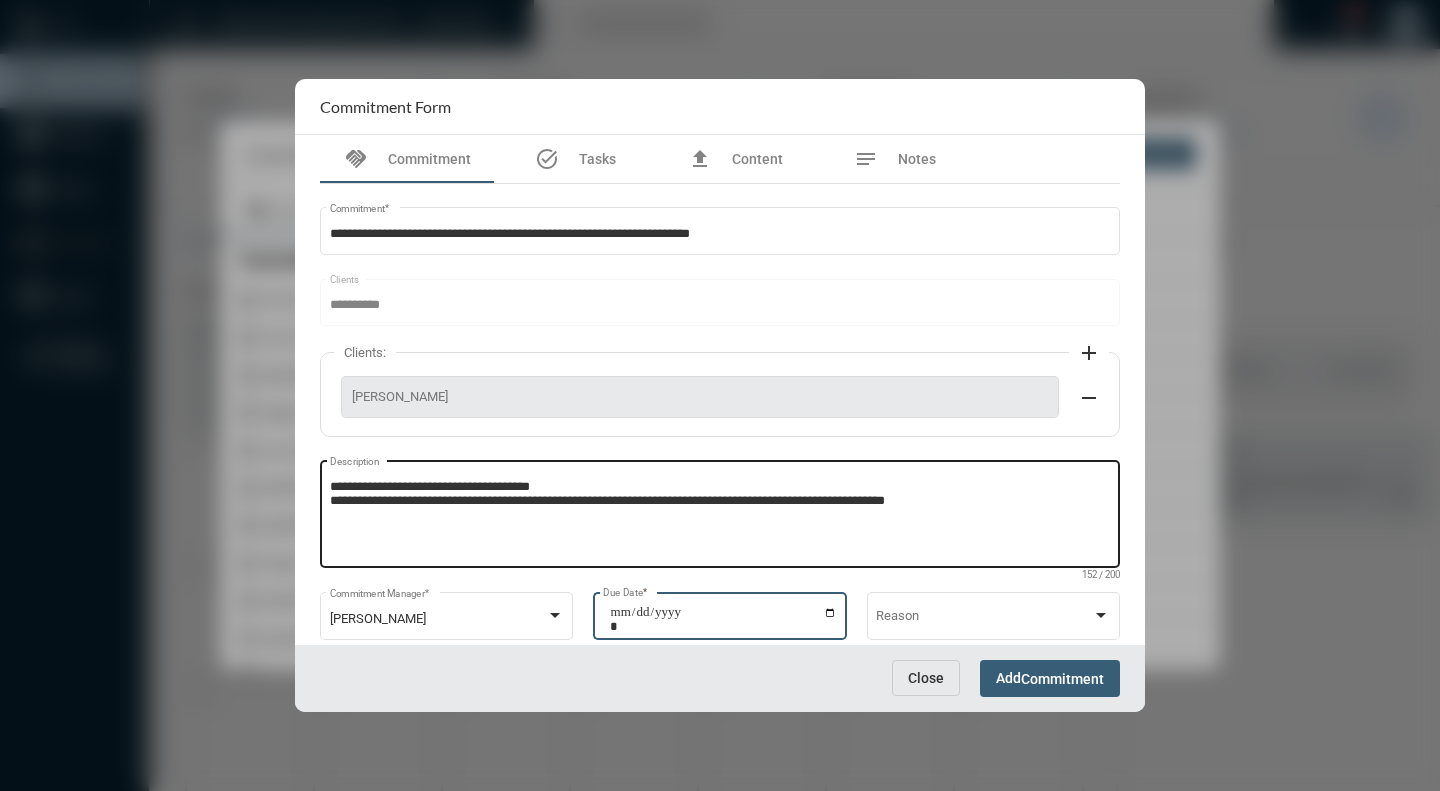 type on "**********" 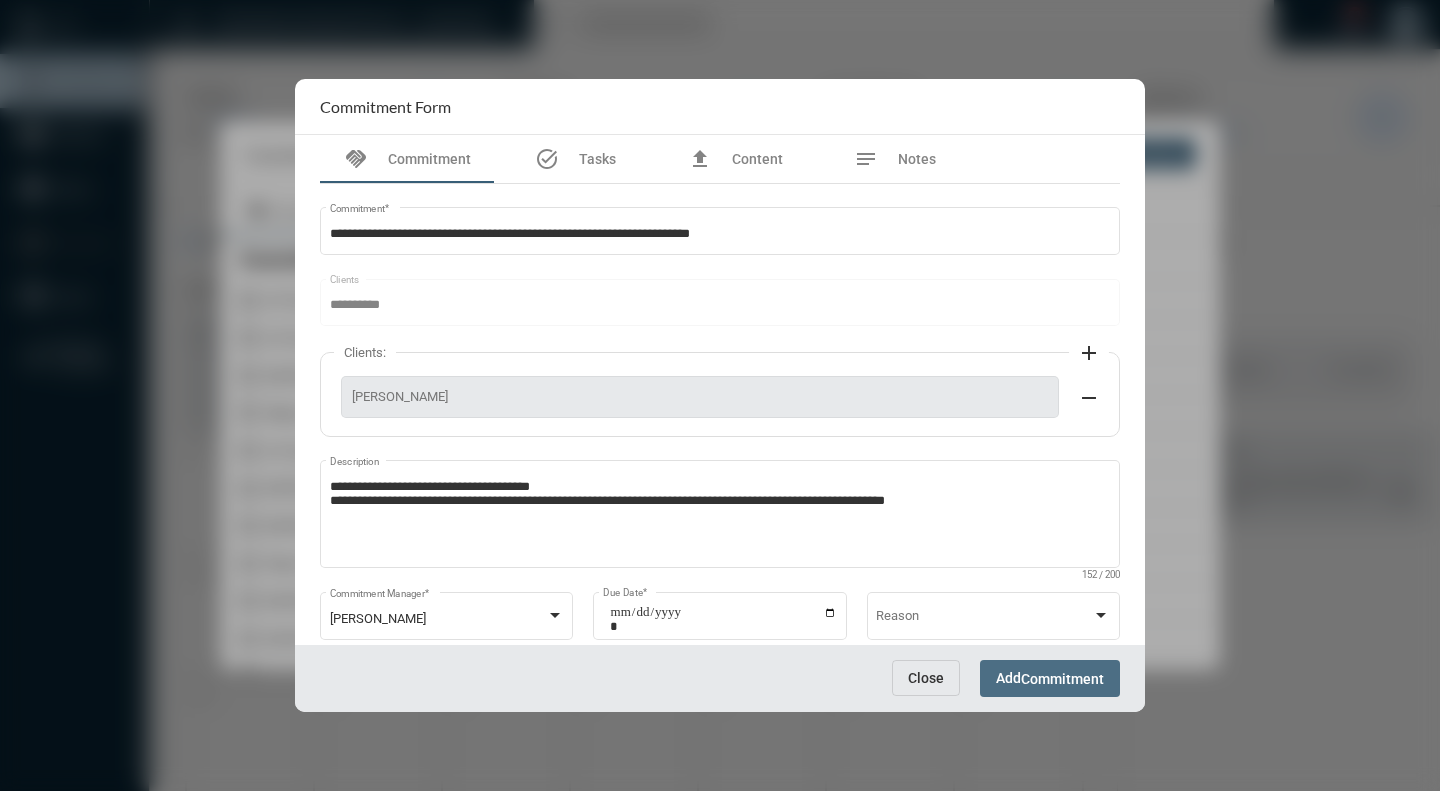 click on "Commitment" at bounding box center [1062, 679] 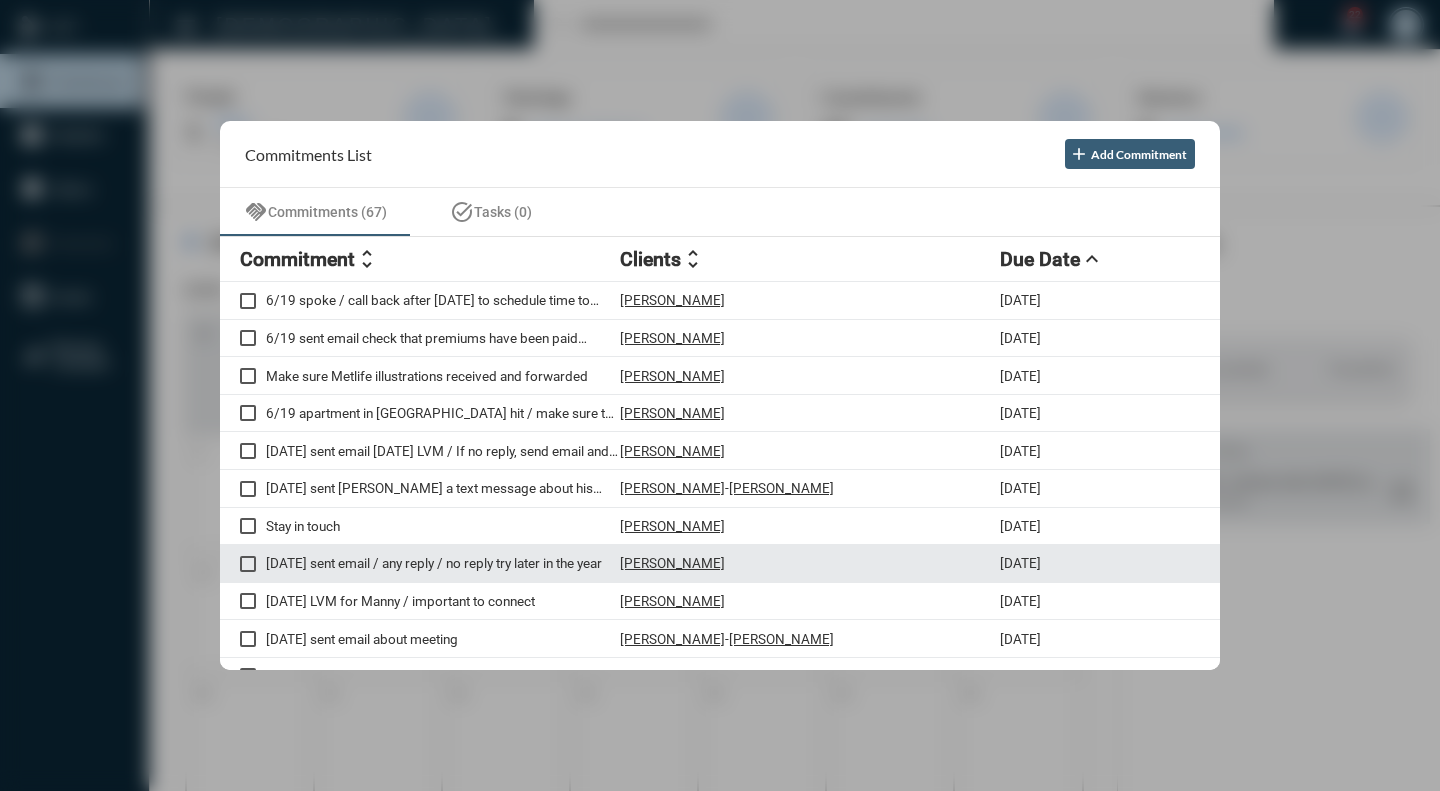 scroll, scrollTop: 100, scrollLeft: 0, axis: vertical 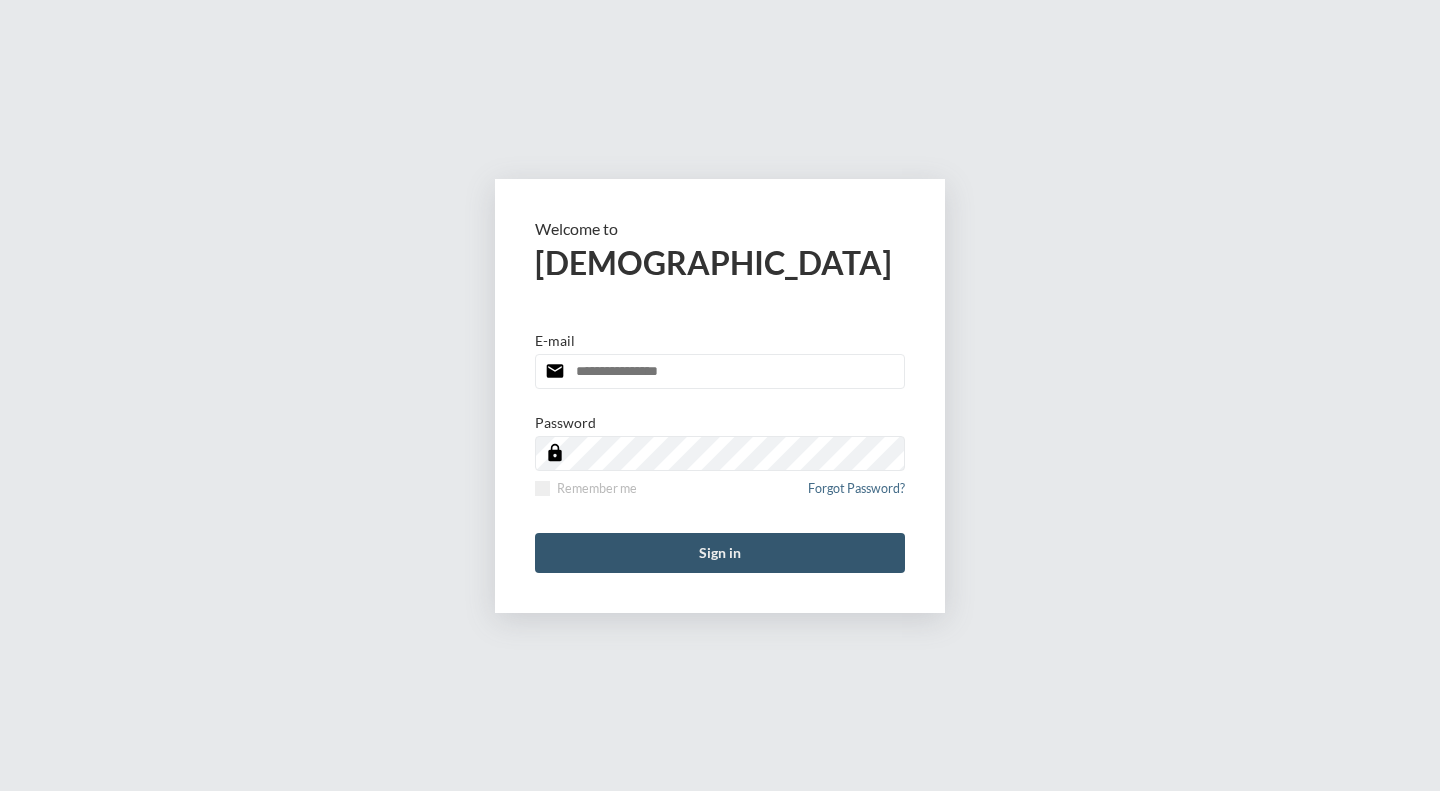 type on "**********" 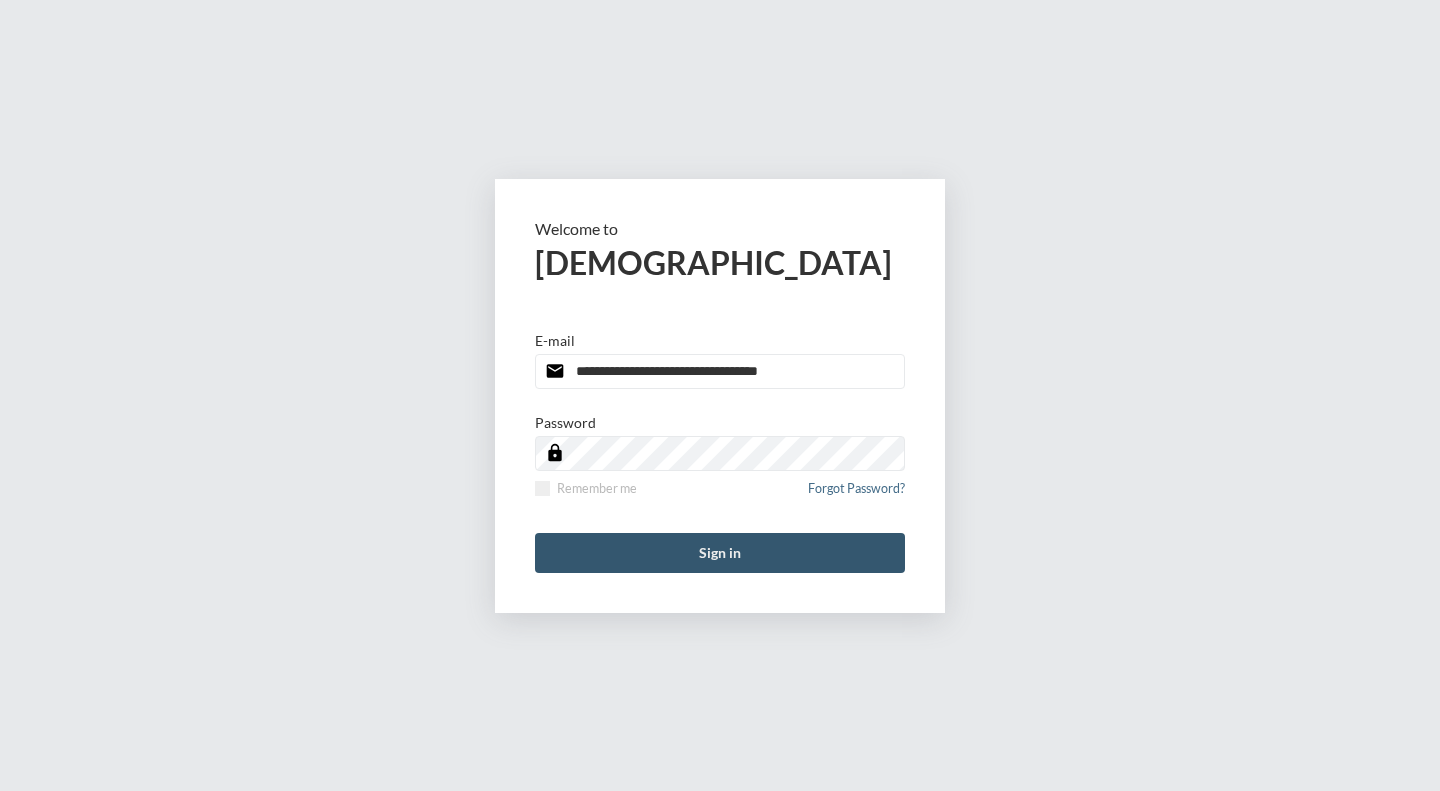 click on "Sign in" at bounding box center (720, 553) 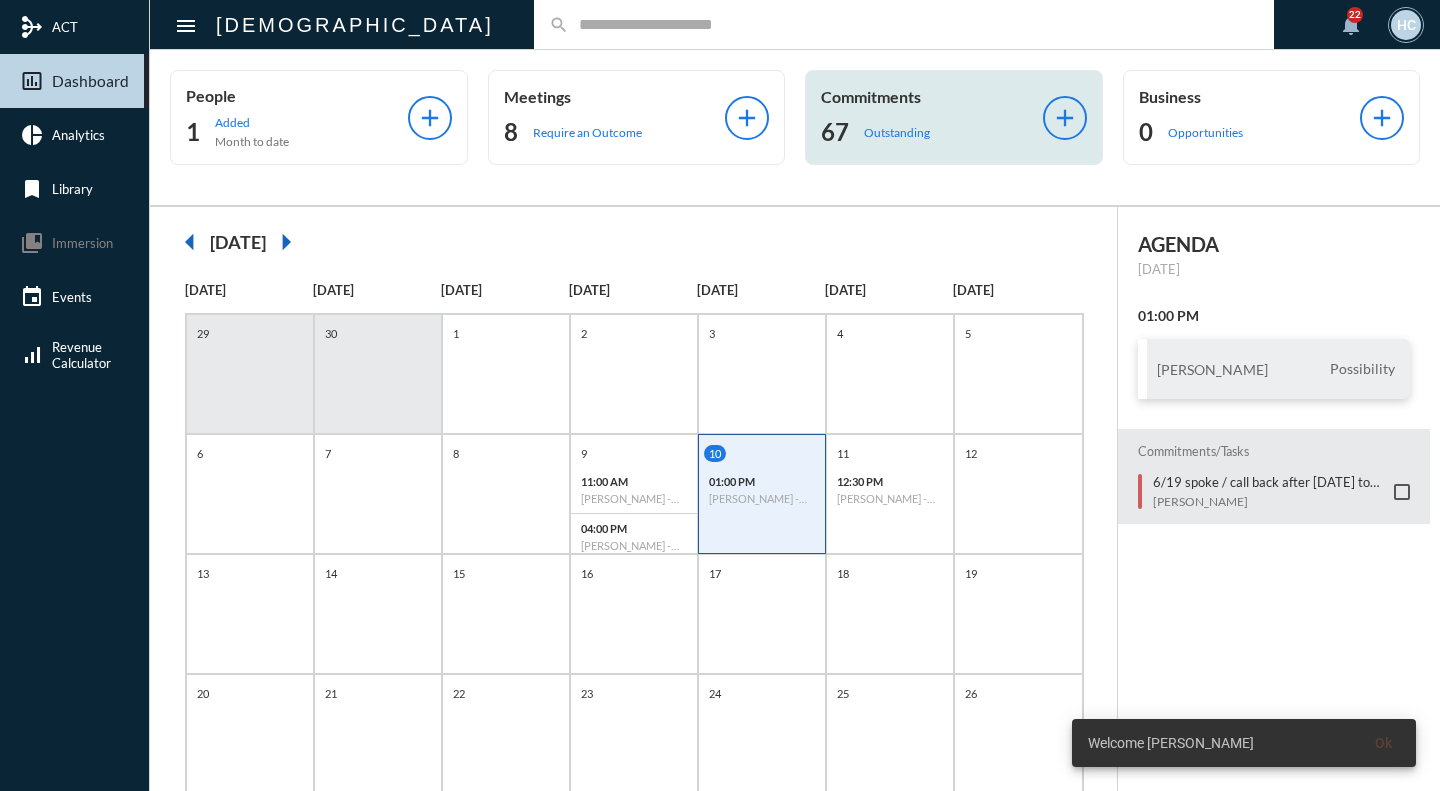 click on "Commitments" 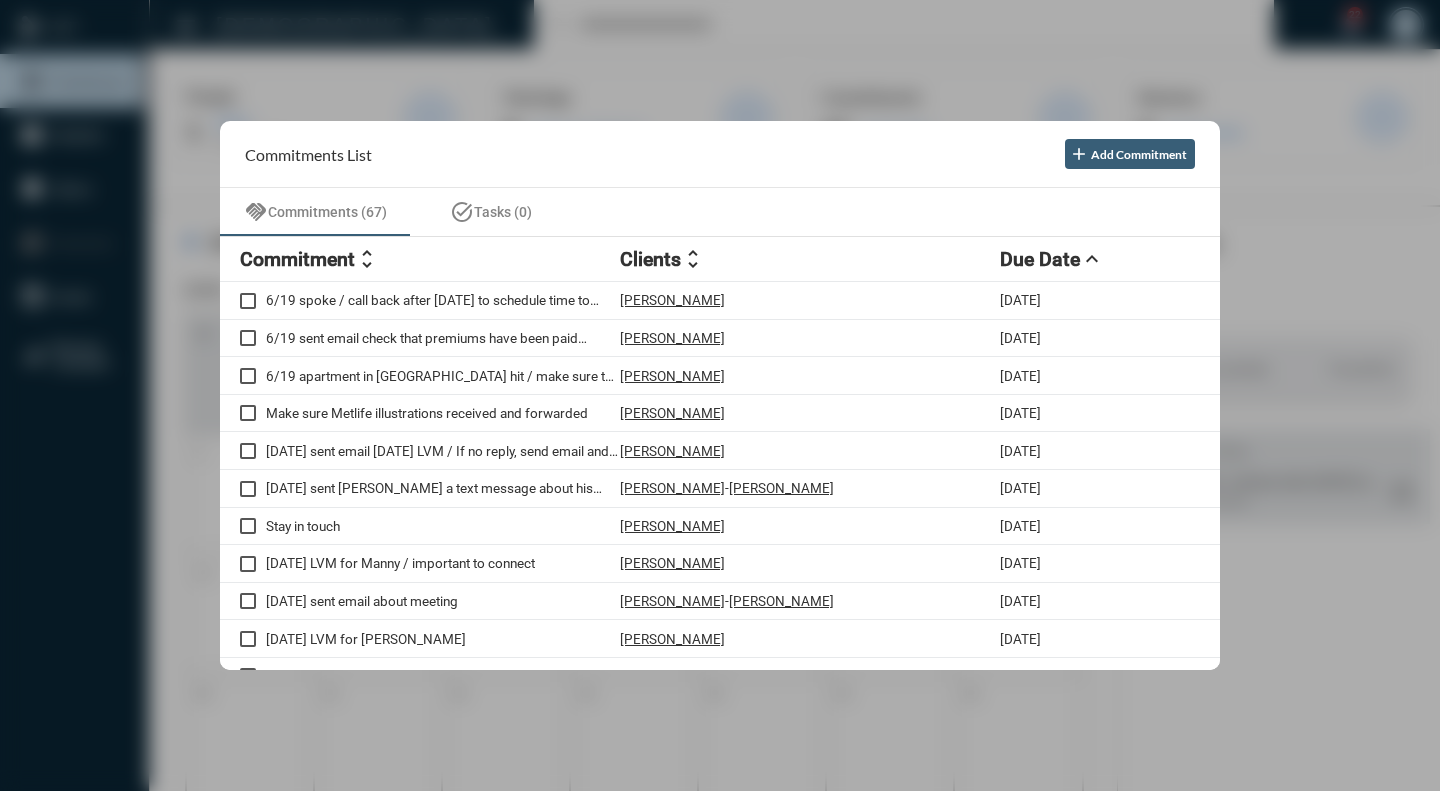 click at bounding box center (720, 395) 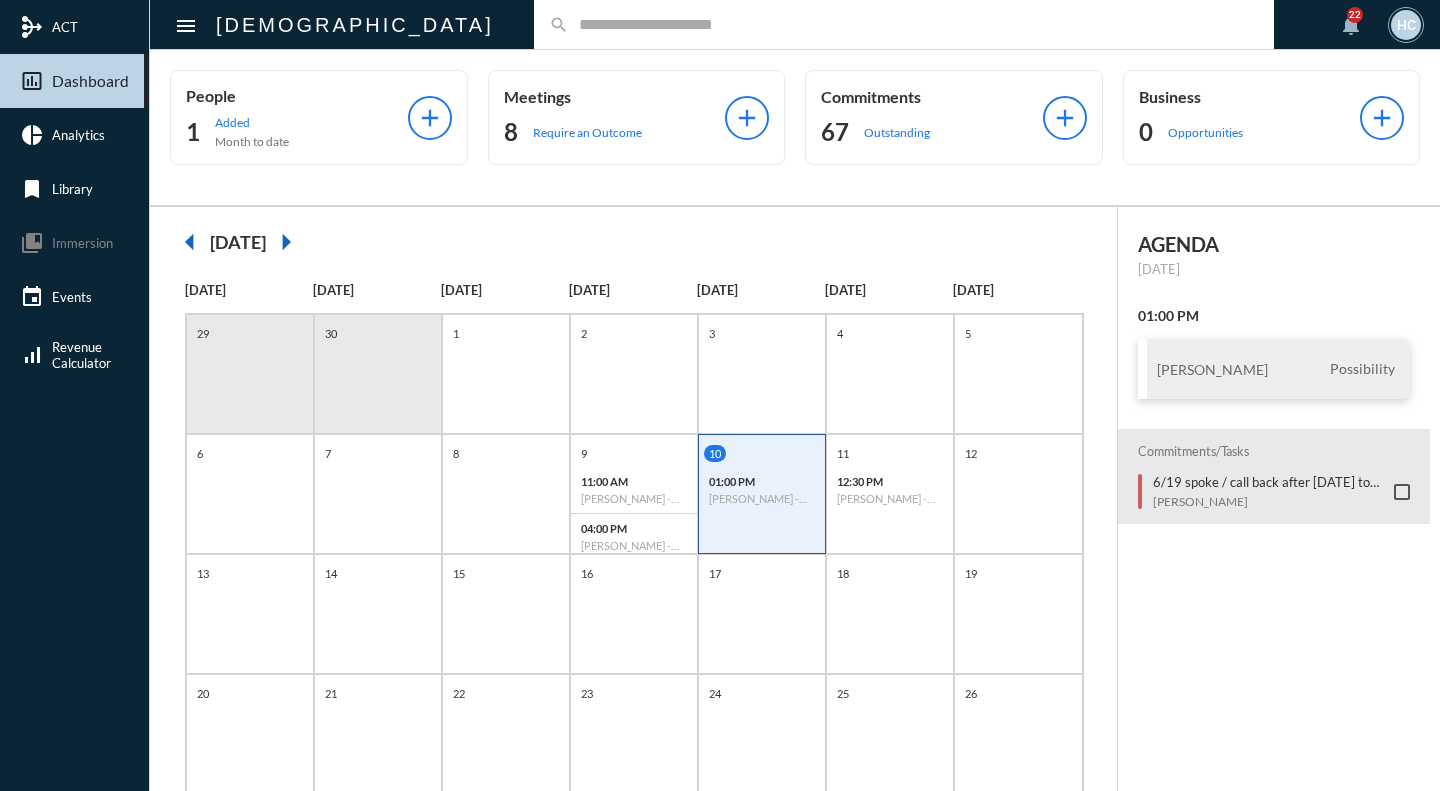 click 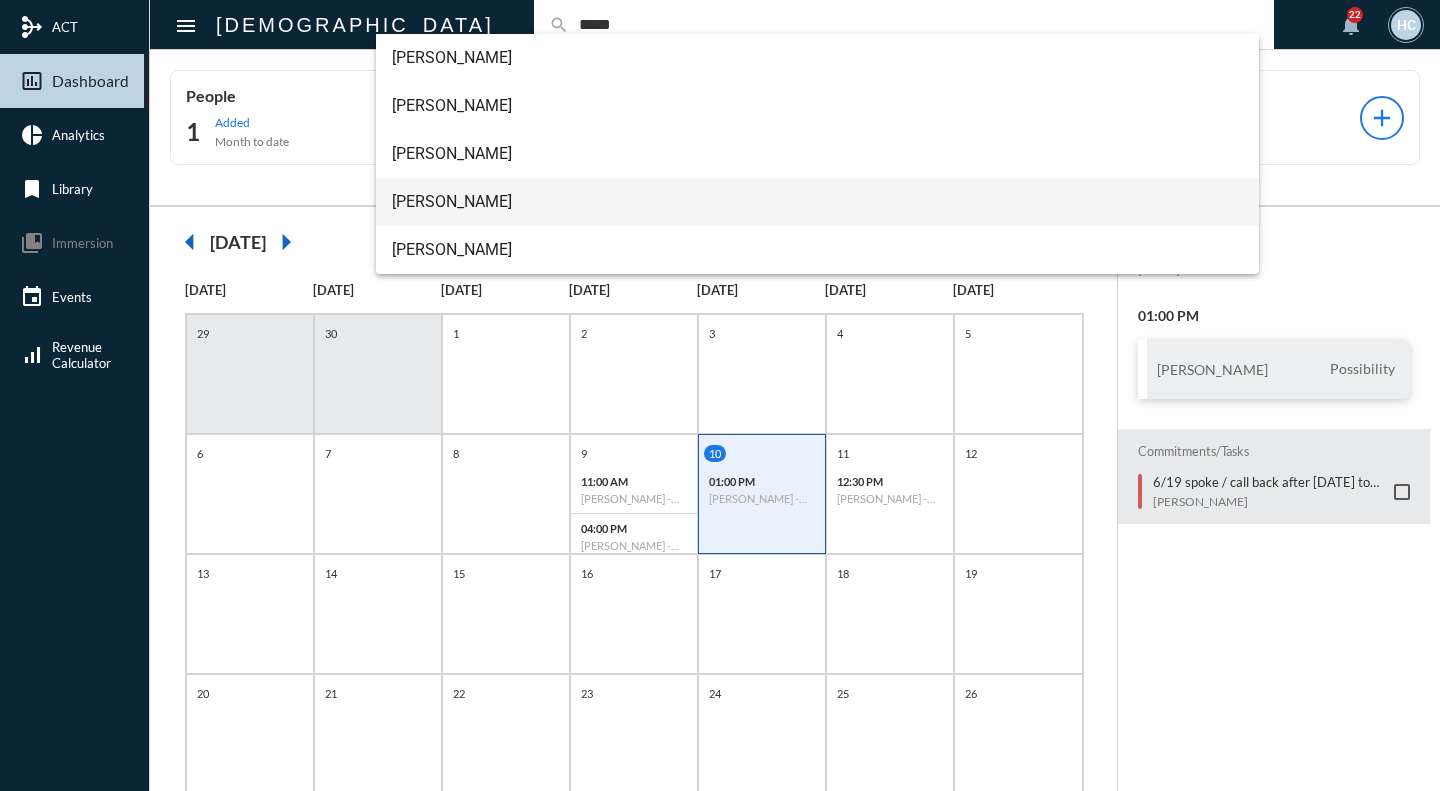 type on "*****" 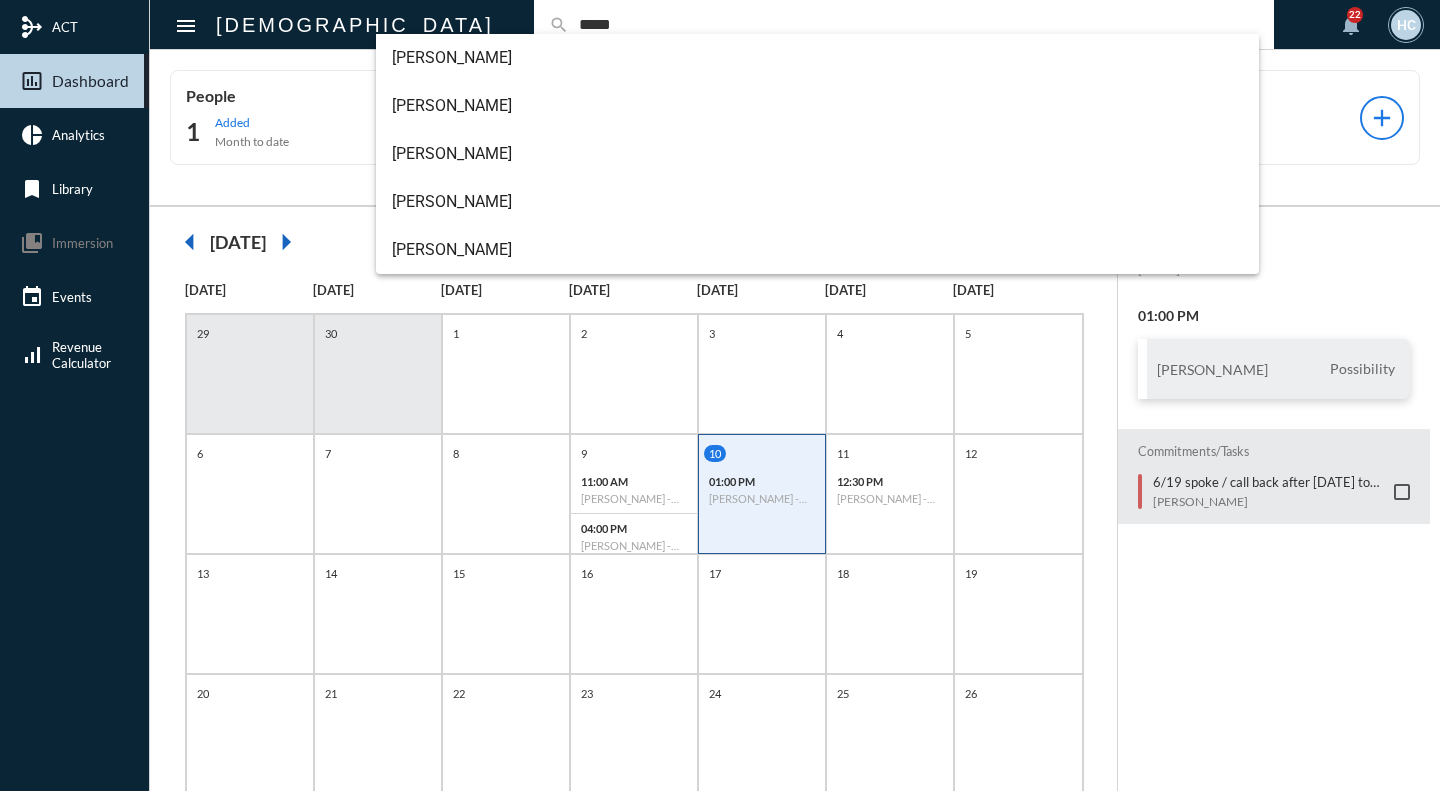 type 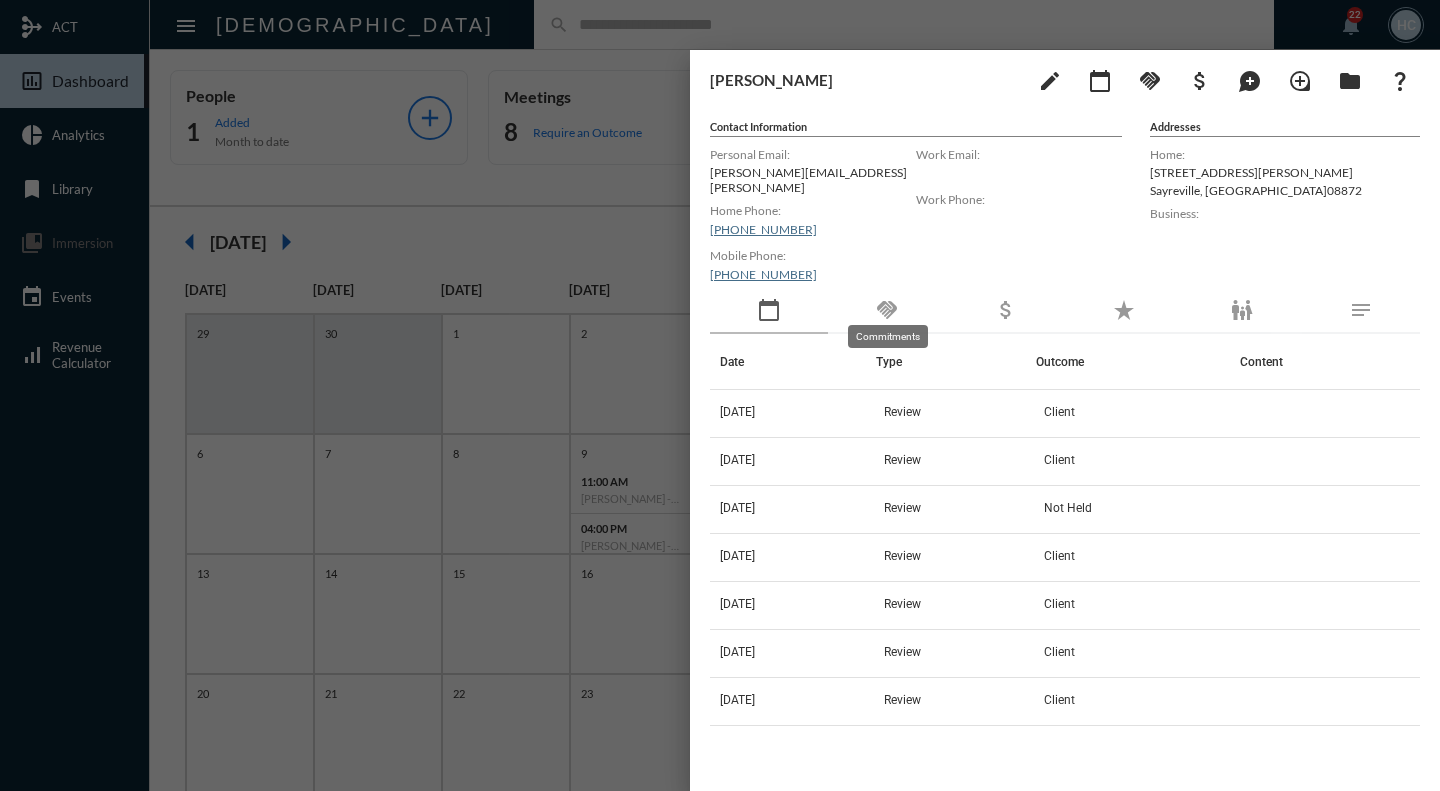 click on "handshake" 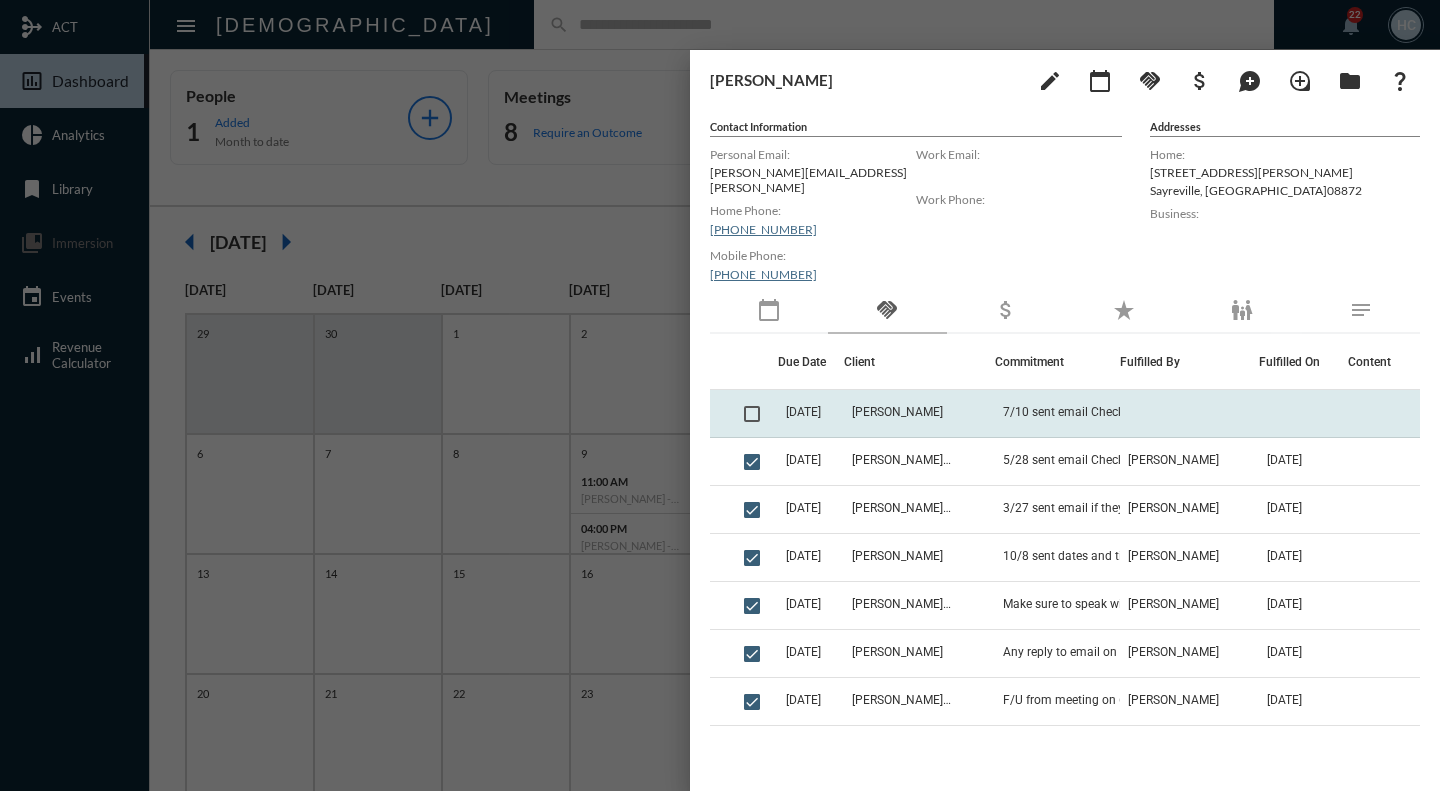 click on "[PERSON_NAME]" 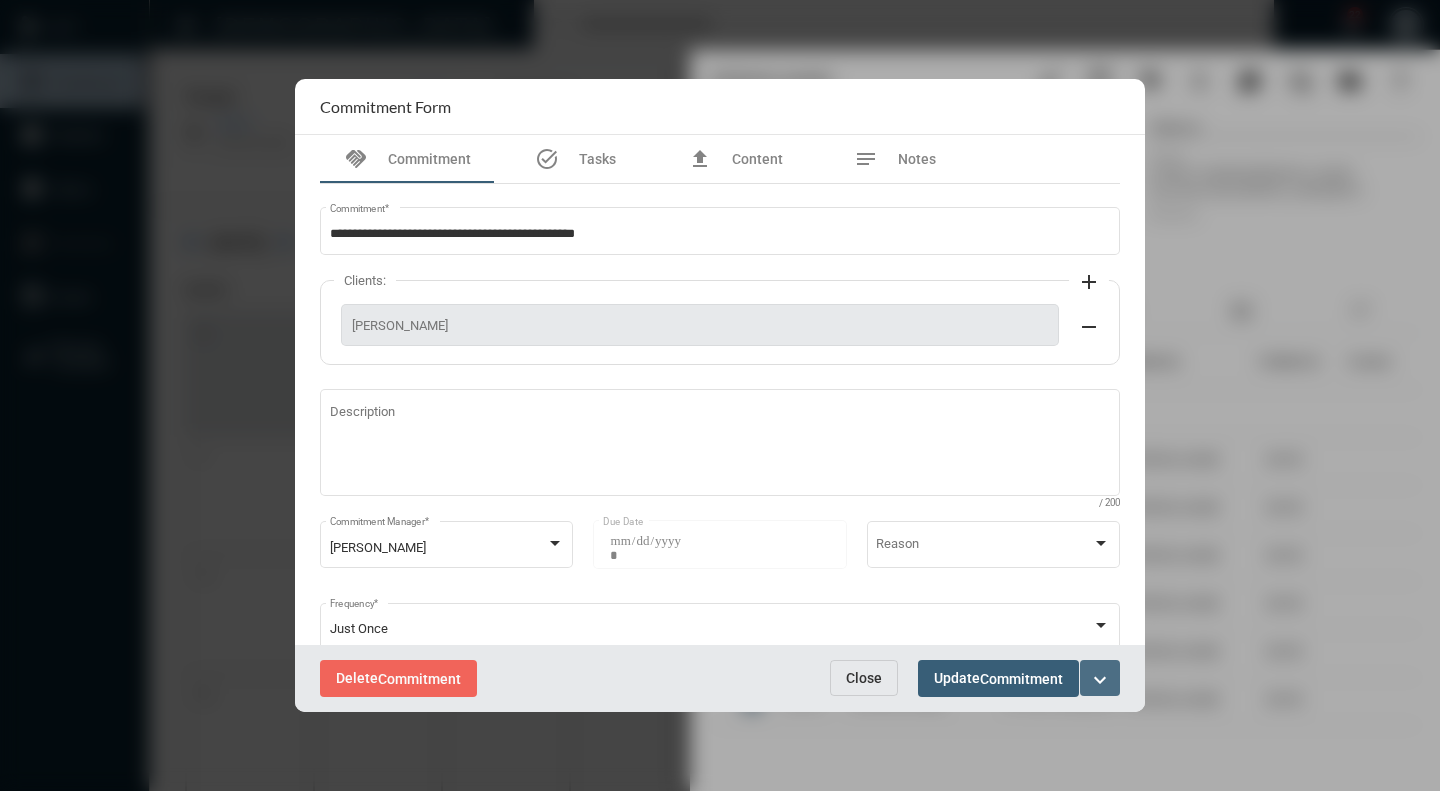click on "expand_more" at bounding box center [1100, 680] 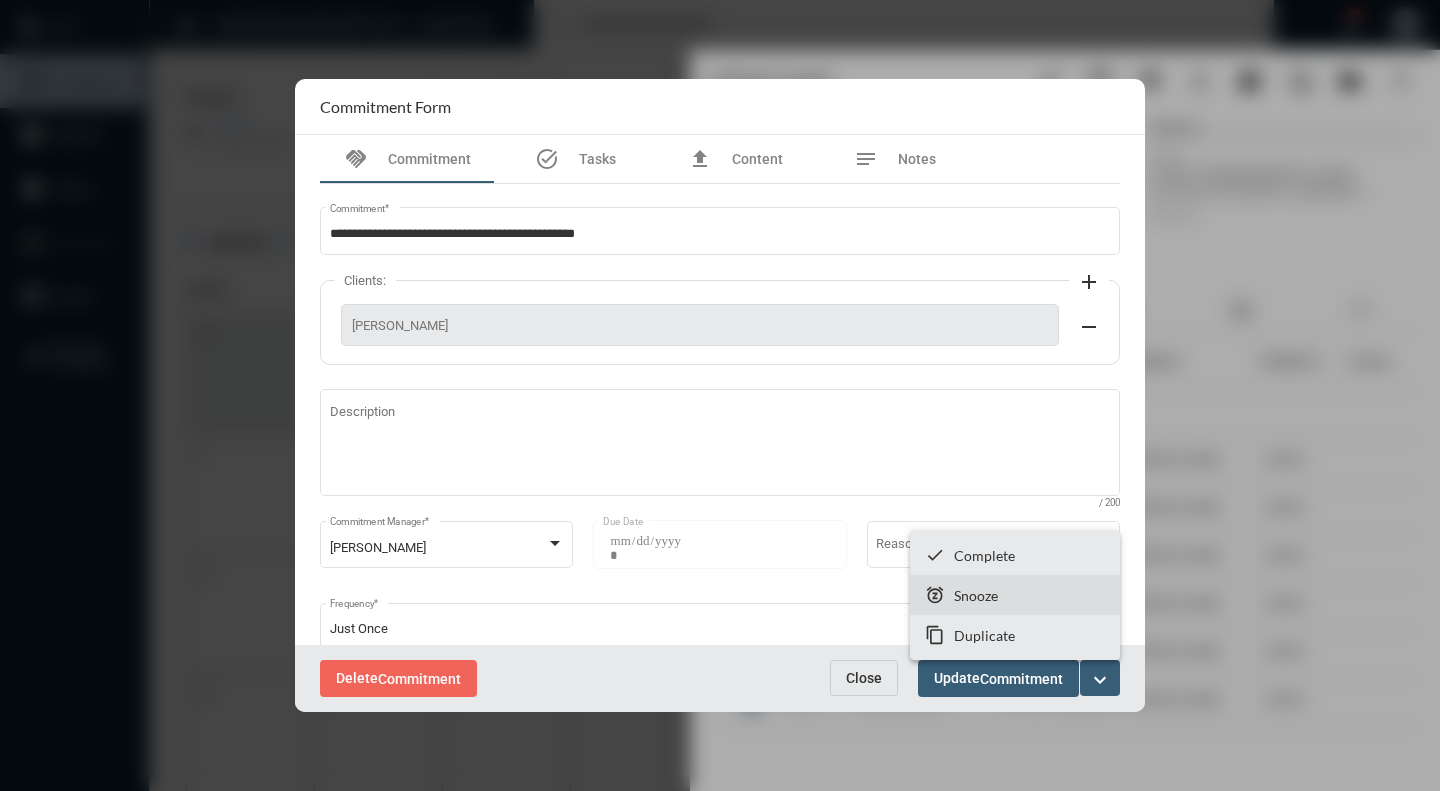 click on "Snooze" at bounding box center [976, 595] 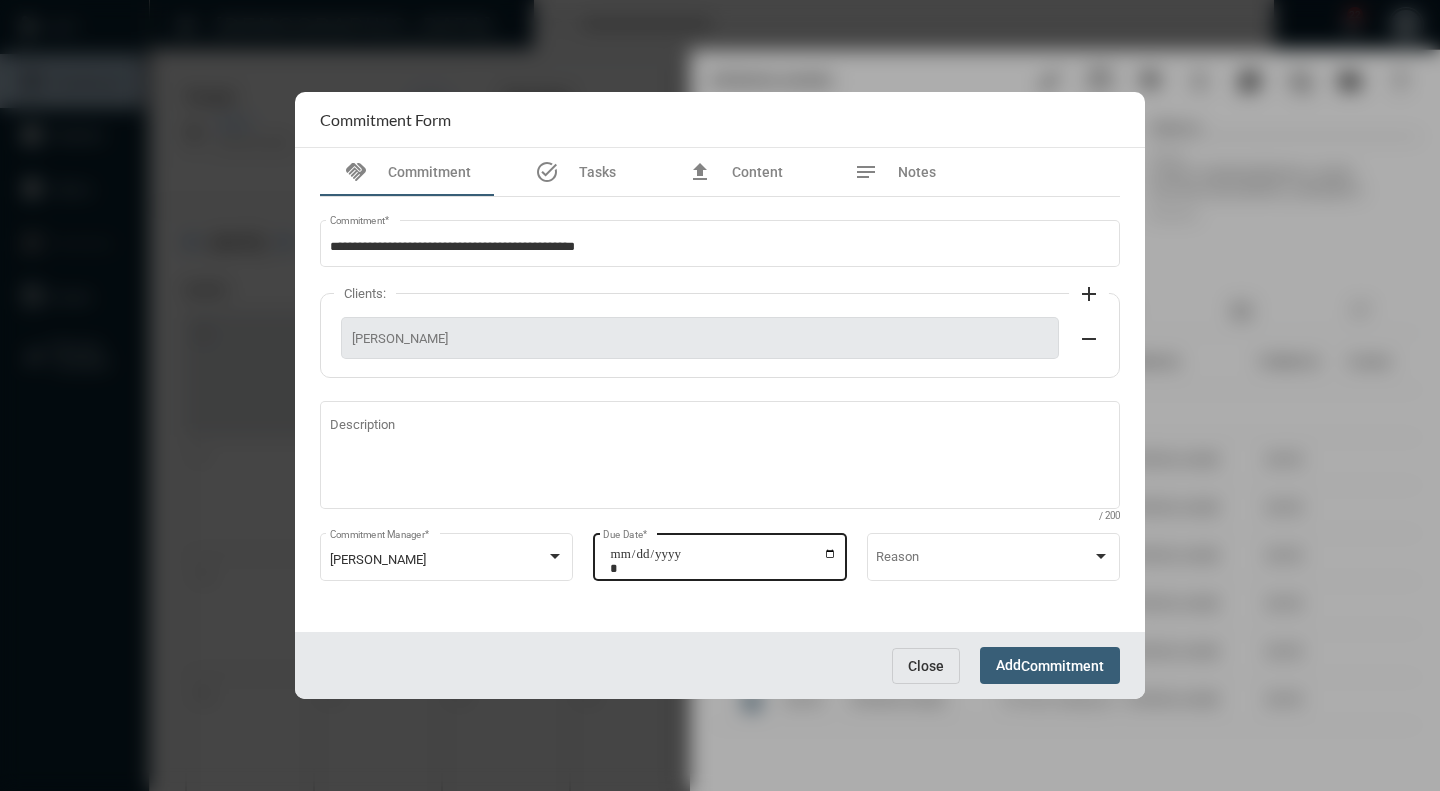 click on "**********" at bounding box center (723, 561) 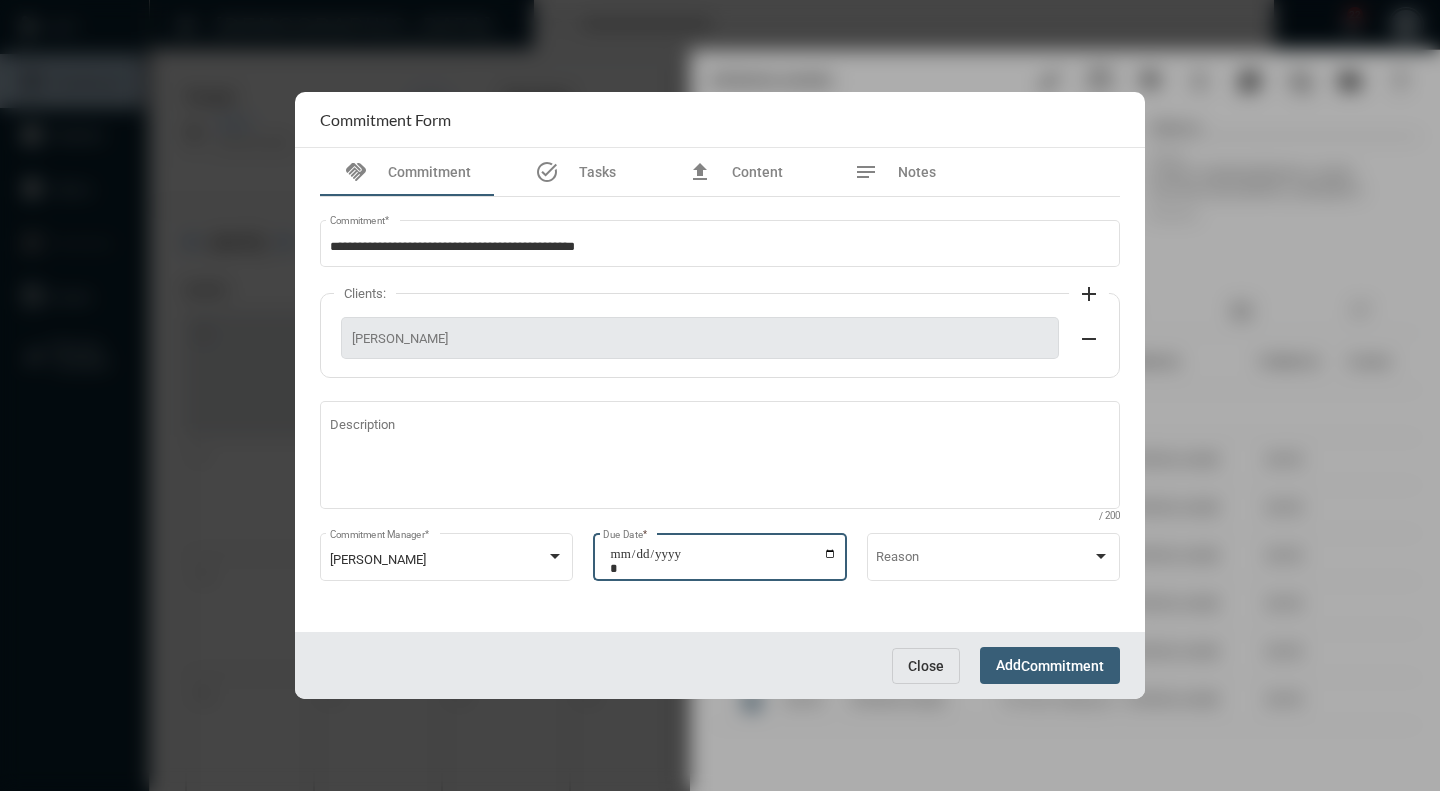 type on "**********" 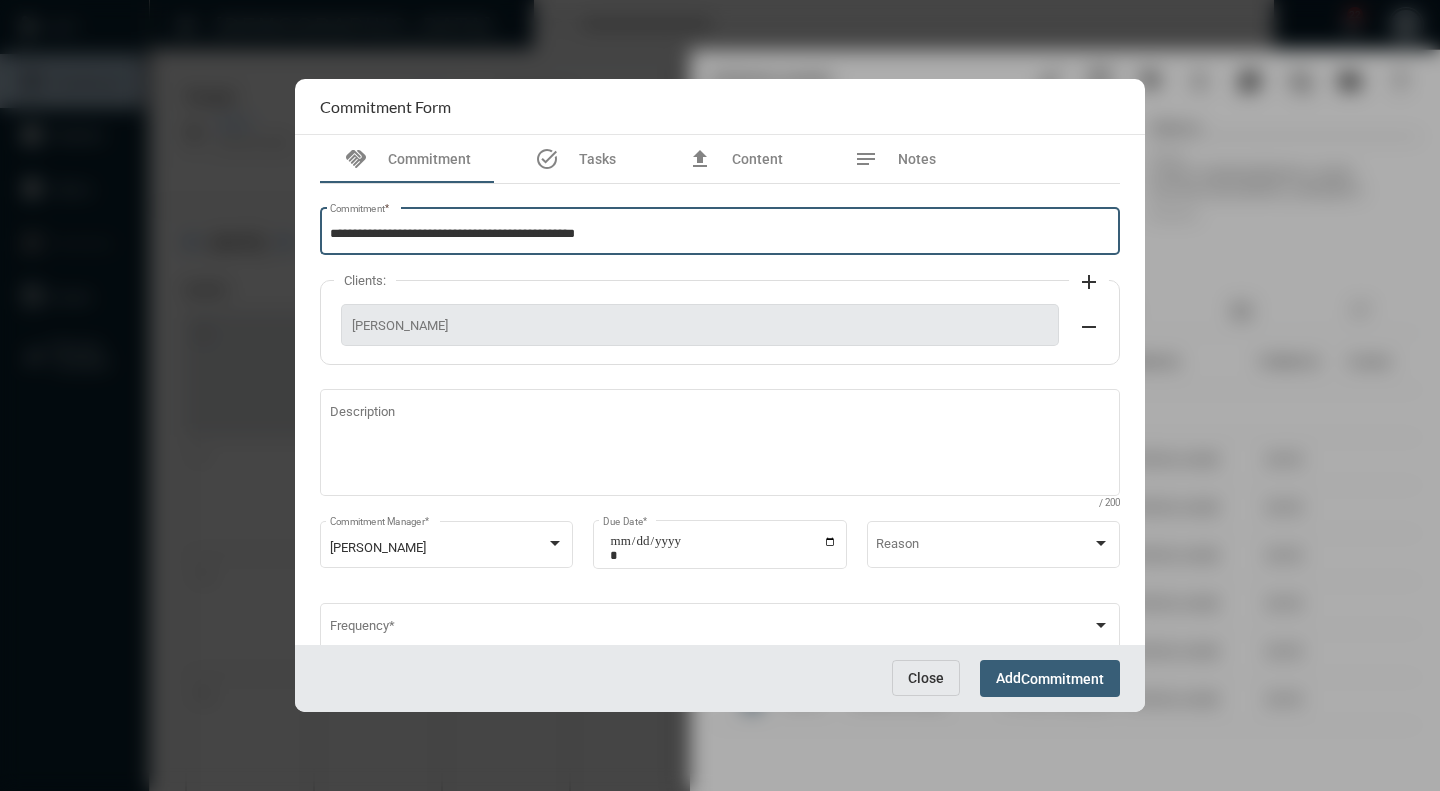 click on "**********" at bounding box center (720, 234) 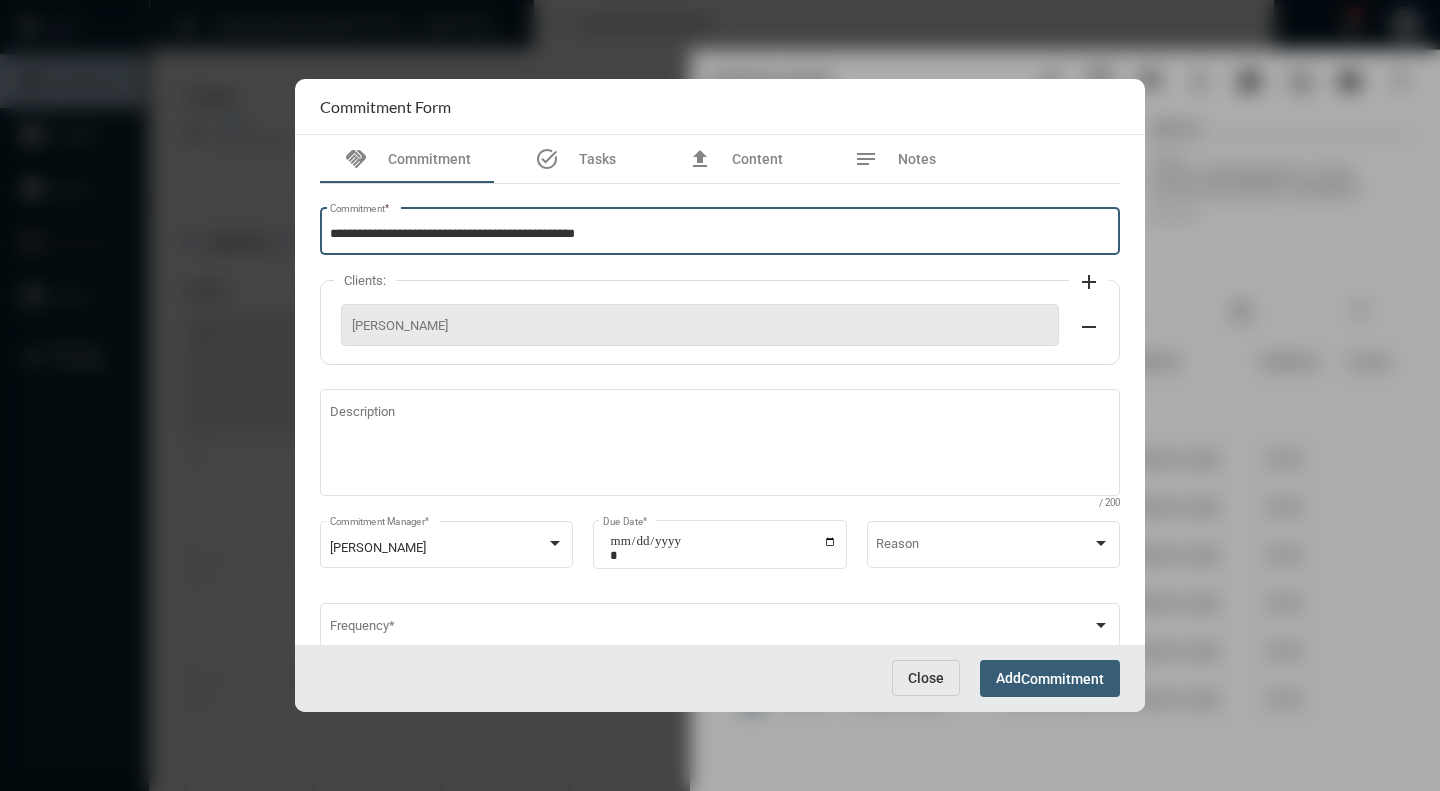 drag, startPoint x: 659, startPoint y: 236, endPoint x: 326, endPoint y: 234, distance: 333.006 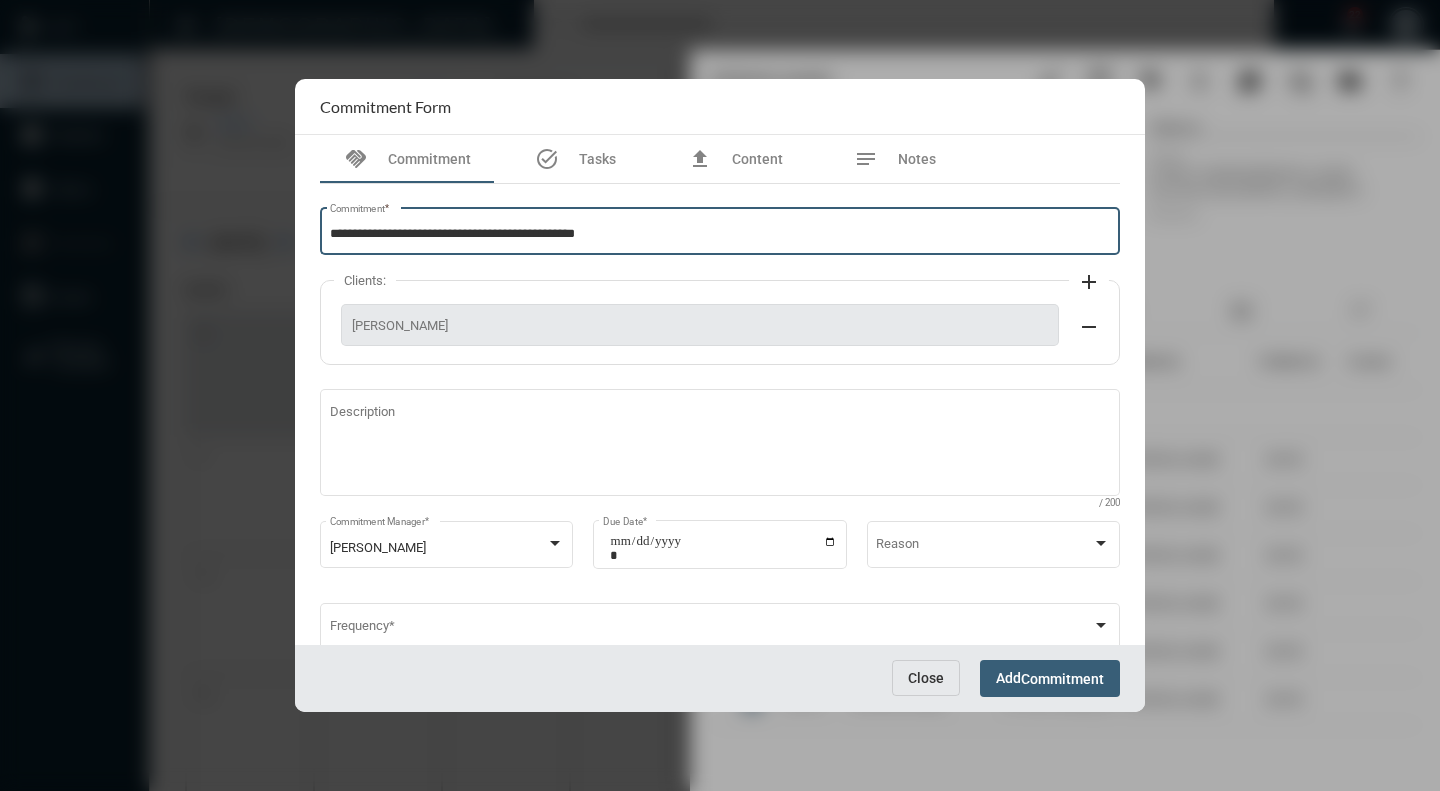 click on "**********" at bounding box center [720, 234] 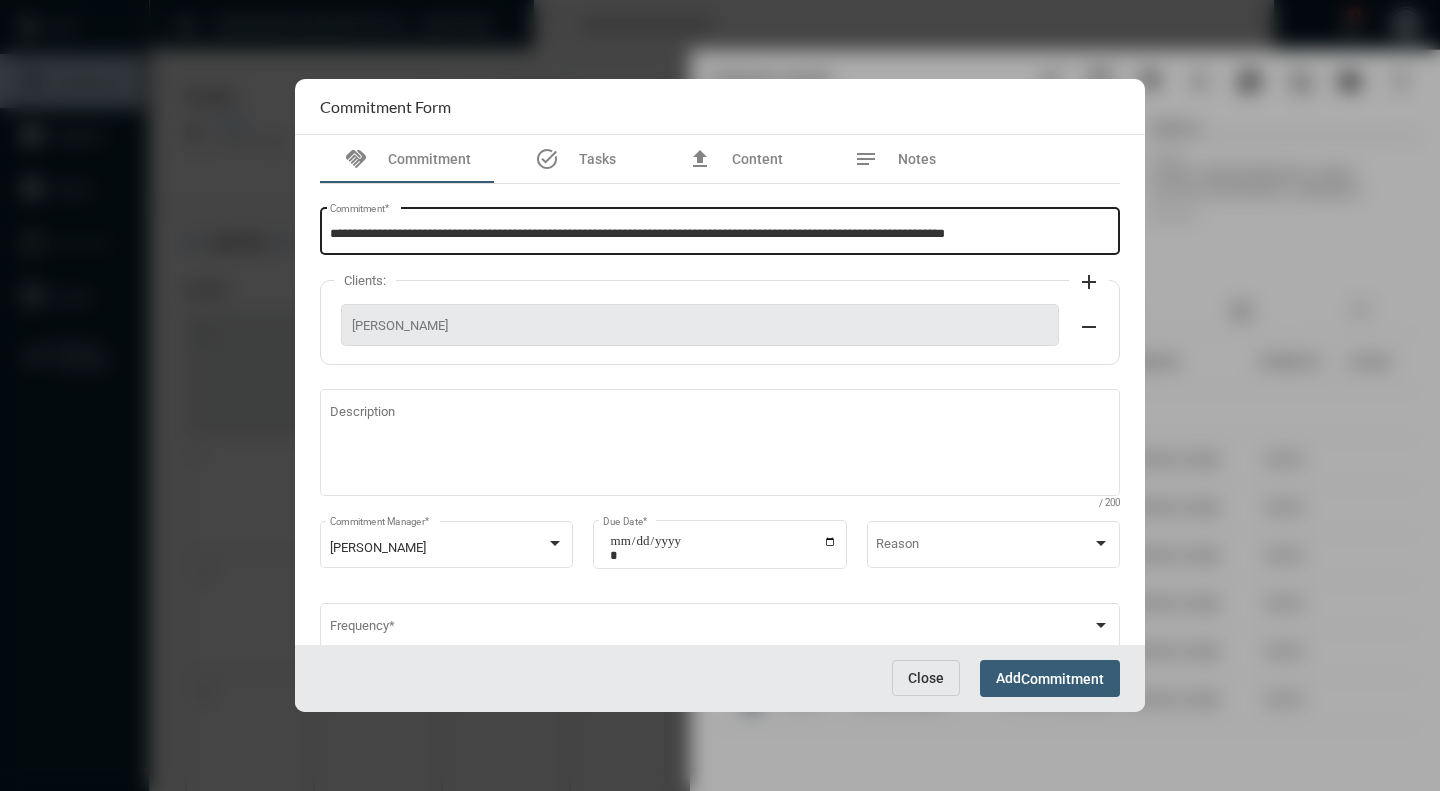 click on "**********" at bounding box center [720, 229] 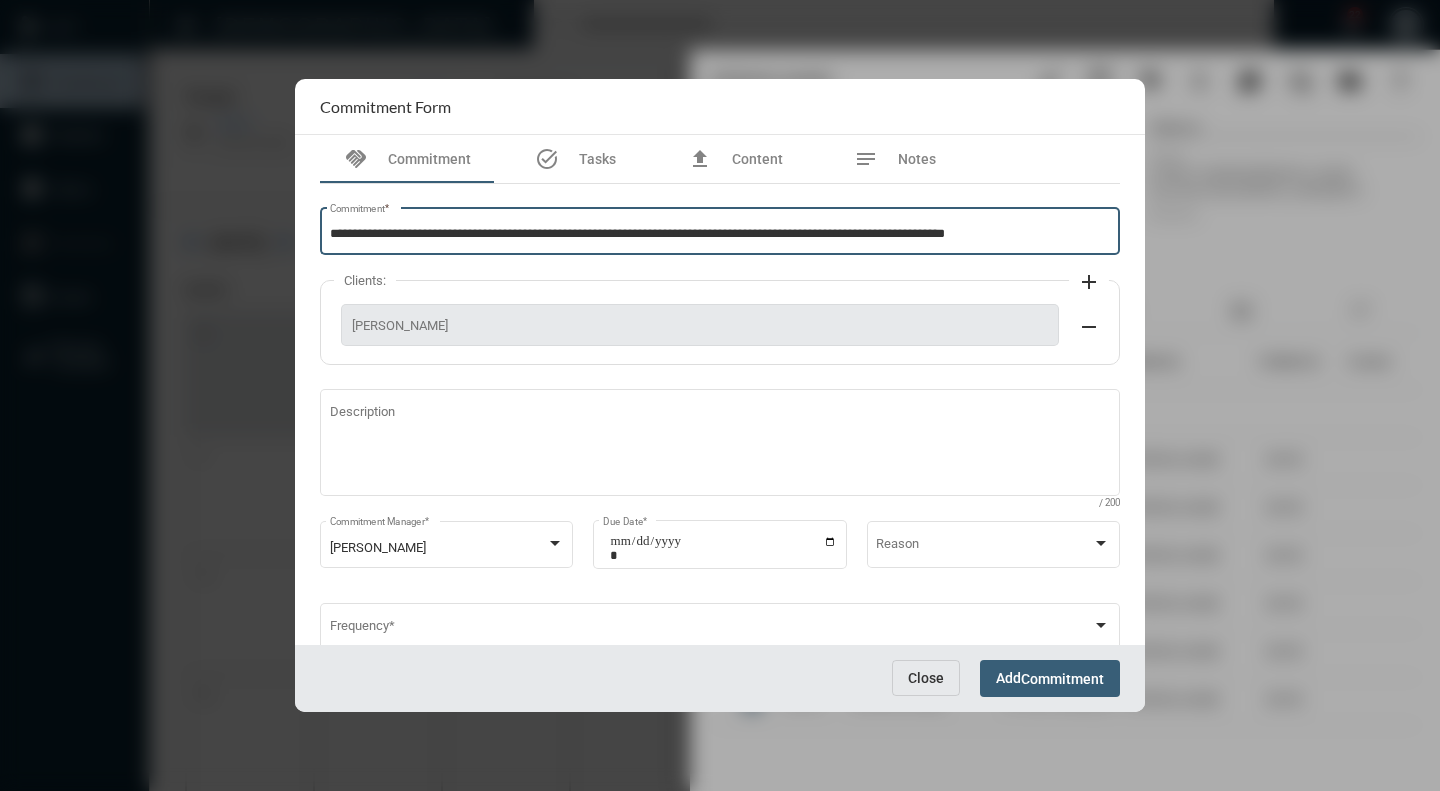 click on "**********" at bounding box center [720, 234] 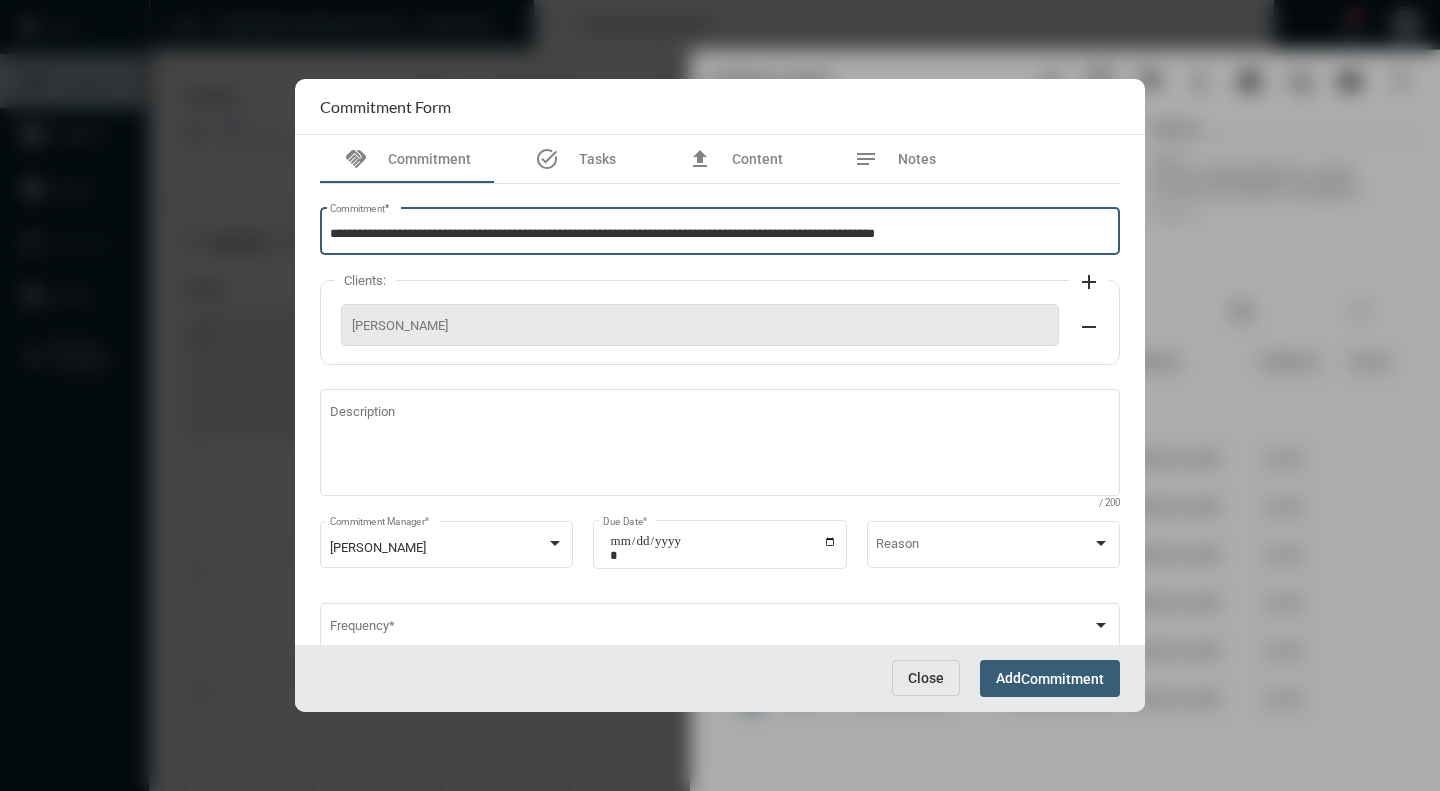 type on "**********" 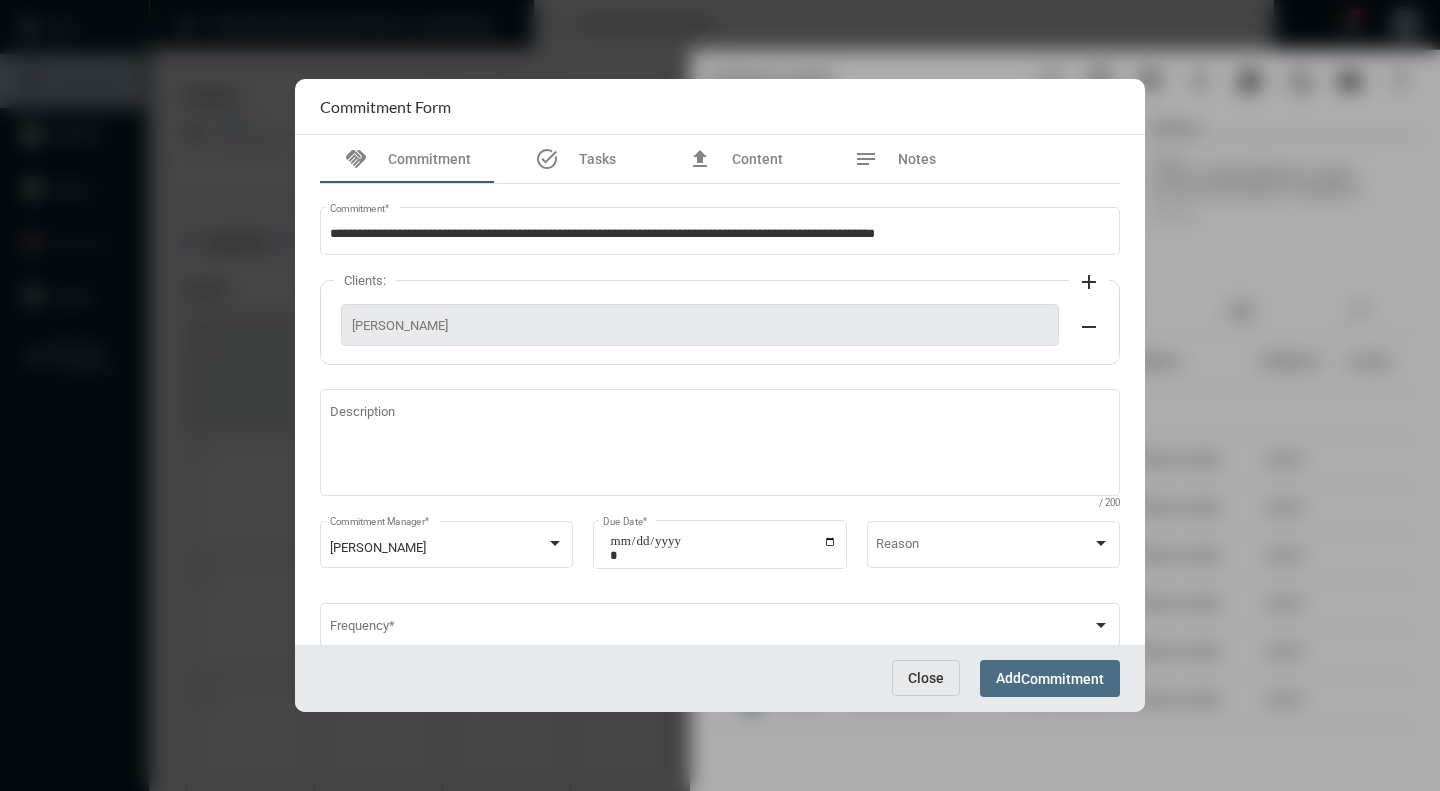 click on "Commitment" at bounding box center (1062, 679) 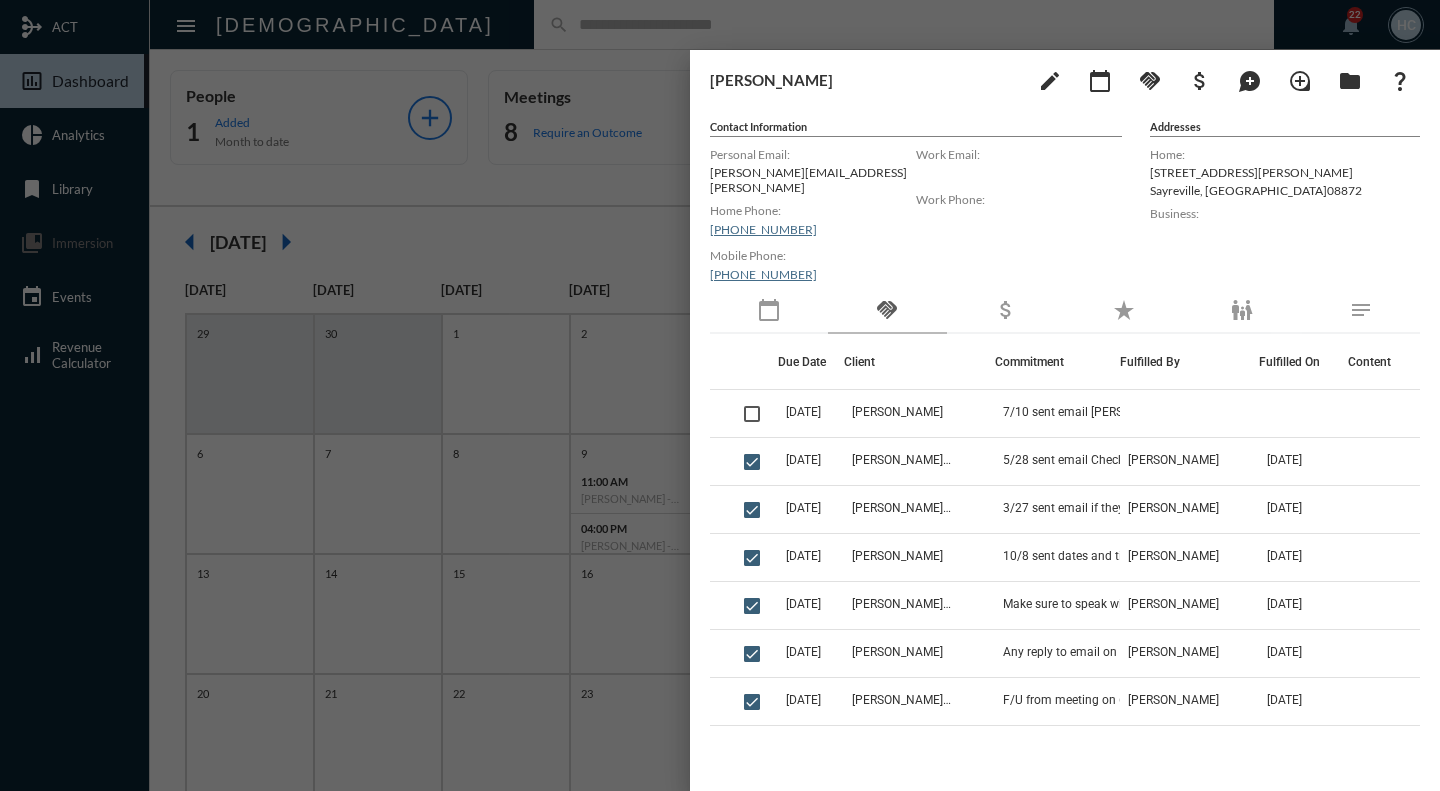 click at bounding box center [720, 395] 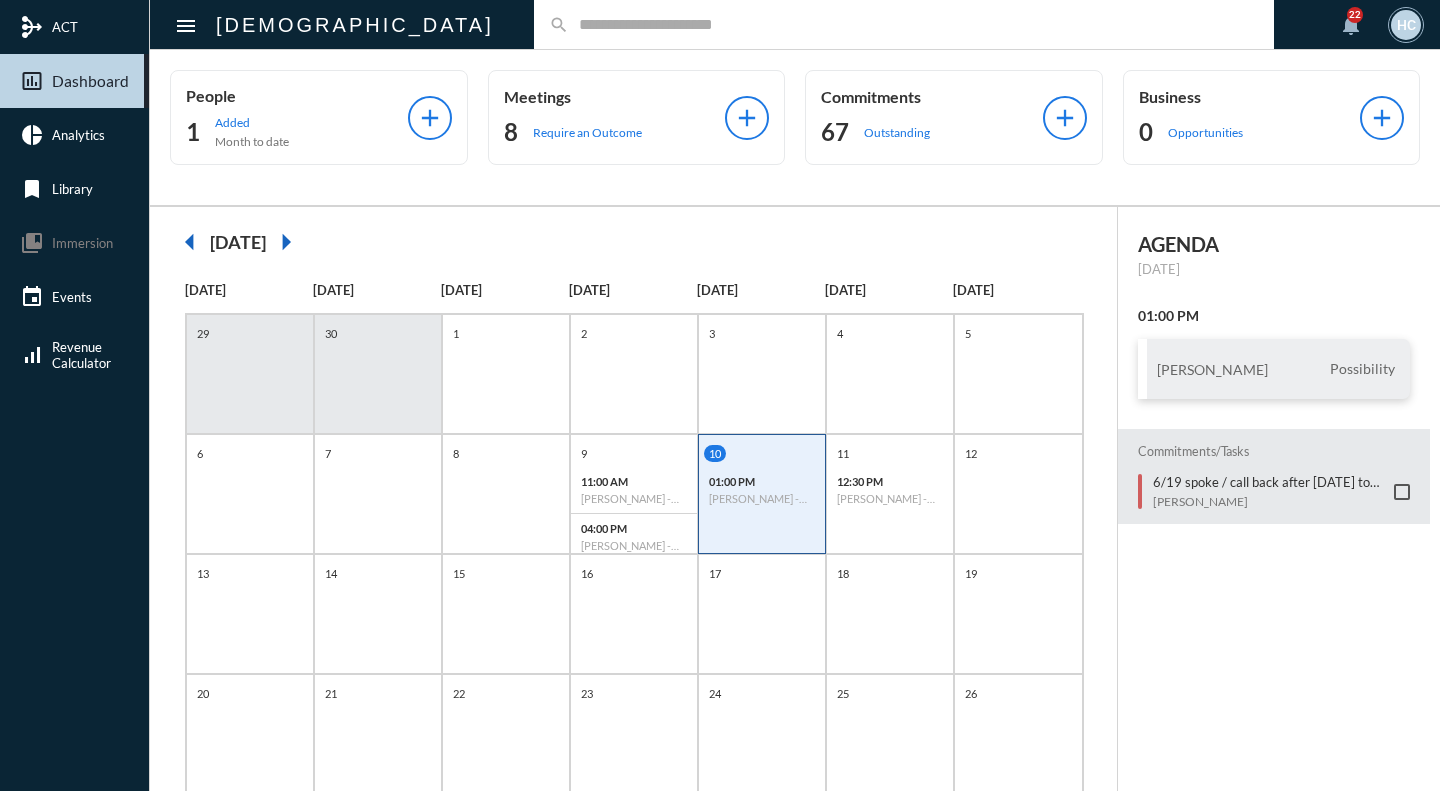 click 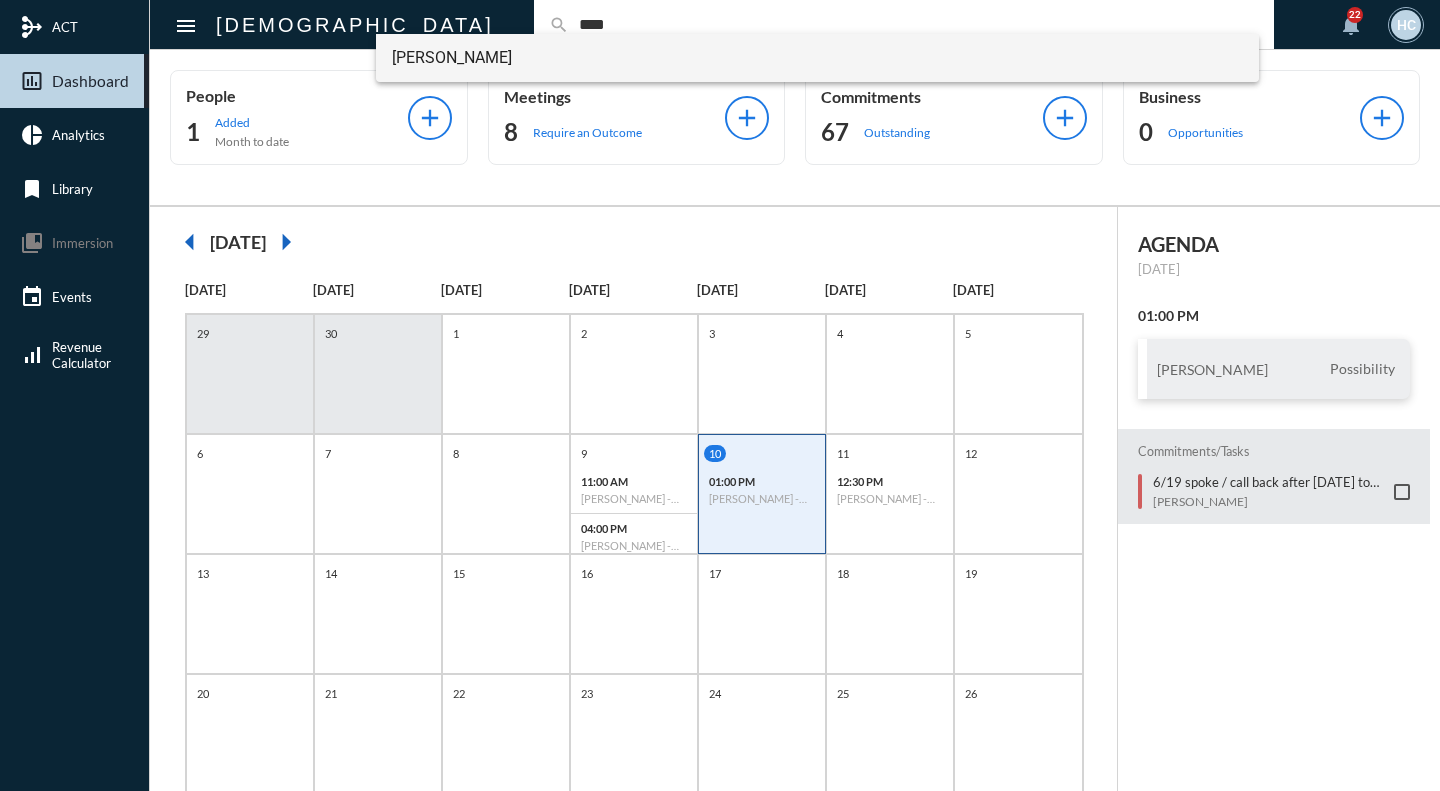 type on "****" 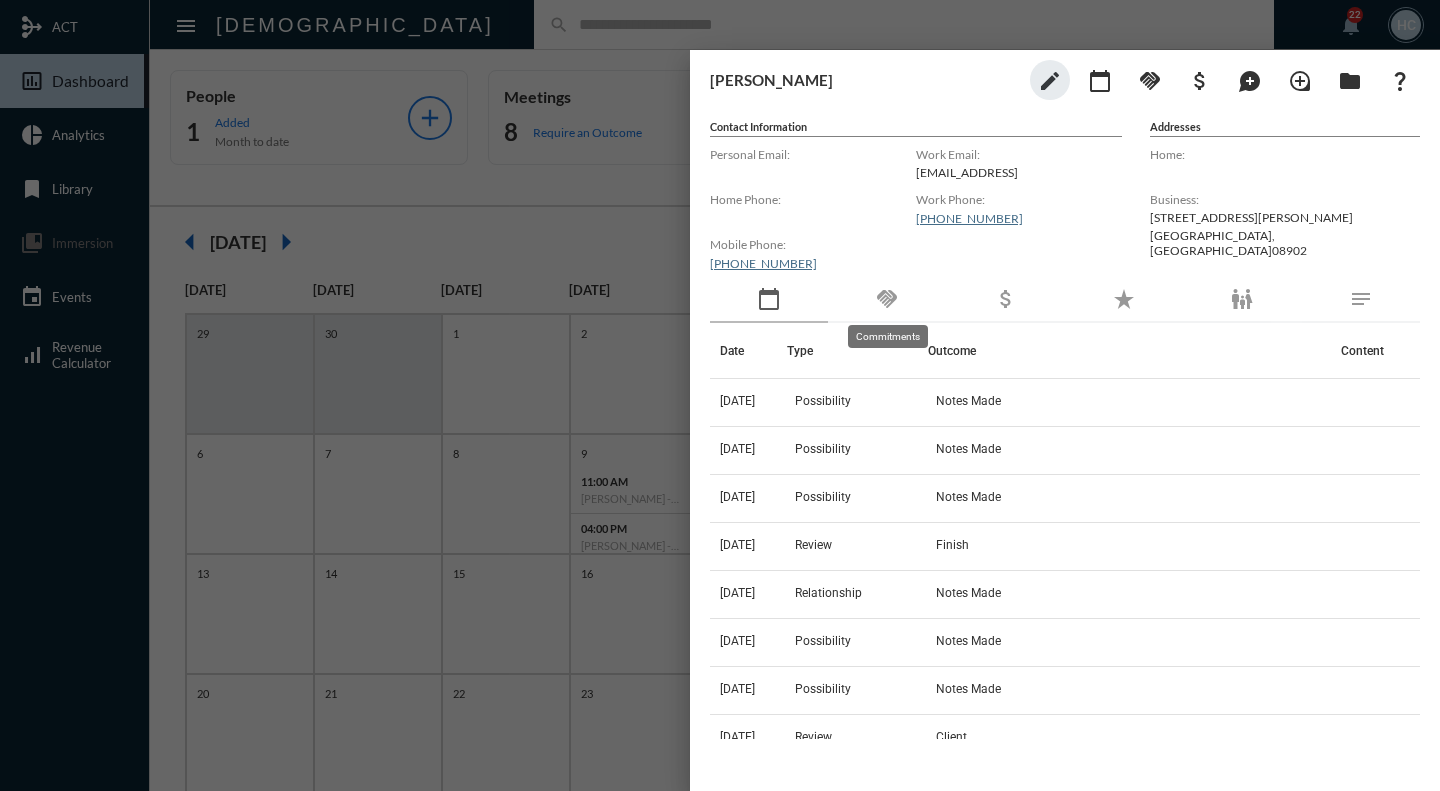 click on "handshake" 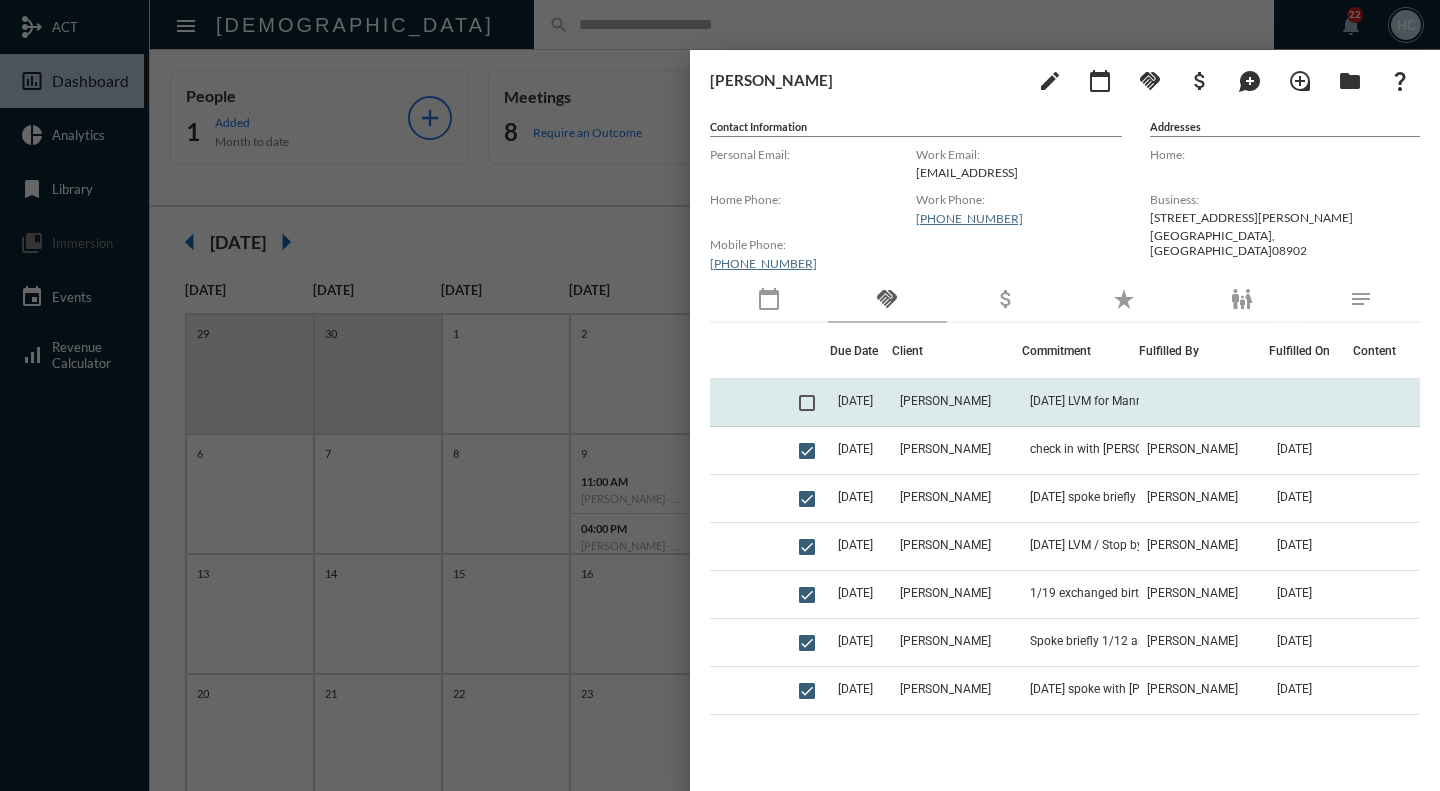click on "[PERSON_NAME]" 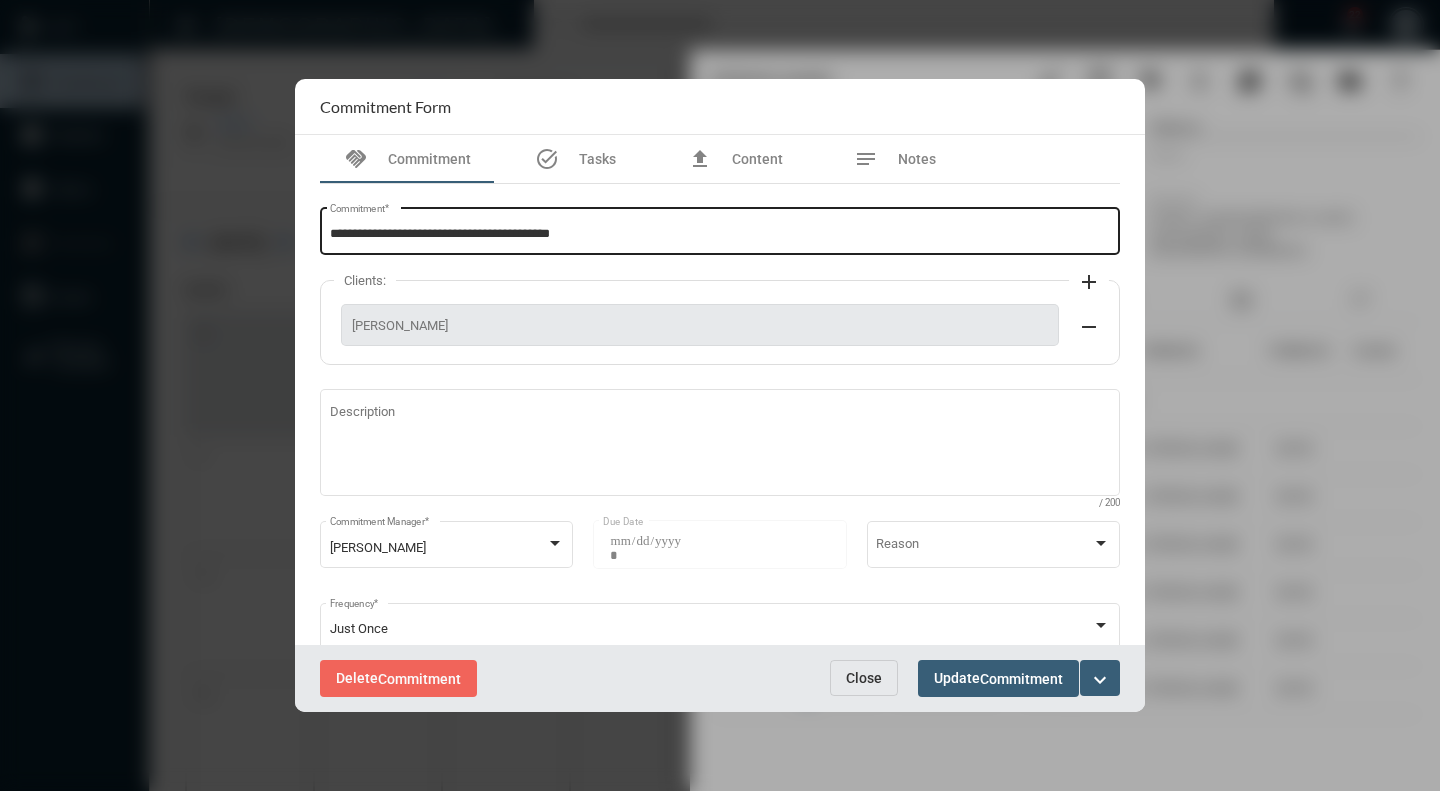 click on "**********" at bounding box center [720, 234] 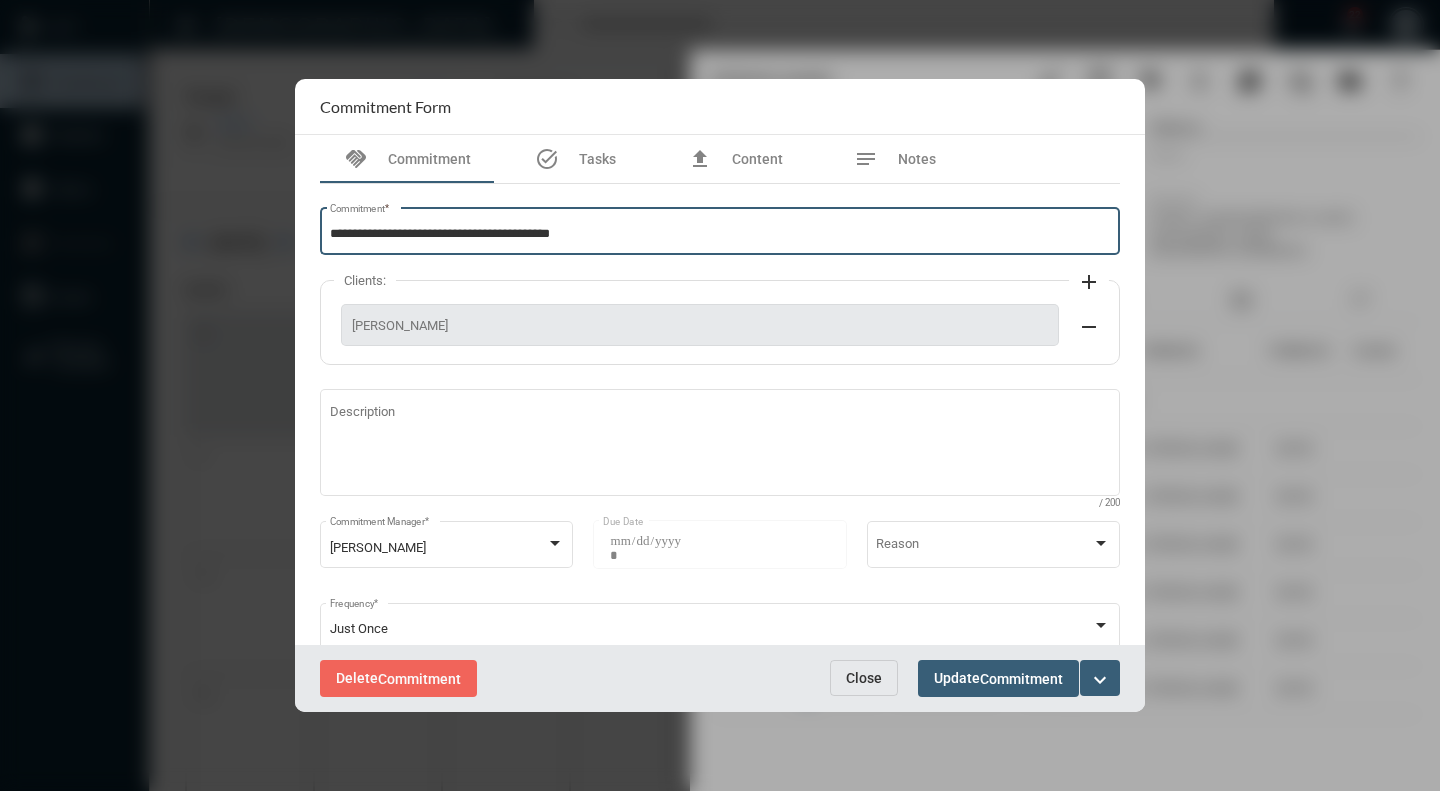 click on "**********" at bounding box center [720, 234] 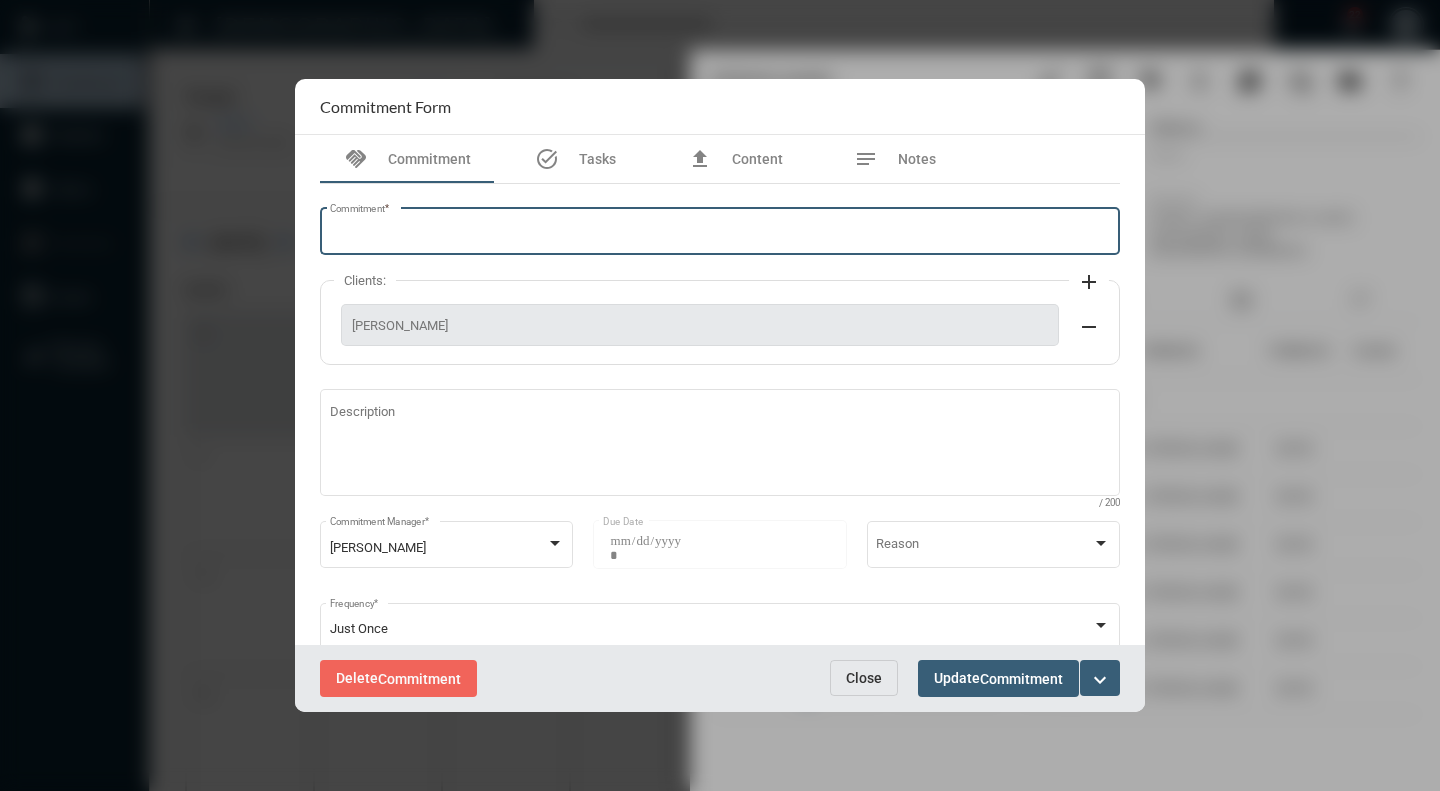 scroll, scrollTop: 0, scrollLeft: 0, axis: both 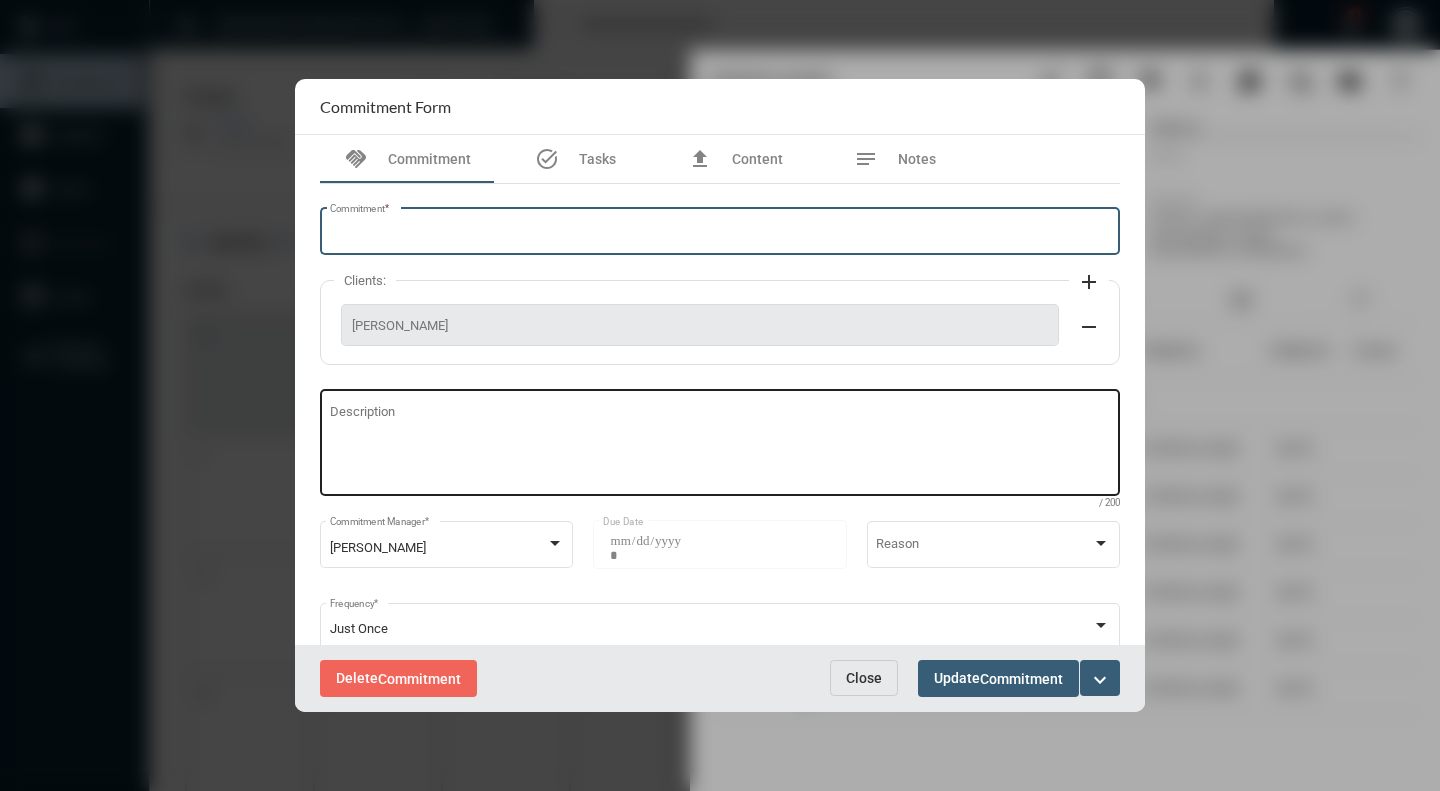 type 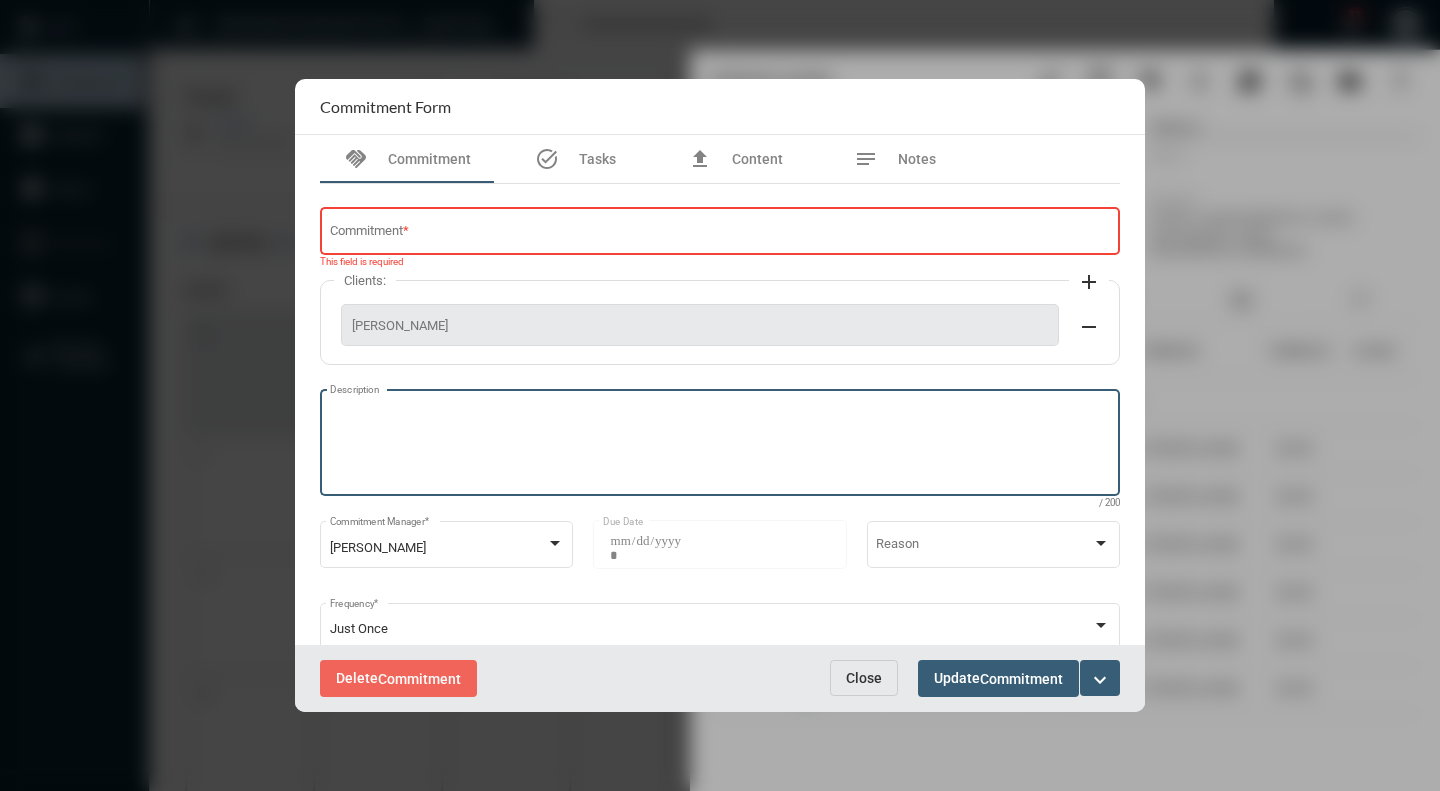 paste on "**********" 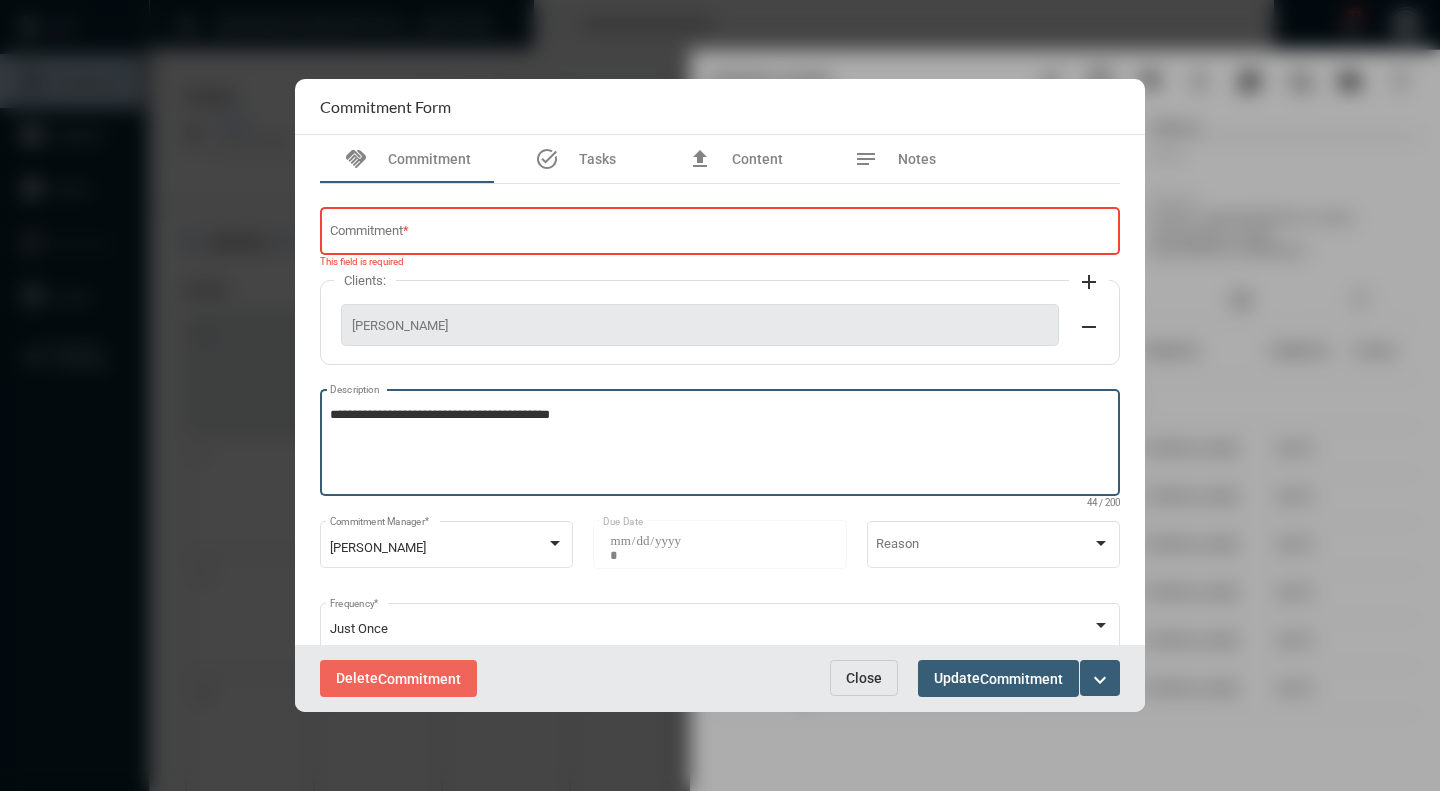 type on "**********" 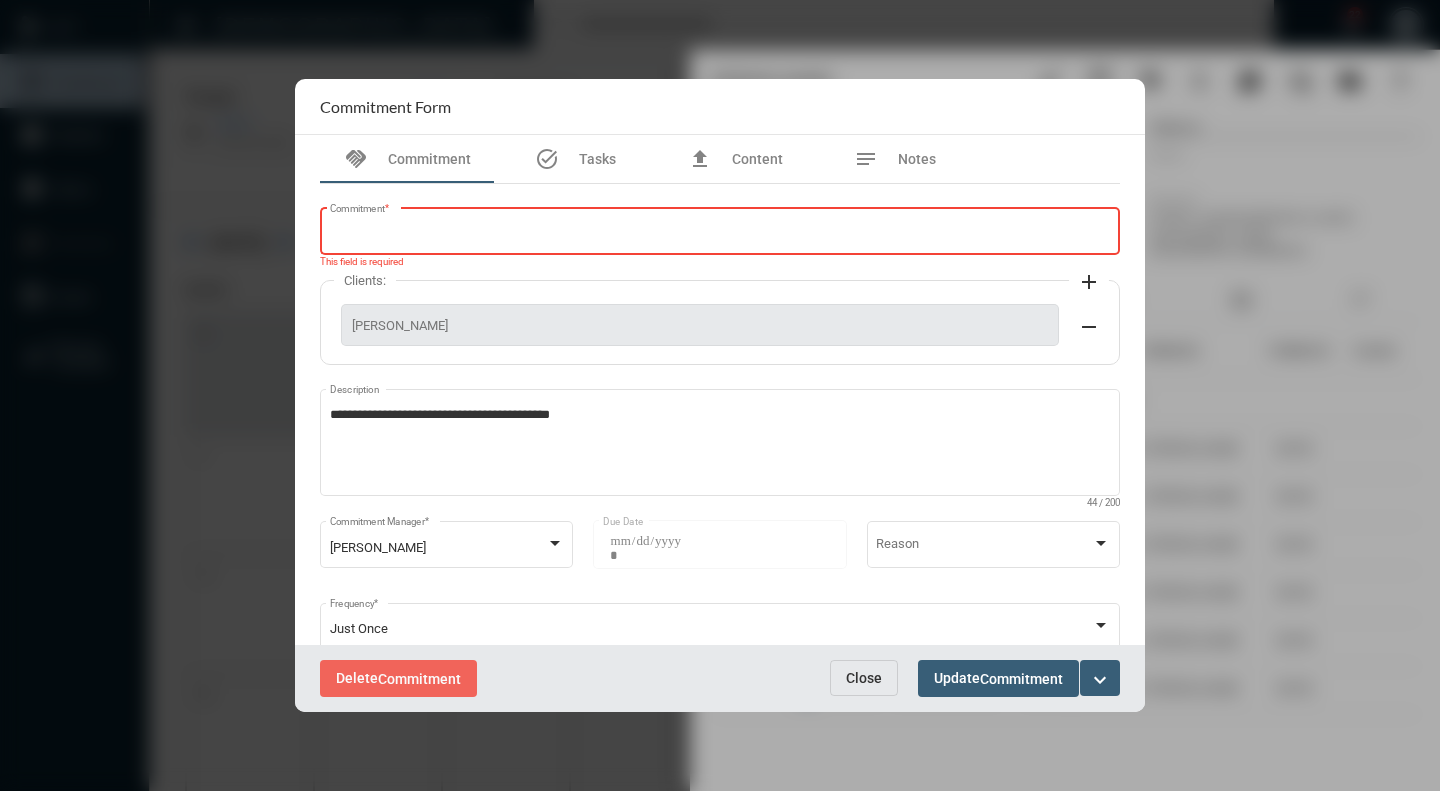 click on "Commitment  *" at bounding box center (718, 234) 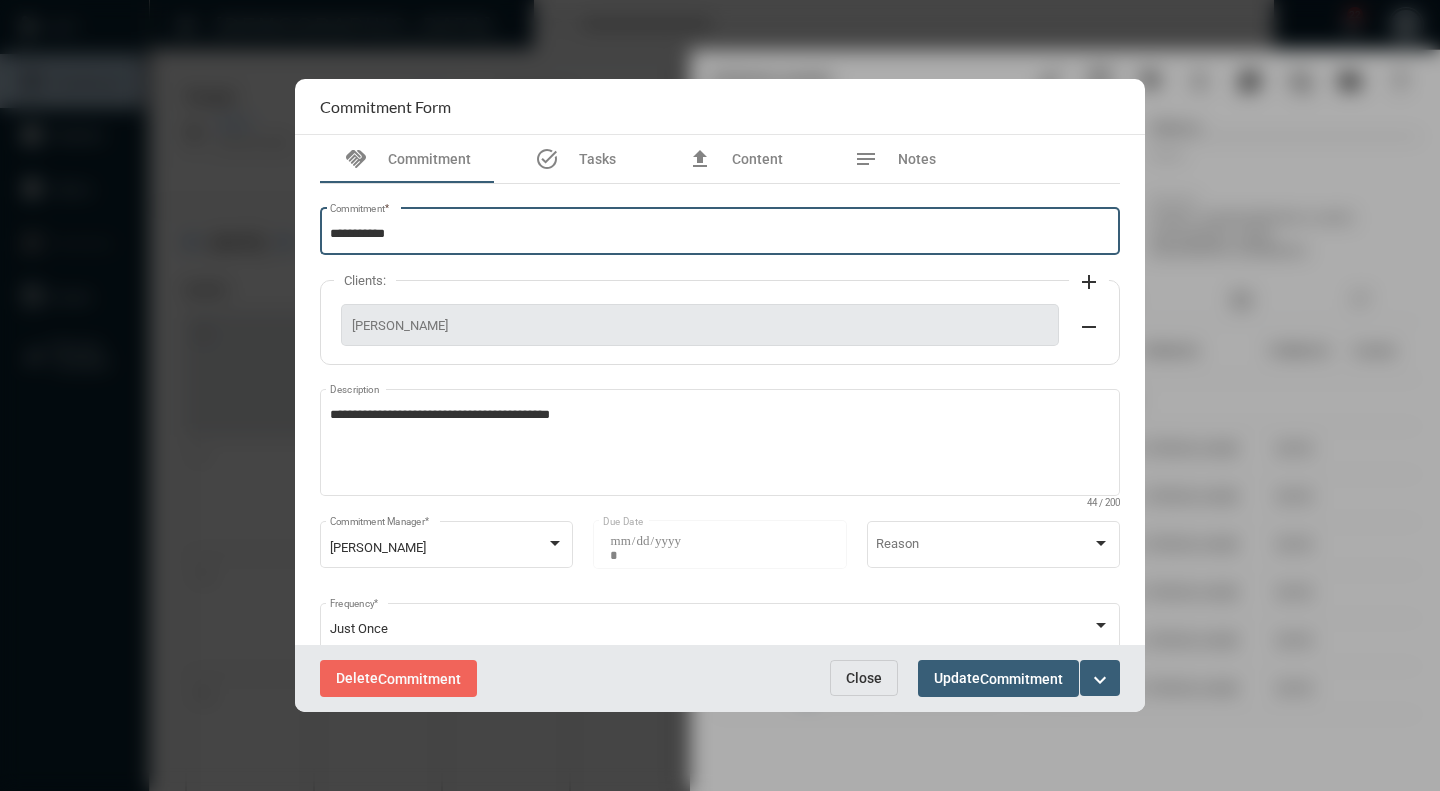 type on "**********" 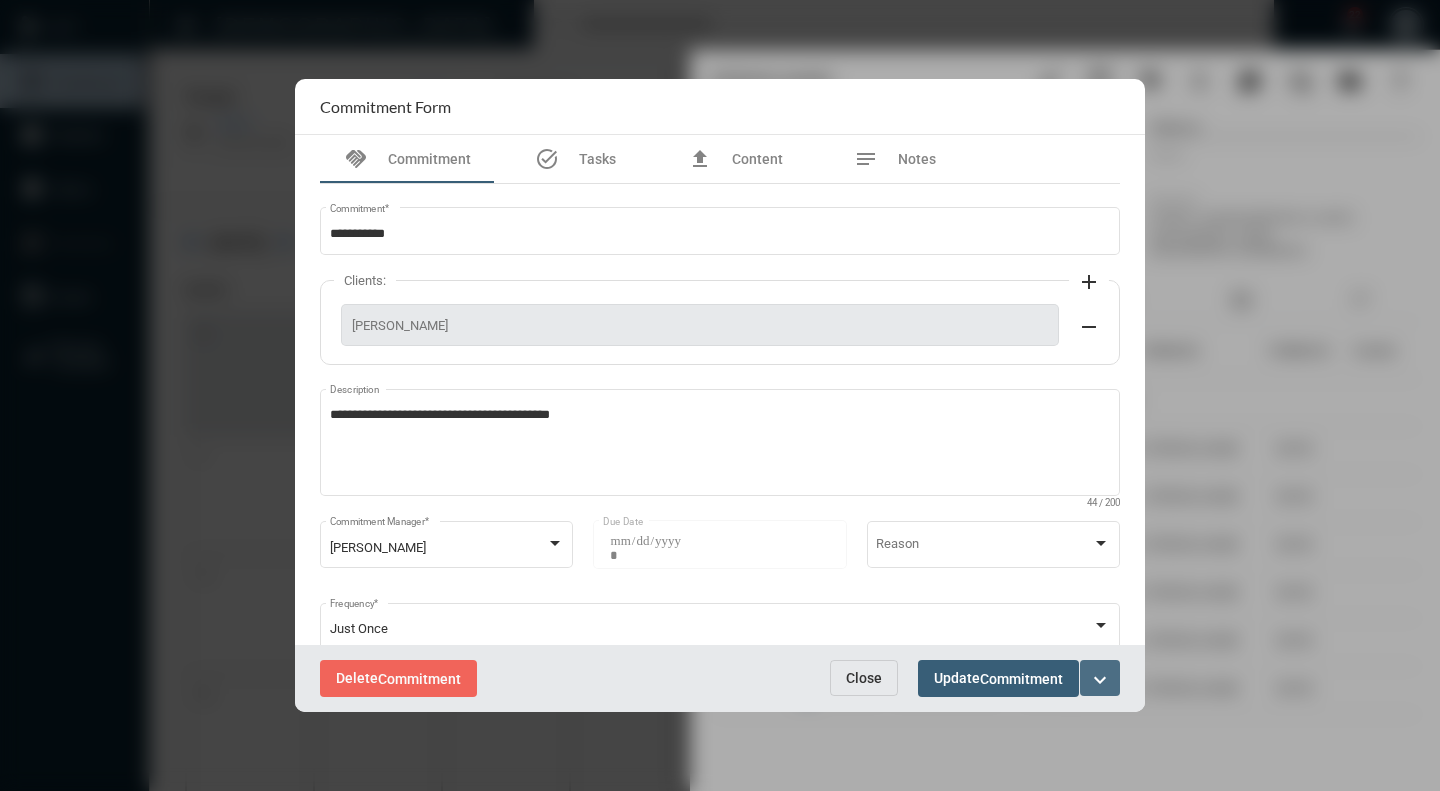 click on "expand_more" at bounding box center (1100, 680) 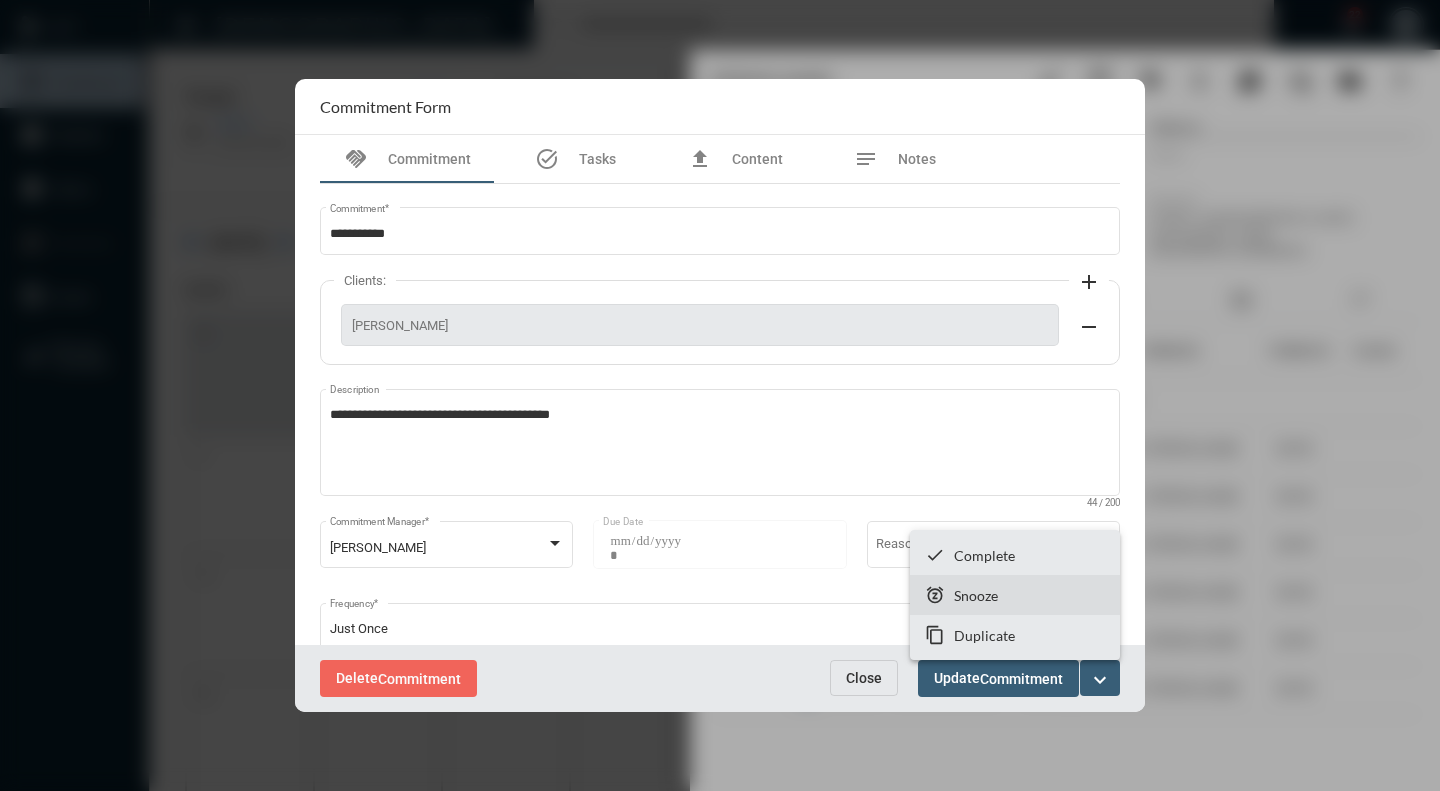 click on "snooze Snooze" at bounding box center (1015, 595) 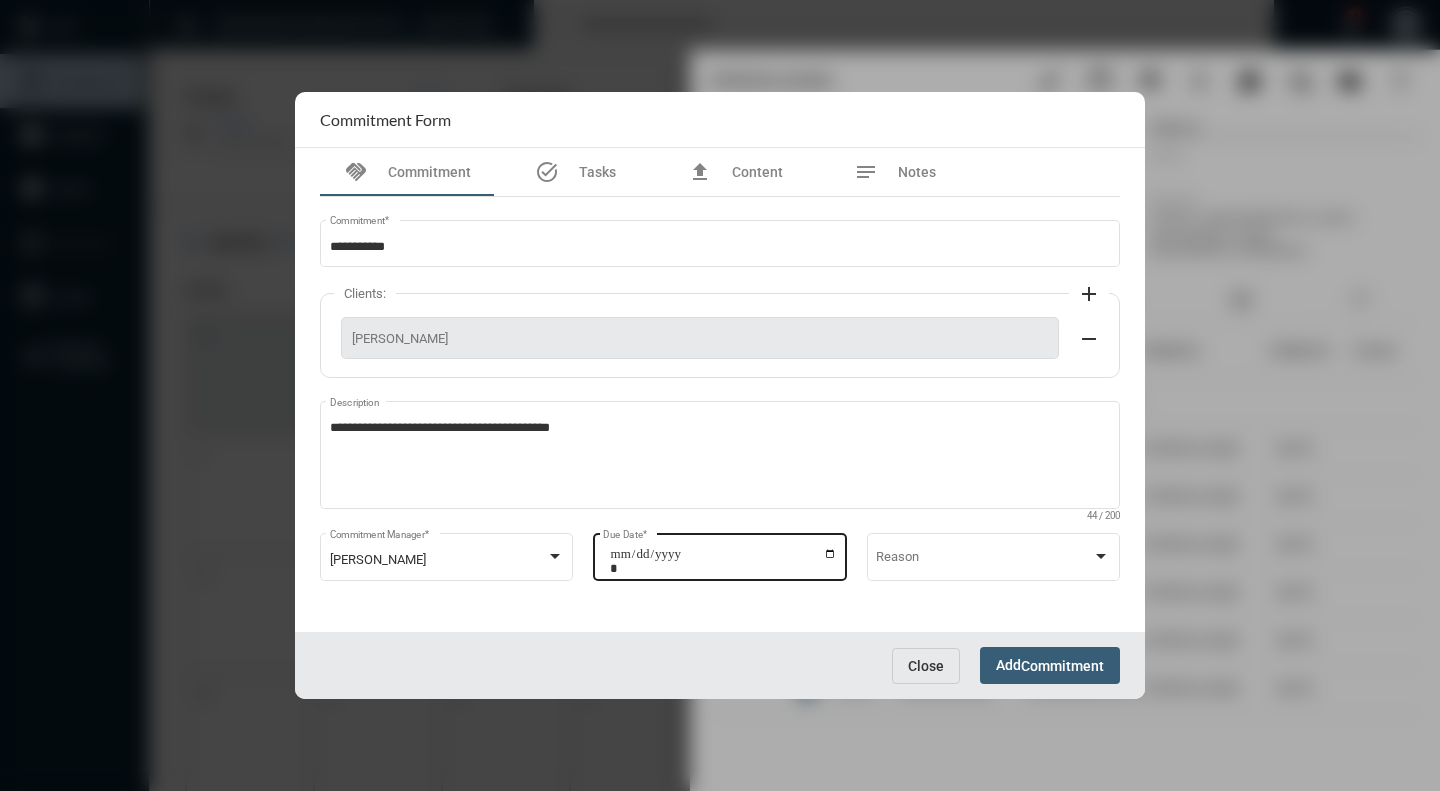 click on "**********" at bounding box center (723, 561) 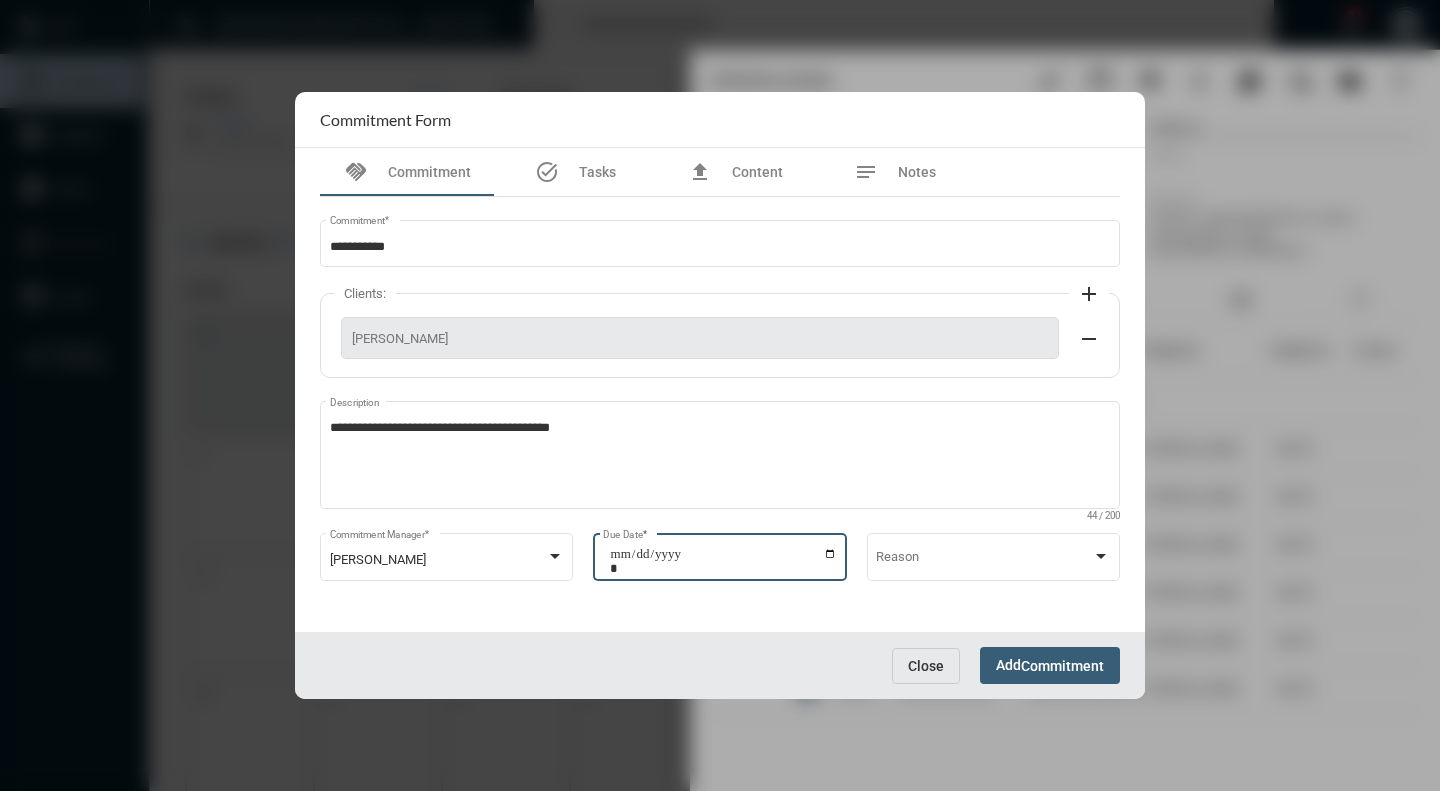 click on "**********" at bounding box center [723, 561] 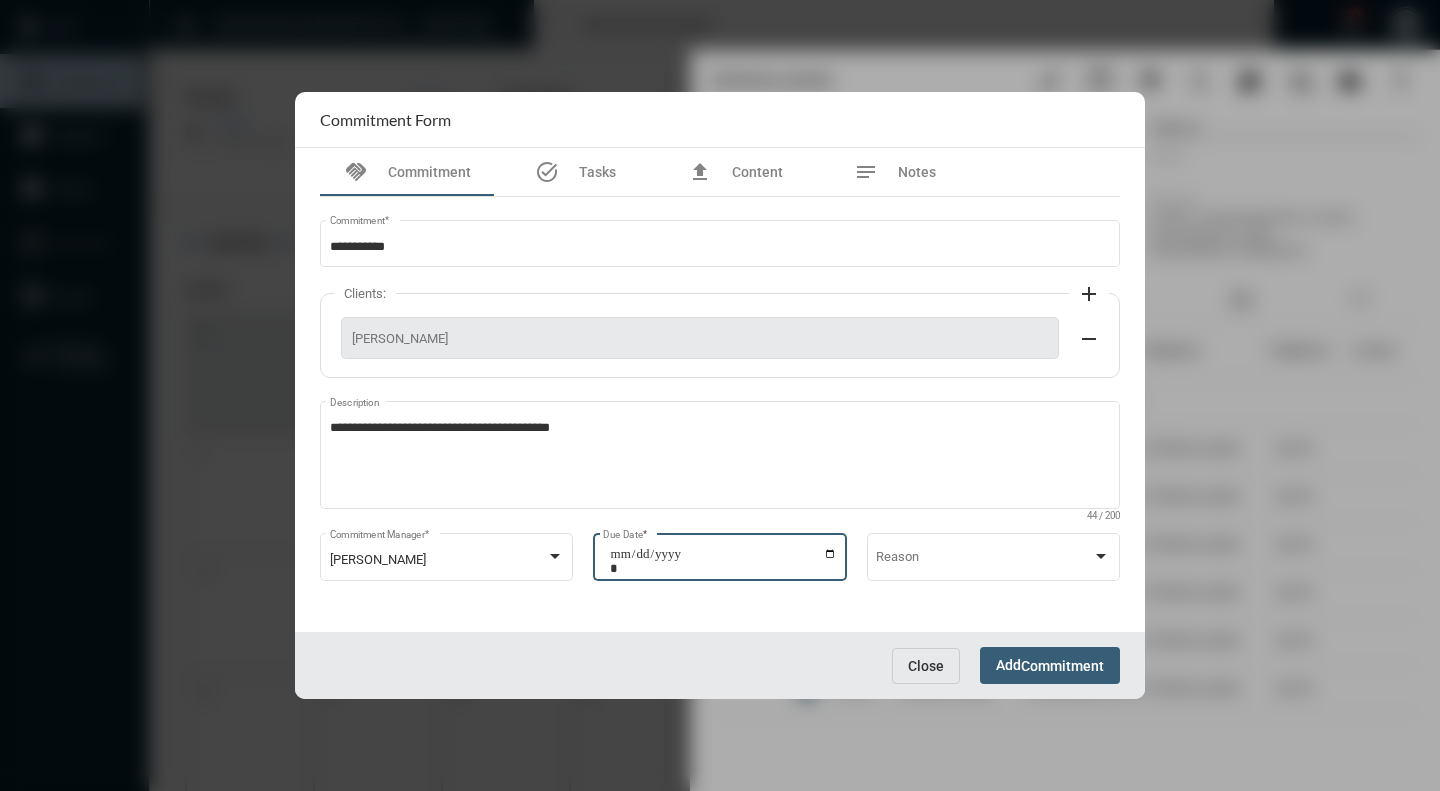 type on "**********" 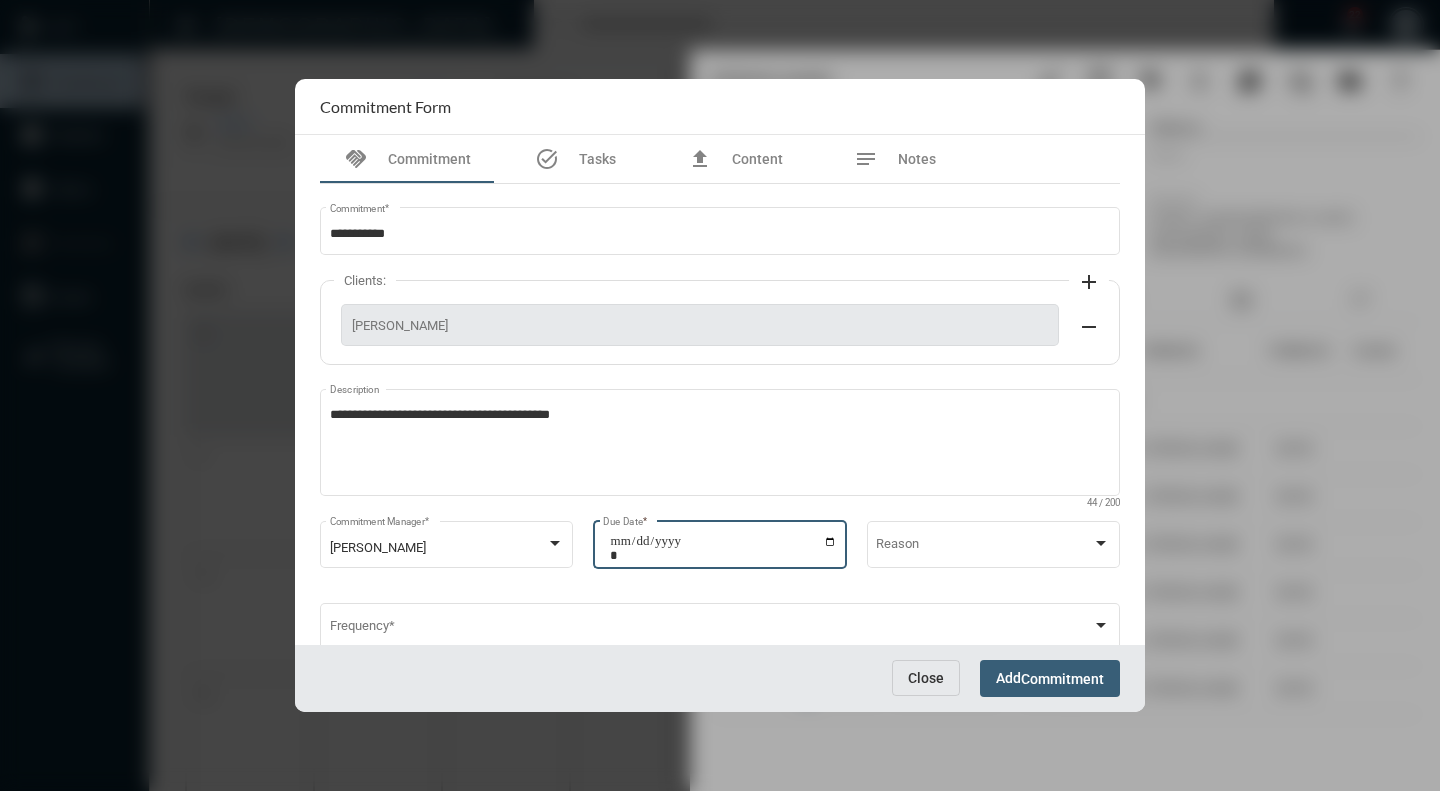 click on "Commitment" at bounding box center (1062, 679) 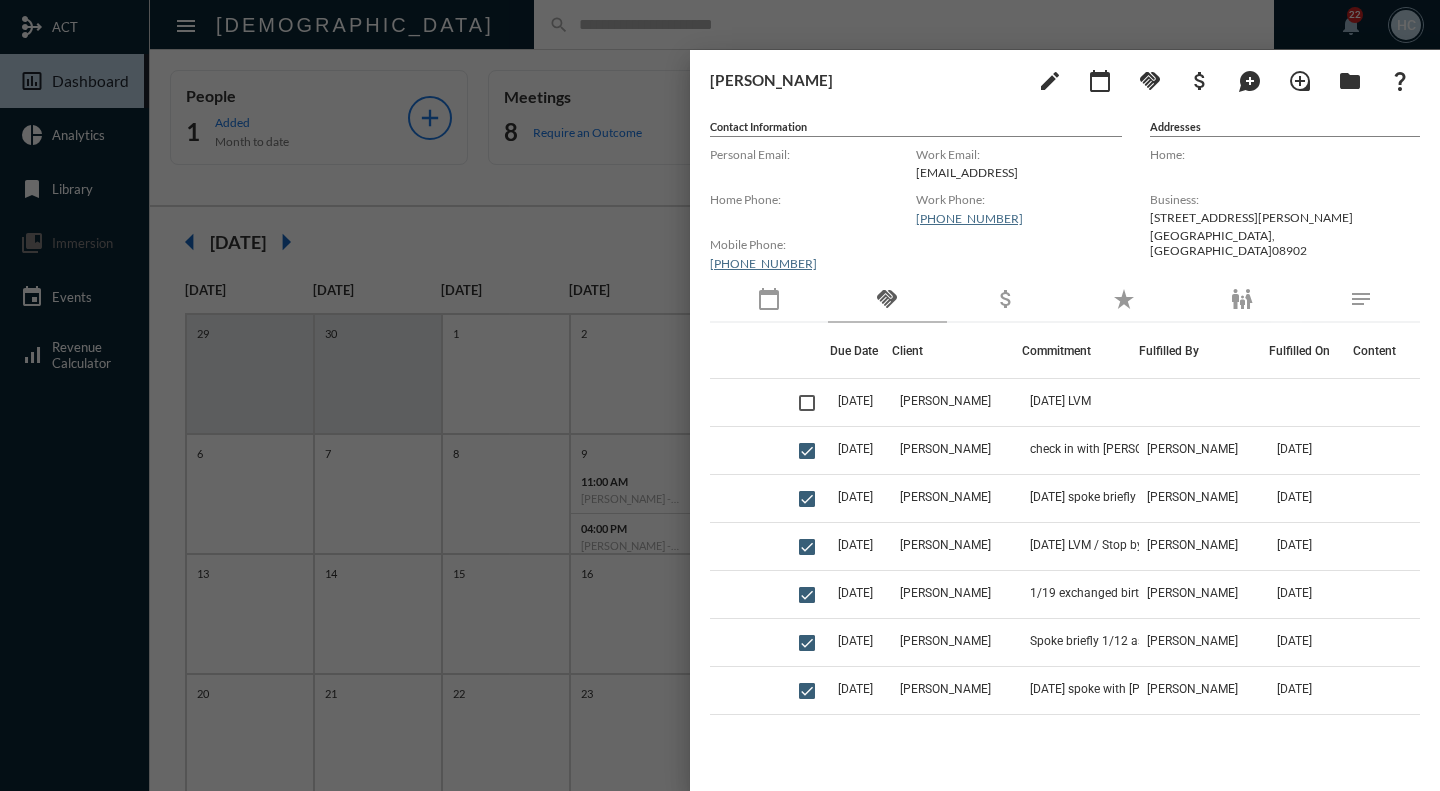 click at bounding box center (720, 395) 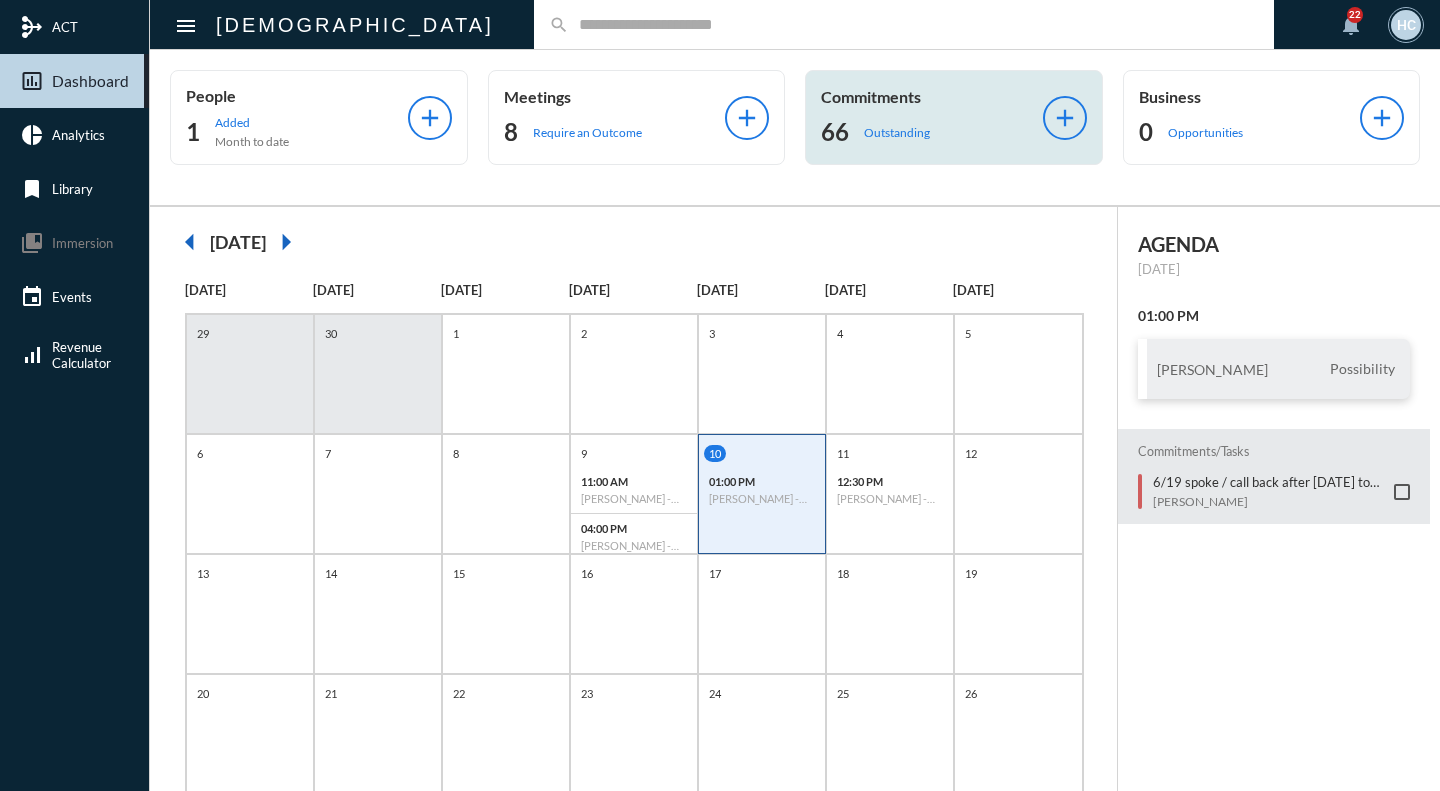 click on "Commitments" 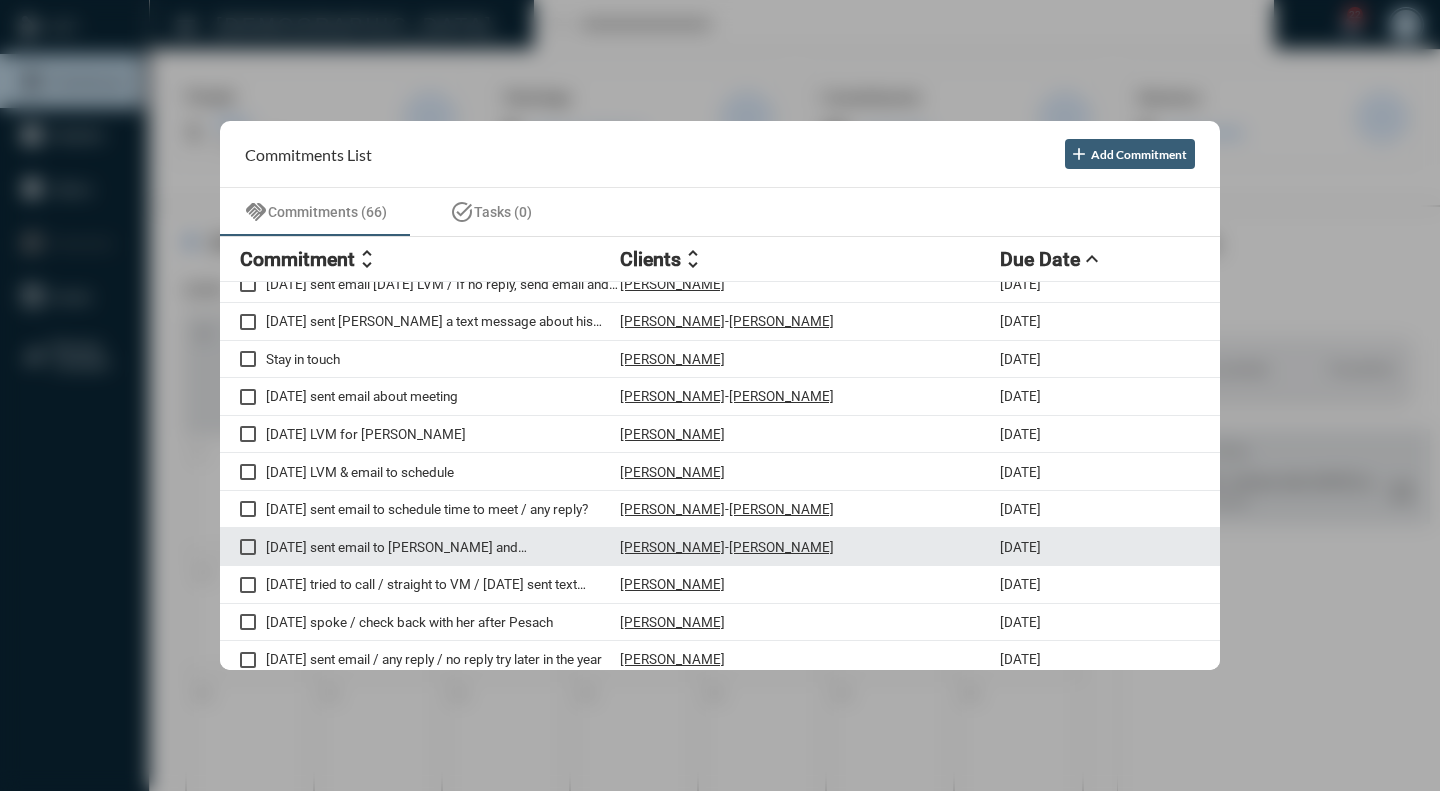scroll, scrollTop: 200, scrollLeft: 0, axis: vertical 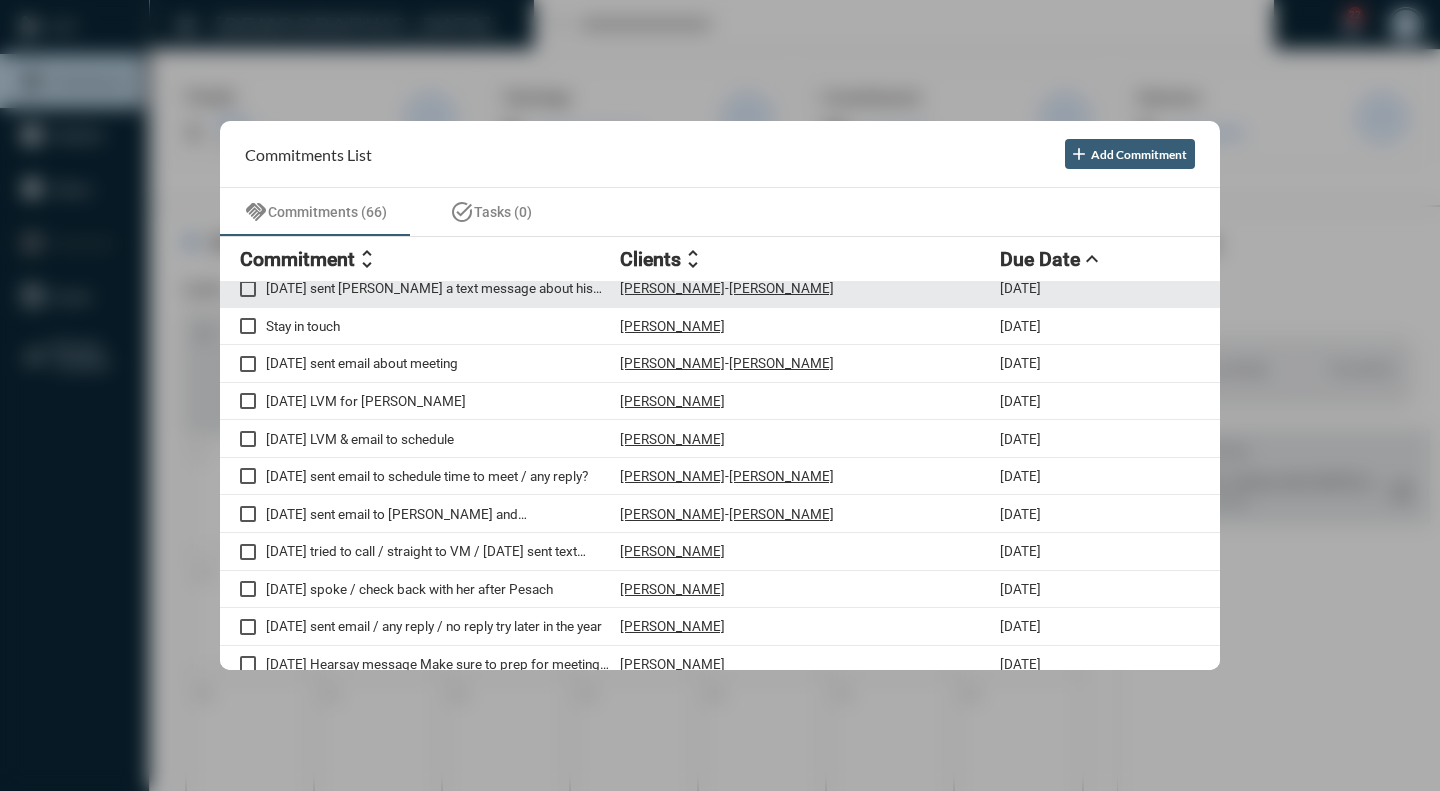 click on "[DATE] sent [PERSON_NAME] a text message about his family" at bounding box center (443, 288) 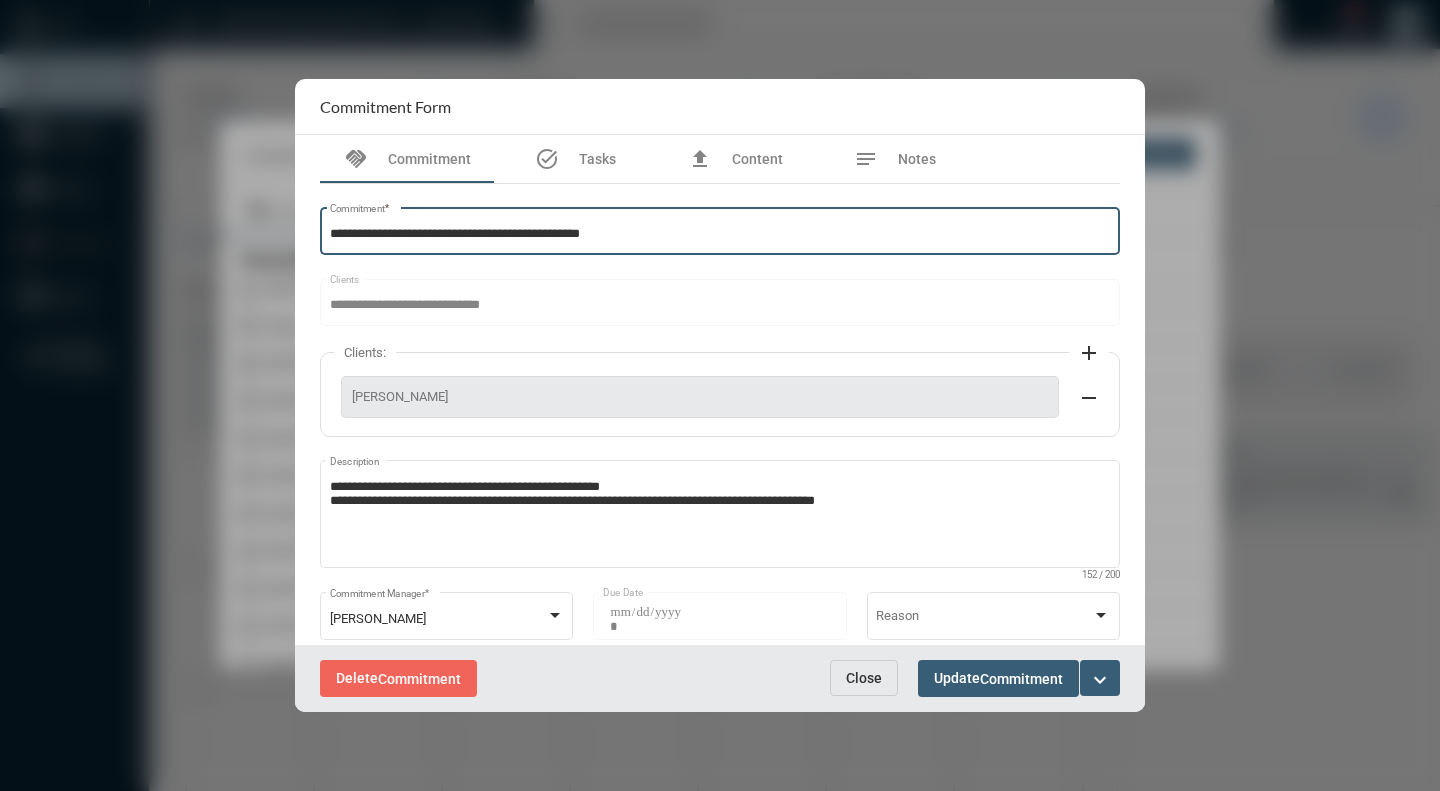 scroll, scrollTop: 0, scrollLeft: 0, axis: both 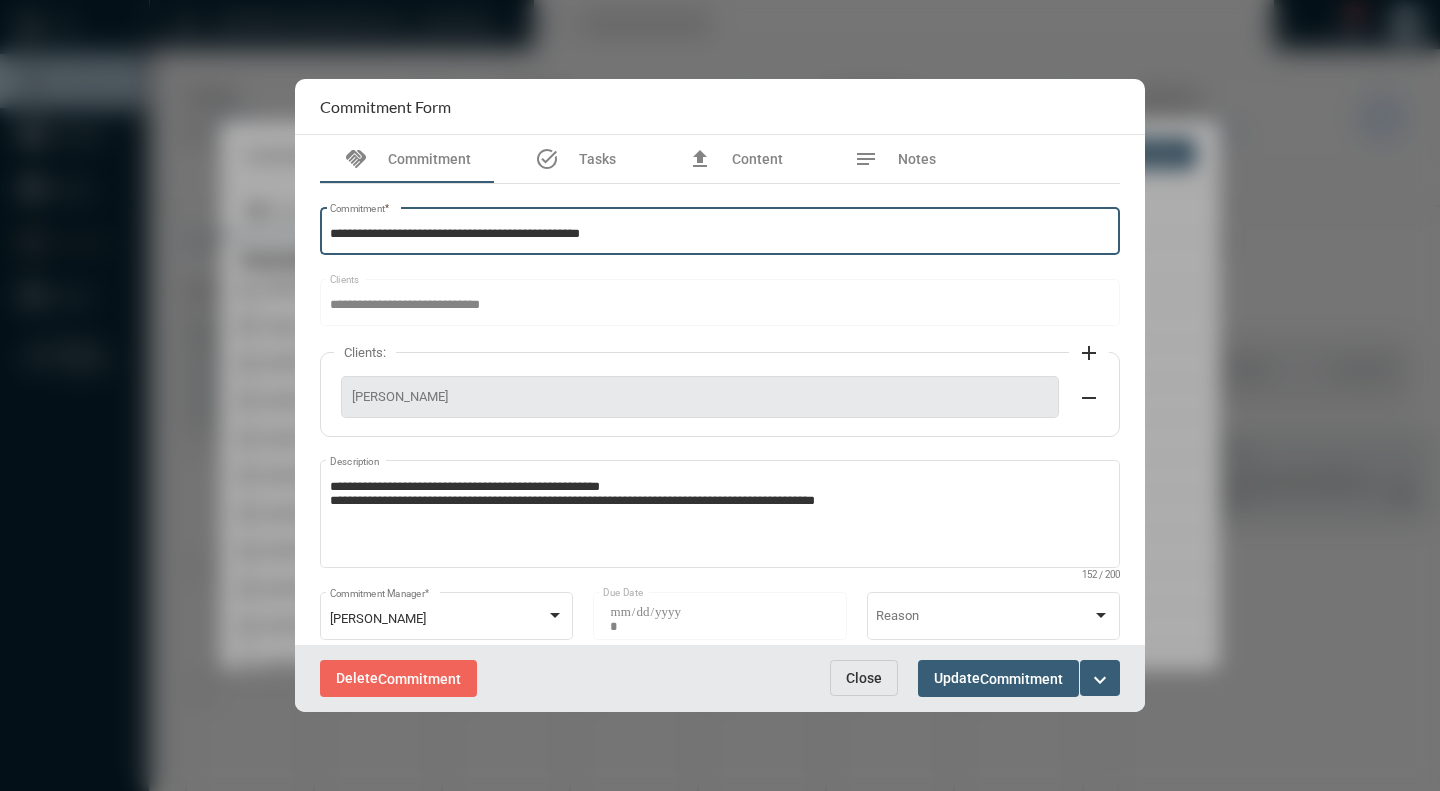 drag, startPoint x: 673, startPoint y: 237, endPoint x: 304, endPoint y: 243, distance: 369.04877 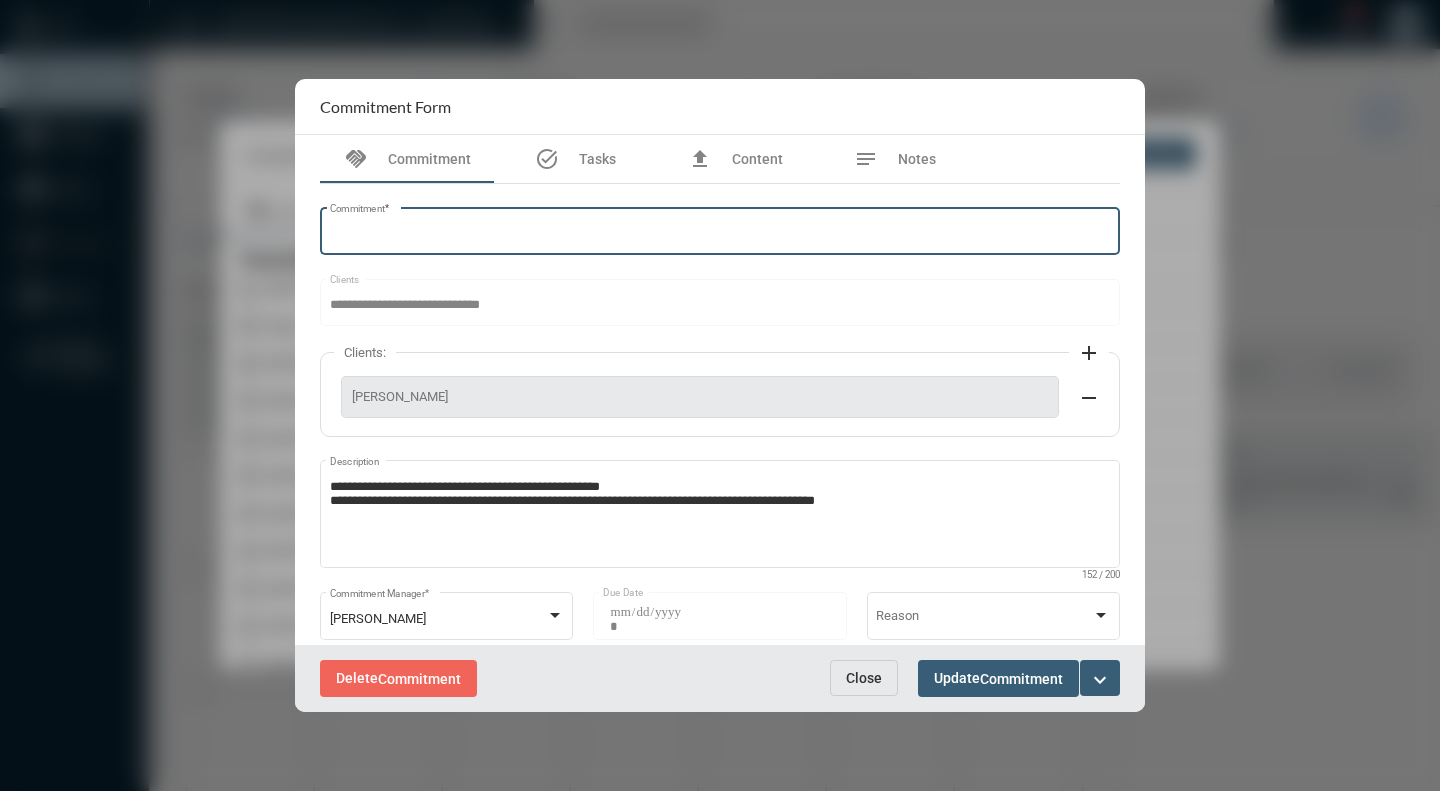 scroll, scrollTop: 0, scrollLeft: 0, axis: both 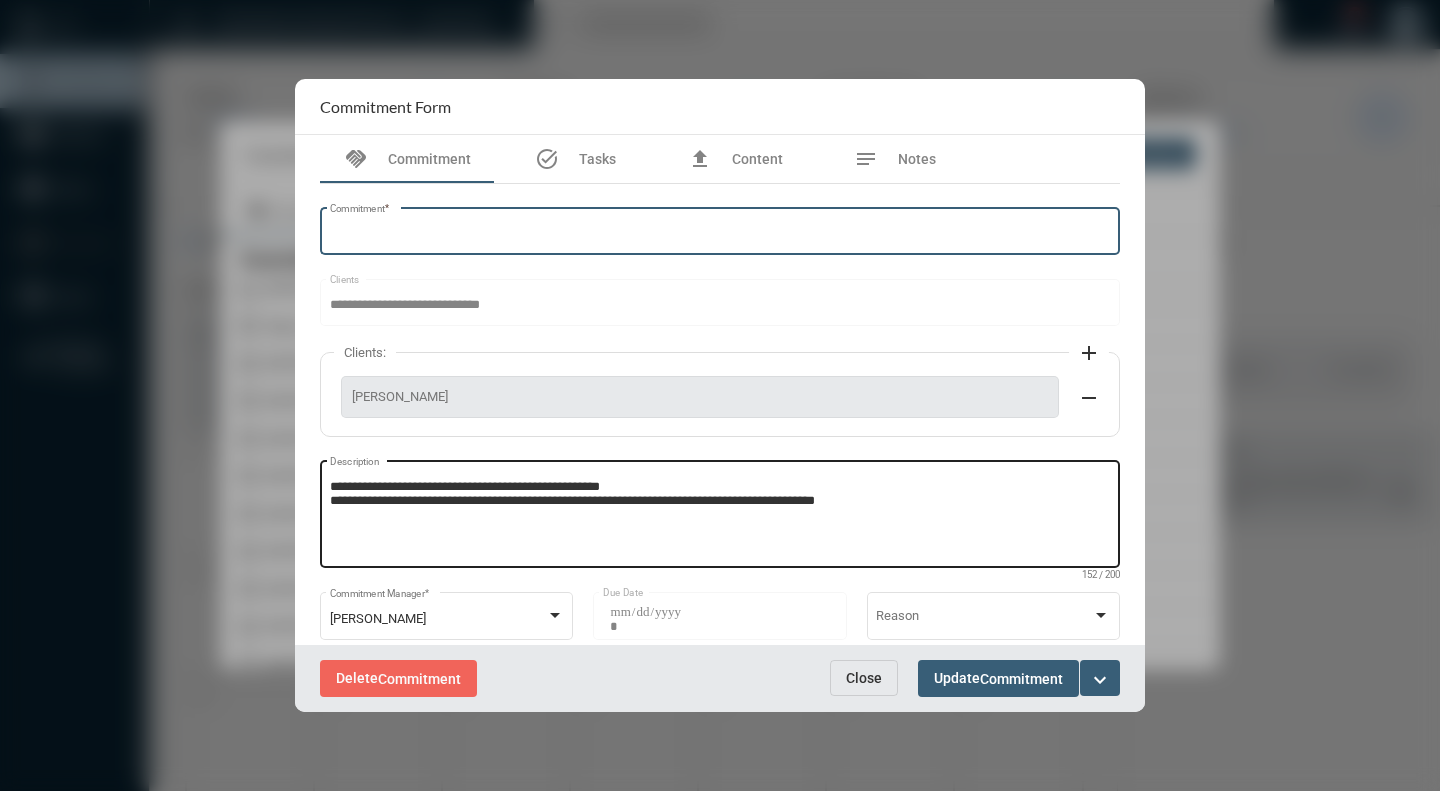 type 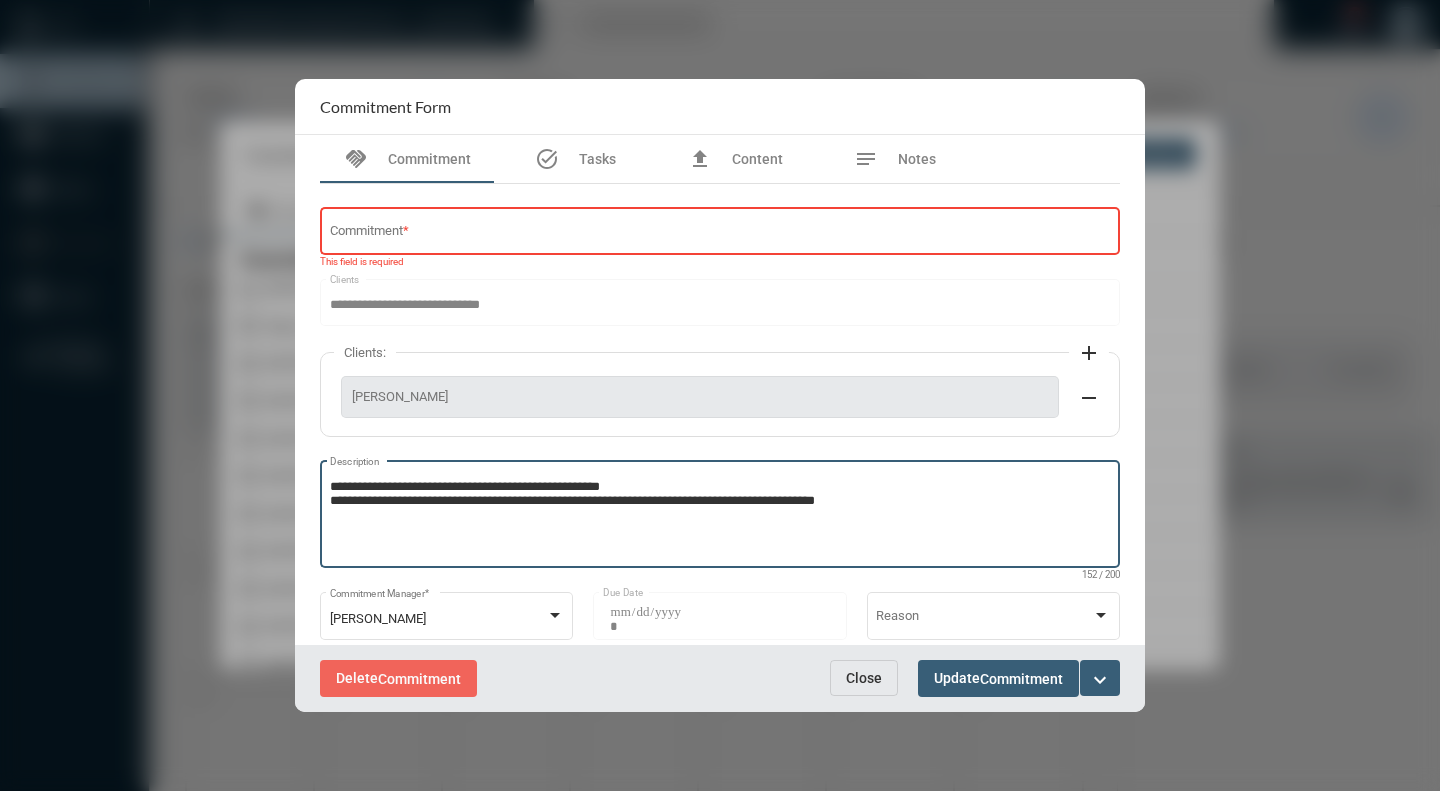 drag, startPoint x: 920, startPoint y: 511, endPoint x: 920, endPoint y: 522, distance: 11 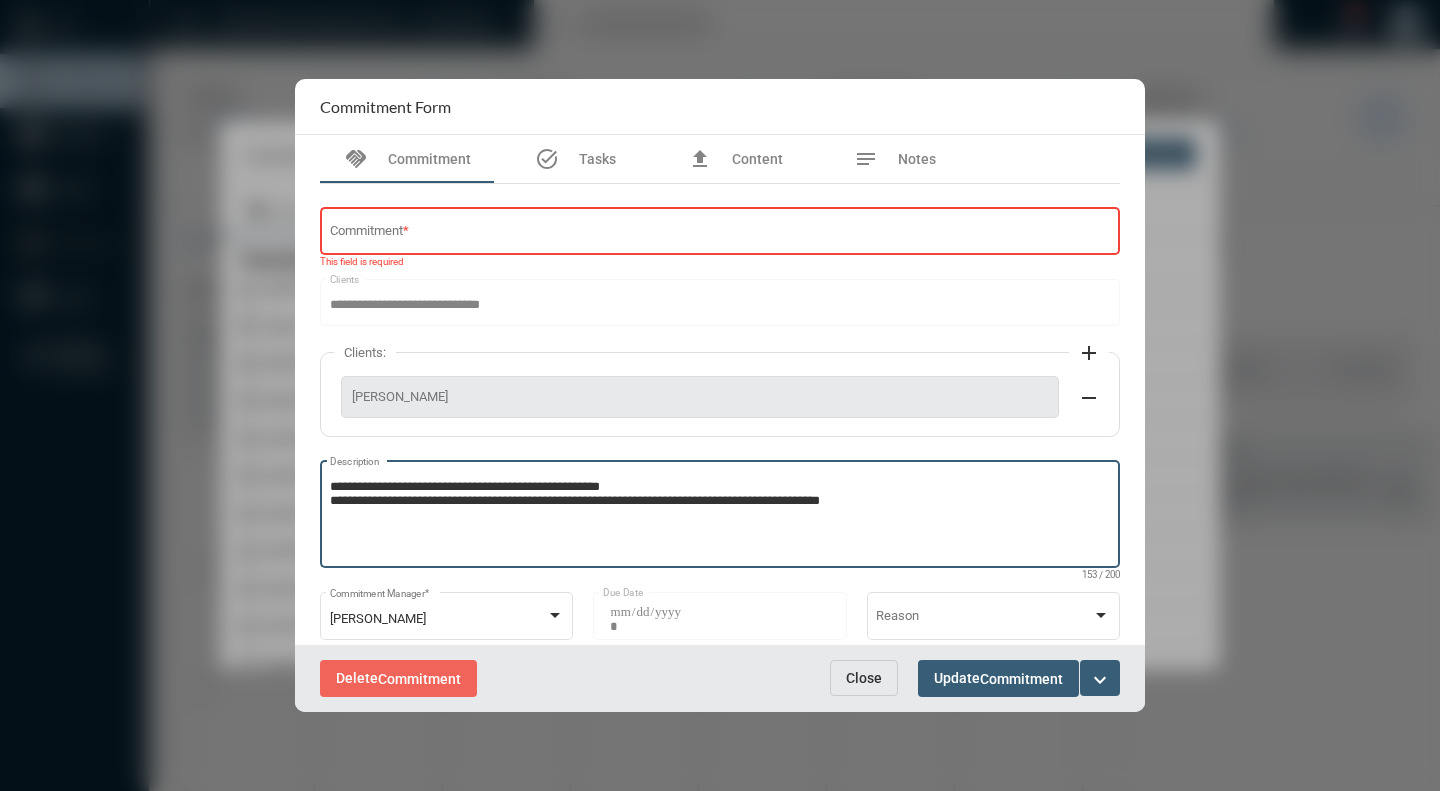 paste on "**********" 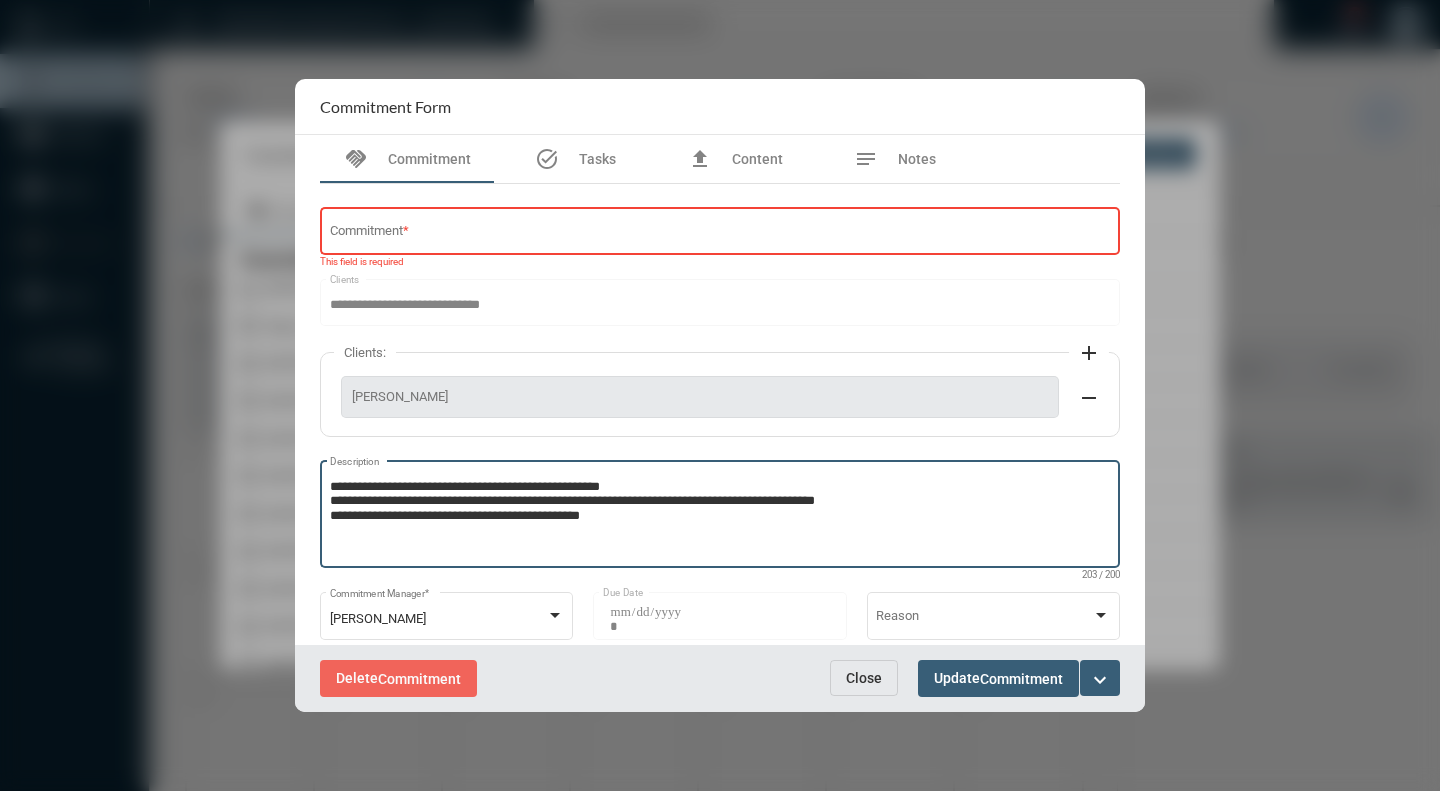 type on "**********" 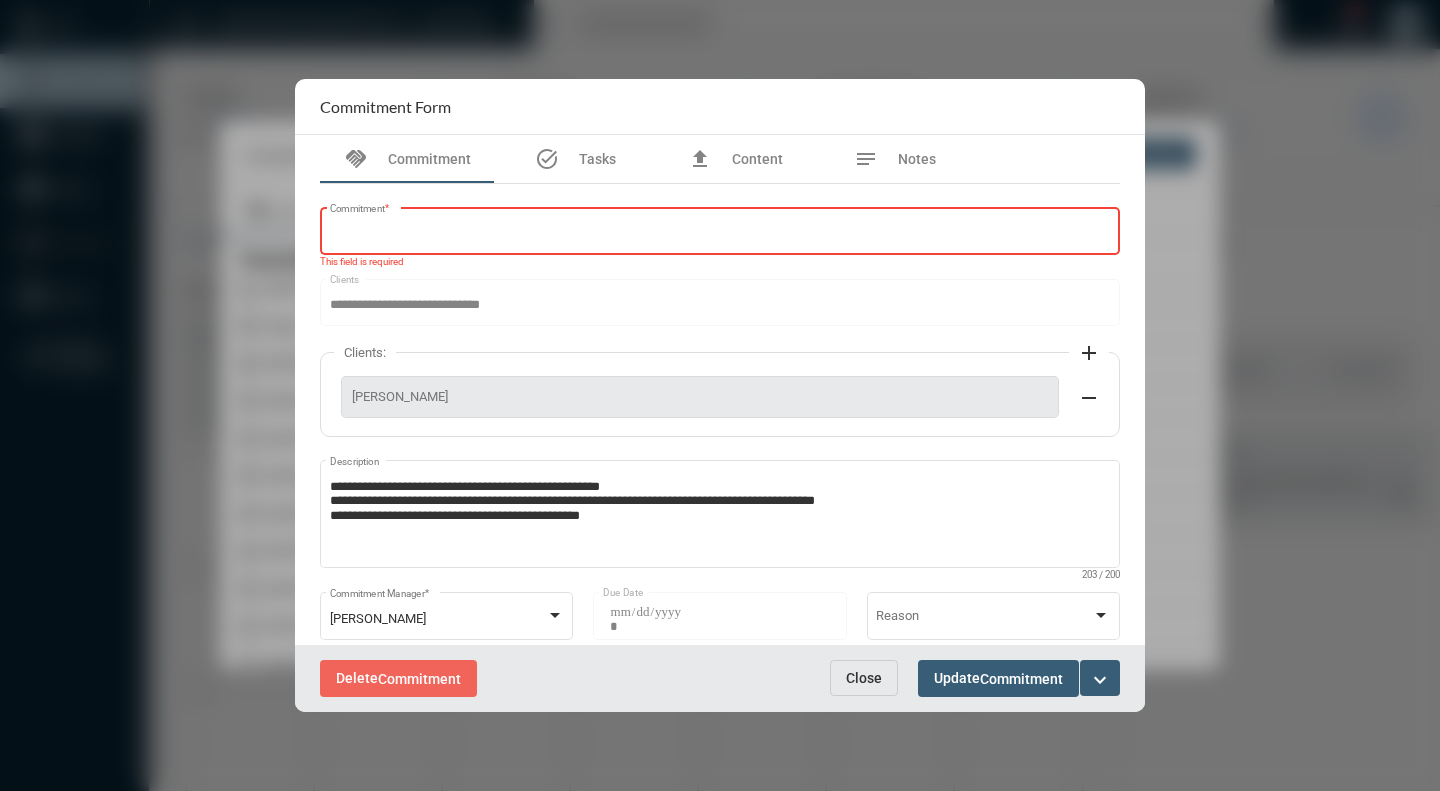 click on "Commitment  *" at bounding box center (718, 234) 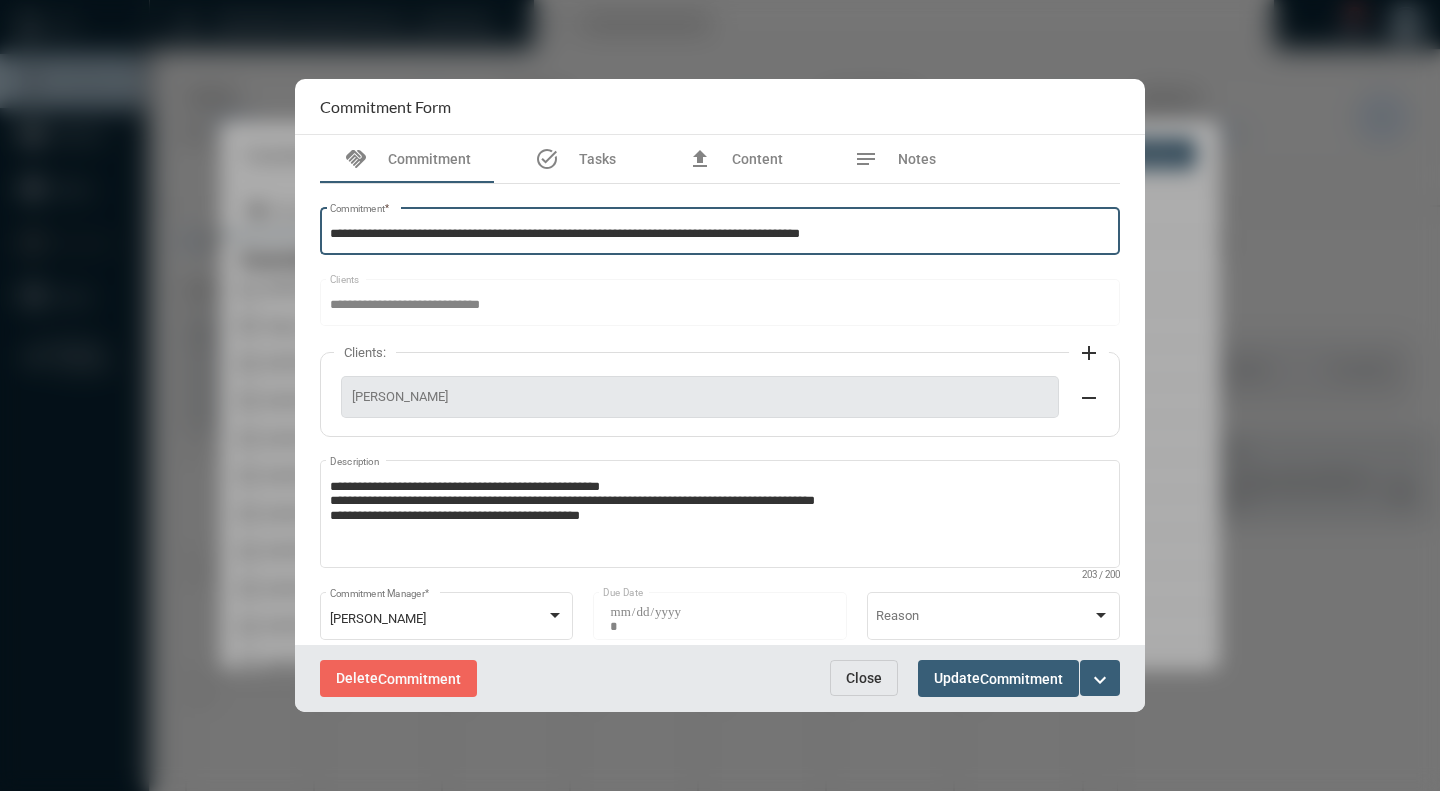 type on "**********" 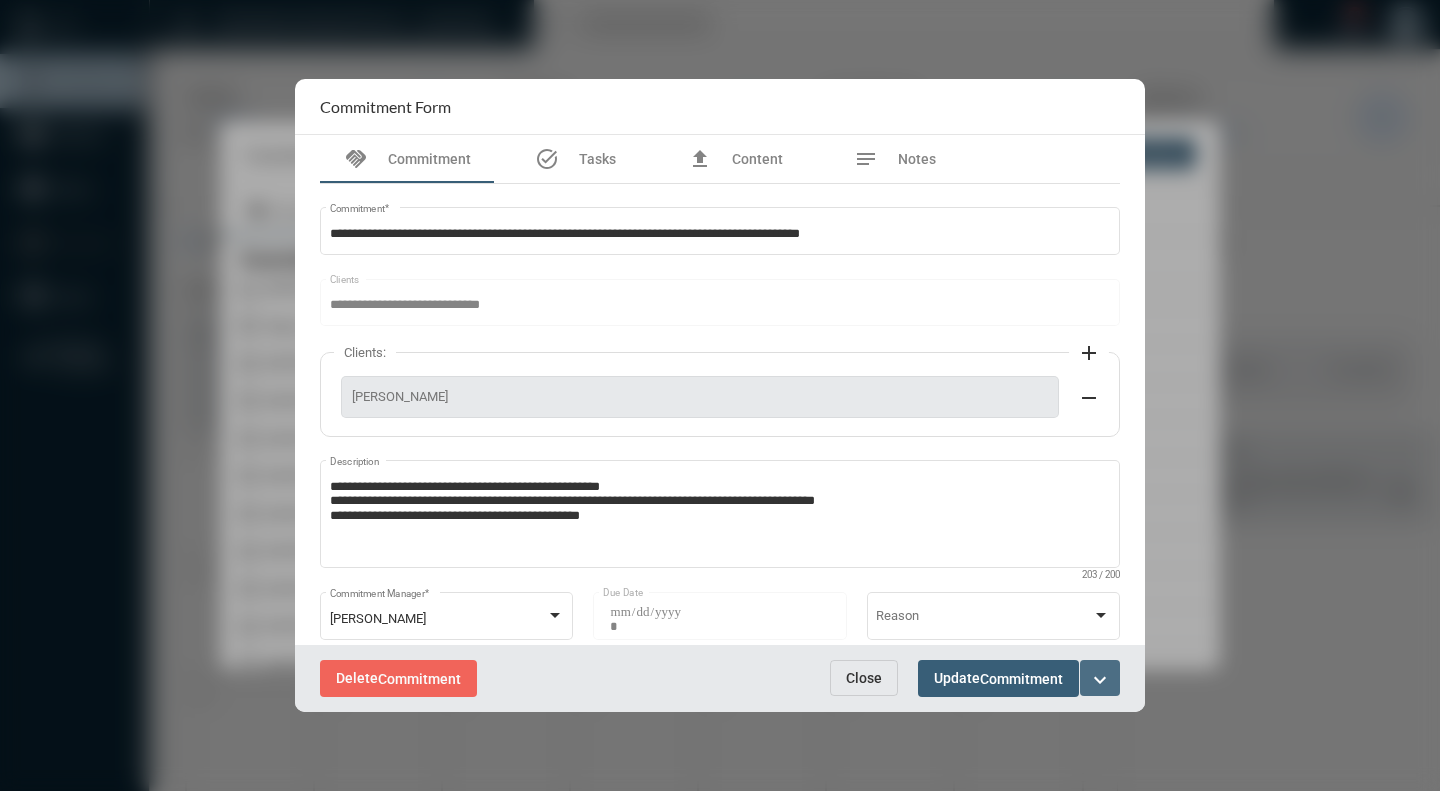 click on "expand_more" at bounding box center [1100, 680] 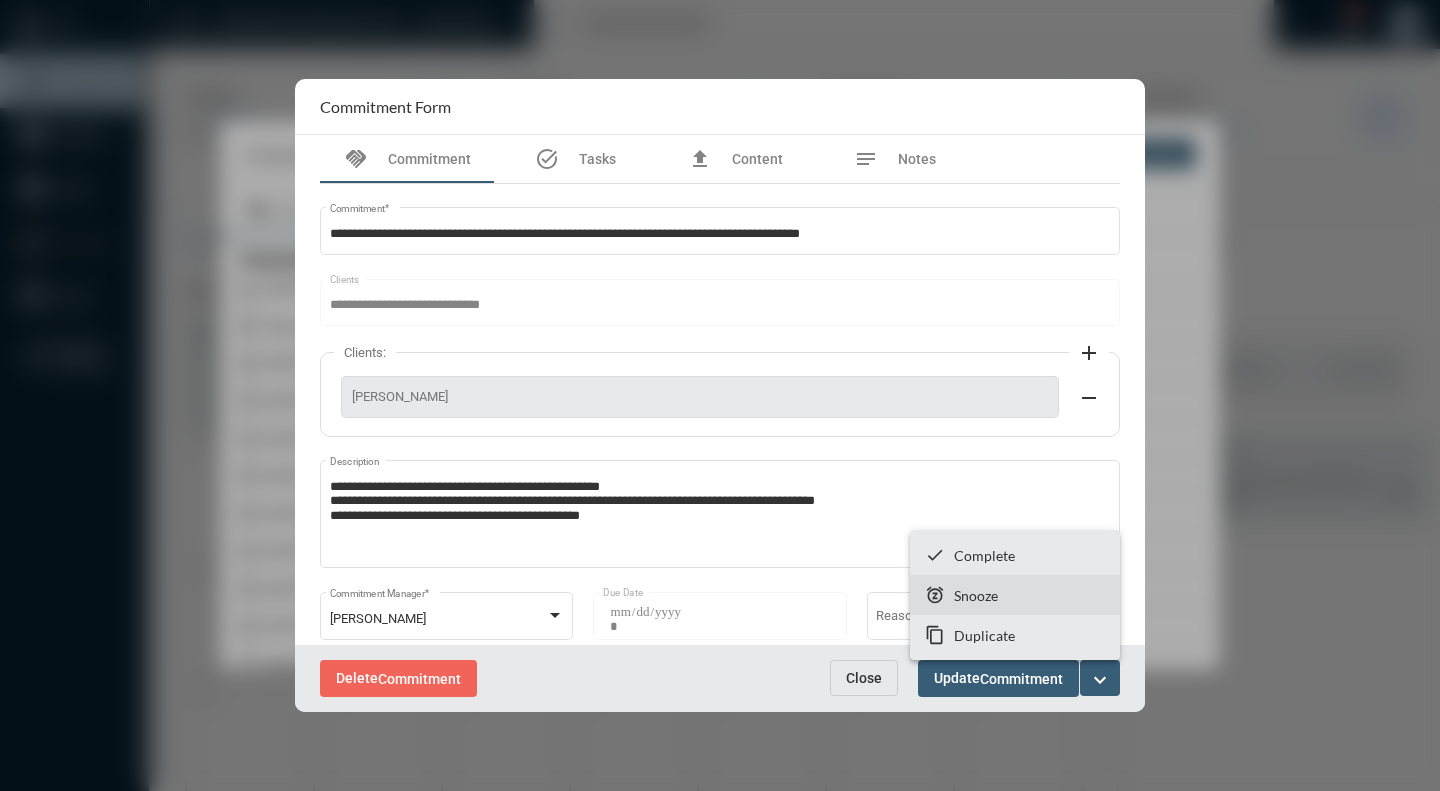 click on "Snooze" at bounding box center (976, 595) 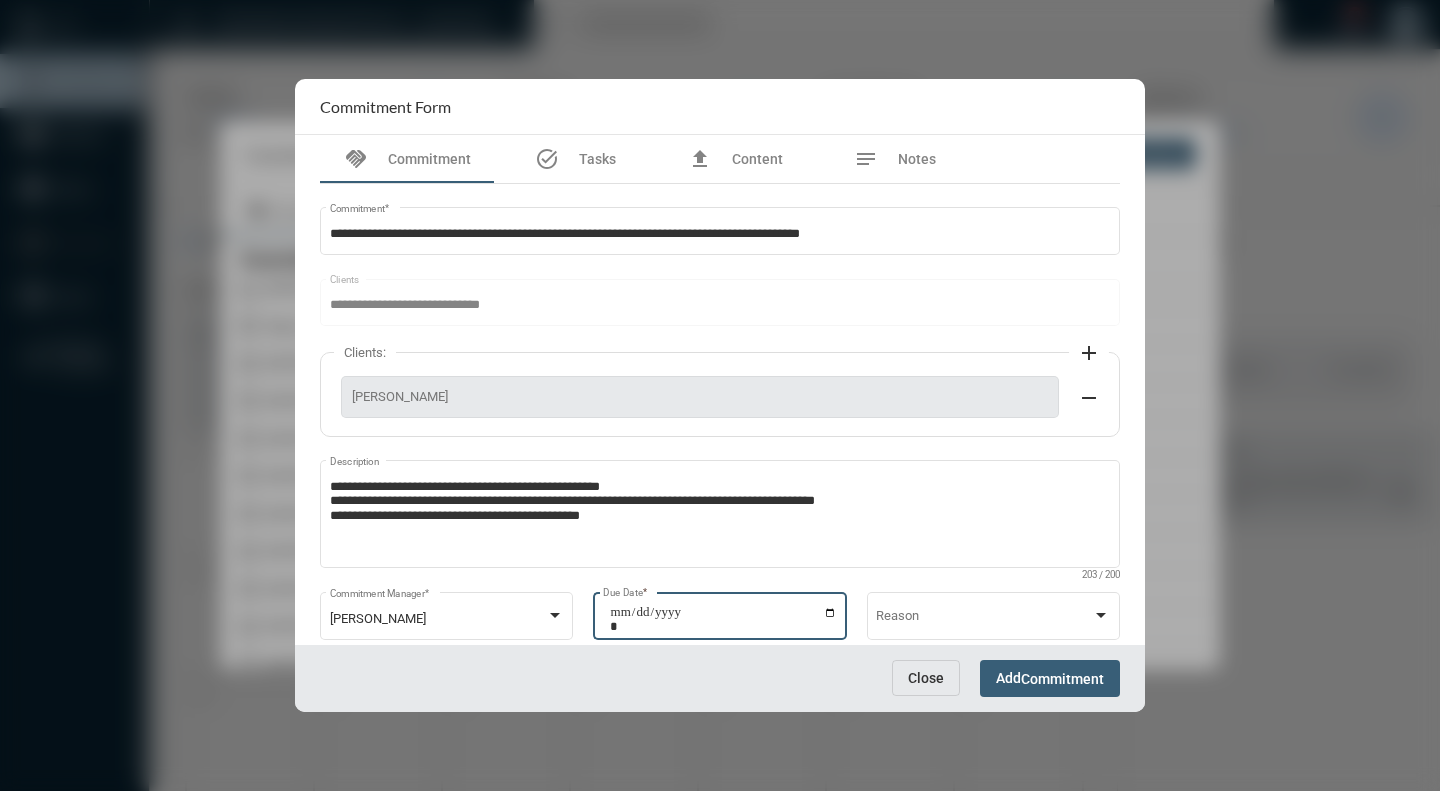 click on "**********" at bounding box center [723, 619] 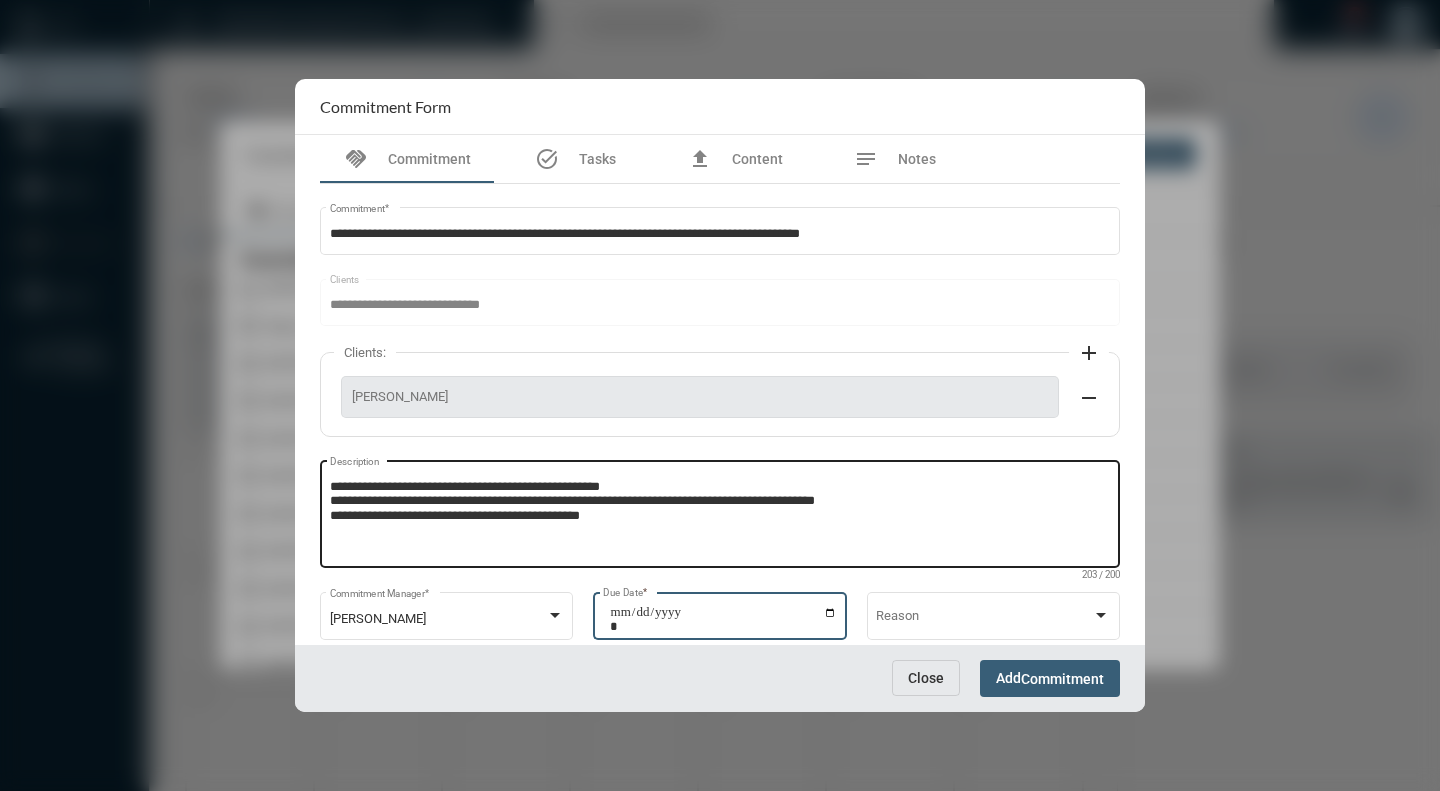 type on "**********" 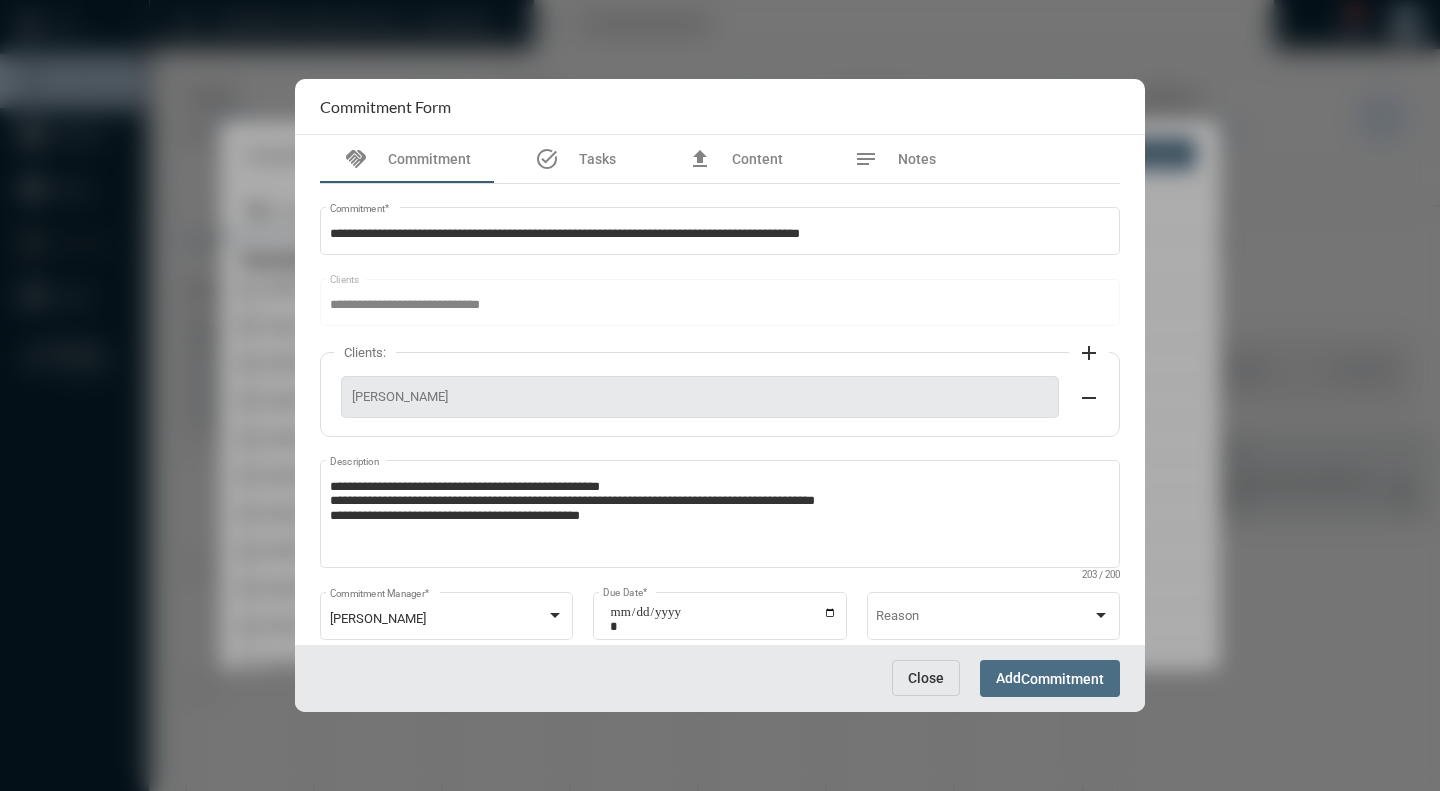 click on "Commitment" at bounding box center [1062, 679] 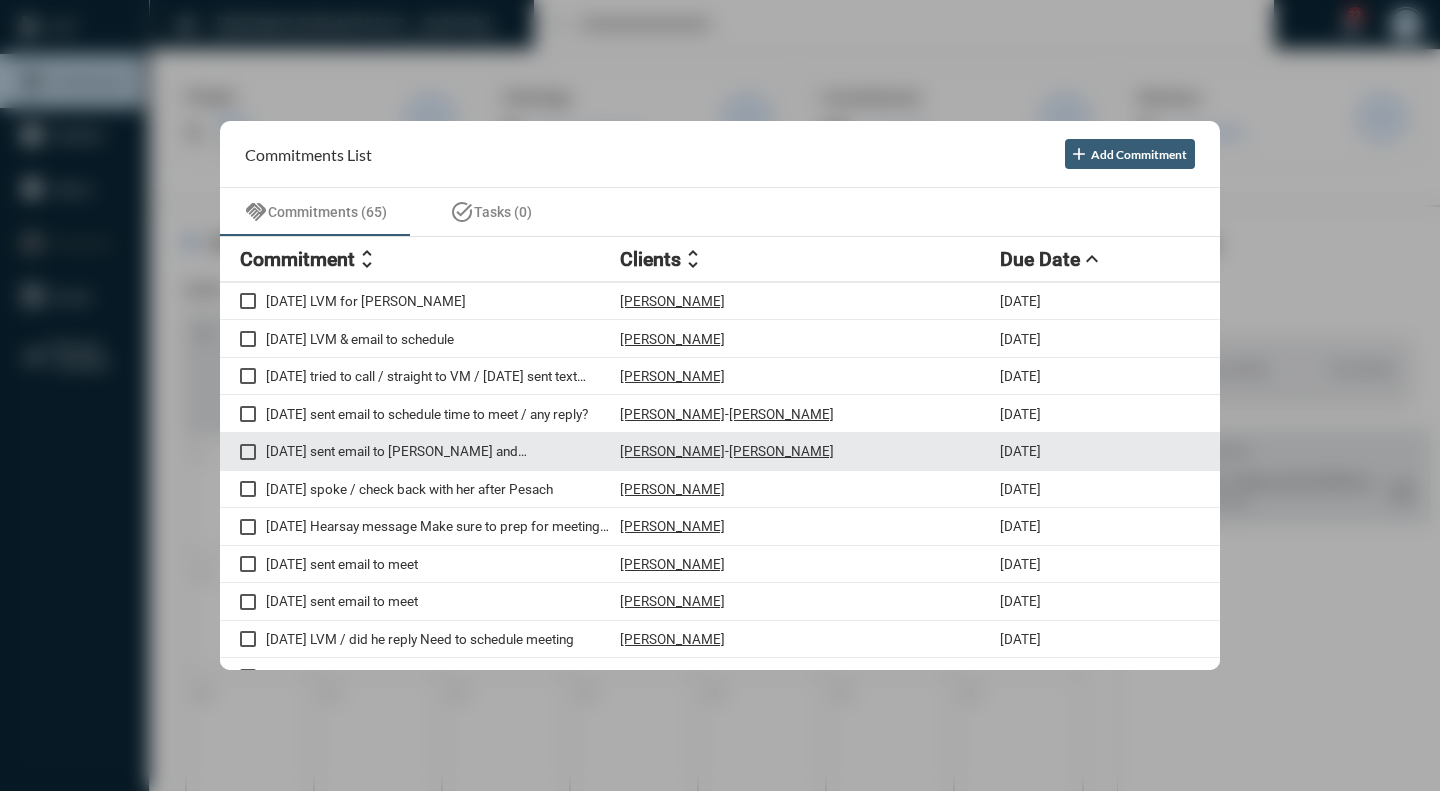 scroll, scrollTop: 0, scrollLeft: 0, axis: both 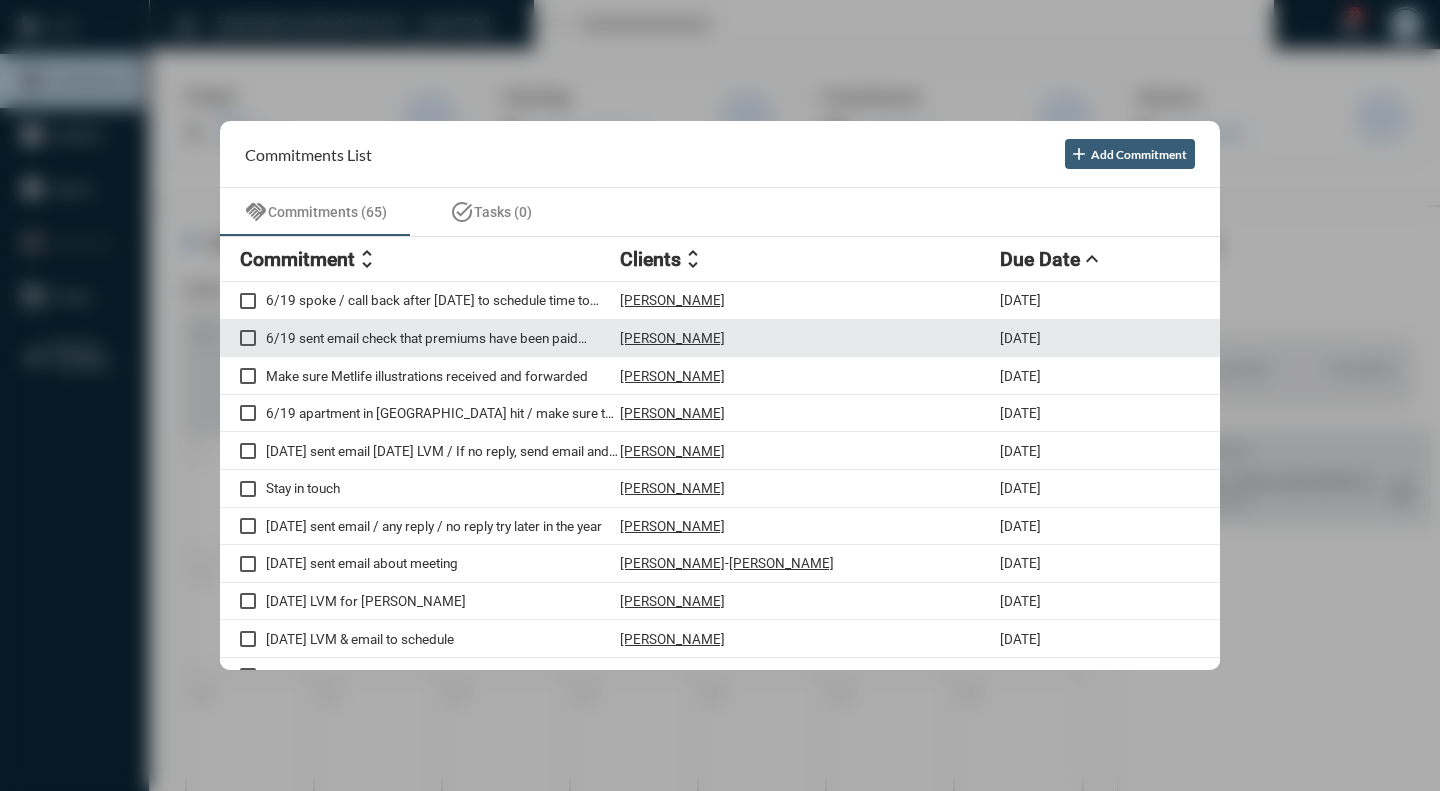 click on "6/19 sent email check that premiums have been paid [DATE] sent [PERSON_NAME] premium notices for Whole Life and Term policies / has he responded to email about meeting" at bounding box center (443, 338) 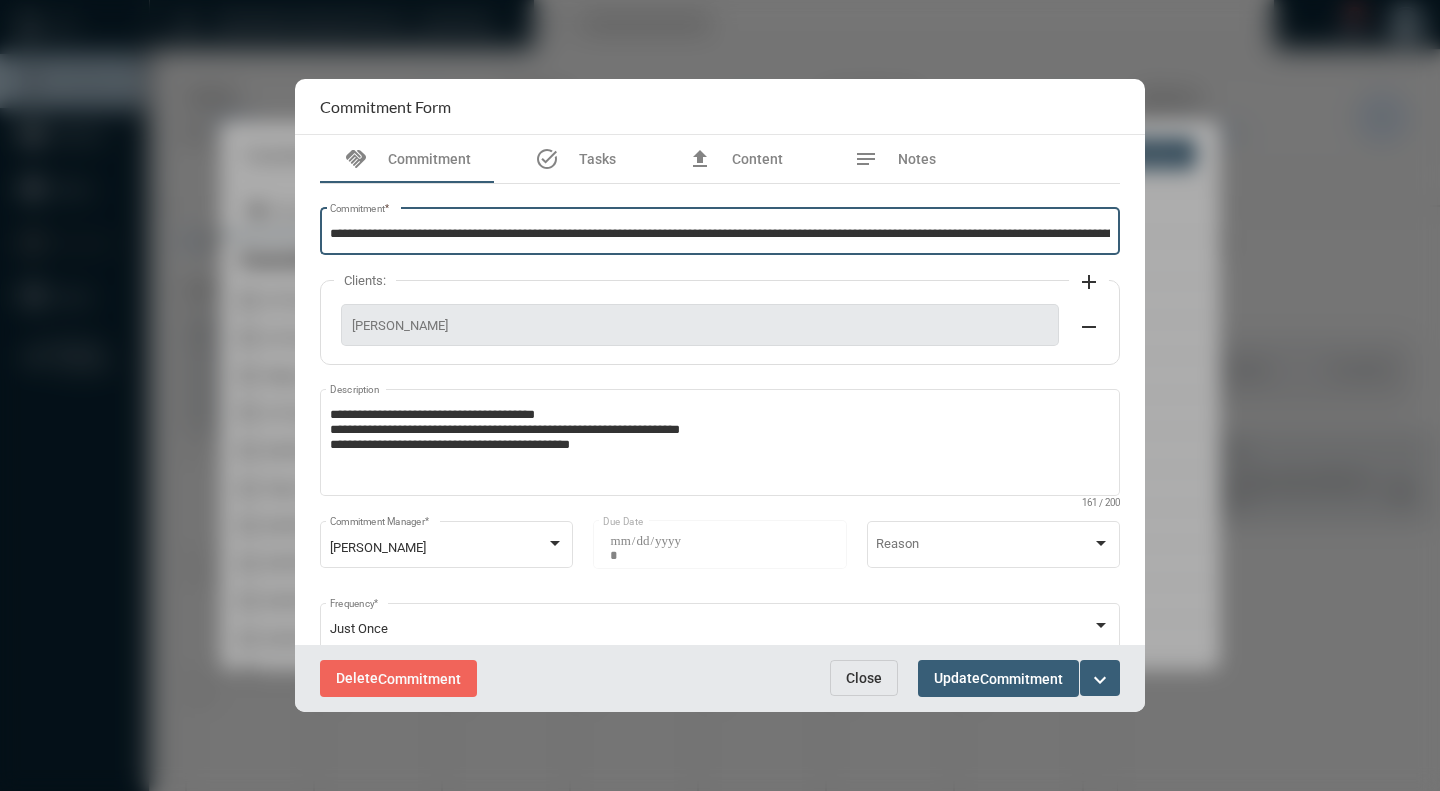 click on "**********" at bounding box center (720, 234) 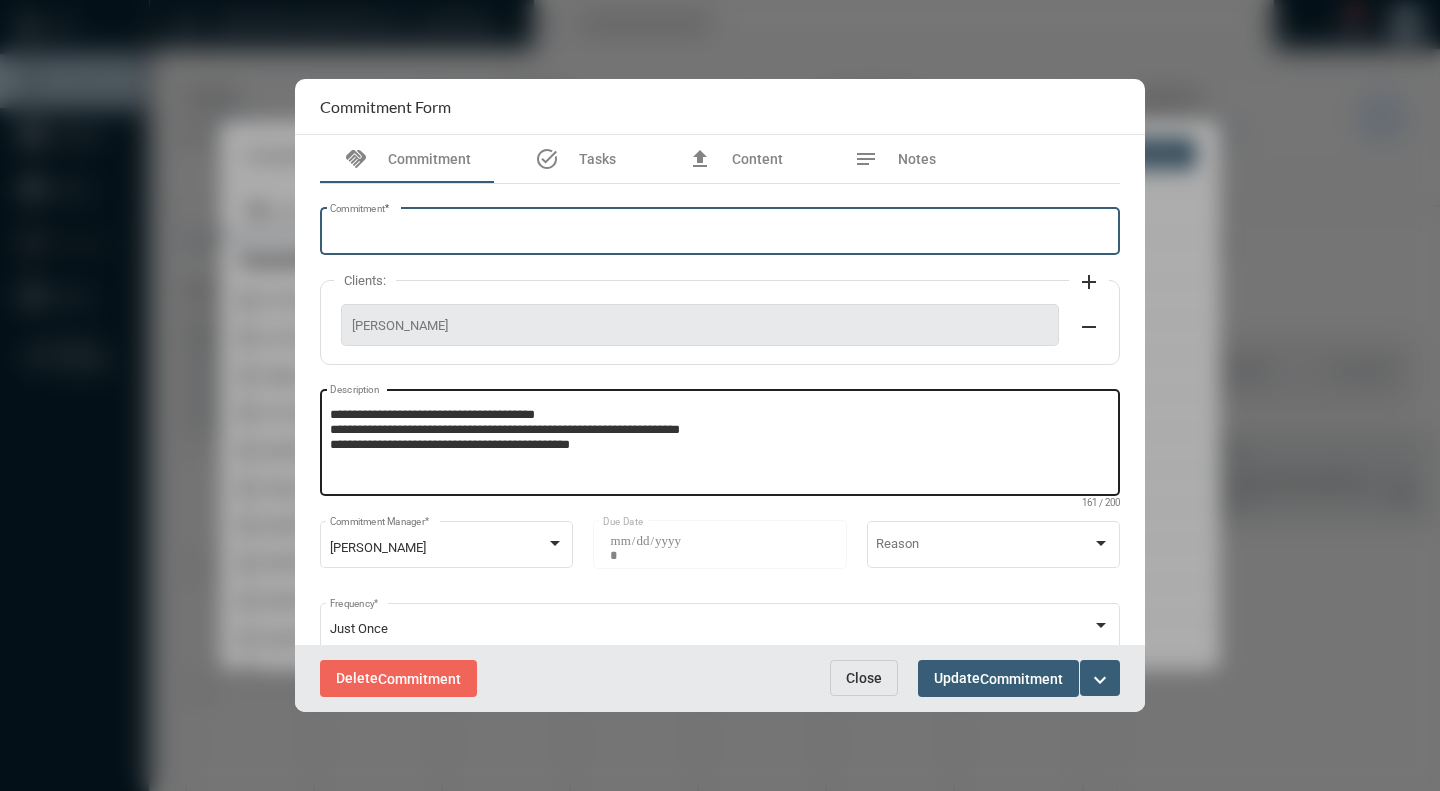 type 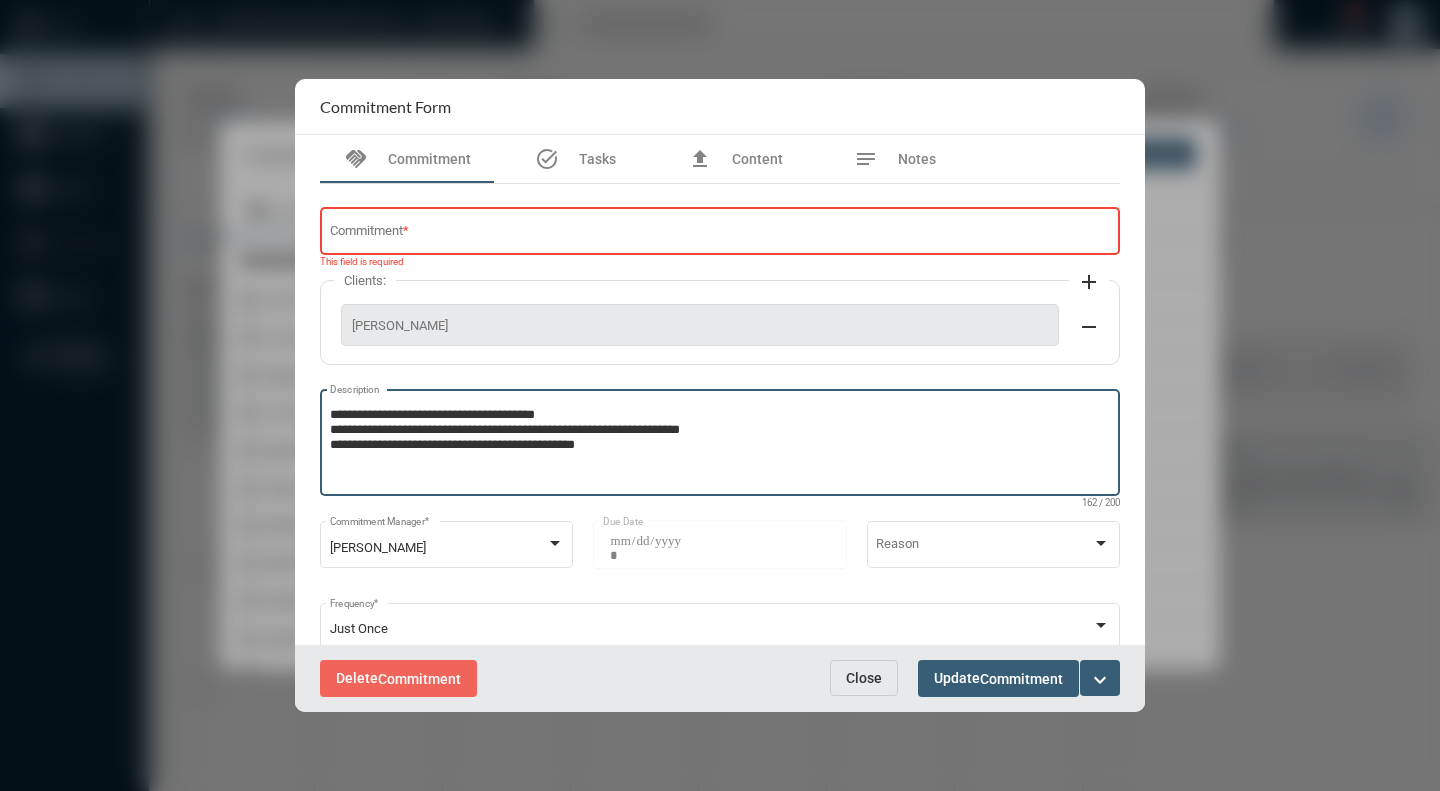 paste on "**********" 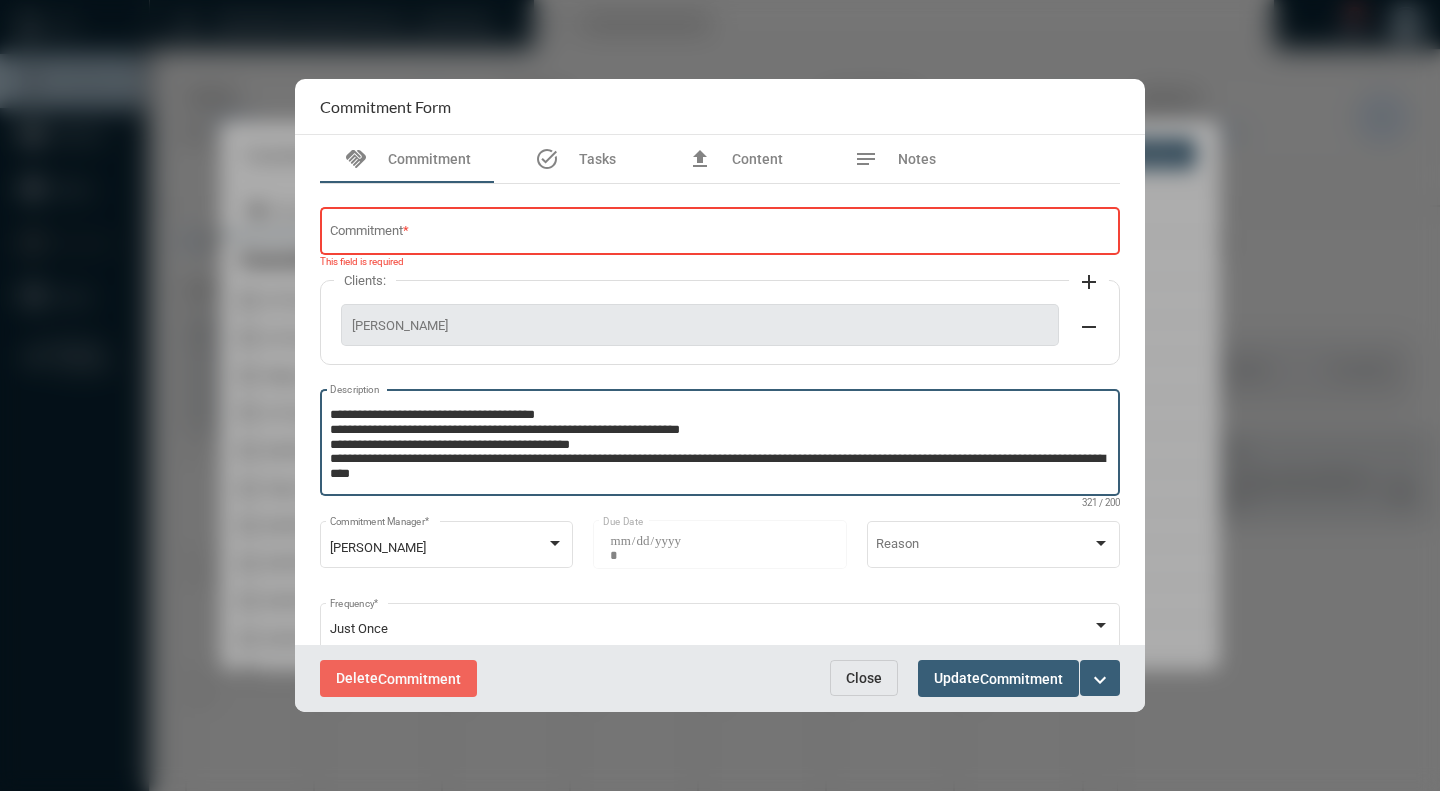 type on "**********" 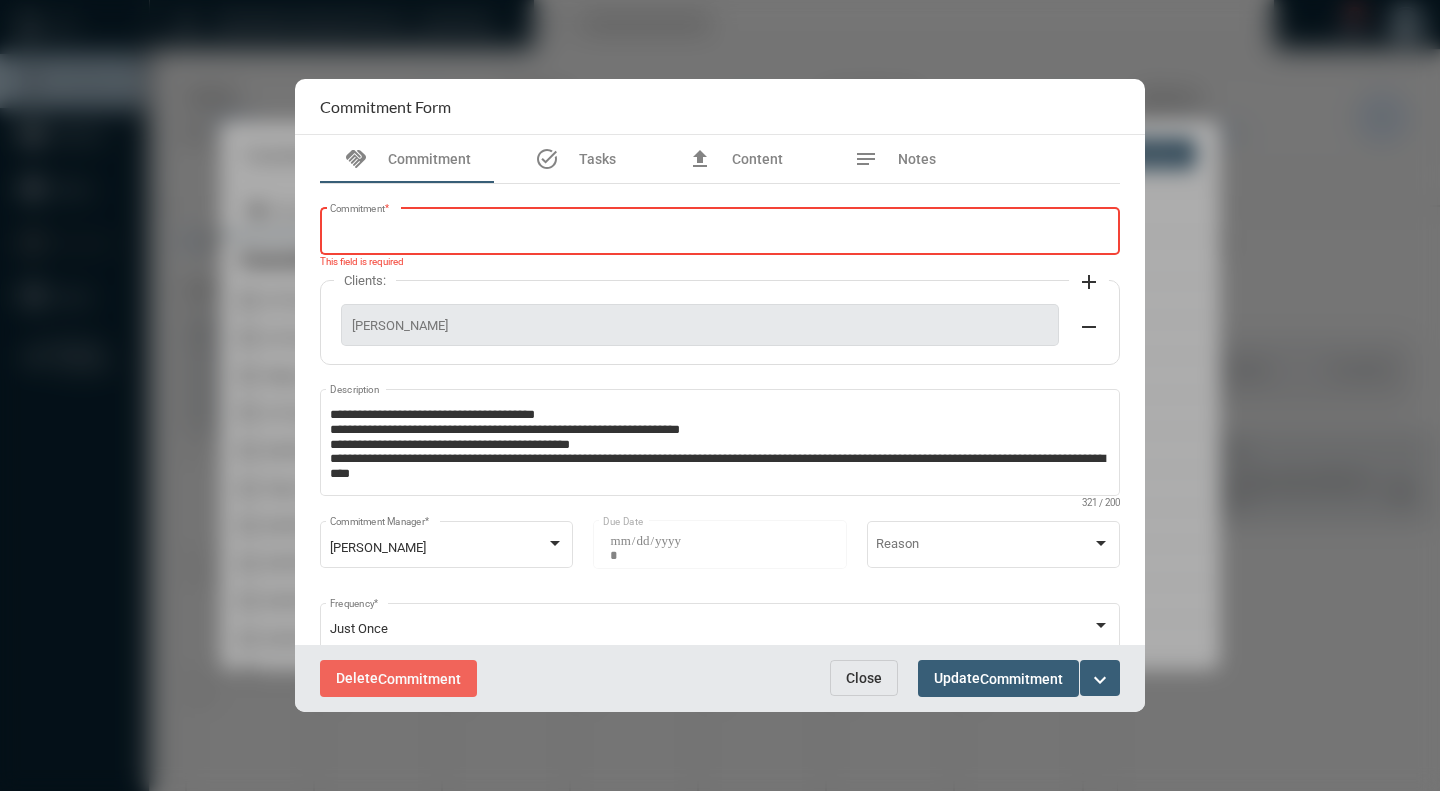 click on "Commitment  *" at bounding box center [720, 234] 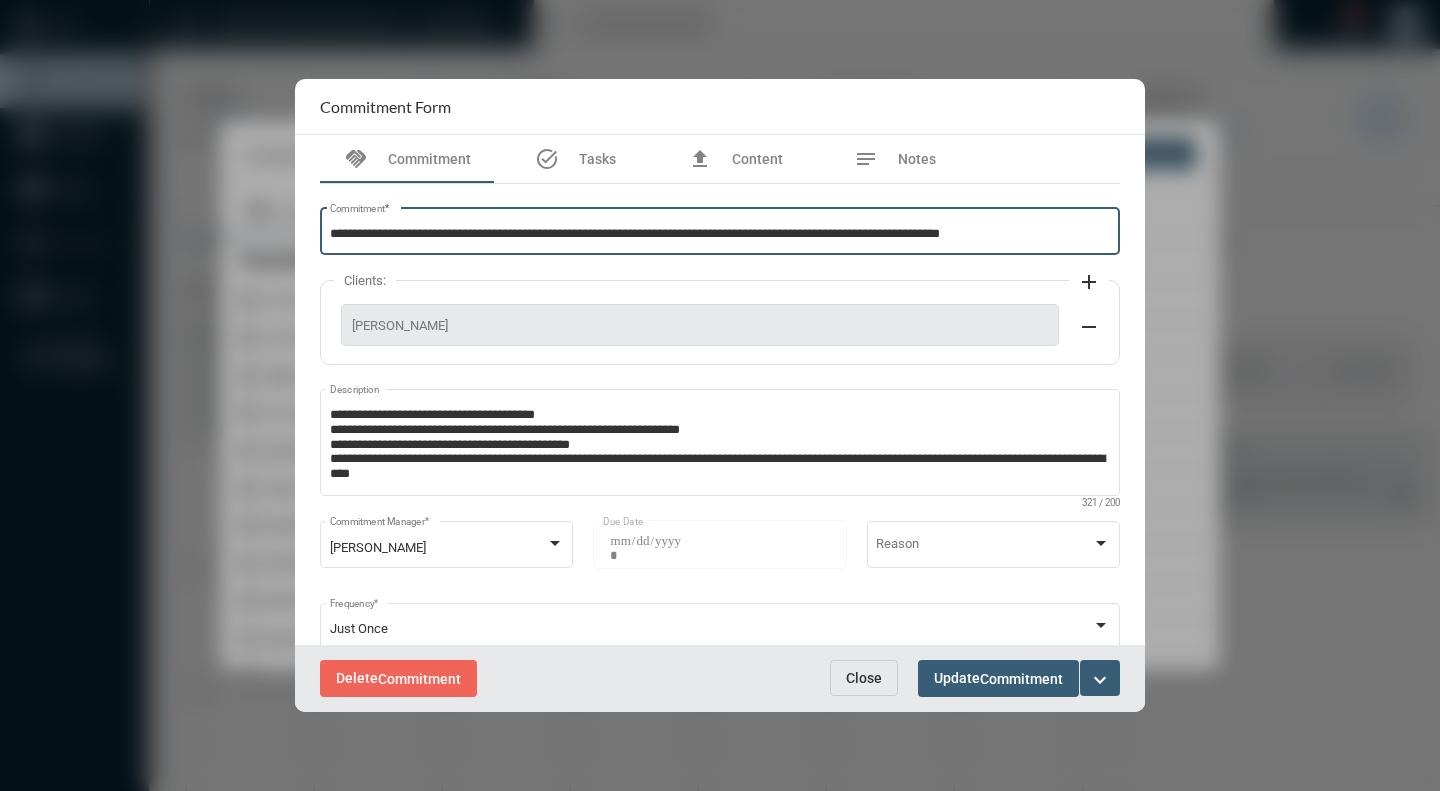 type on "**********" 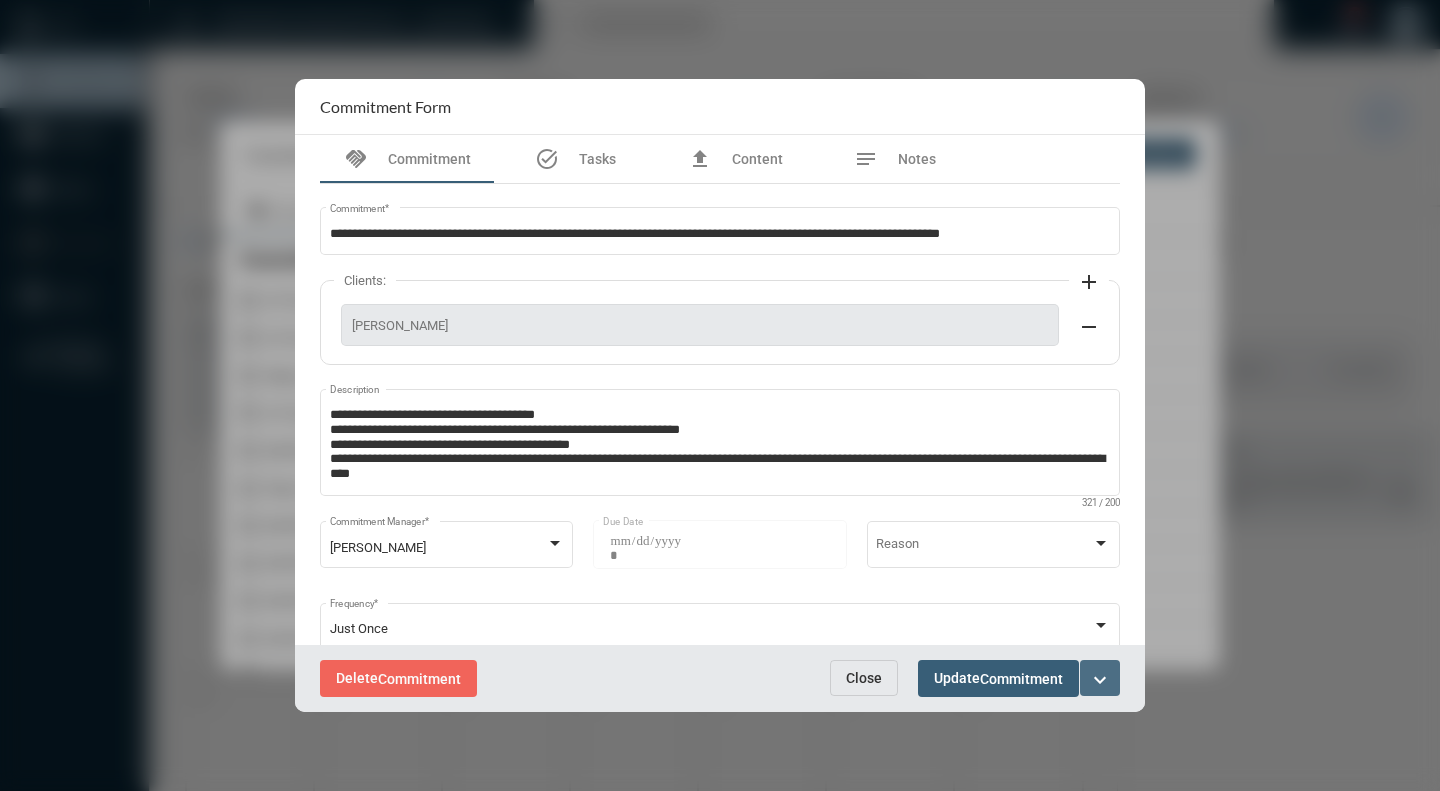 click on "expand_more" at bounding box center [1100, 678] 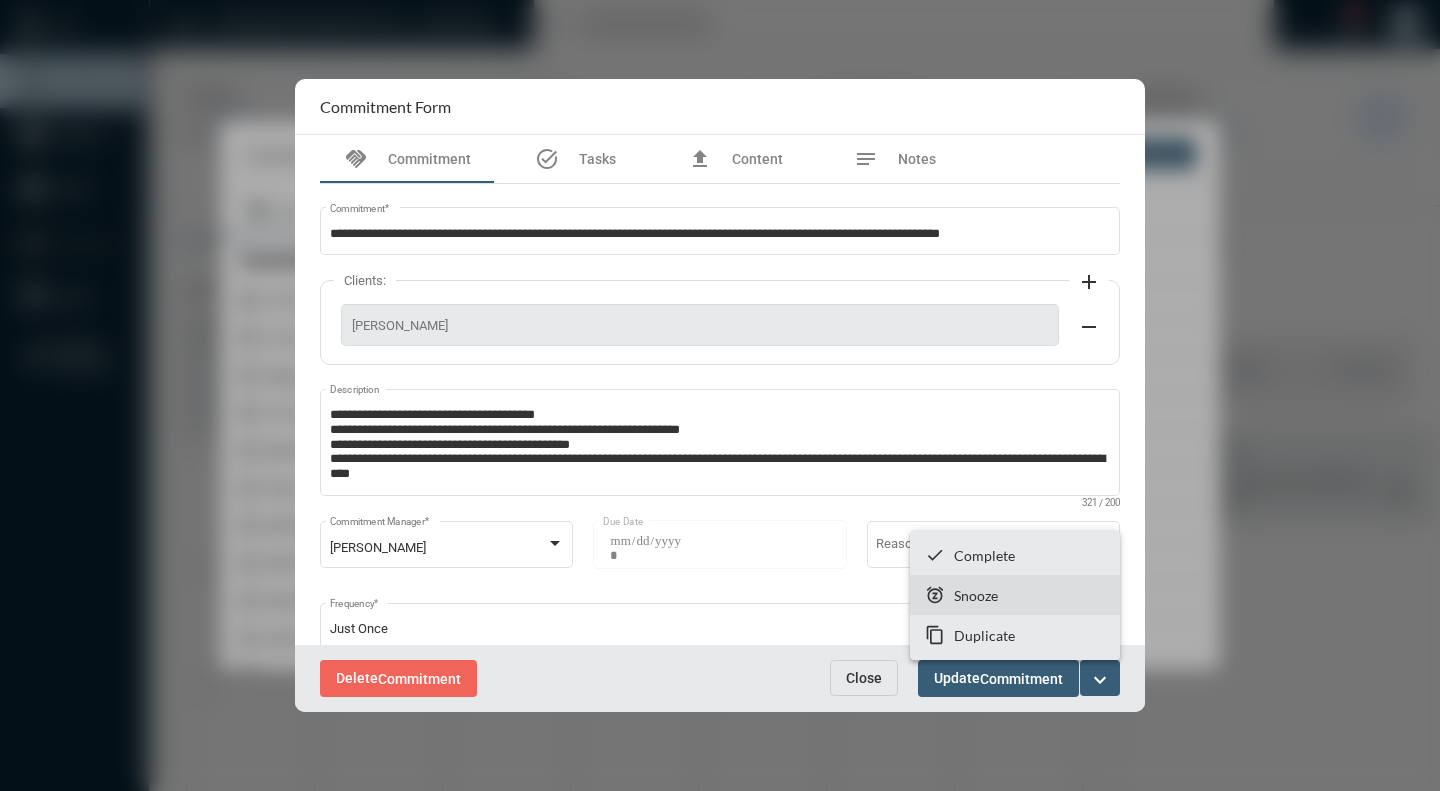 click on "Snooze" at bounding box center [976, 595] 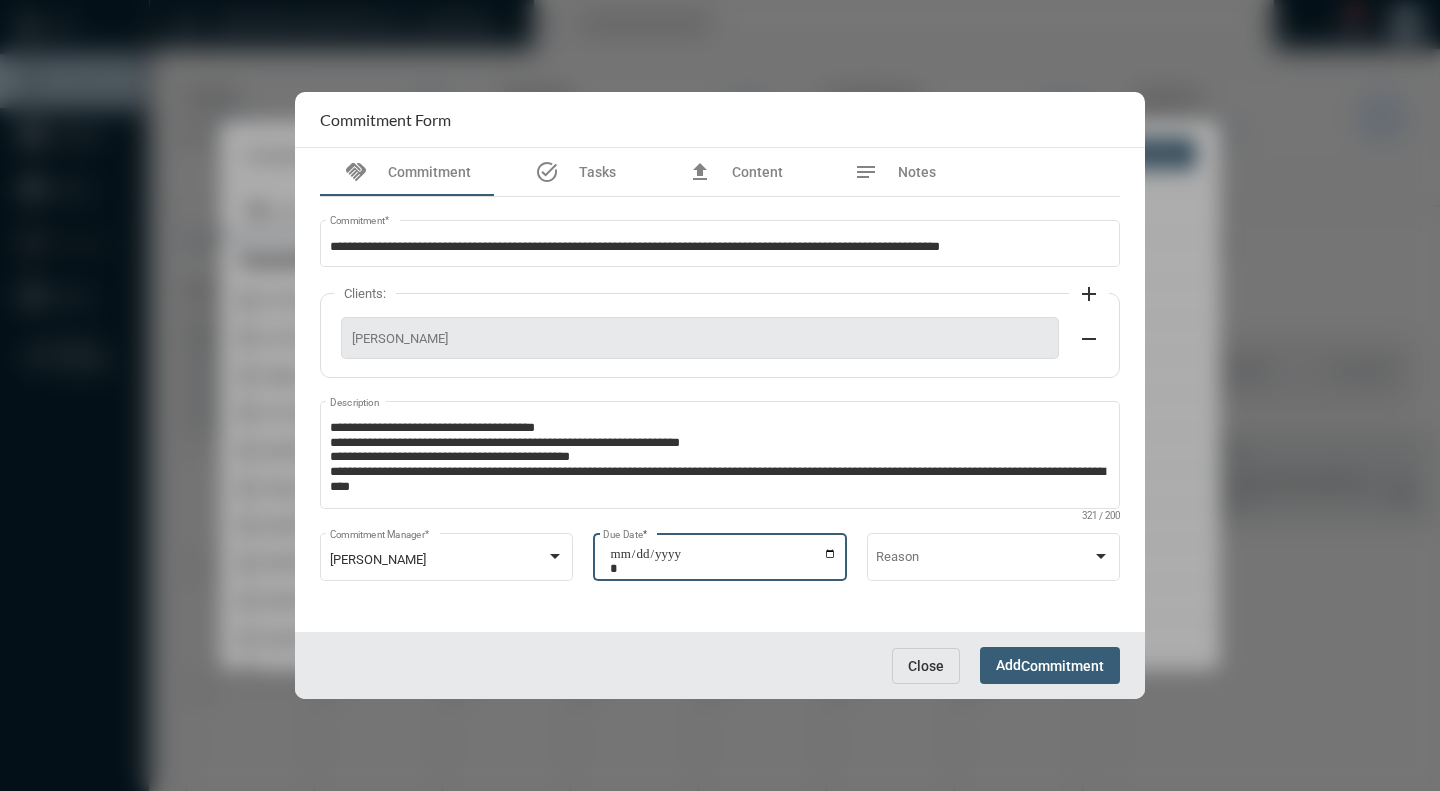 click on "**********" at bounding box center [723, 561] 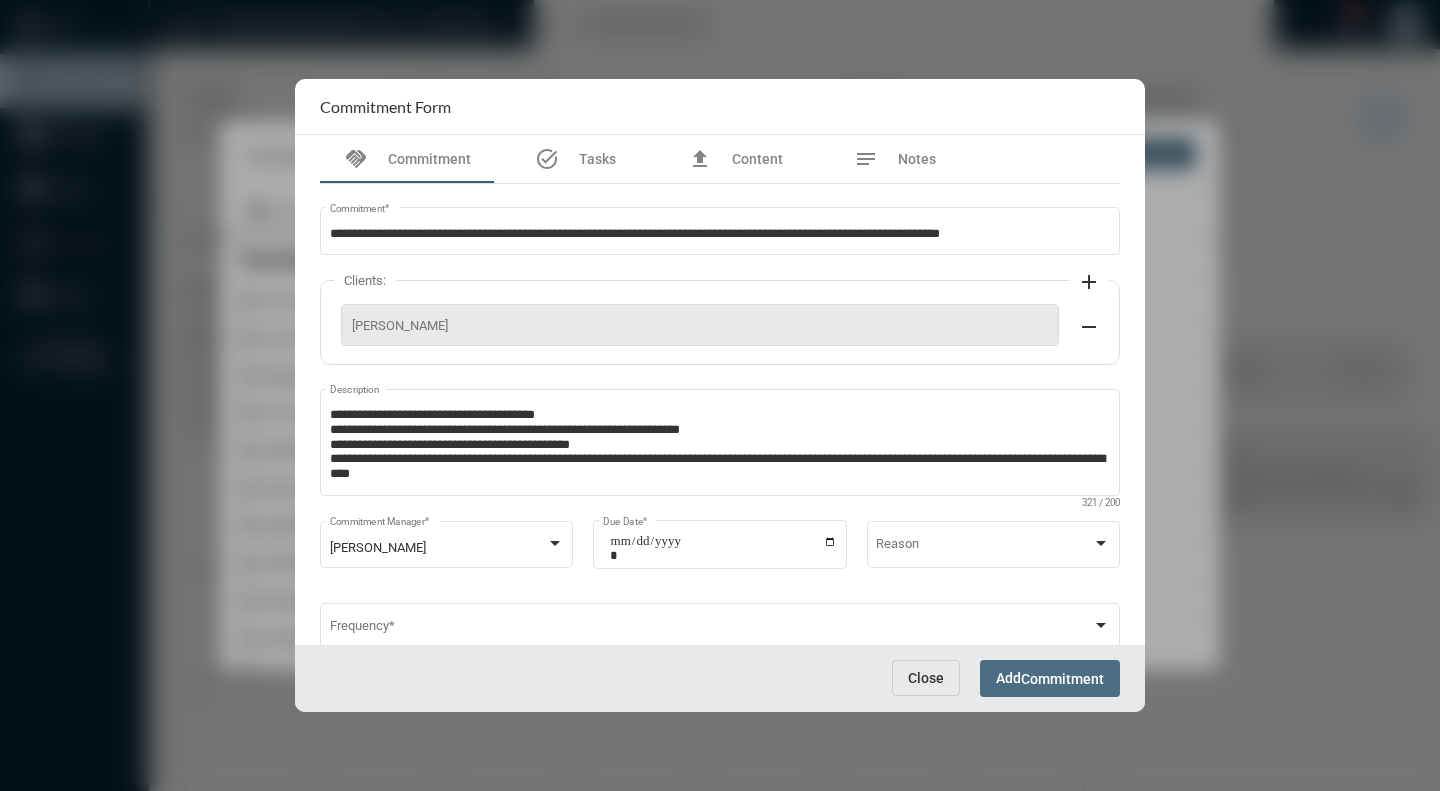 click on "Commitment" at bounding box center (1062, 679) 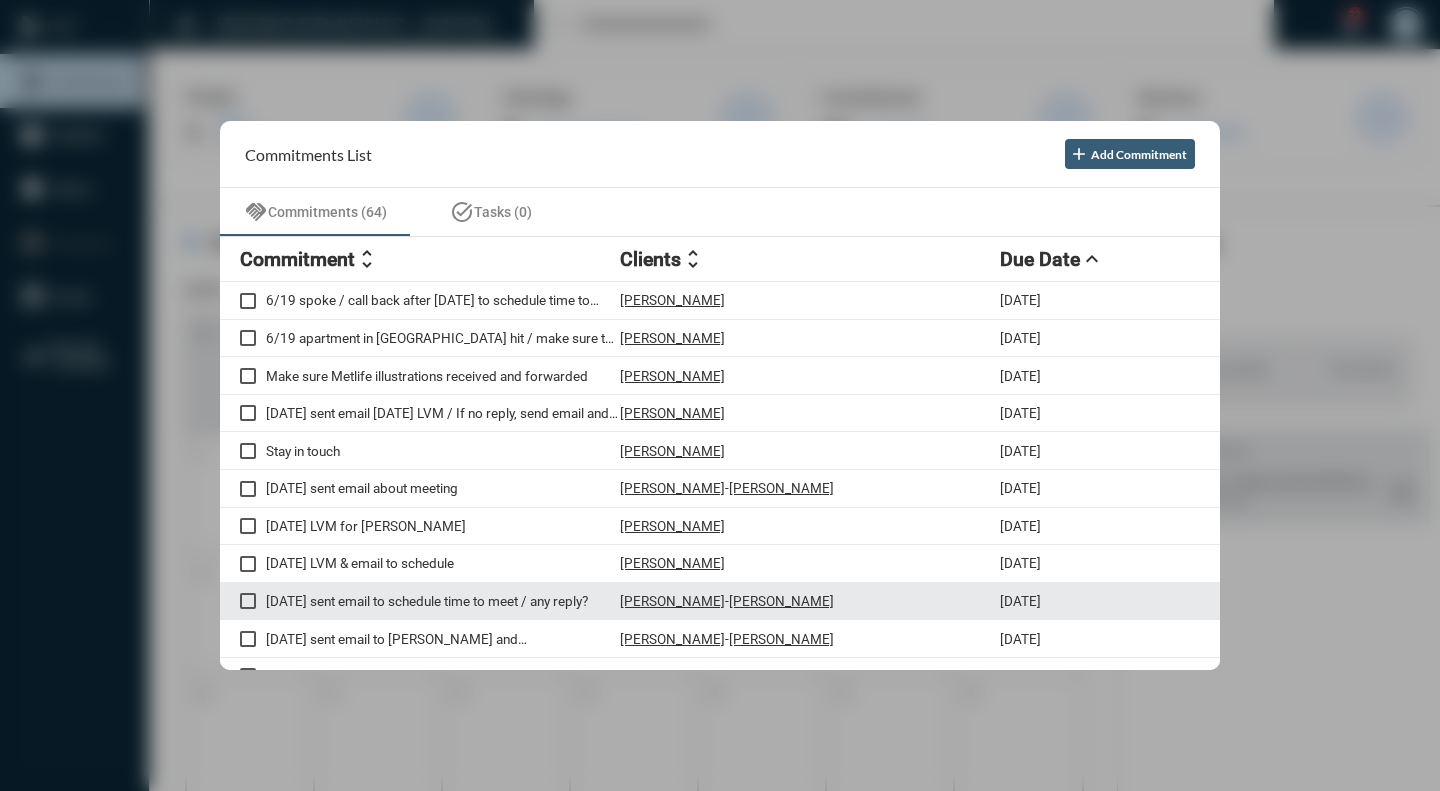 click on "[DATE] sent email to schedule time to meet / any reply?" at bounding box center (443, 601) 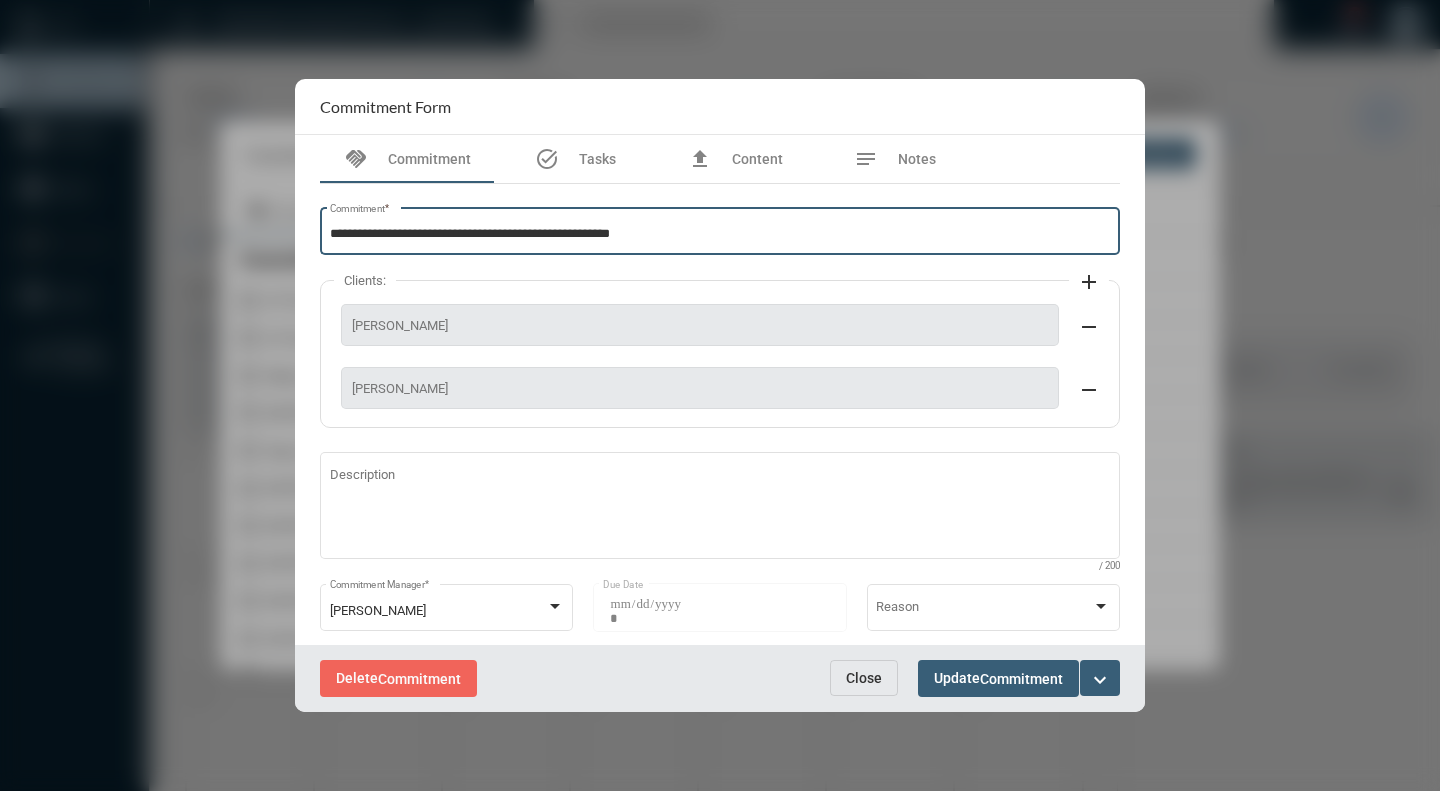 drag, startPoint x: 690, startPoint y: 232, endPoint x: 324, endPoint y: 236, distance: 366.02185 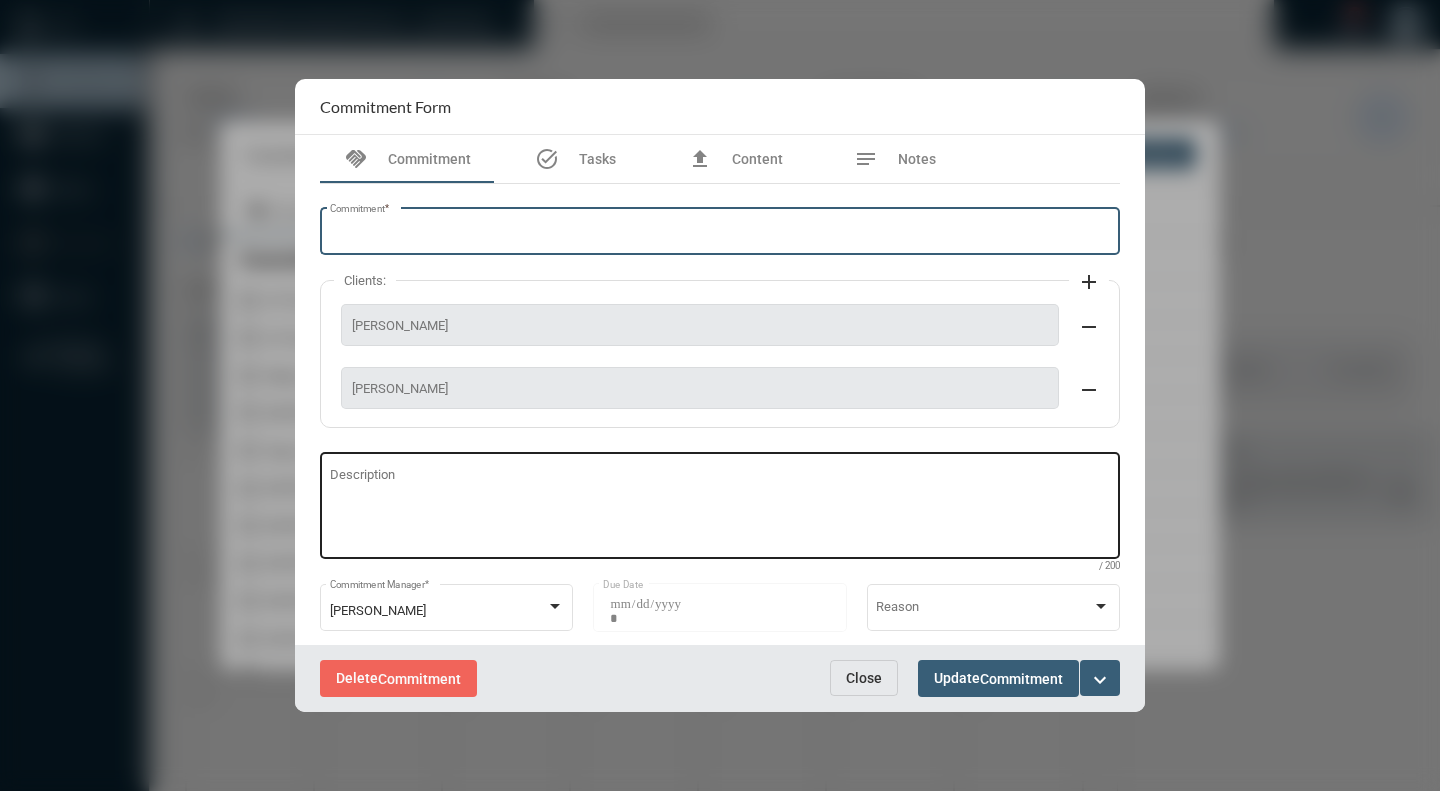 type 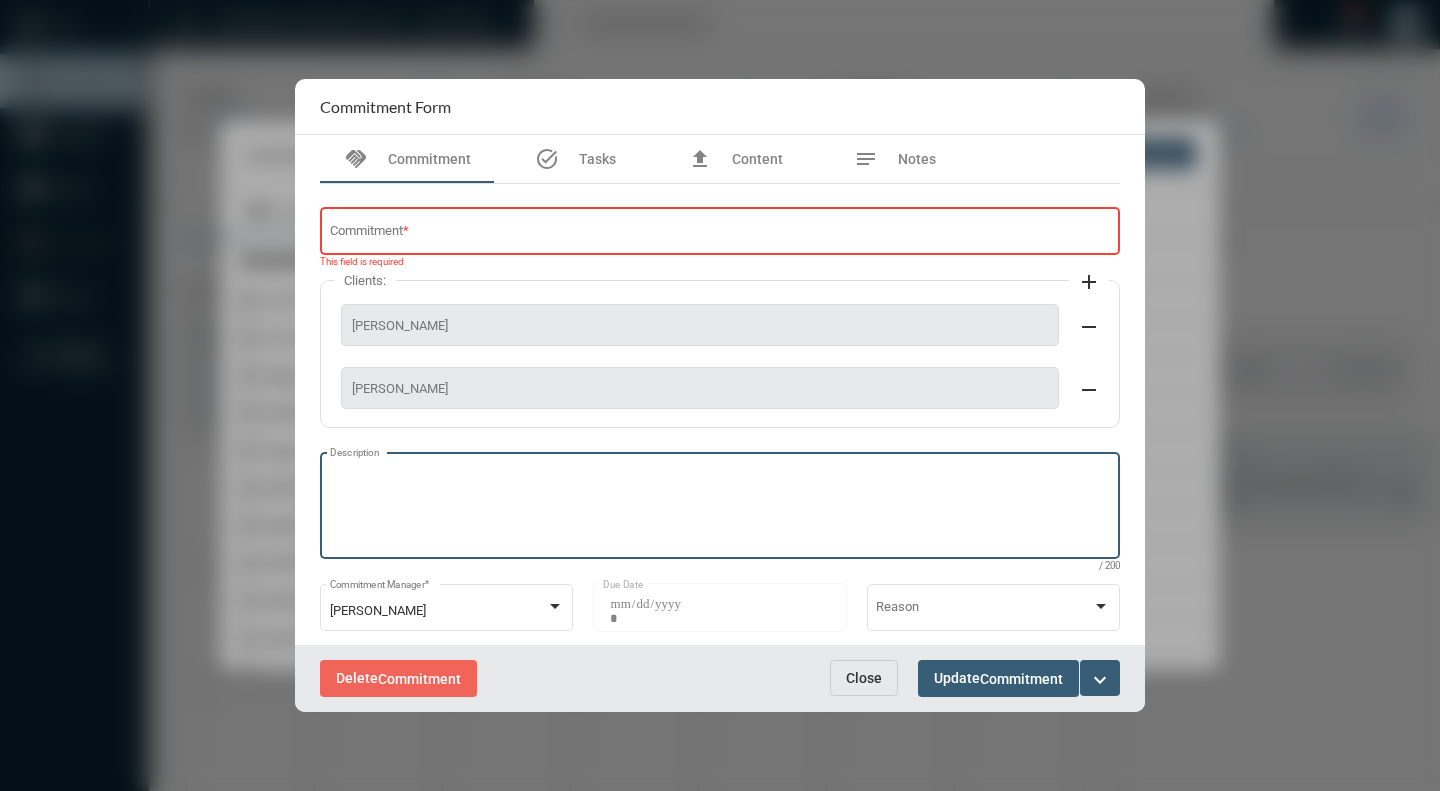 paste on "**********" 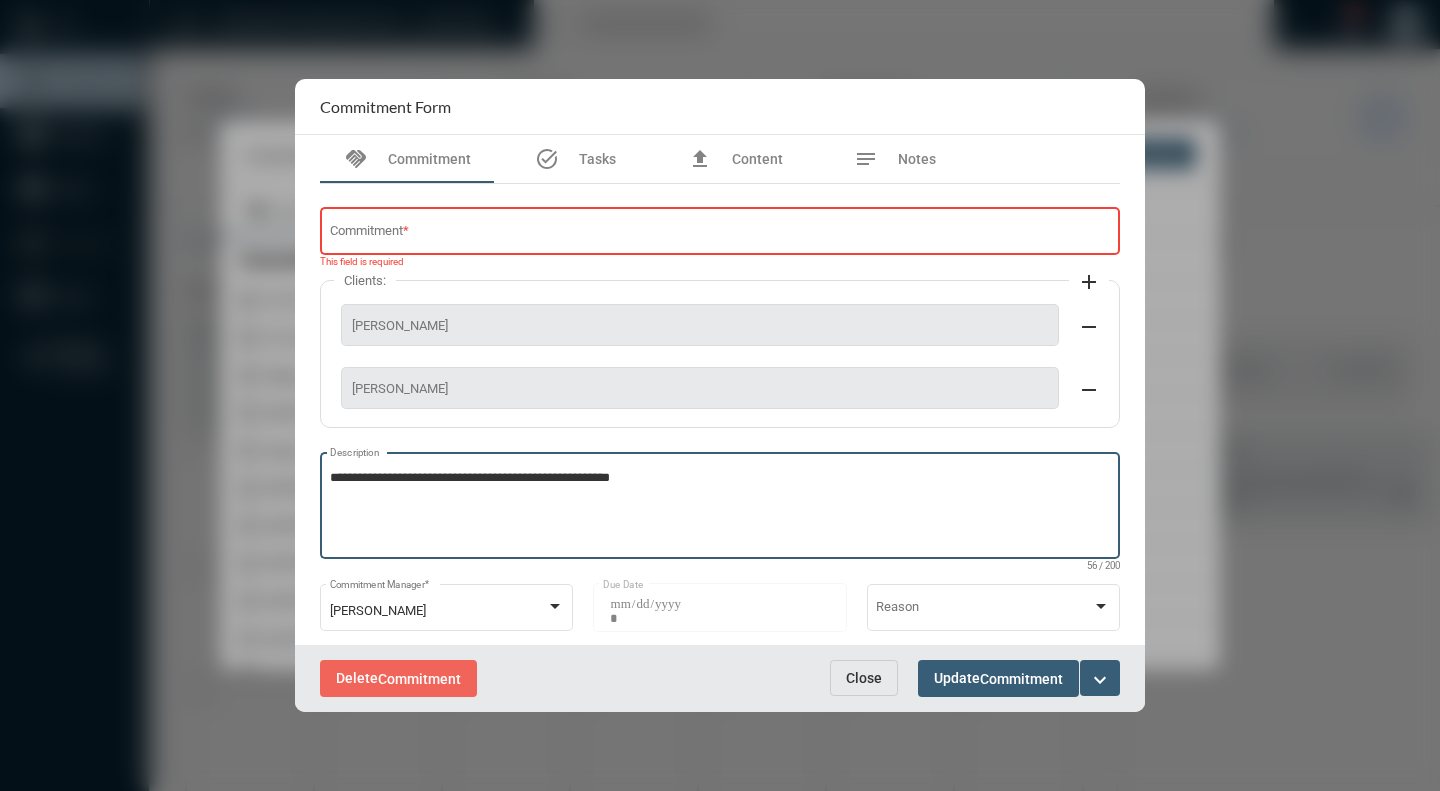 type on "**********" 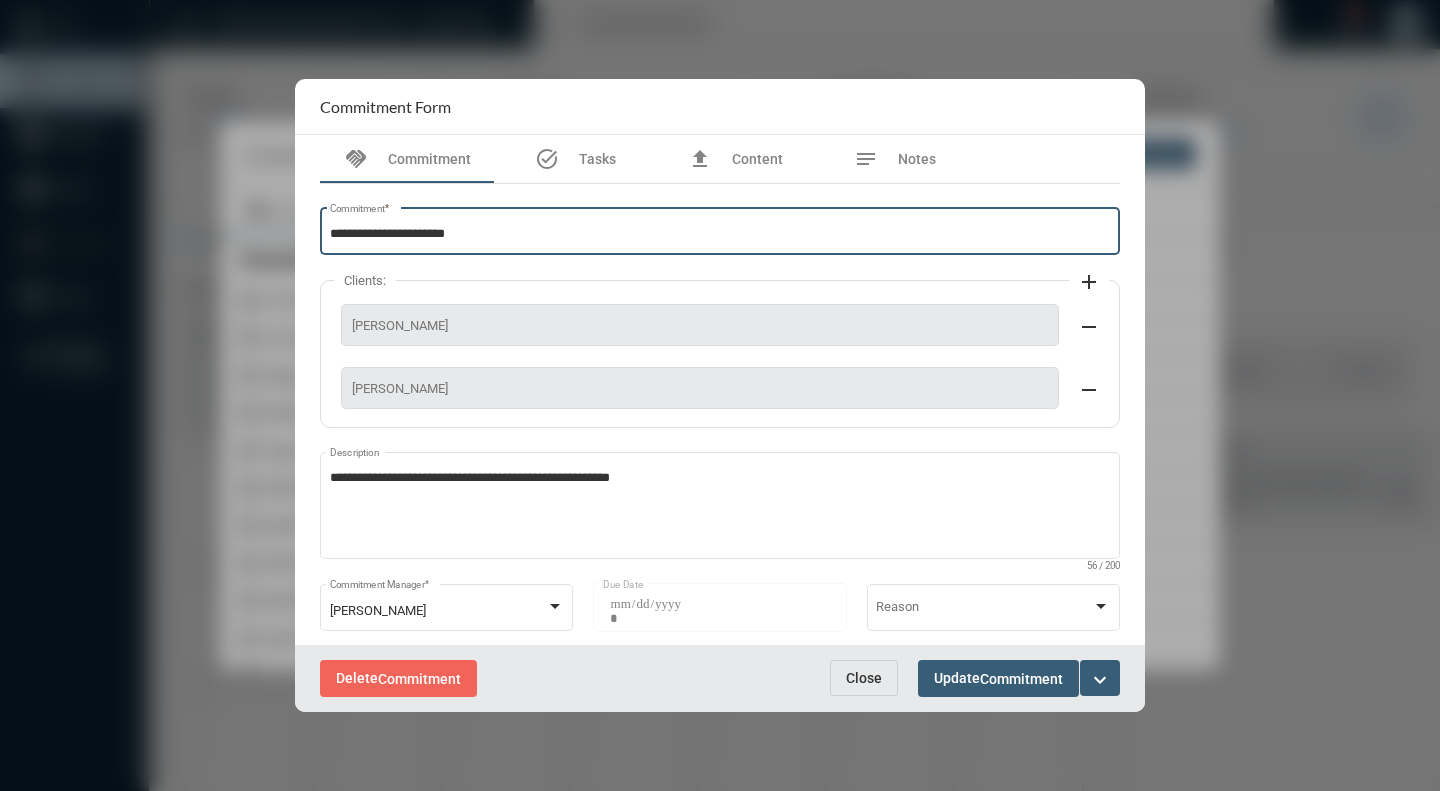 type on "**********" 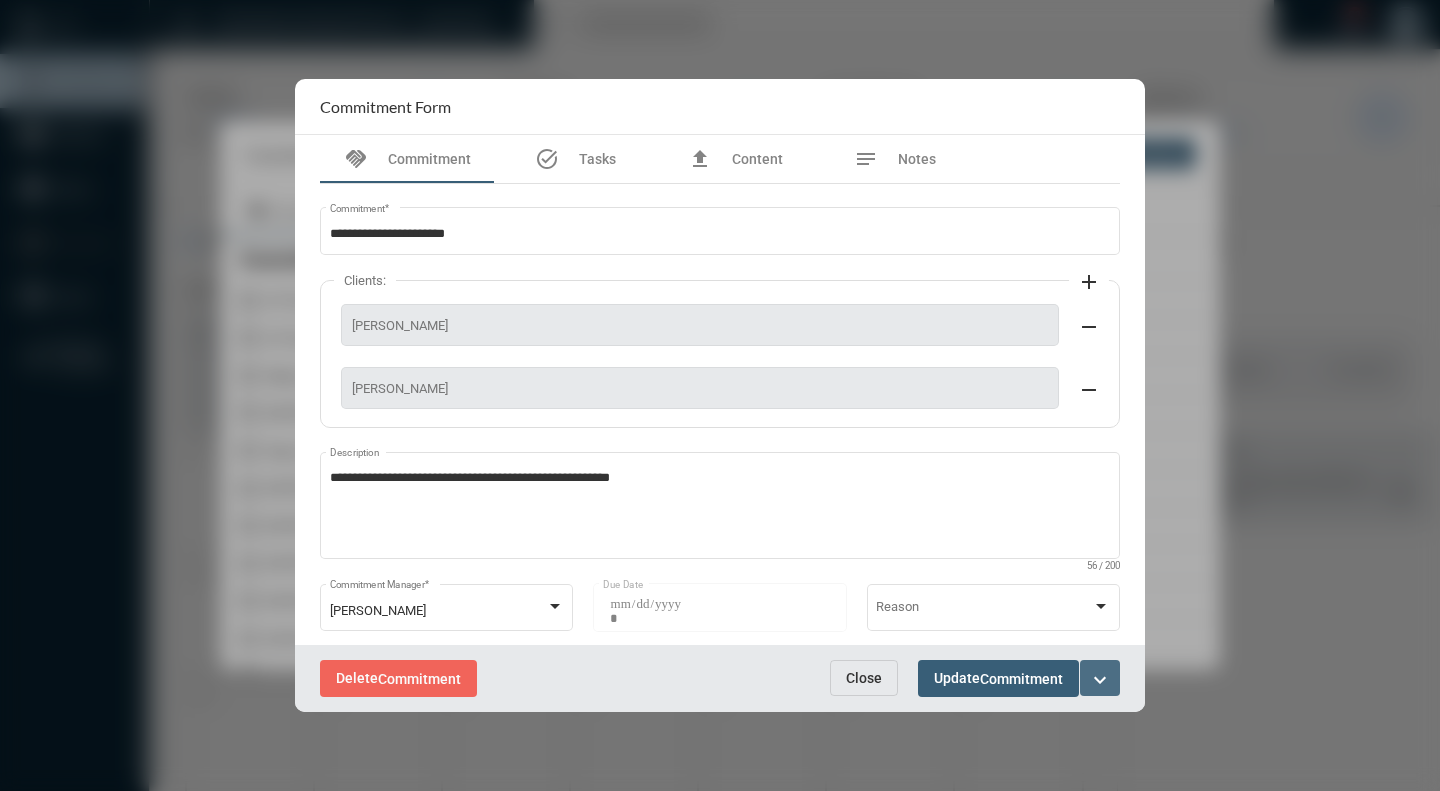 click on "expand_more" at bounding box center (1100, 680) 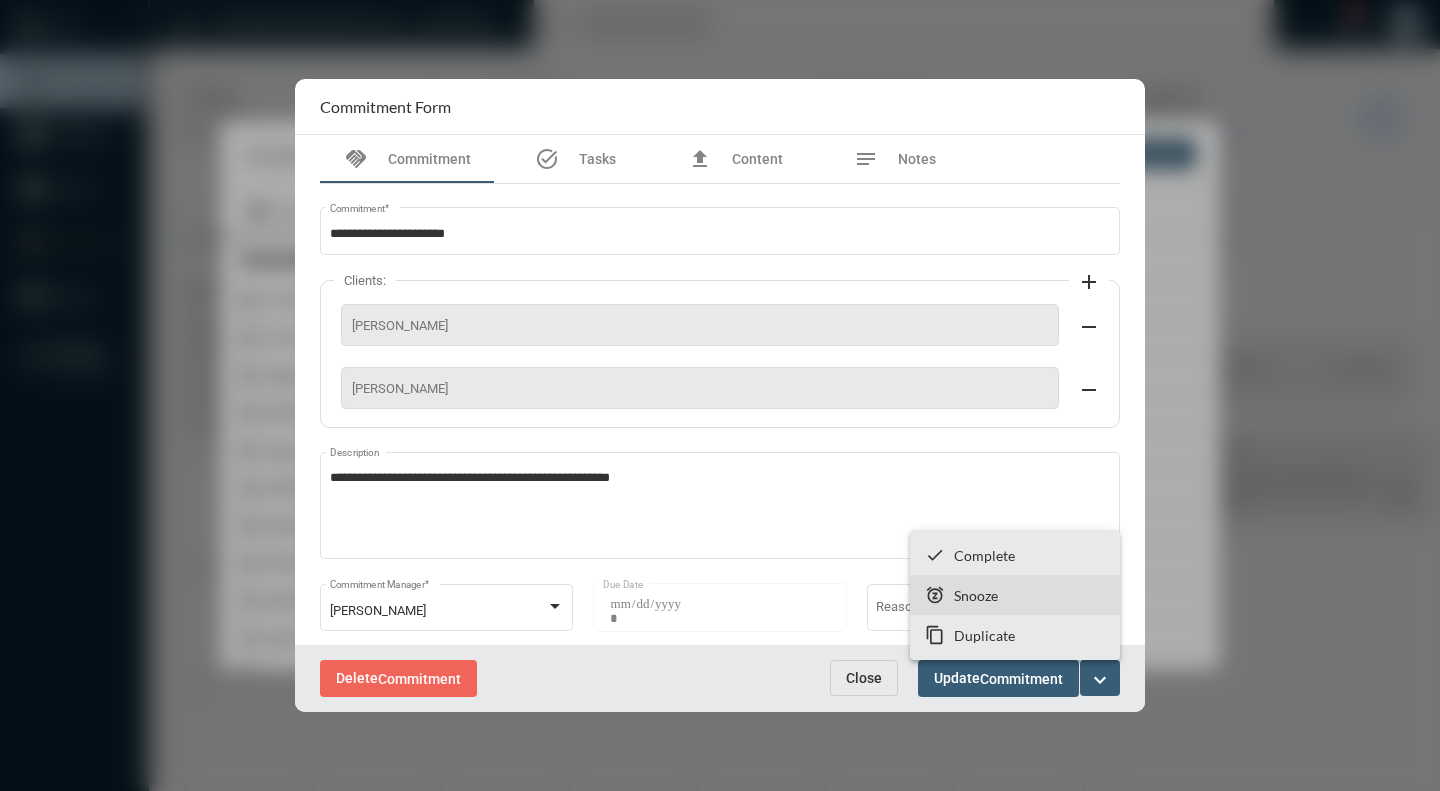 click on "snooze Snooze" at bounding box center (1015, 595) 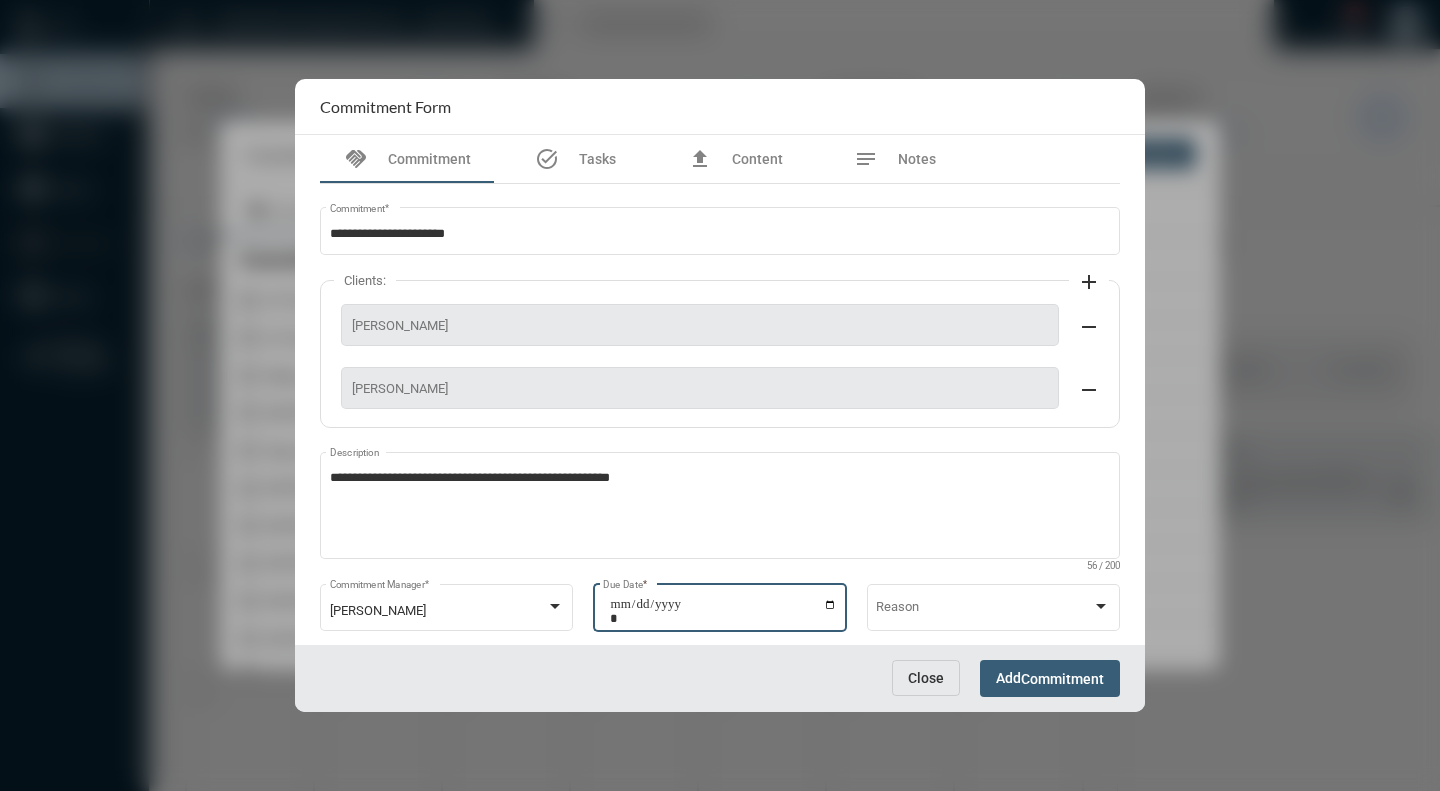 click on "**********" at bounding box center [723, 611] 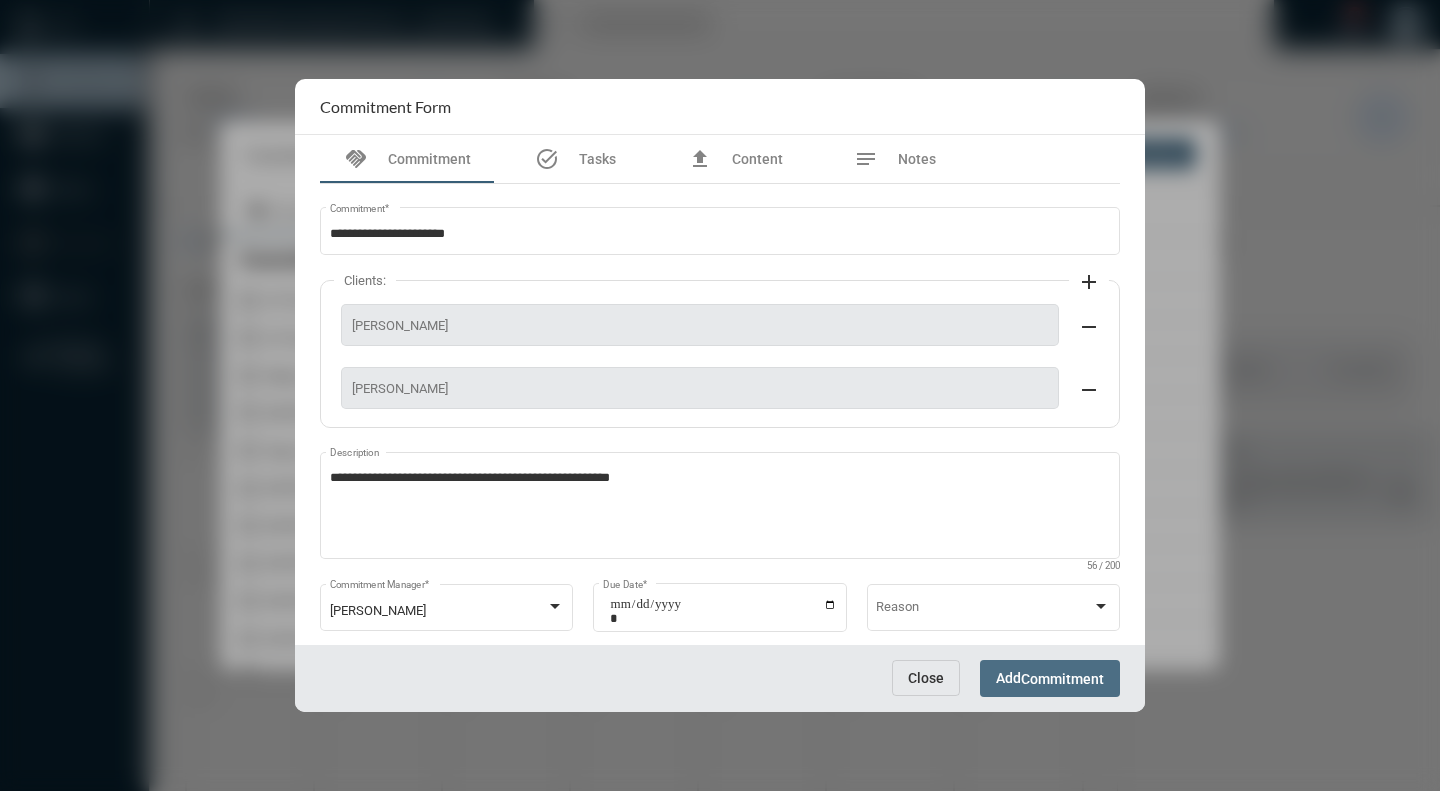 click on "Commitment" at bounding box center [1062, 679] 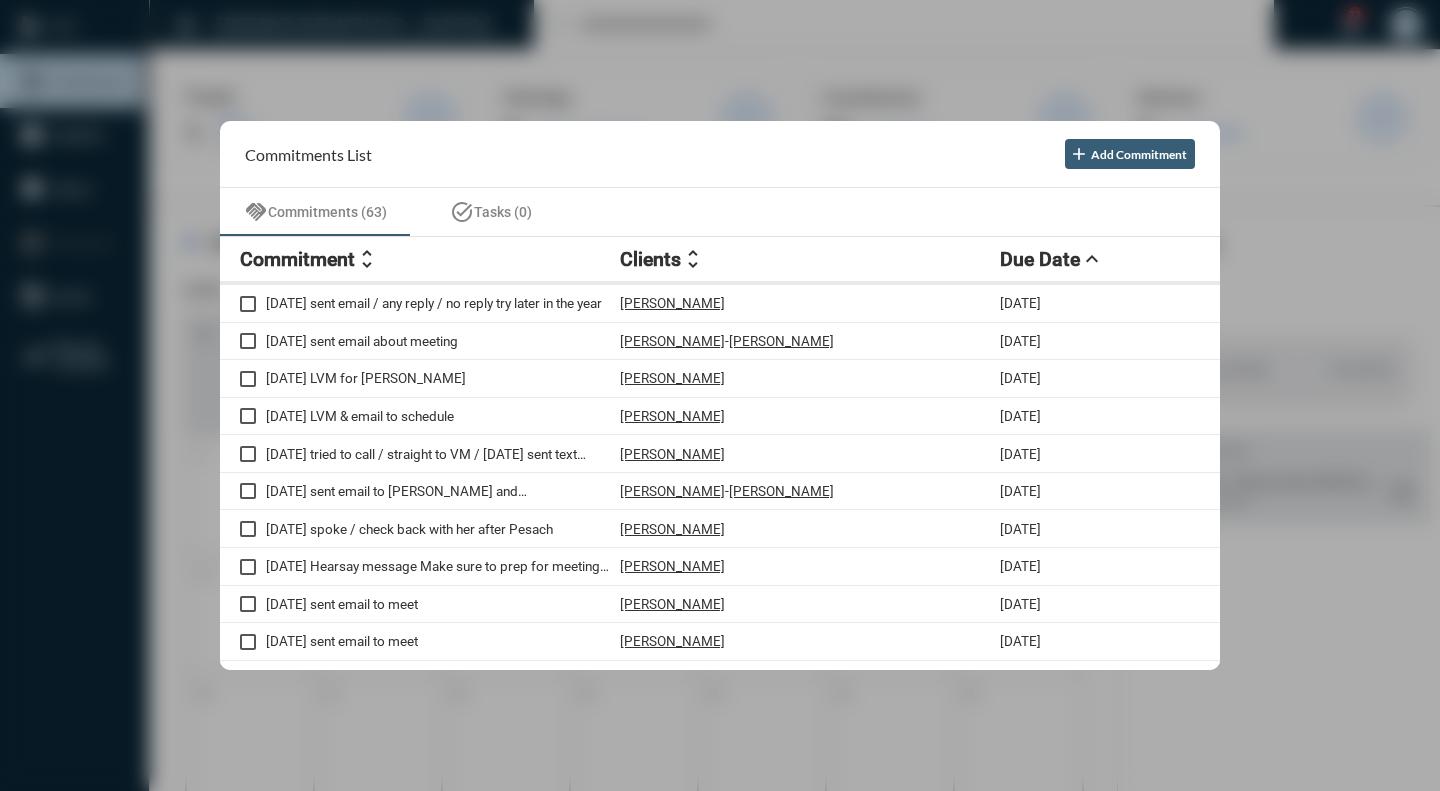 scroll, scrollTop: 300, scrollLeft: 0, axis: vertical 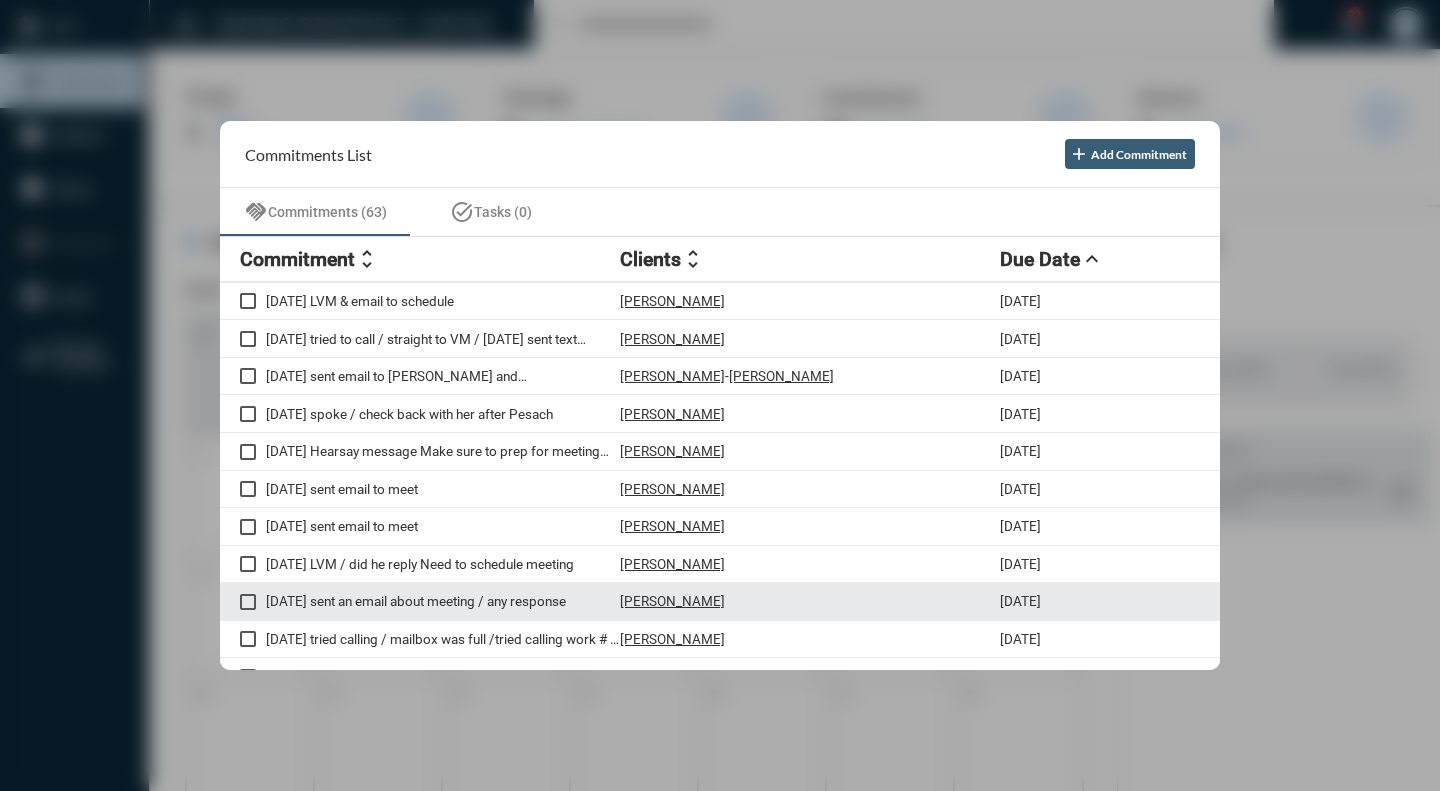click on "[DATE] sent an email about meeting / any response" at bounding box center [443, 601] 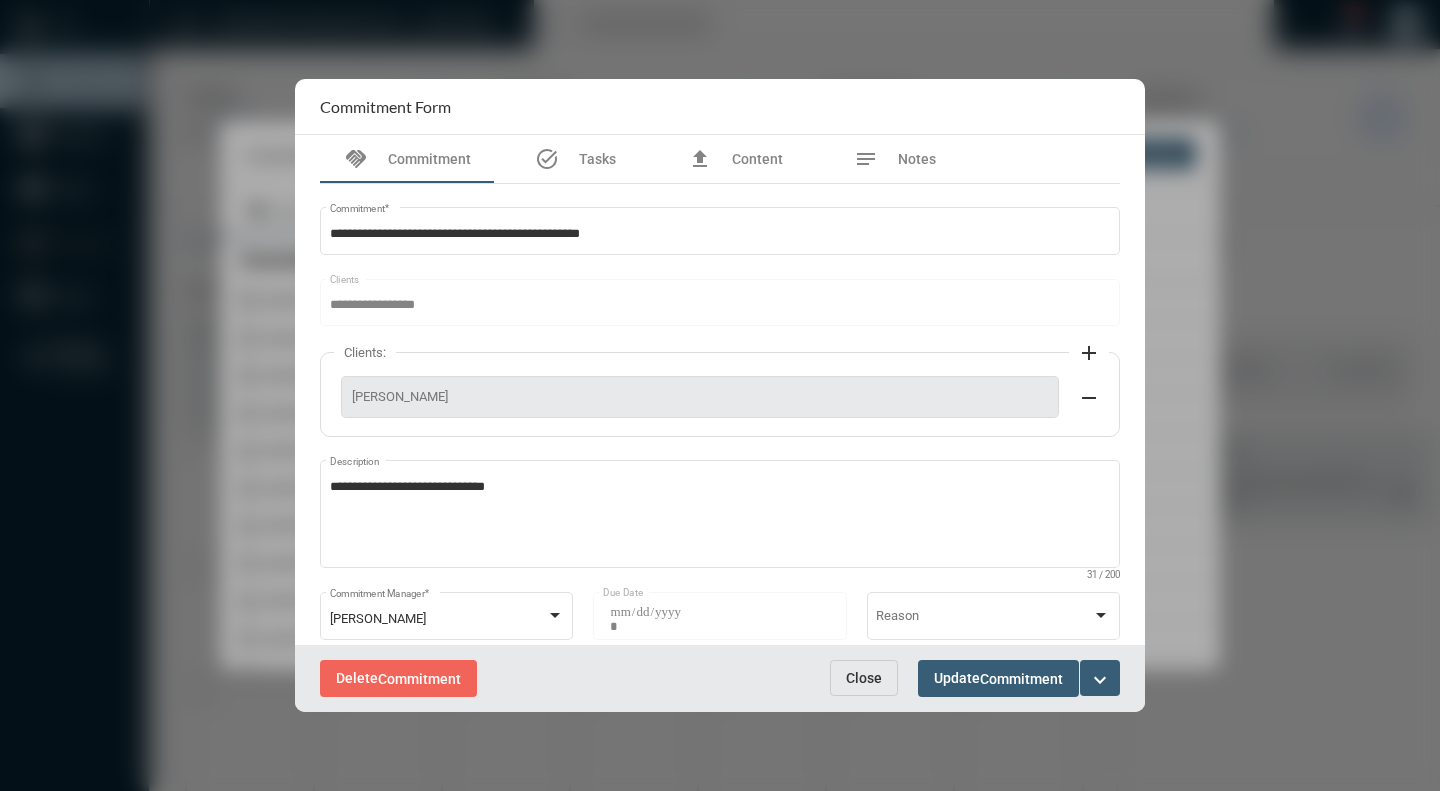 click on "expand_more" at bounding box center [1100, 680] 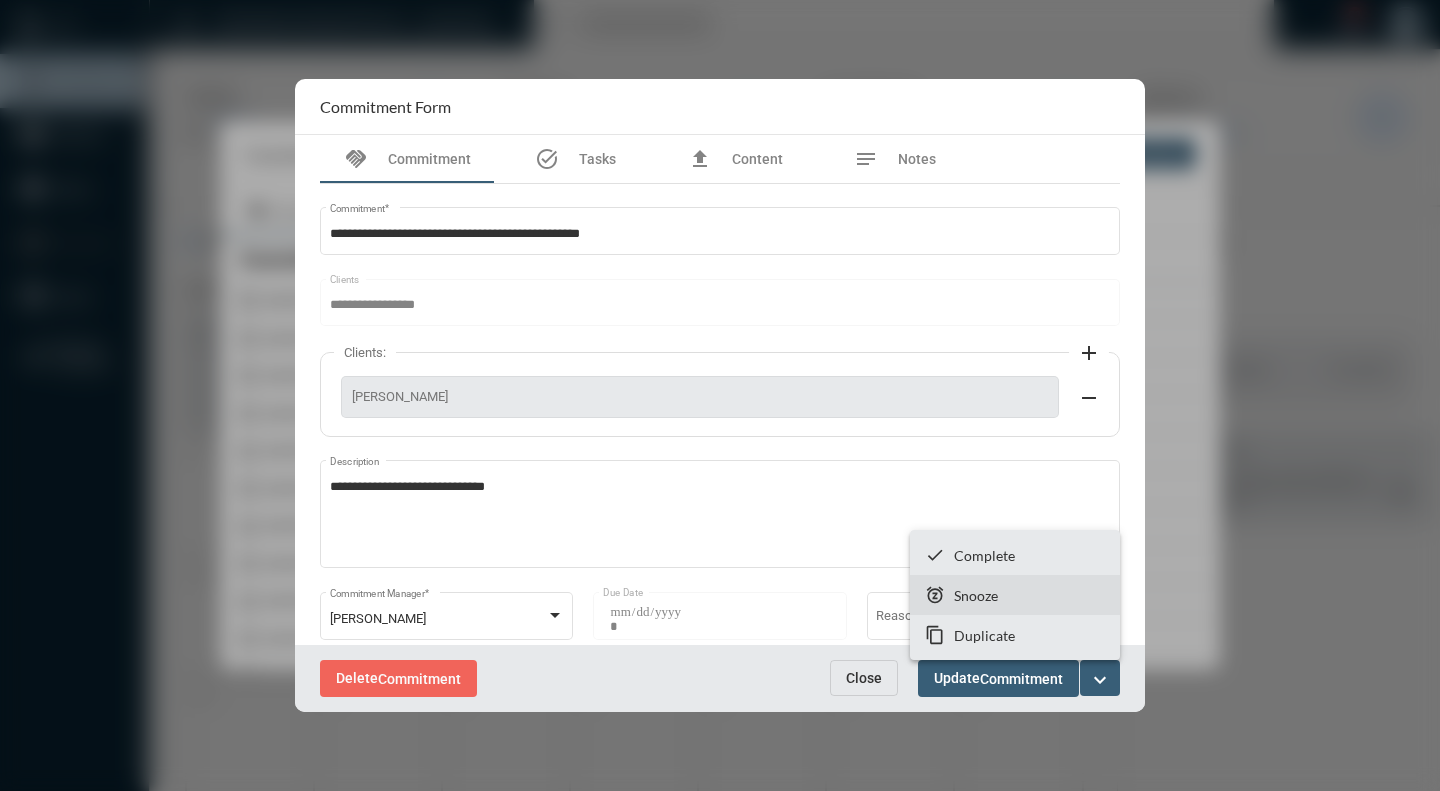 click on "Snooze" at bounding box center (976, 595) 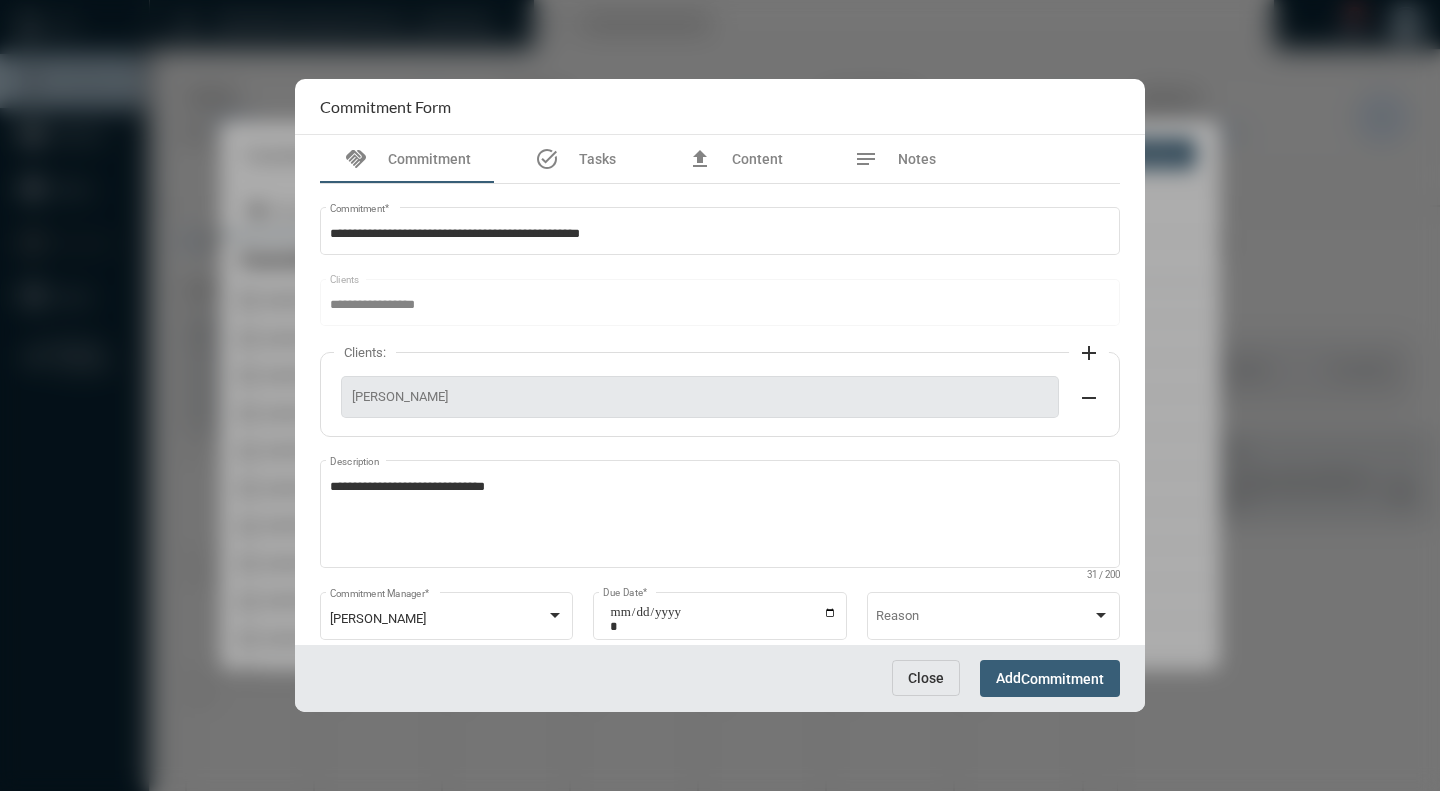 click on "Close" at bounding box center (926, 678) 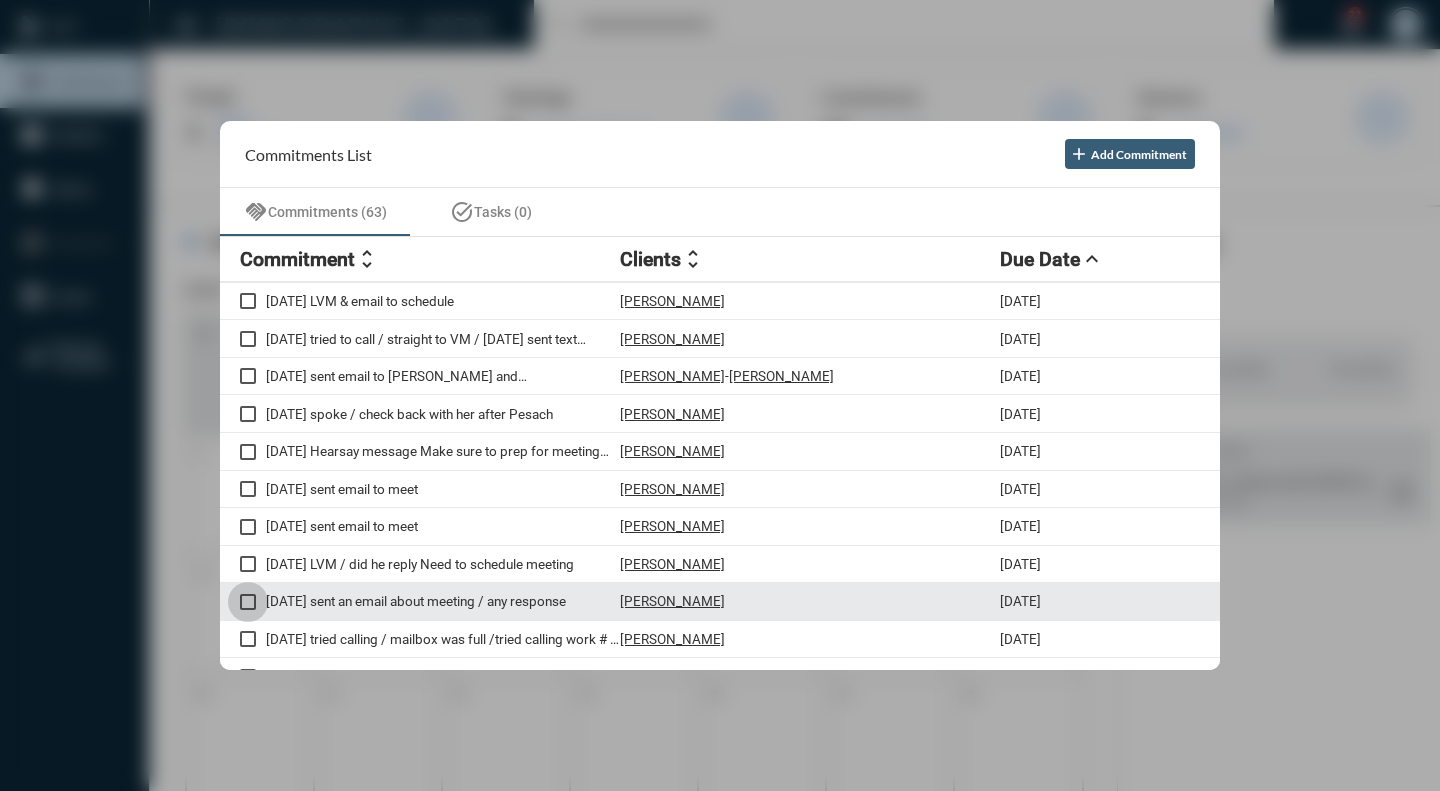 click at bounding box center [248, 602] 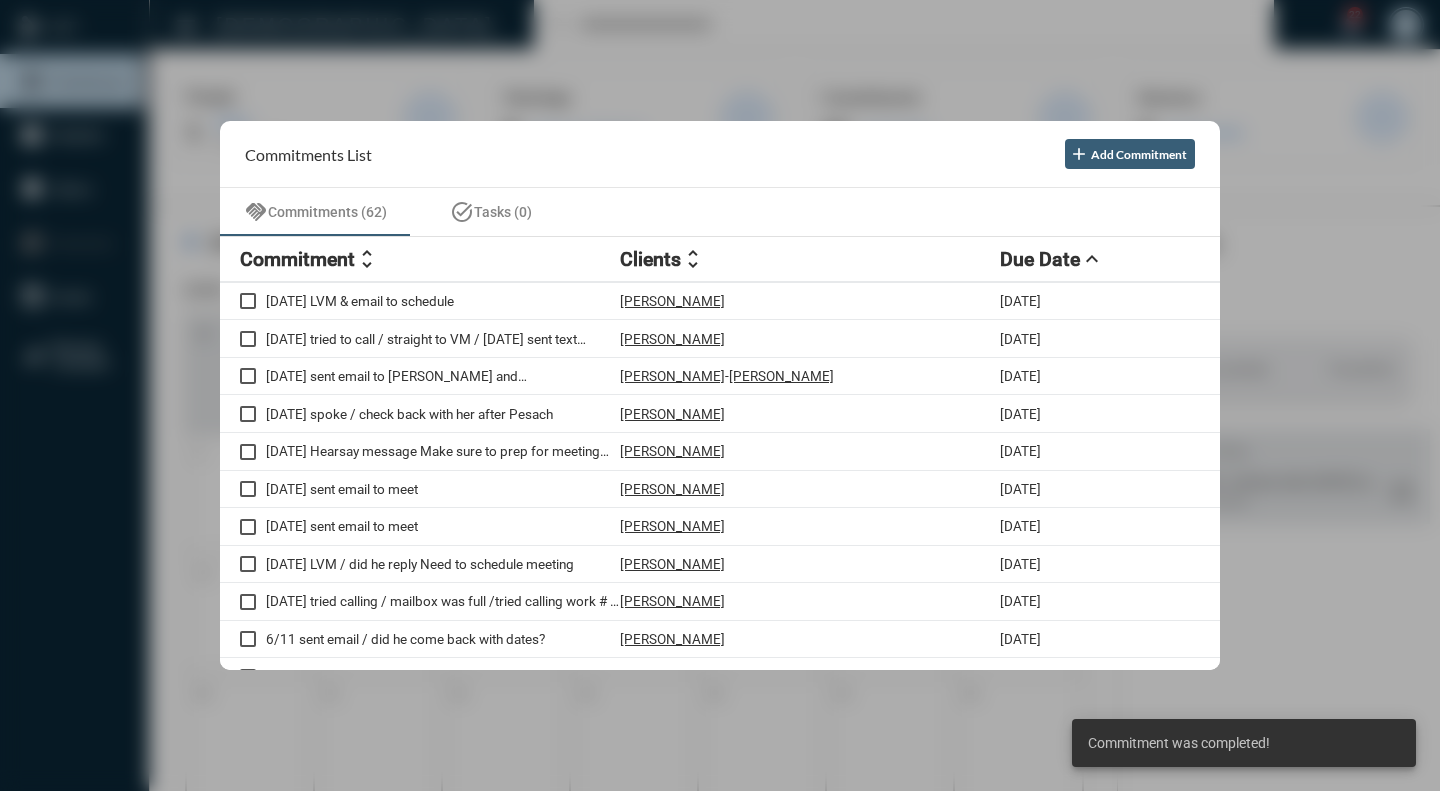 click at bounding box center (720, 395) 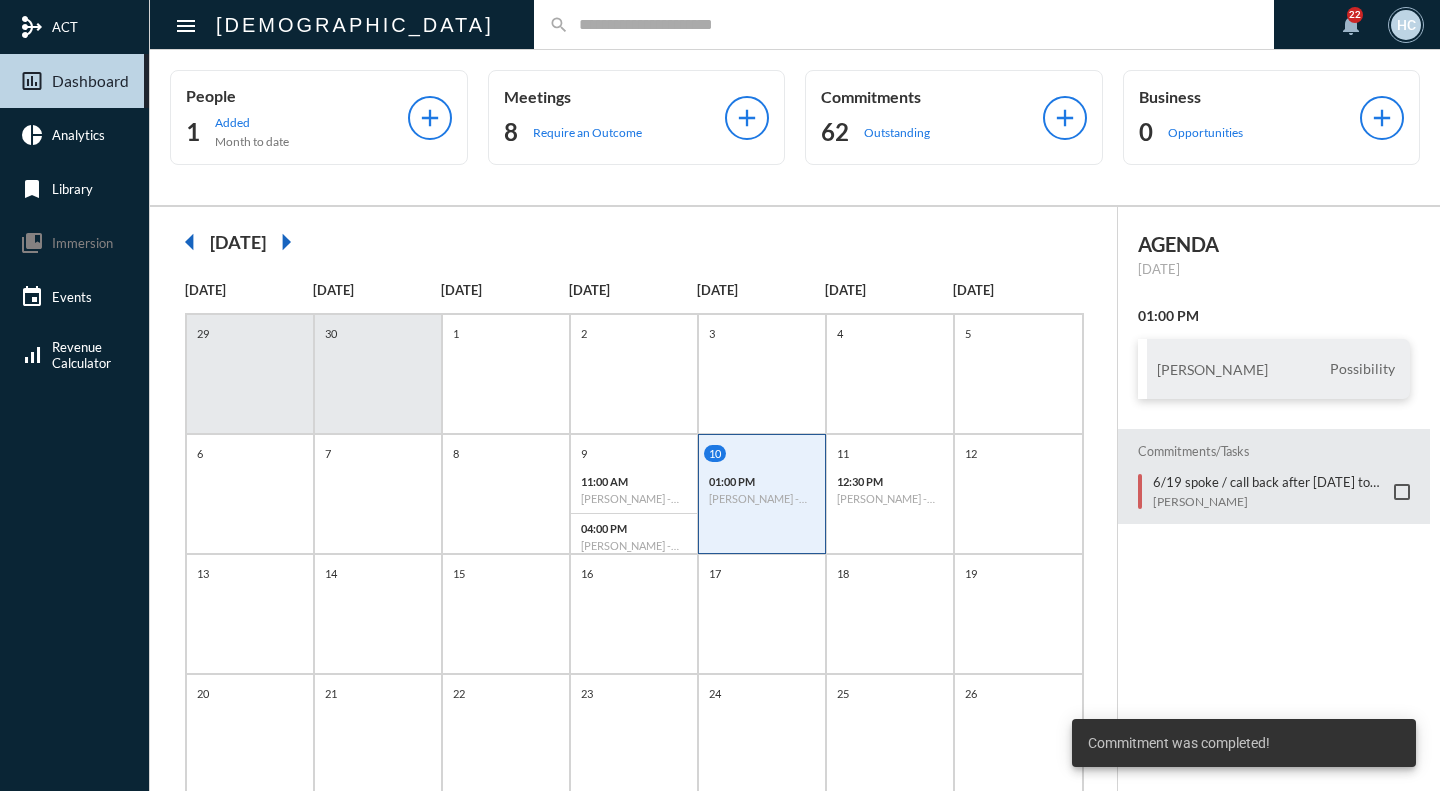 click 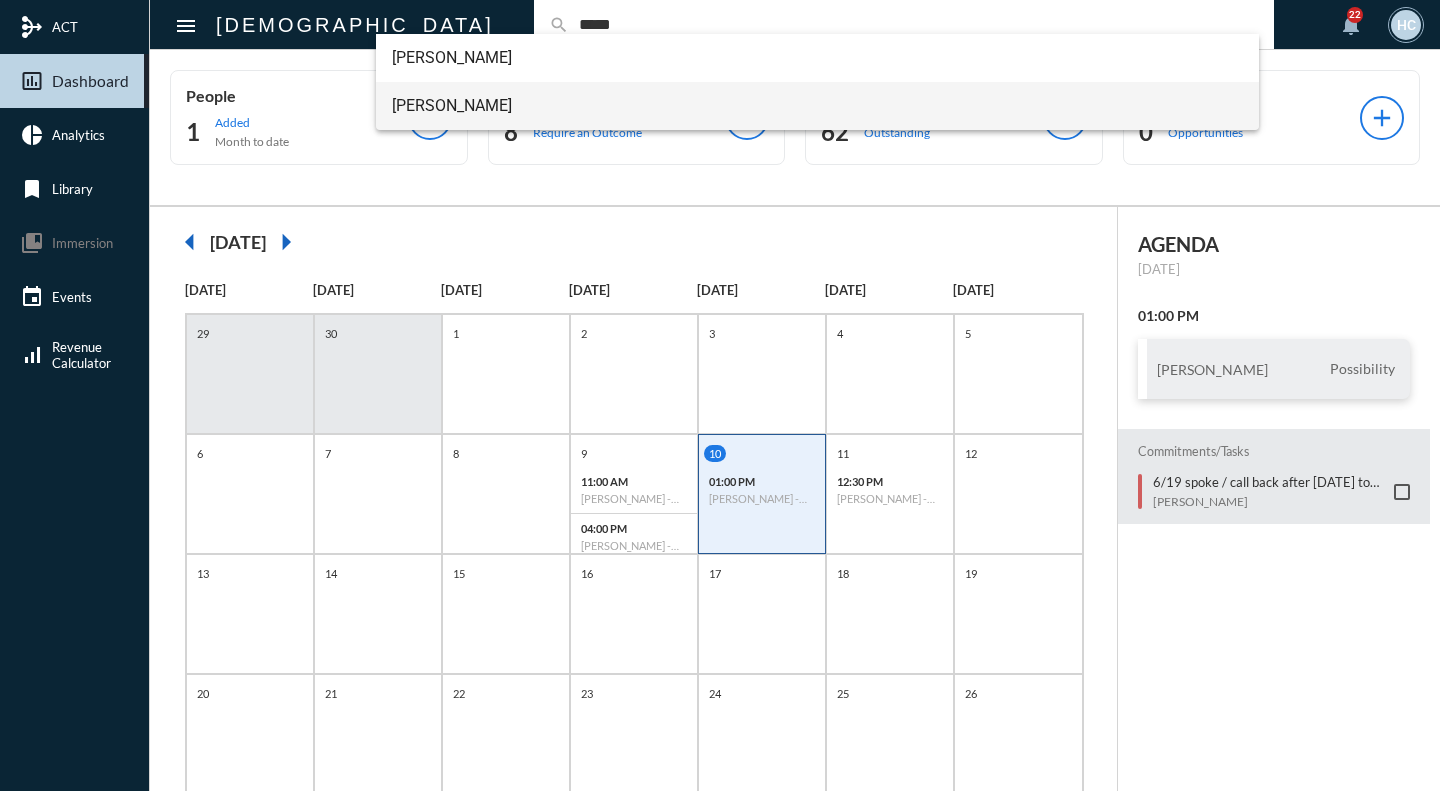 type on "*****" 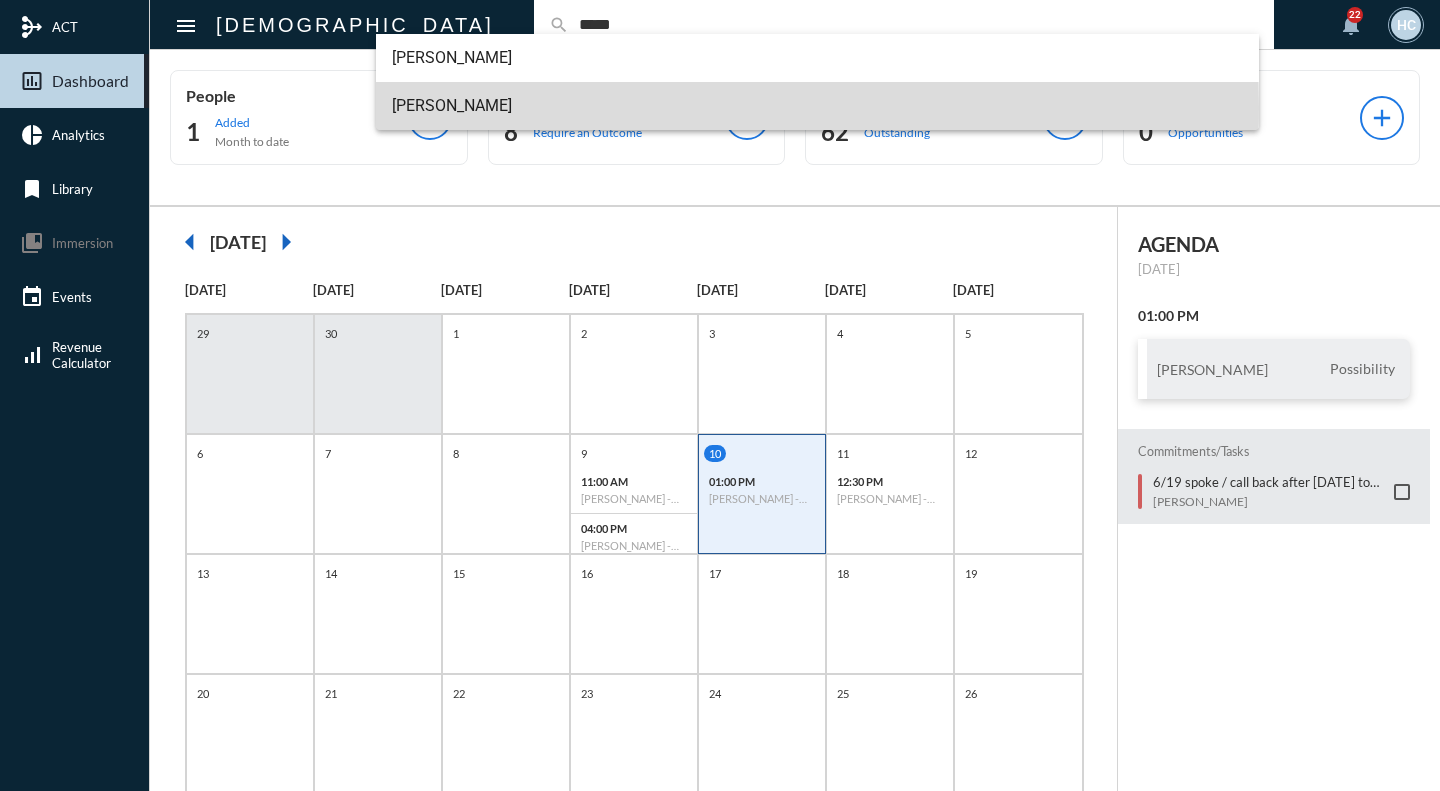 click on "[PERSON_NAME]" at bounding box center (817, 106) 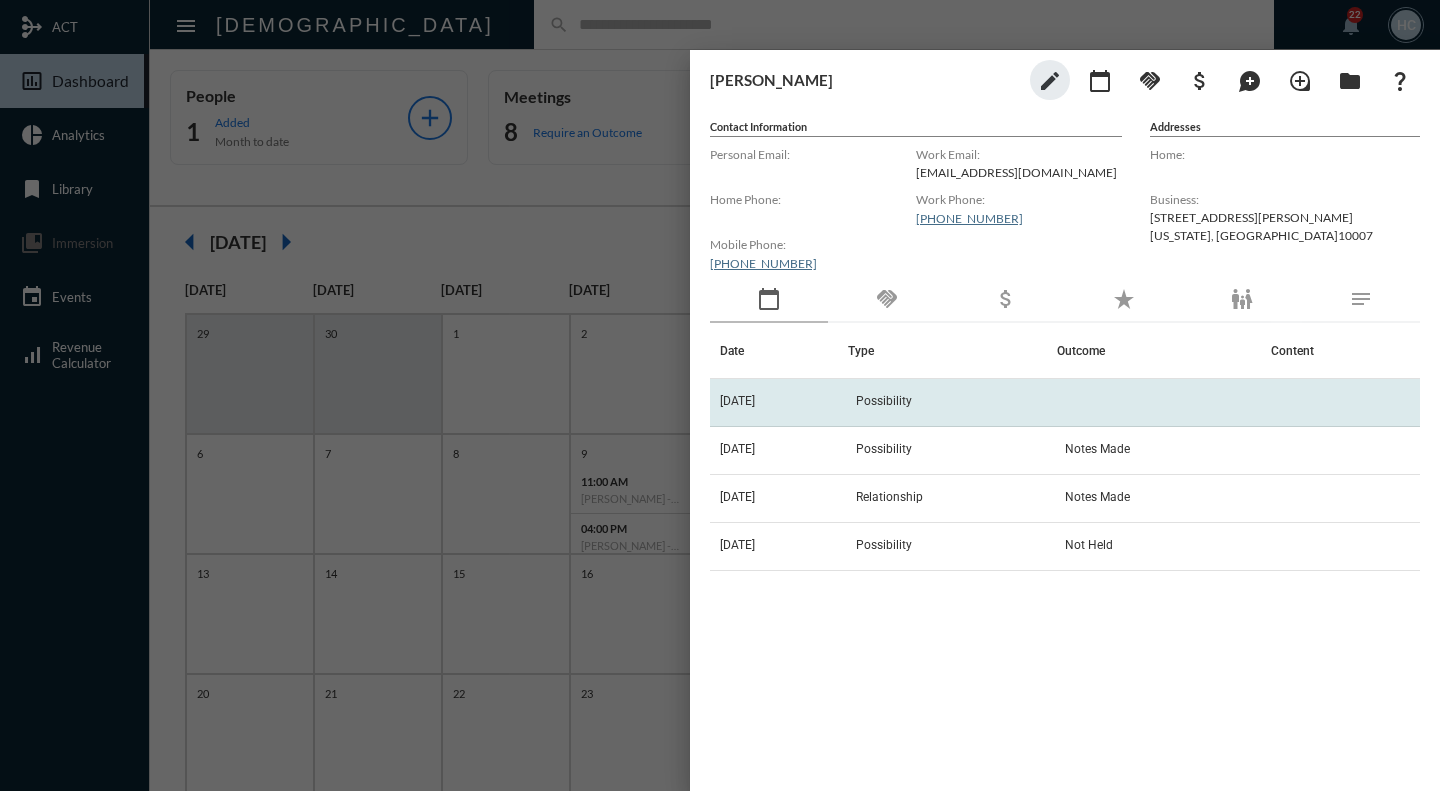 click on "Possibility" 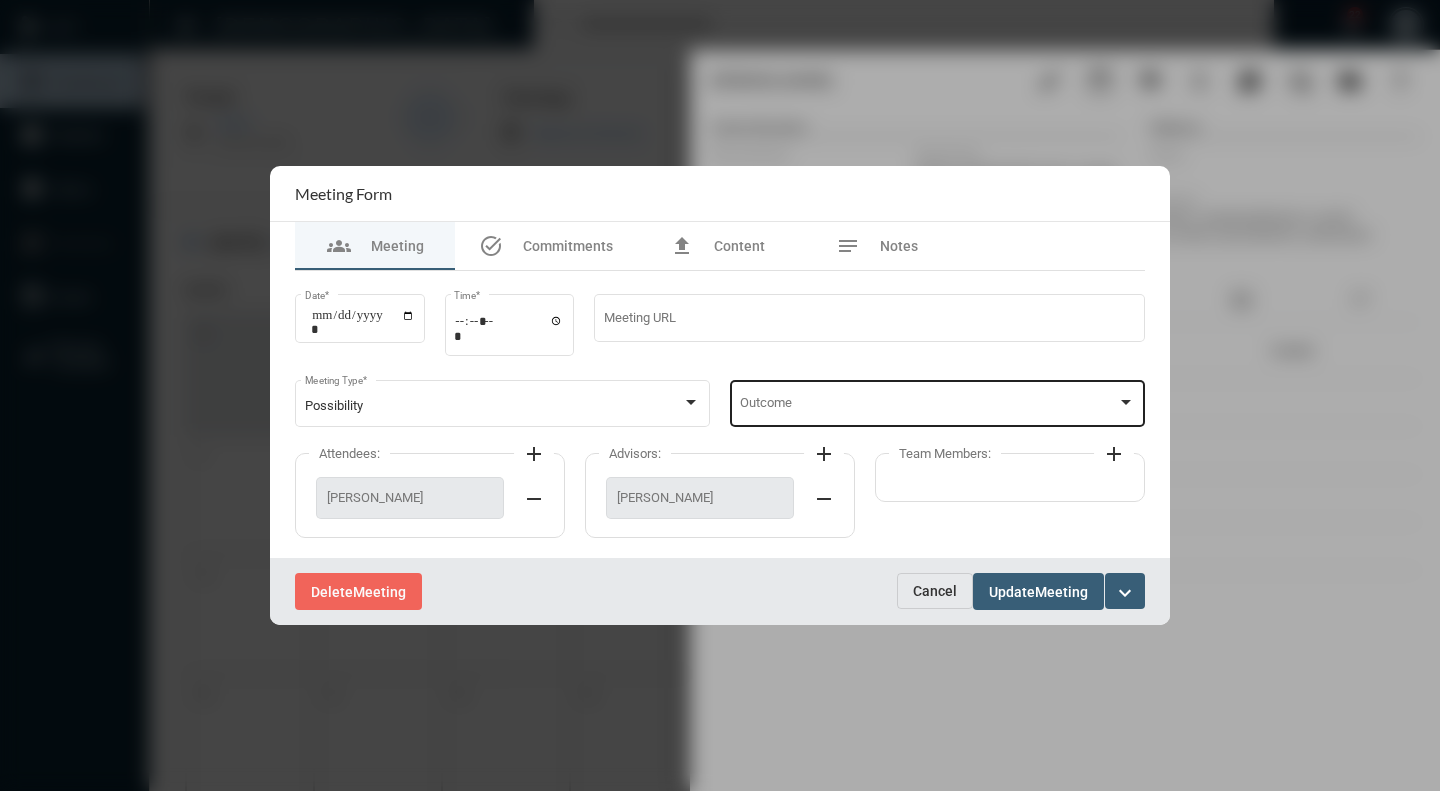 click at bounding box center (1126, 402) 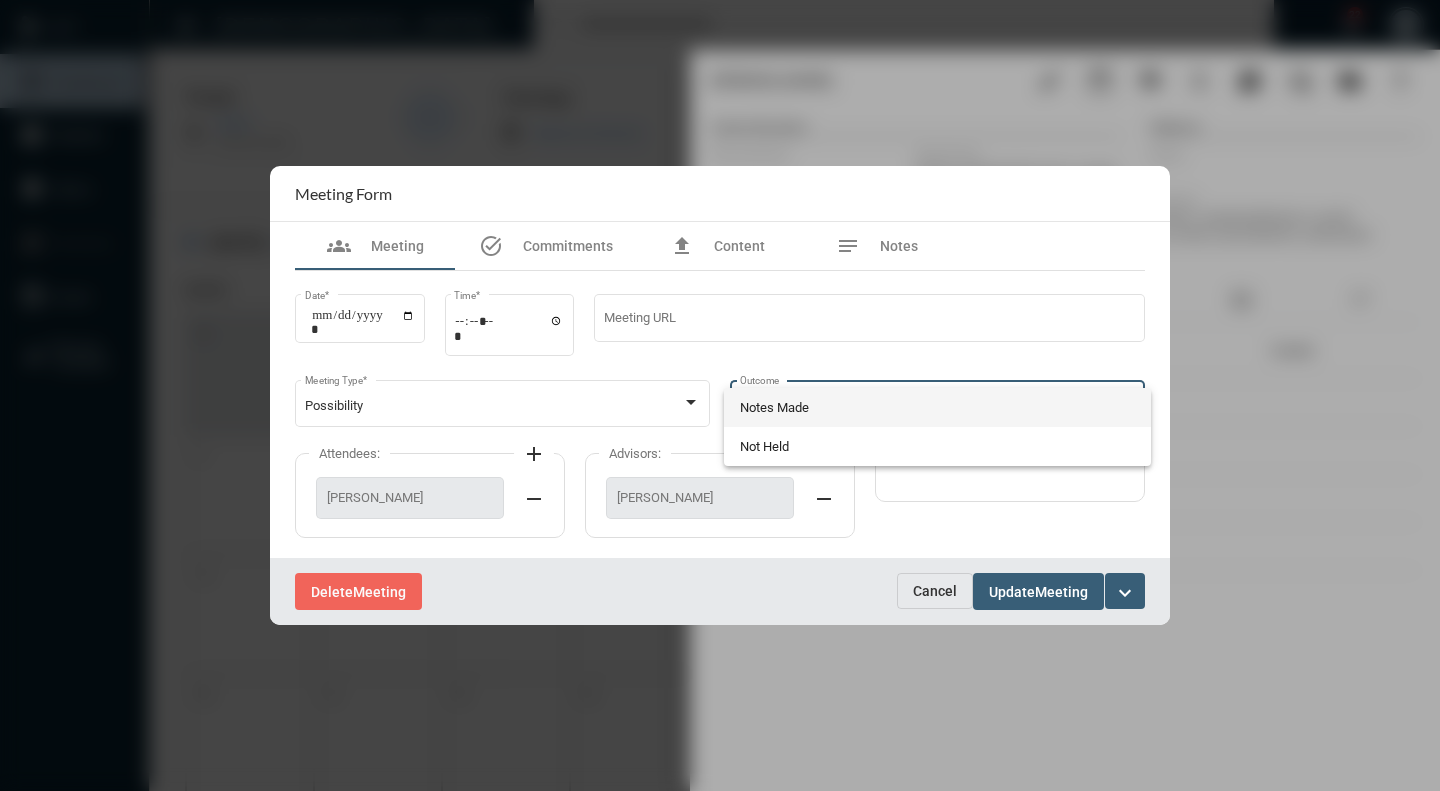 click on "Notes Made" at bounding box center (938, 407) 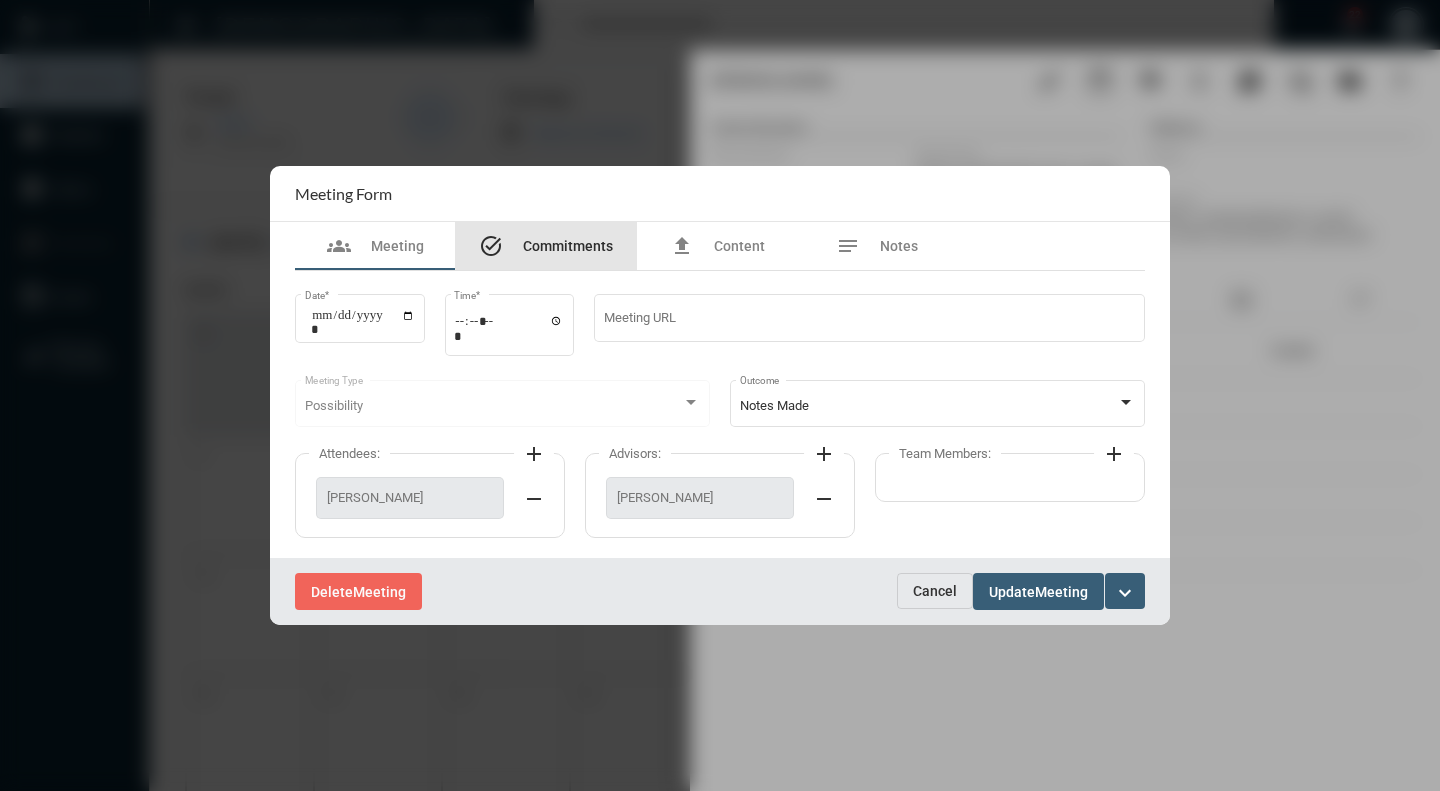 click on "task_alt Commitments" at bounding box center (546, 246) 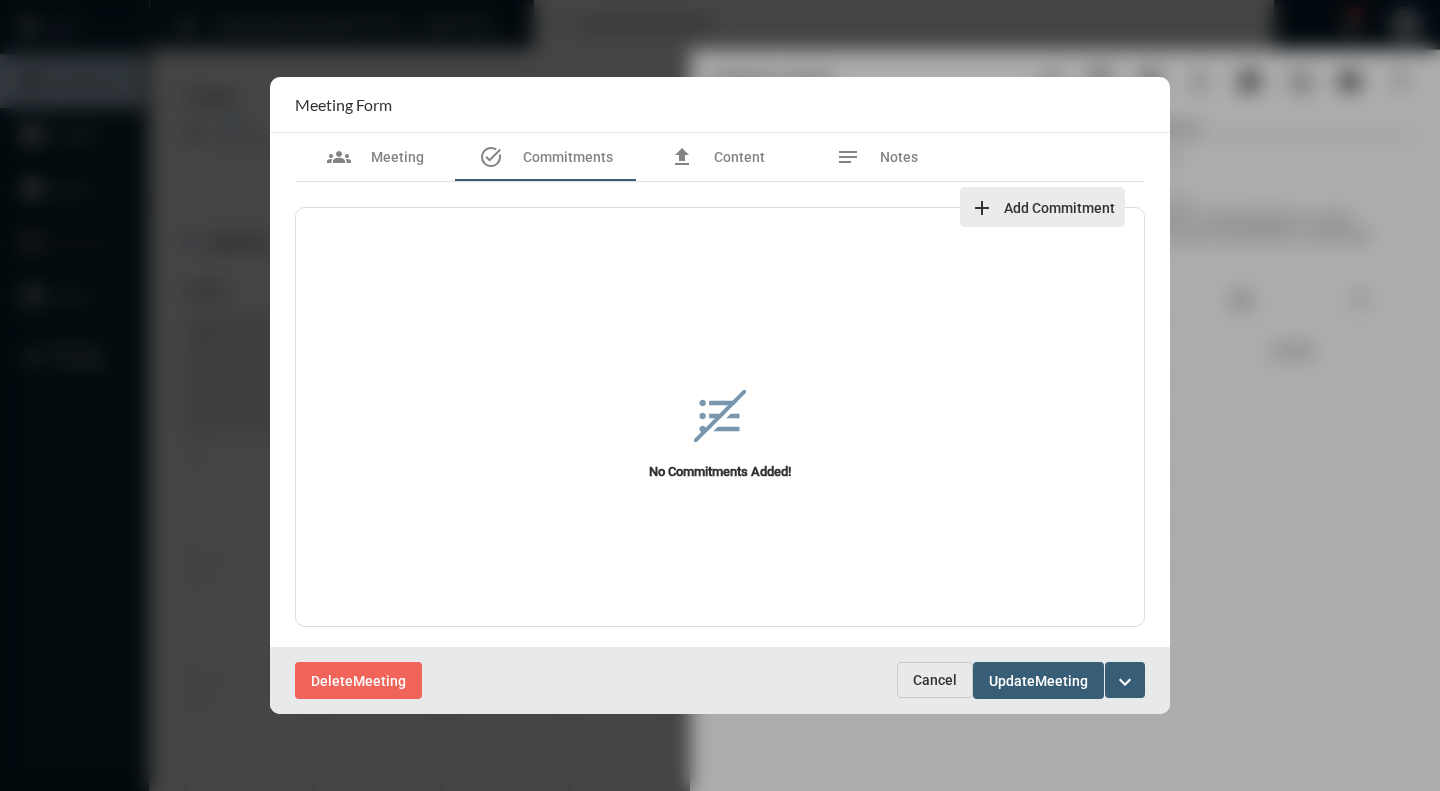 click on "Add Commitment" at bounding box center (1059, 208) 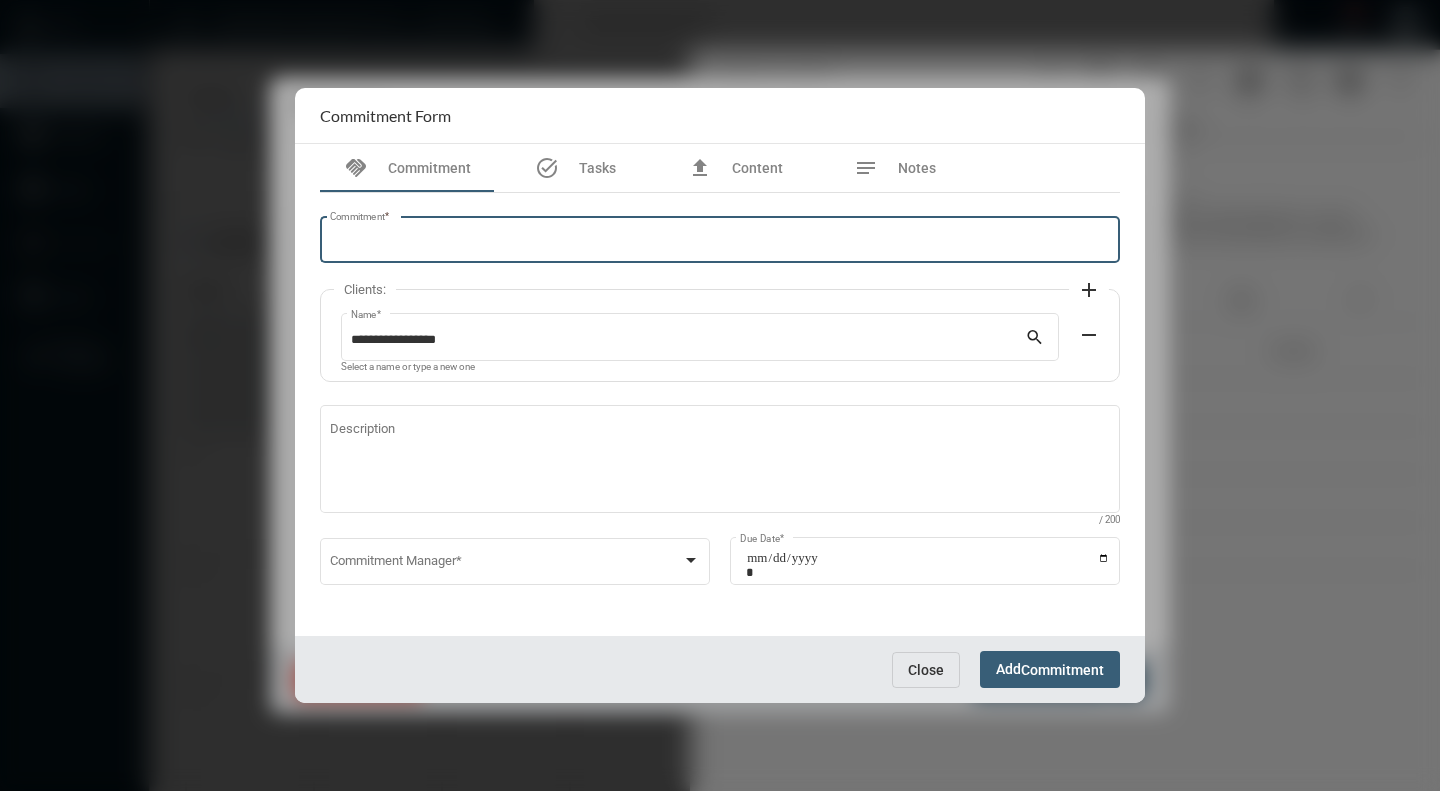 click on "Commitment  *" at bounding box center (720, 243) 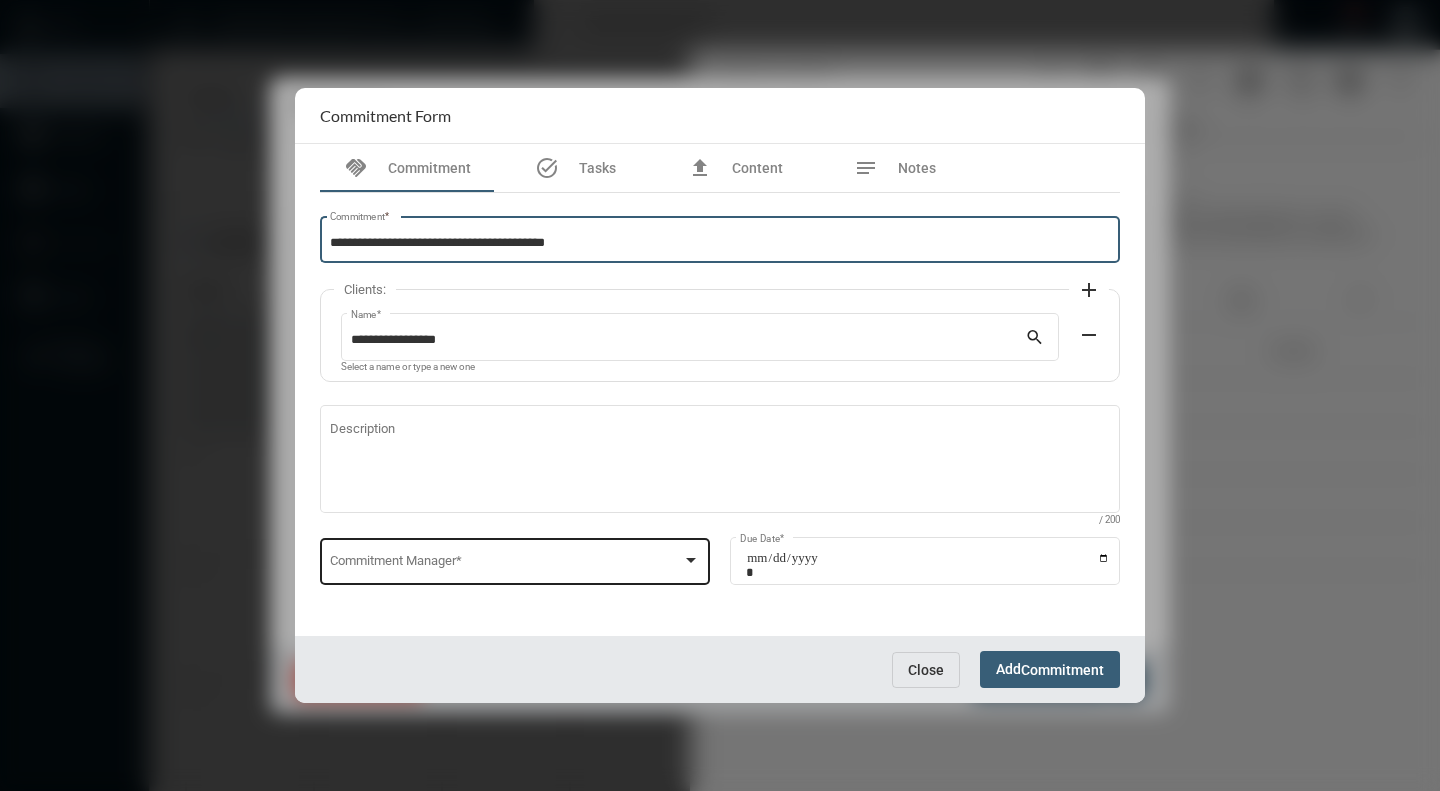 click at bounding box center [691, 561] 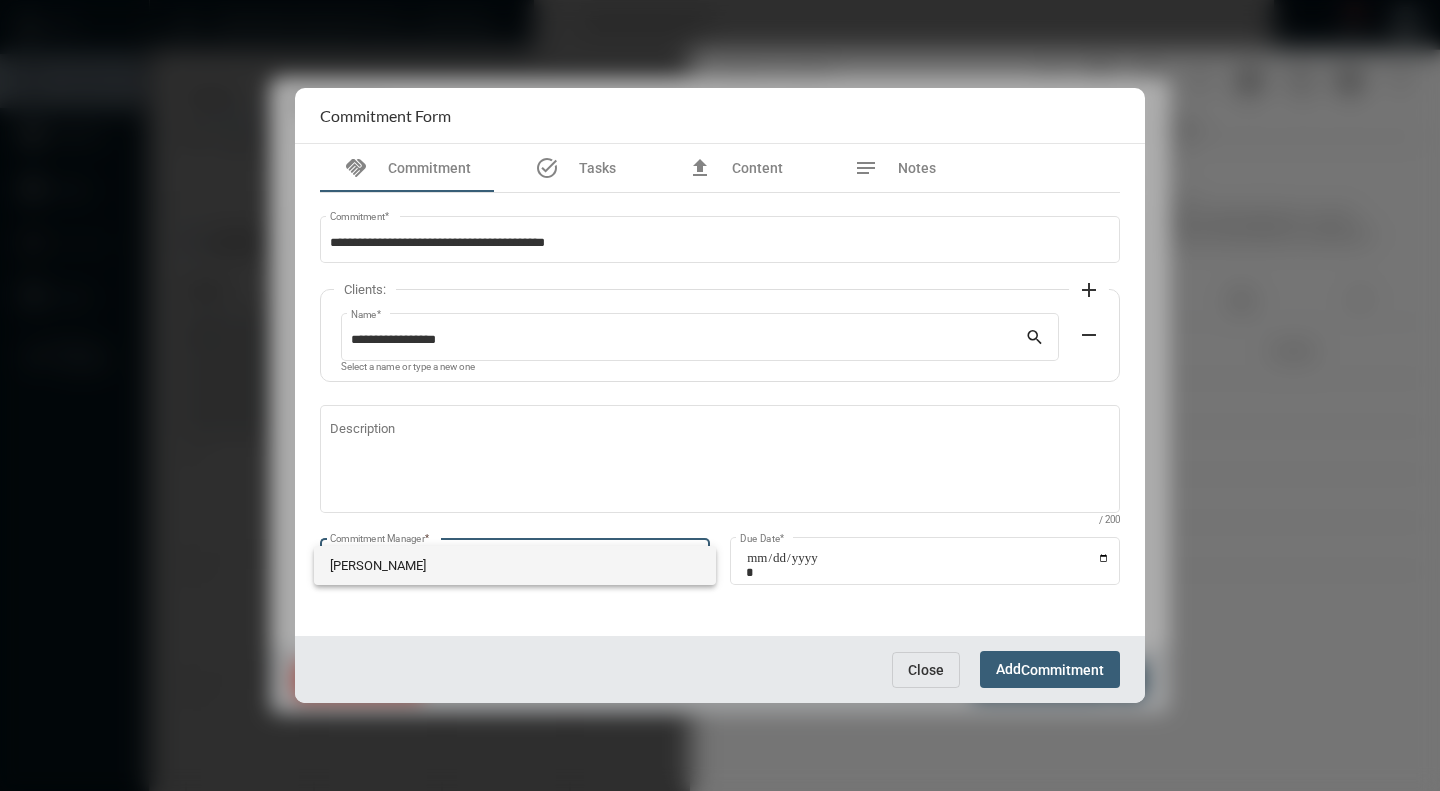 click on "[PERSON_NAME]" at bounding box center (515, 565) 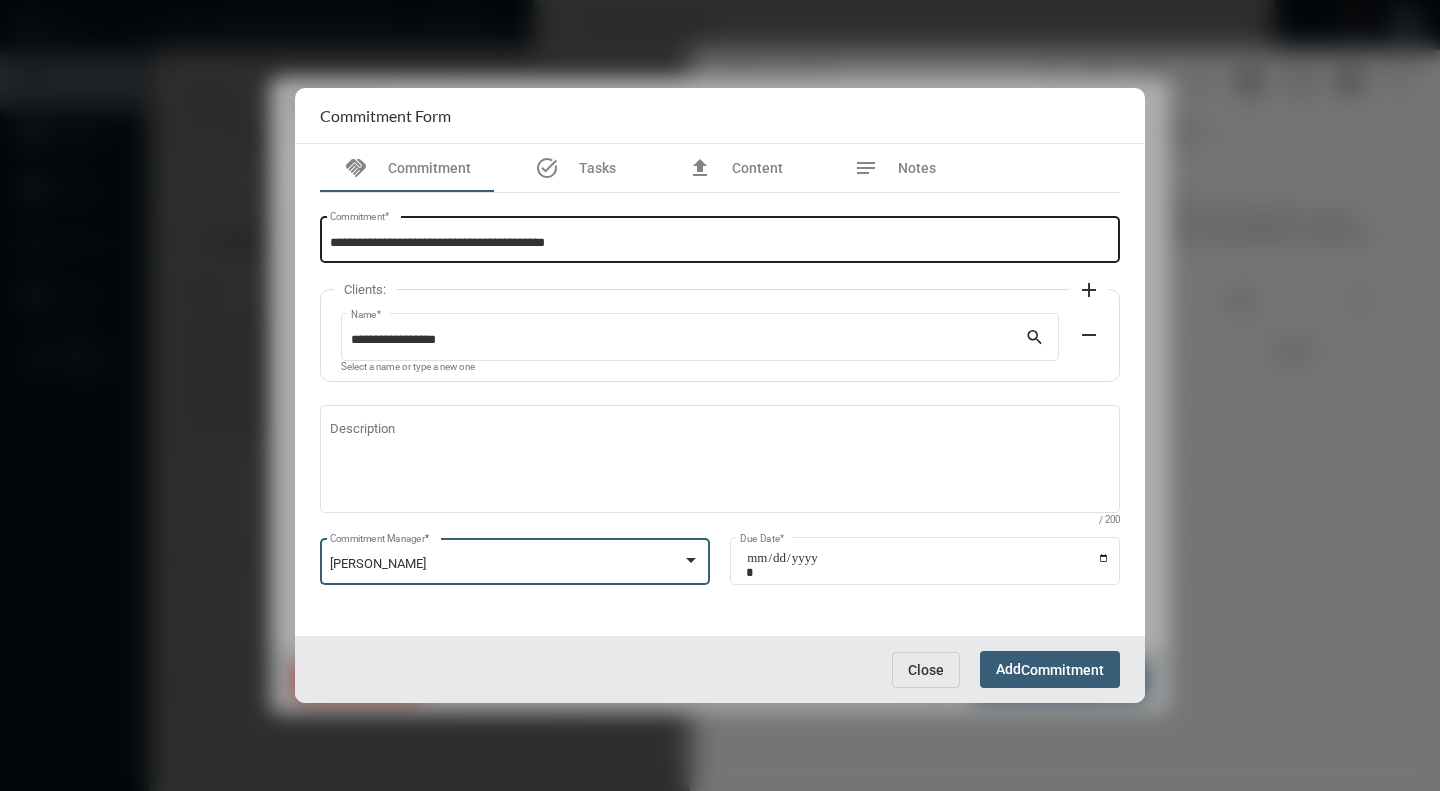 click on "**********" at bounding box center (720, 243) 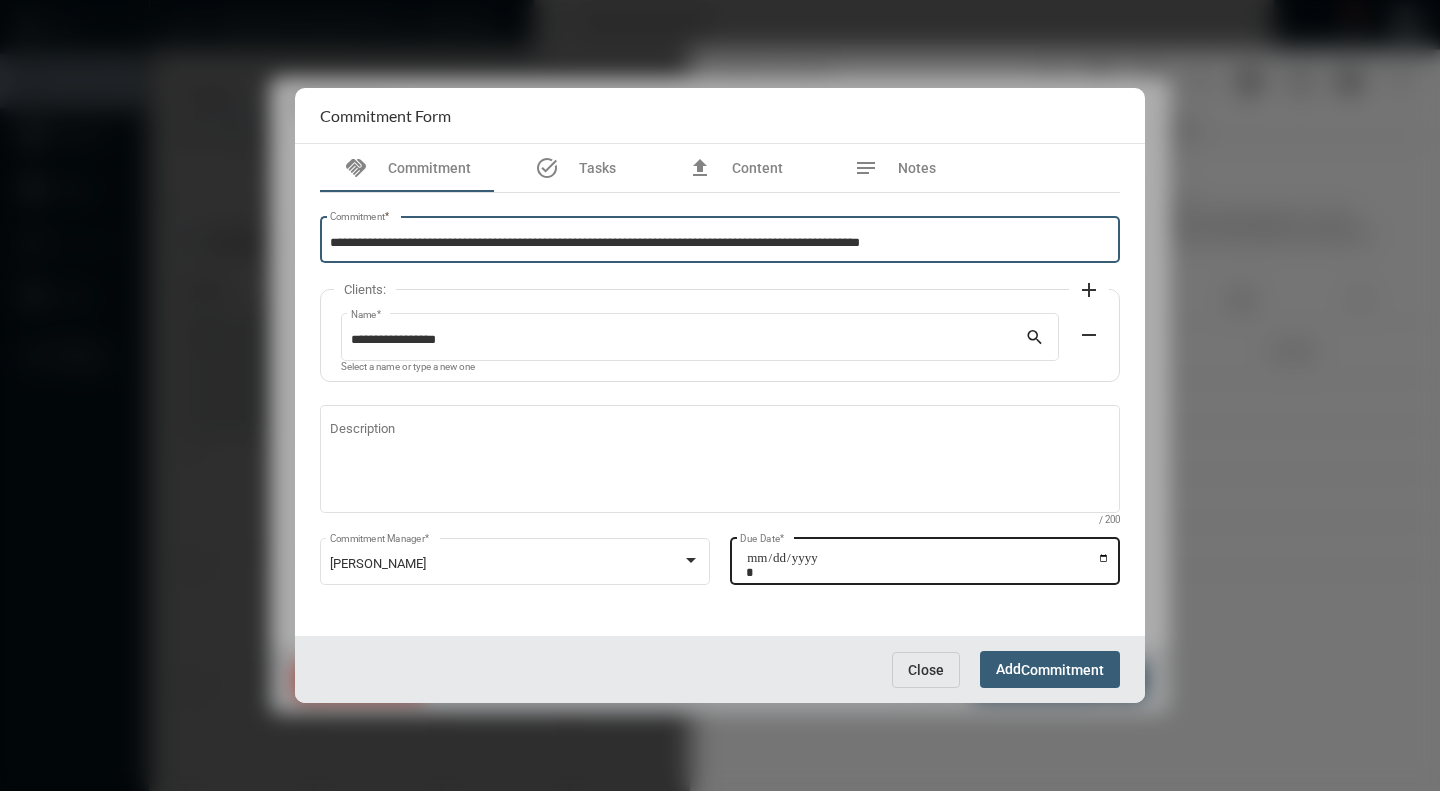 type on "**********" 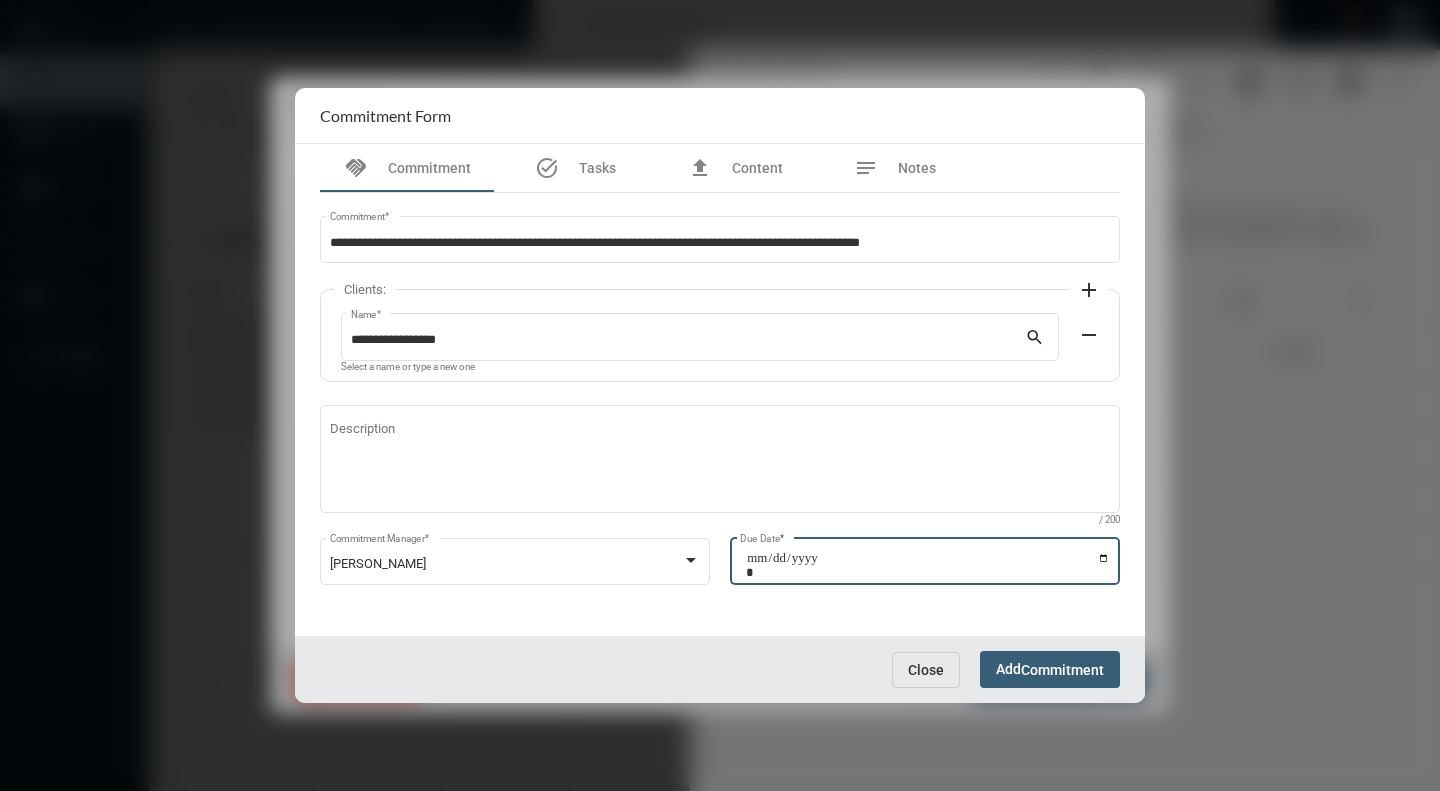 type on "**********" 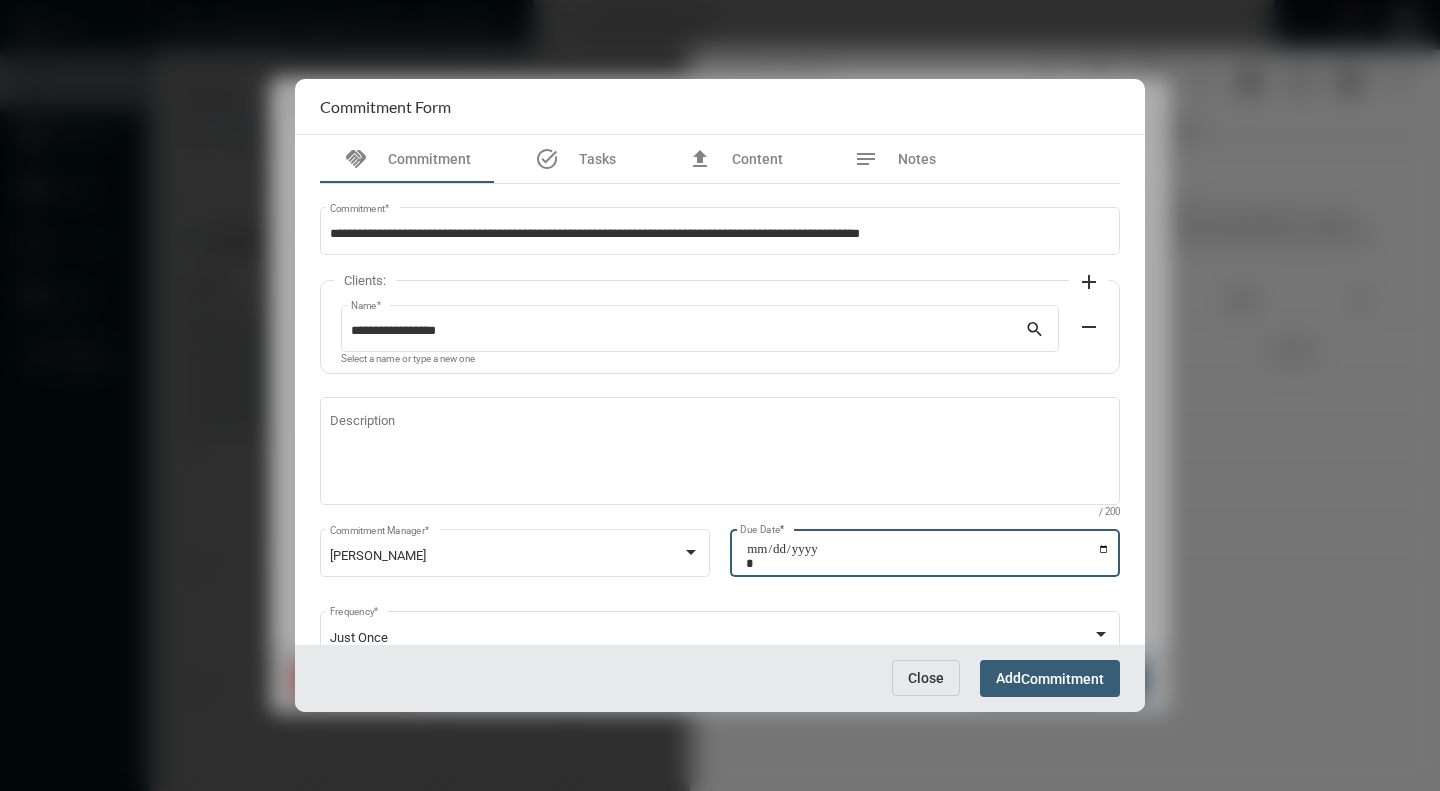 click on "Commitment" at bounding box center [1062, 679] 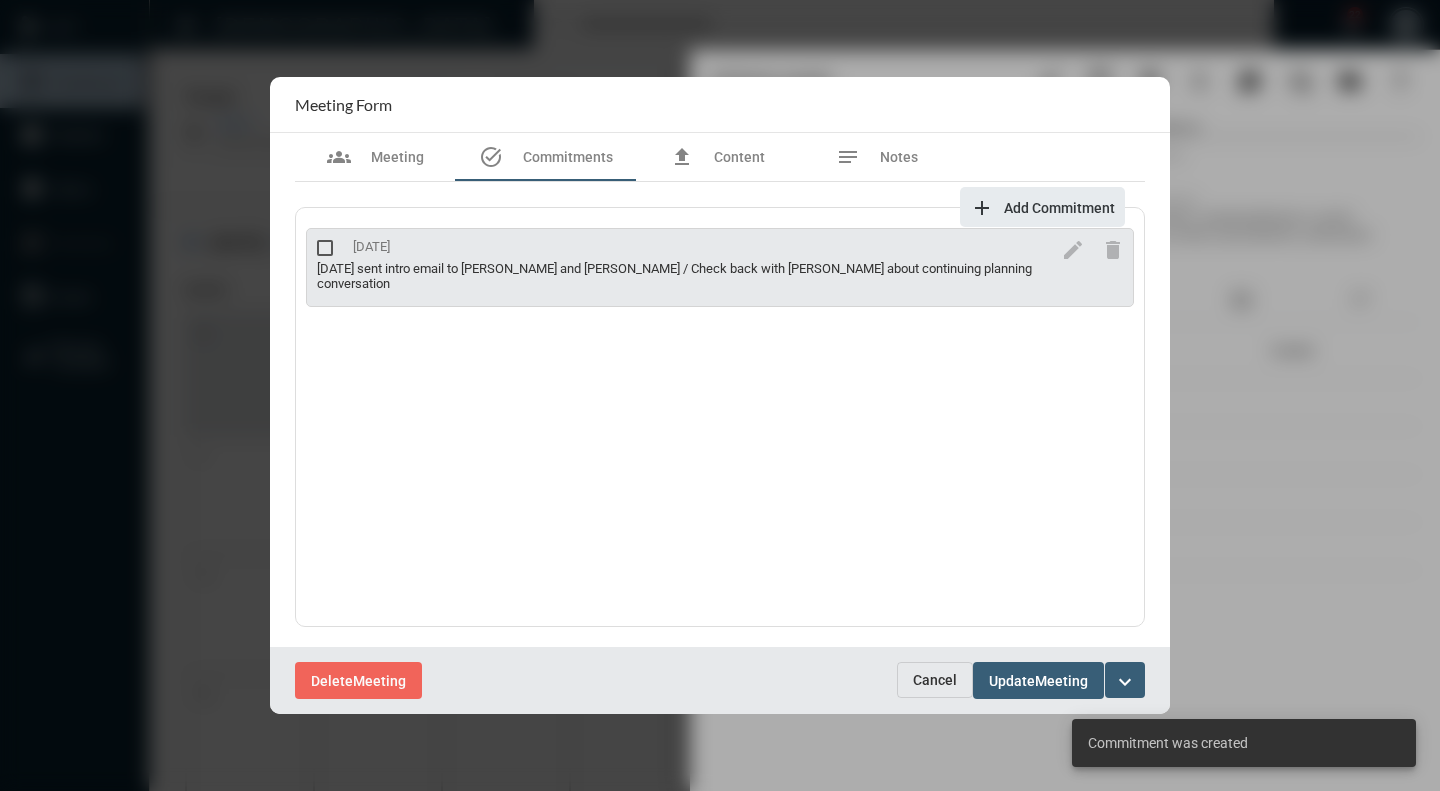 click on "Meeting" at bounding box center [1061, 681] 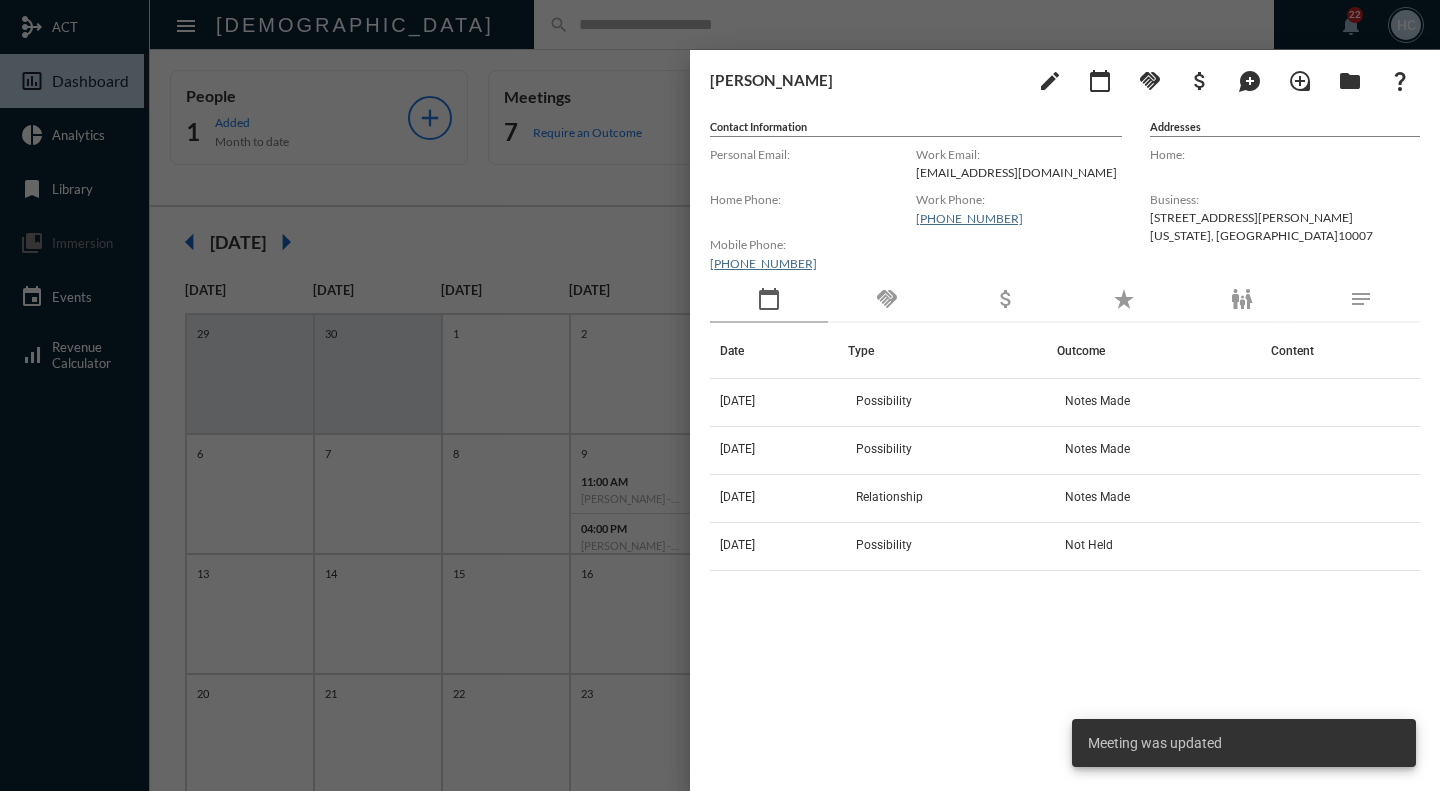 click at bounding box center (720, 395) 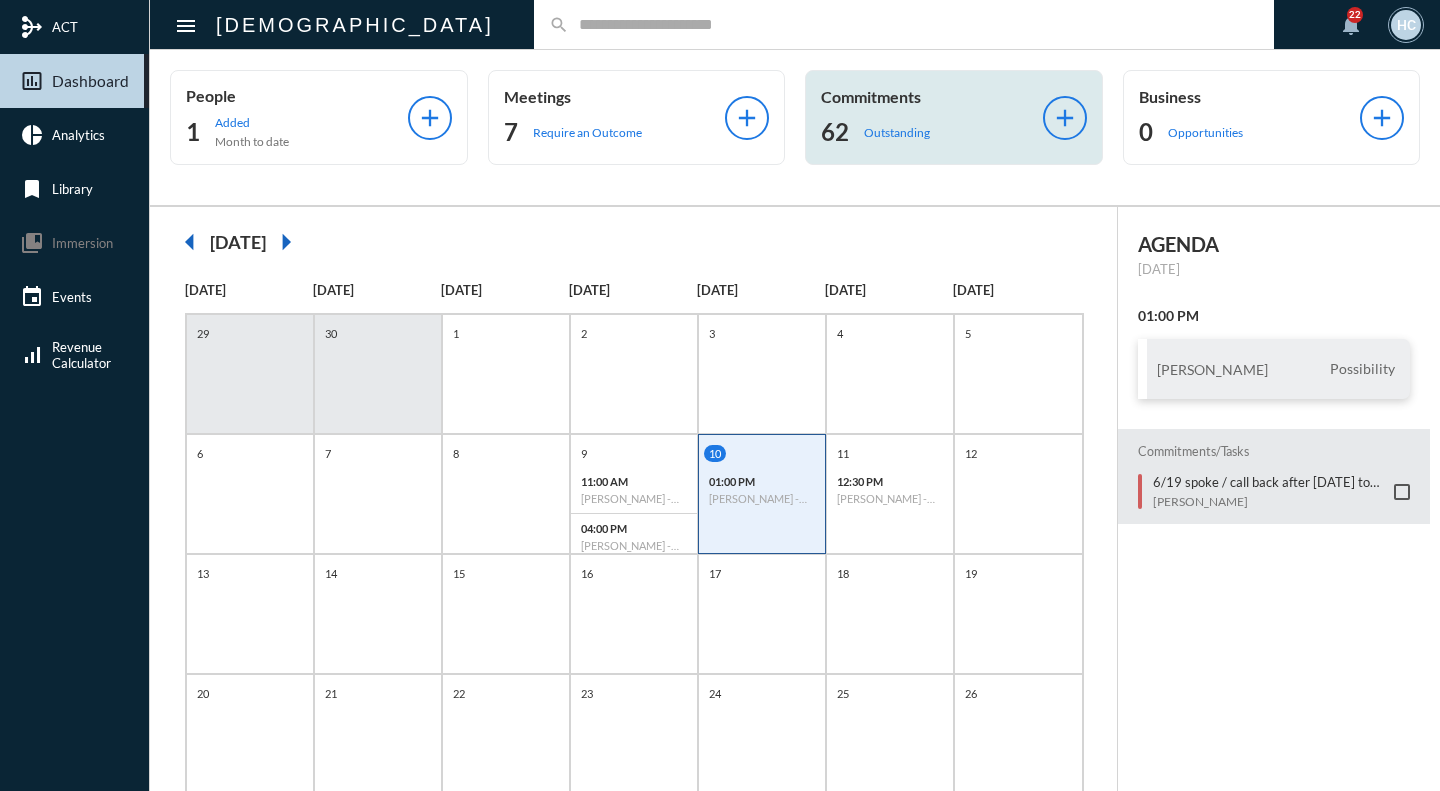click on "Commitments 62 Outstanding" 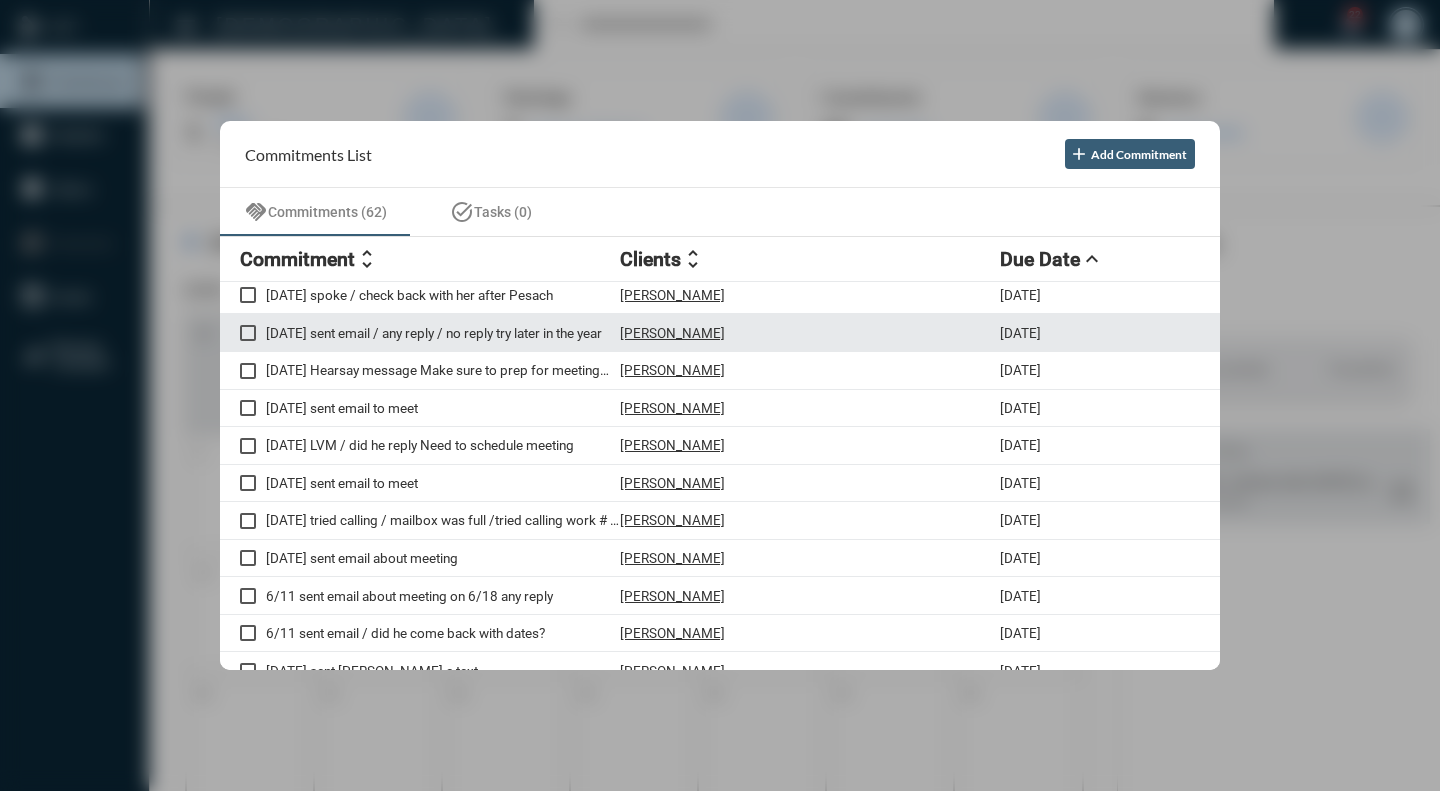scroll, scrollTop: 400, scrollLeft: 0, axis: vertical 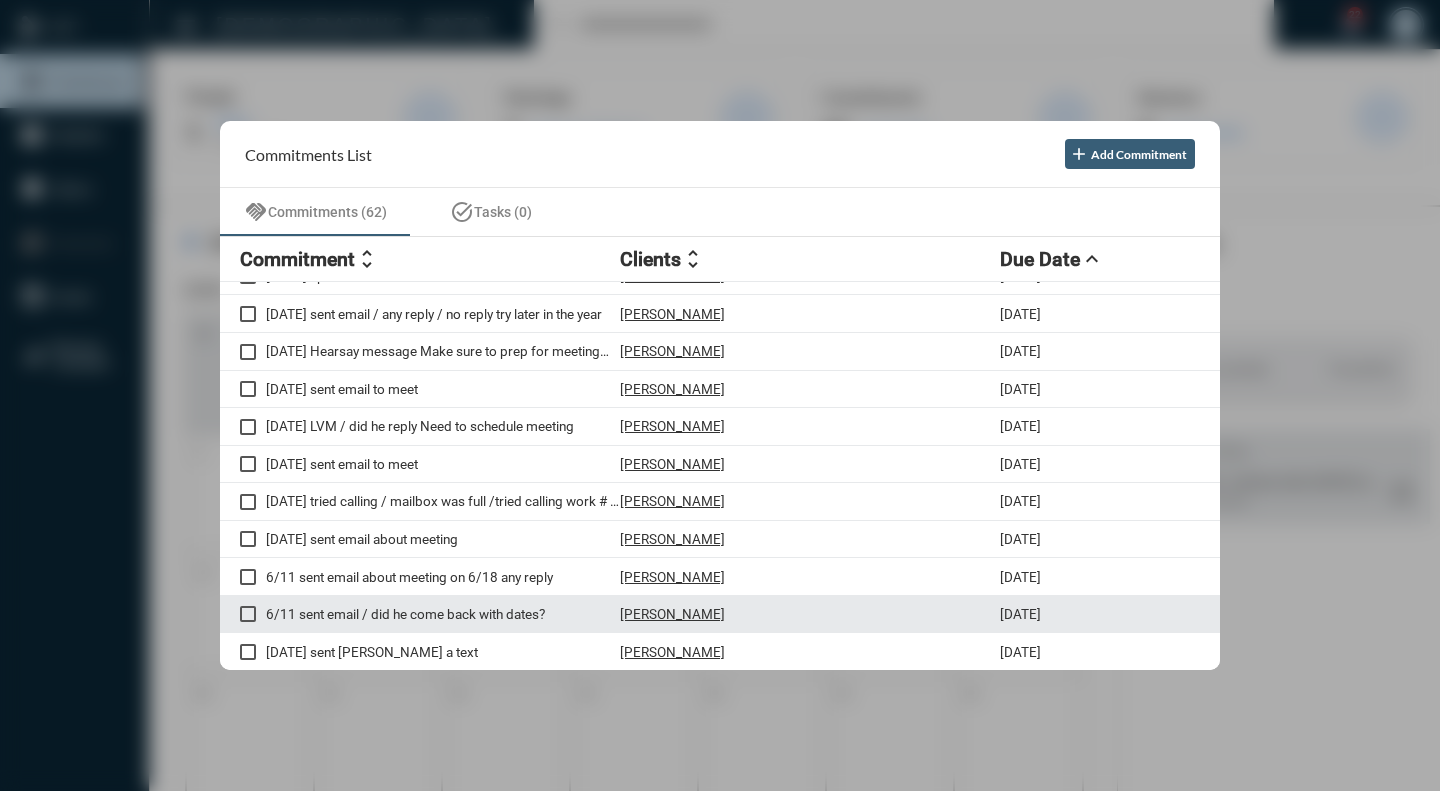 click on "6/11 sent email / did he come back with dates?" at bounding box center [443, 614] 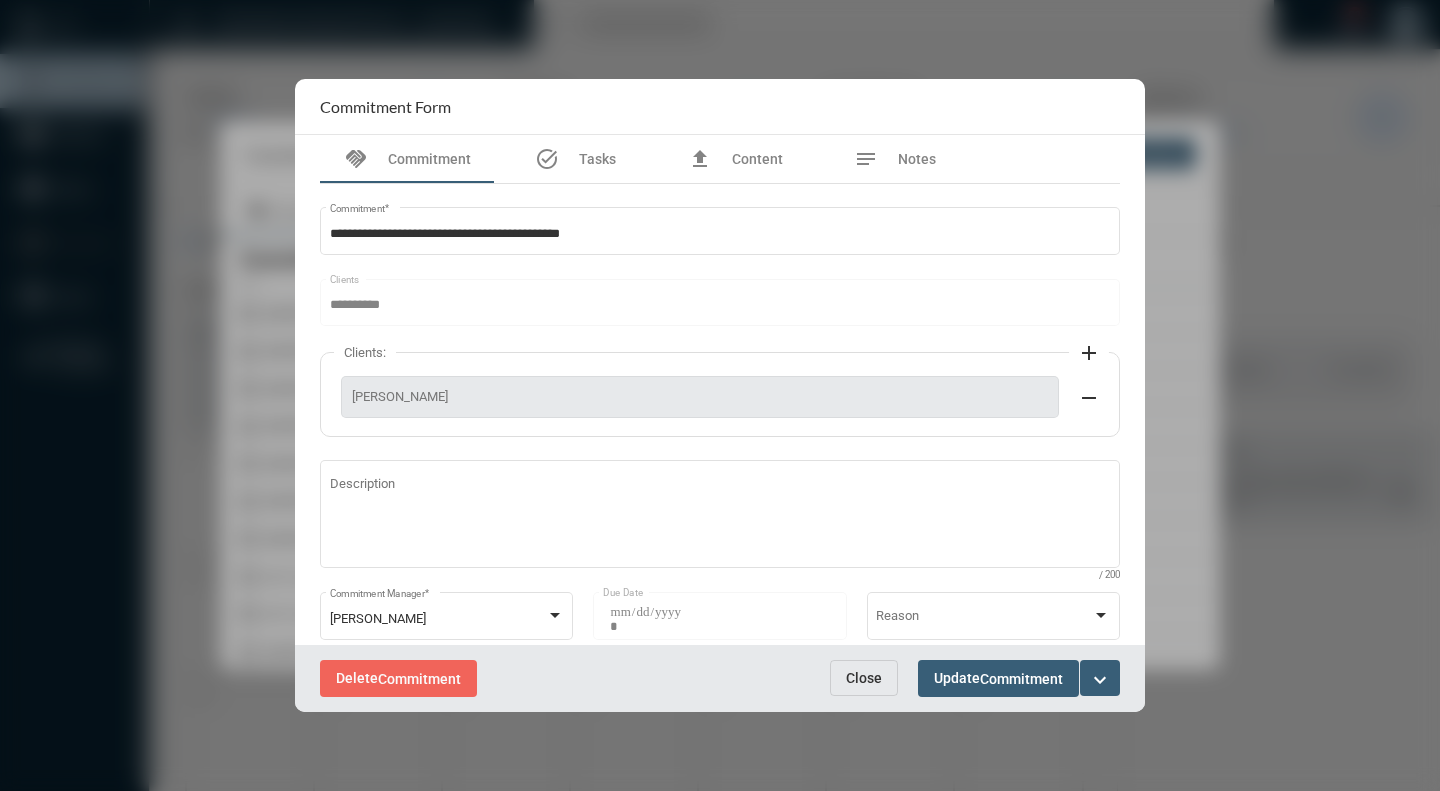 click on "Close" at bounding box center [864, 678] 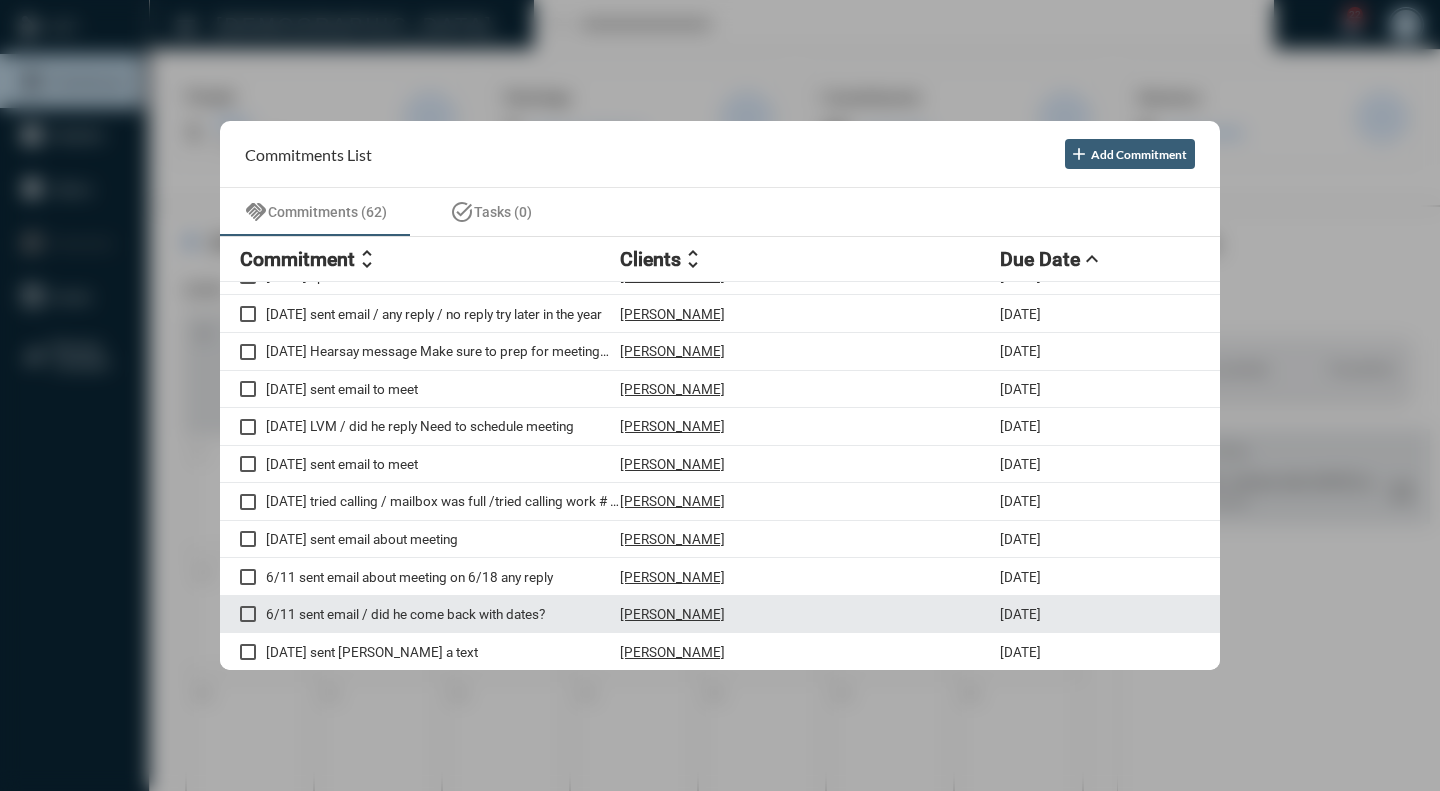 click at bounding box center [248, 614] 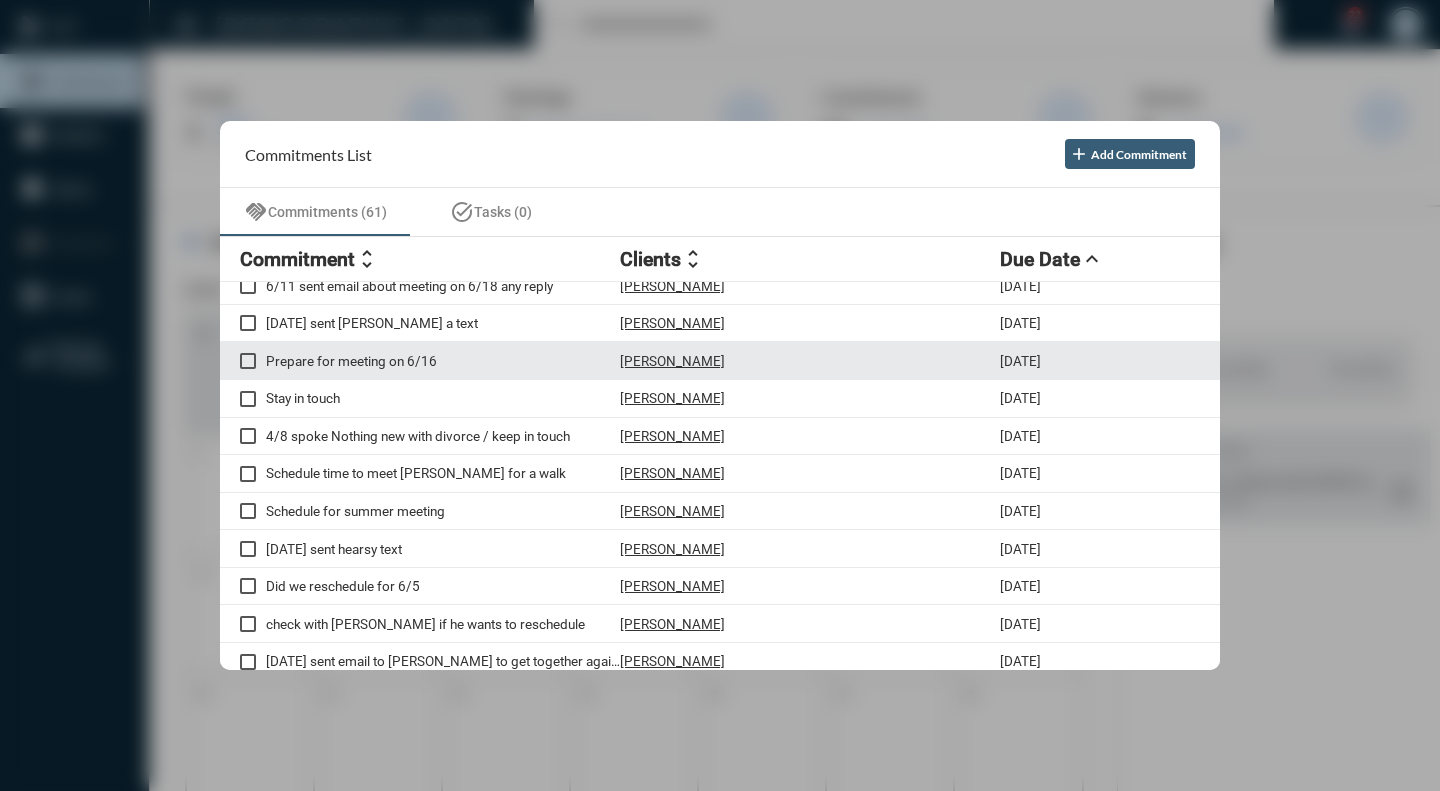 scroll, scrollTop: 700, scrollLeft: 0, axis: vertical 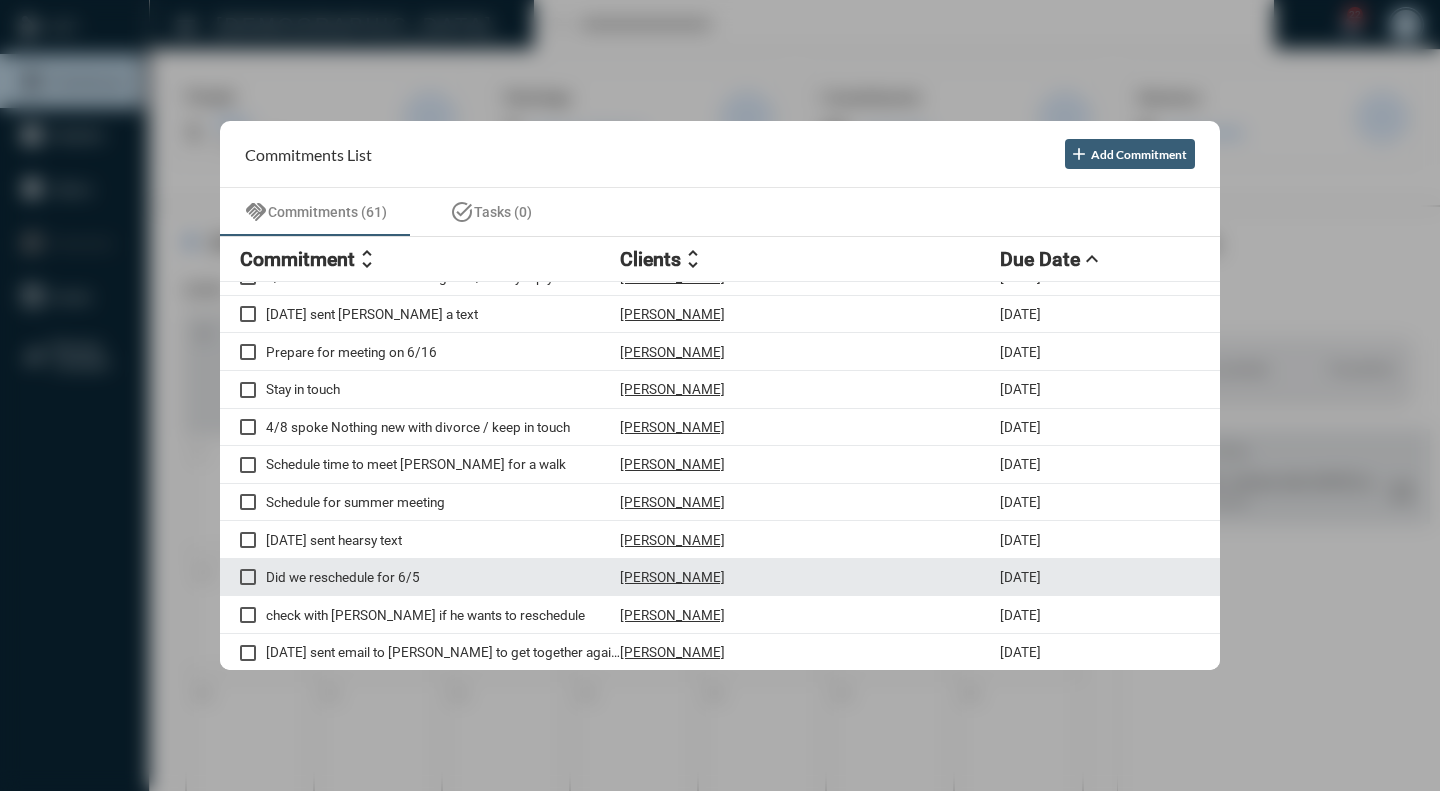 click on "Did we reschedule for 6/5" at bounding box center [443, 577] 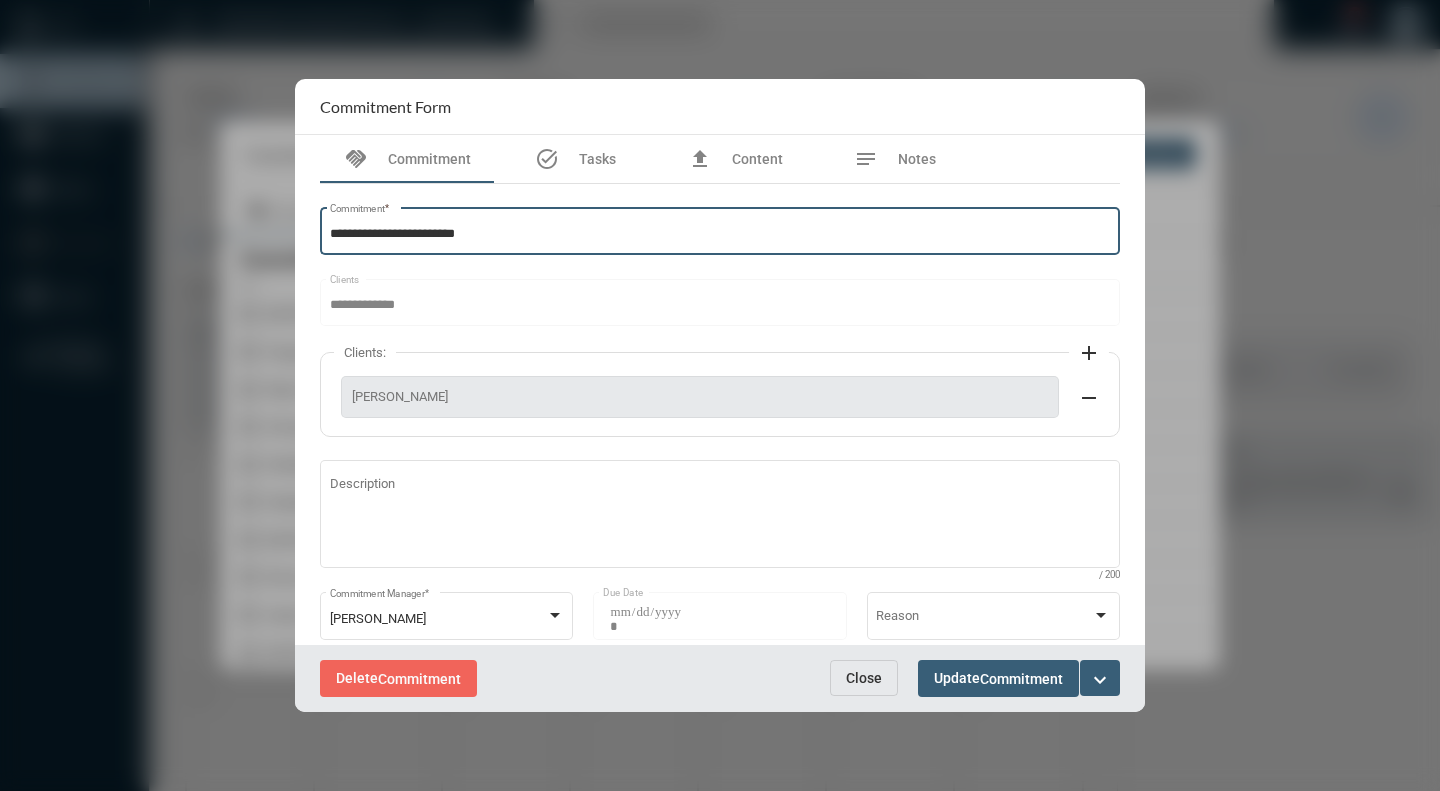 scroll, scrollTop: 0, scrollLeft: 0, axis: both 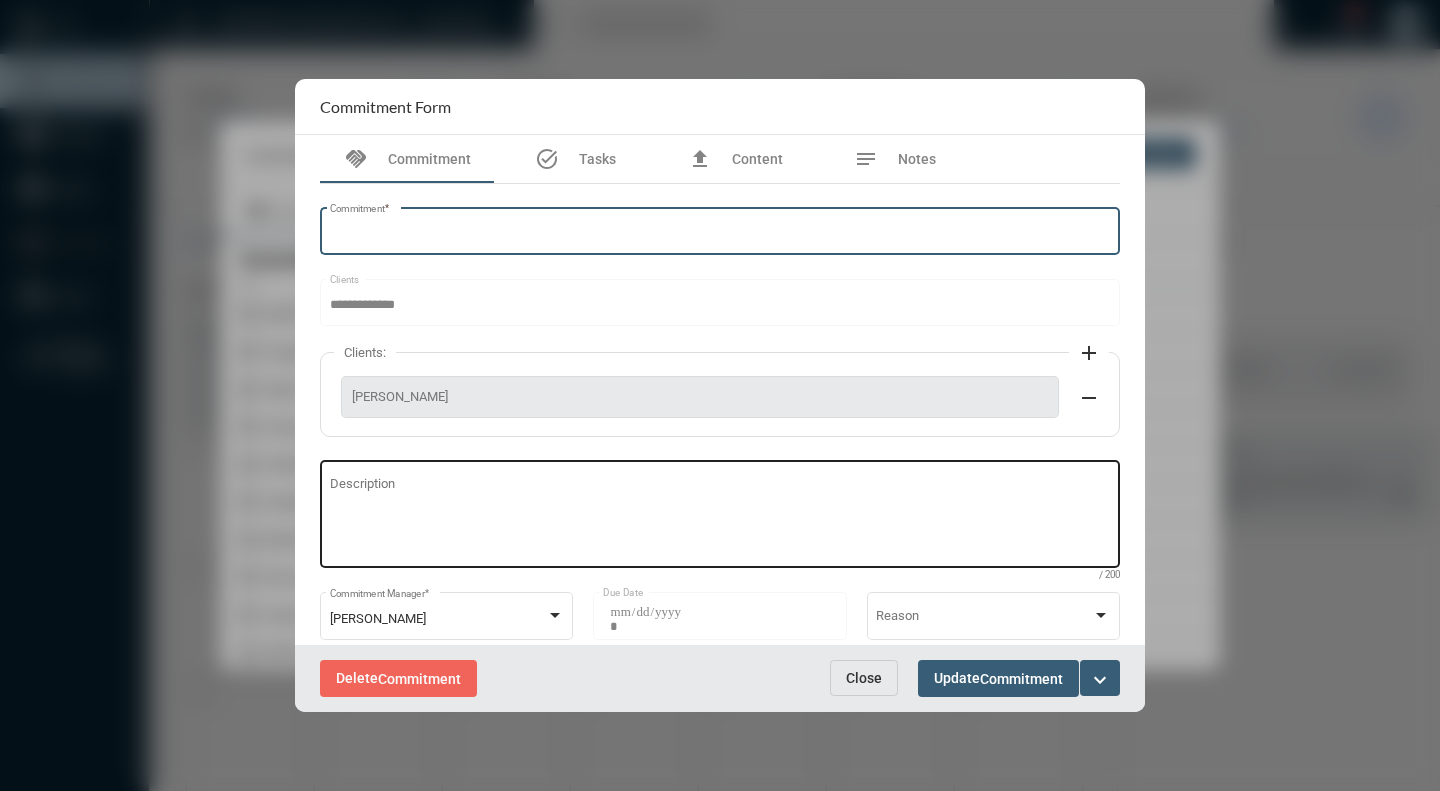 type 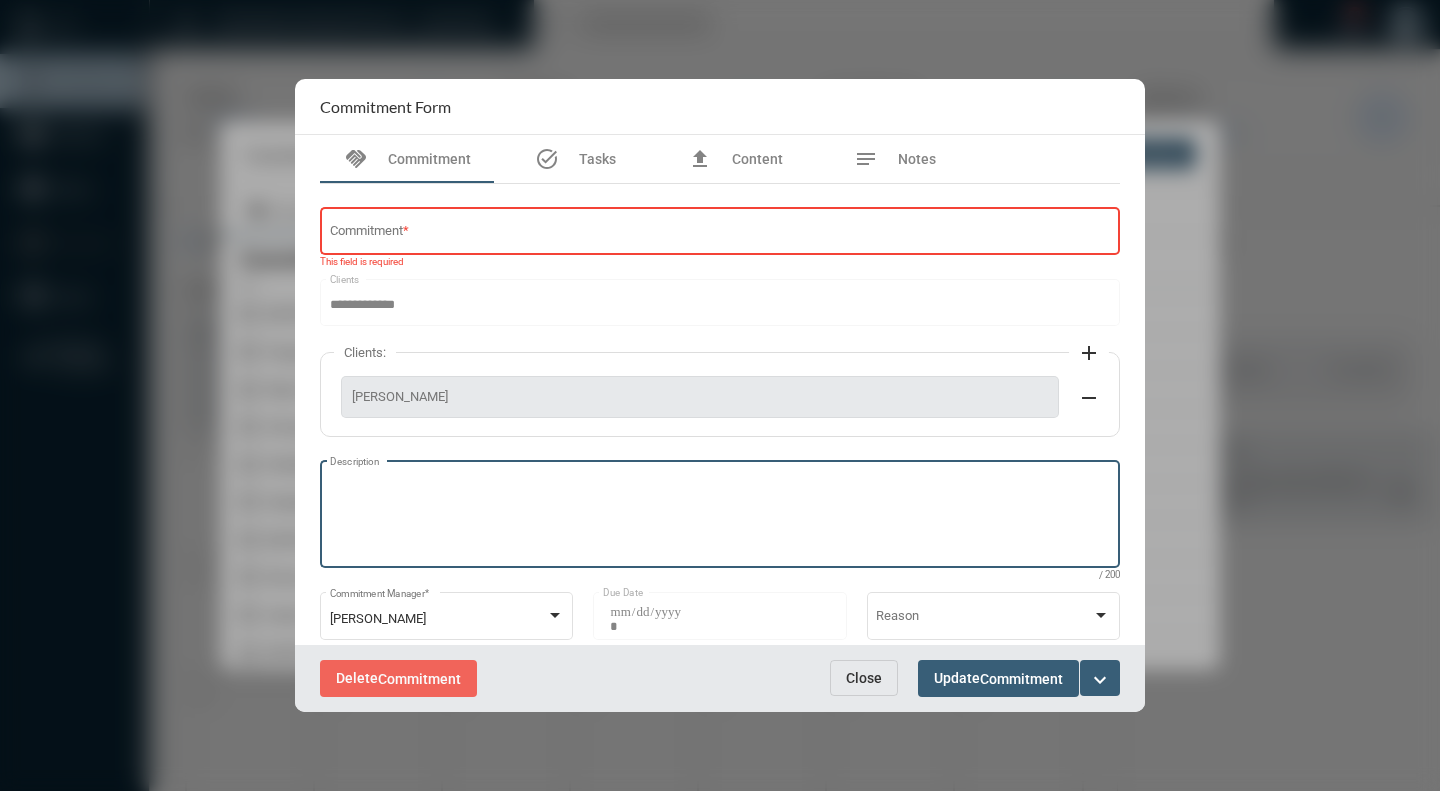paste on "**********" 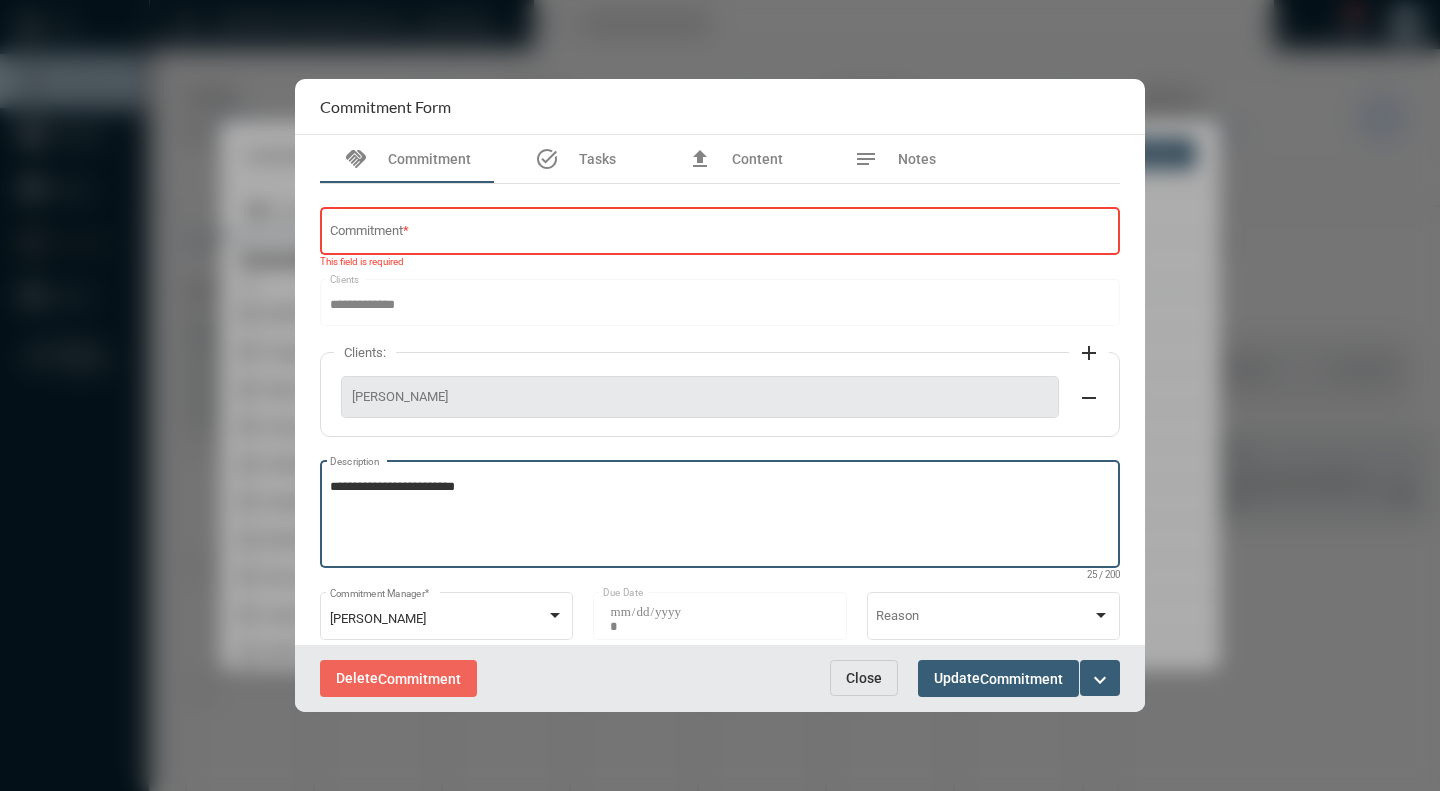 type on "**********" 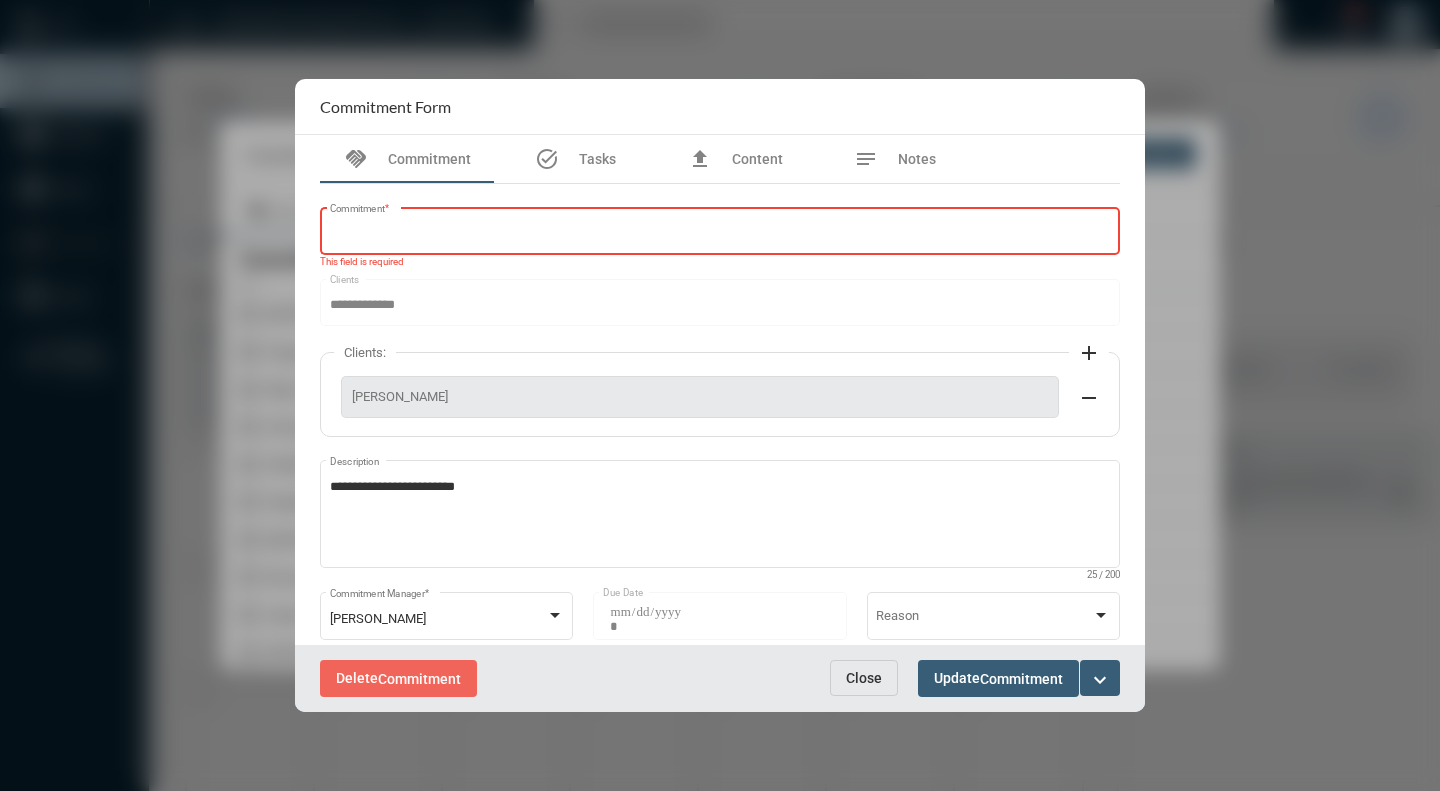 click on "Commitment  *" at bounding box center (718, 234) 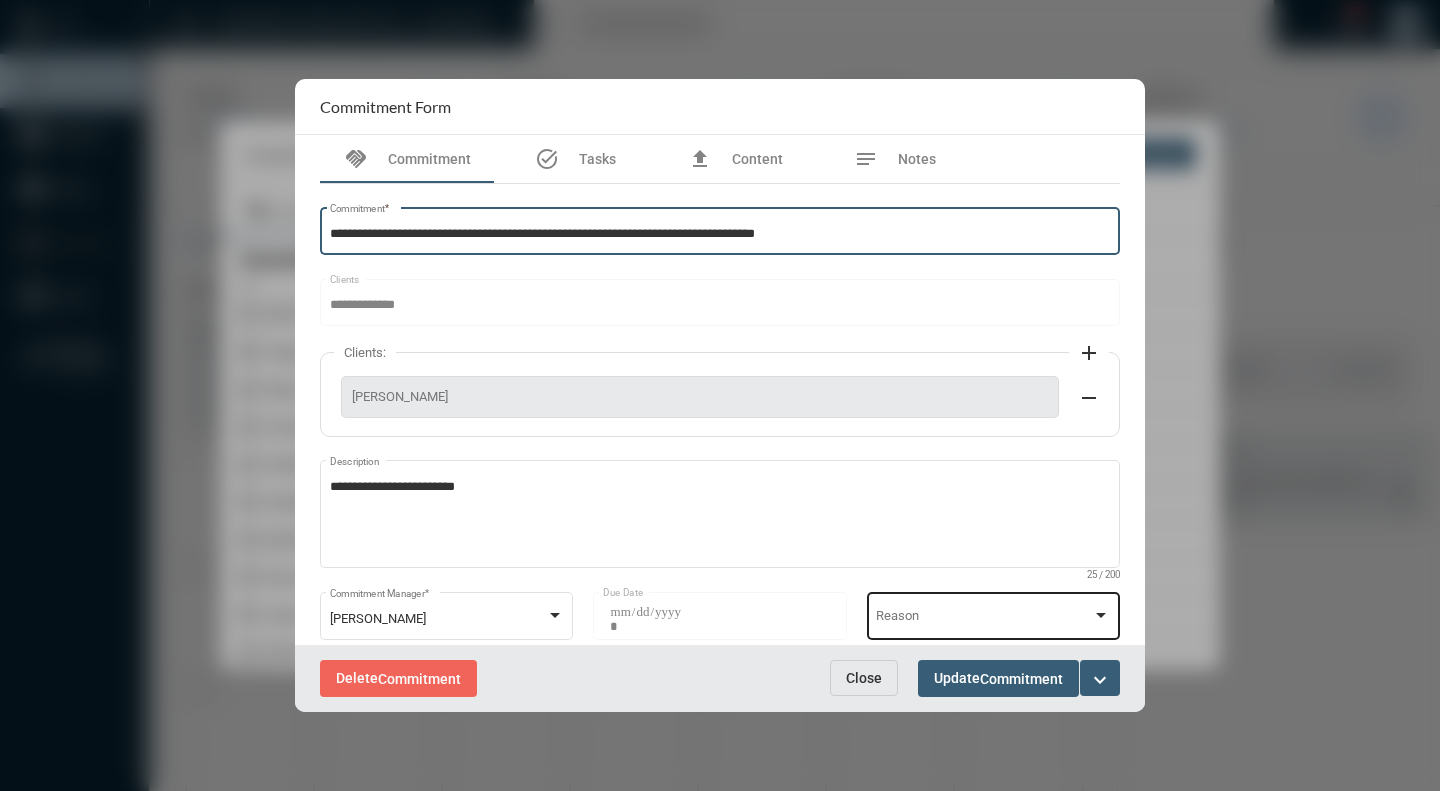 type on "**********" 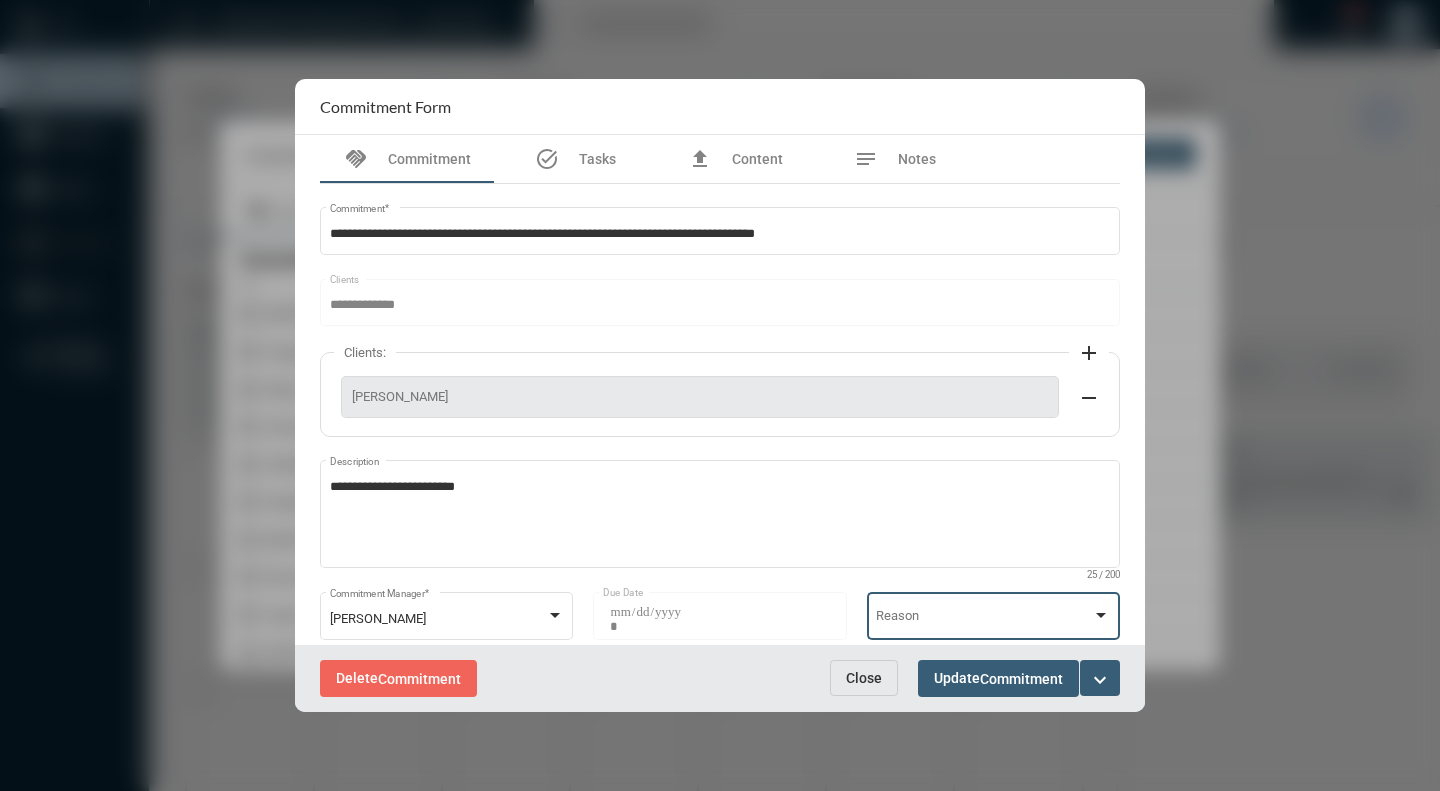 click at bounding box center [1101, 615] 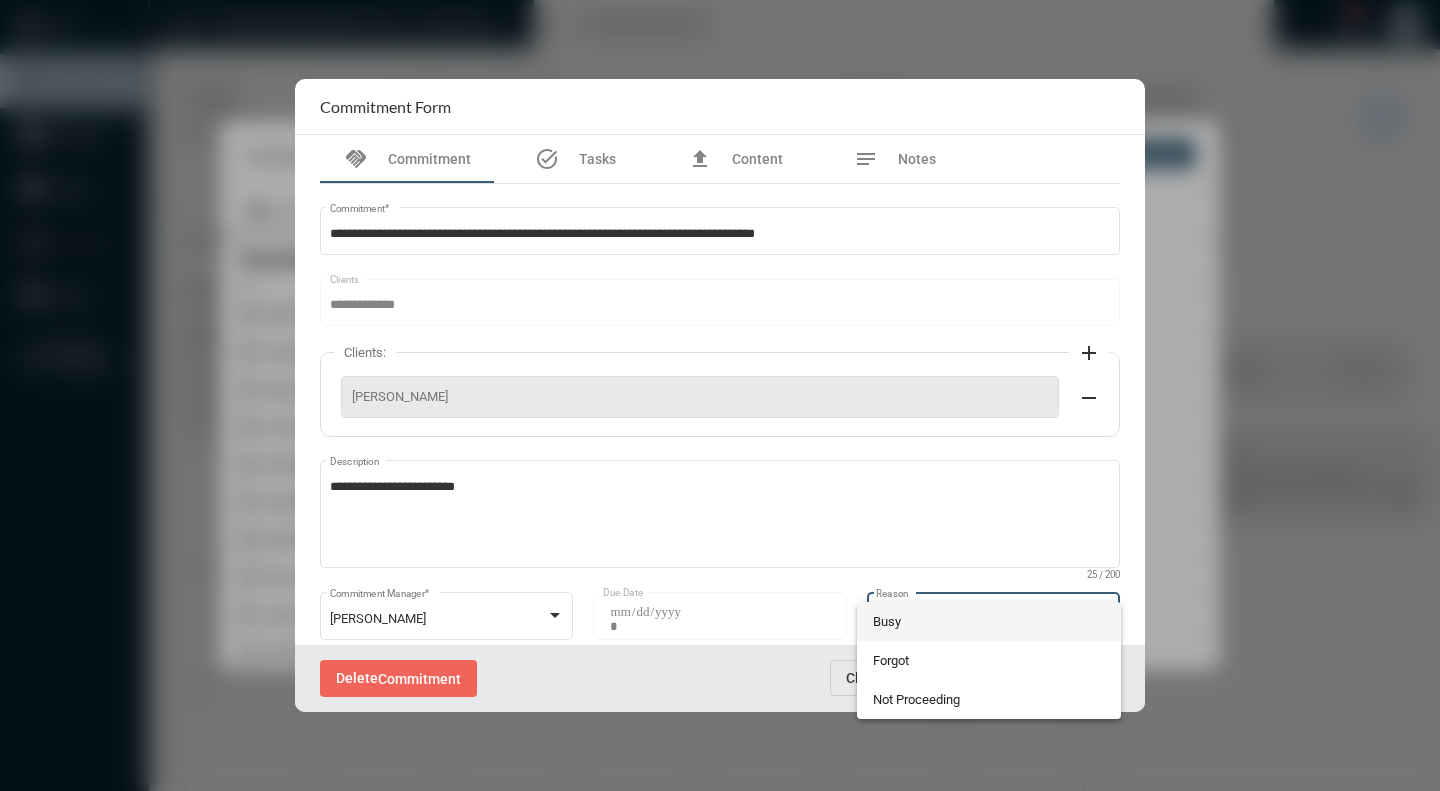 click at bounding box center [720, 395] 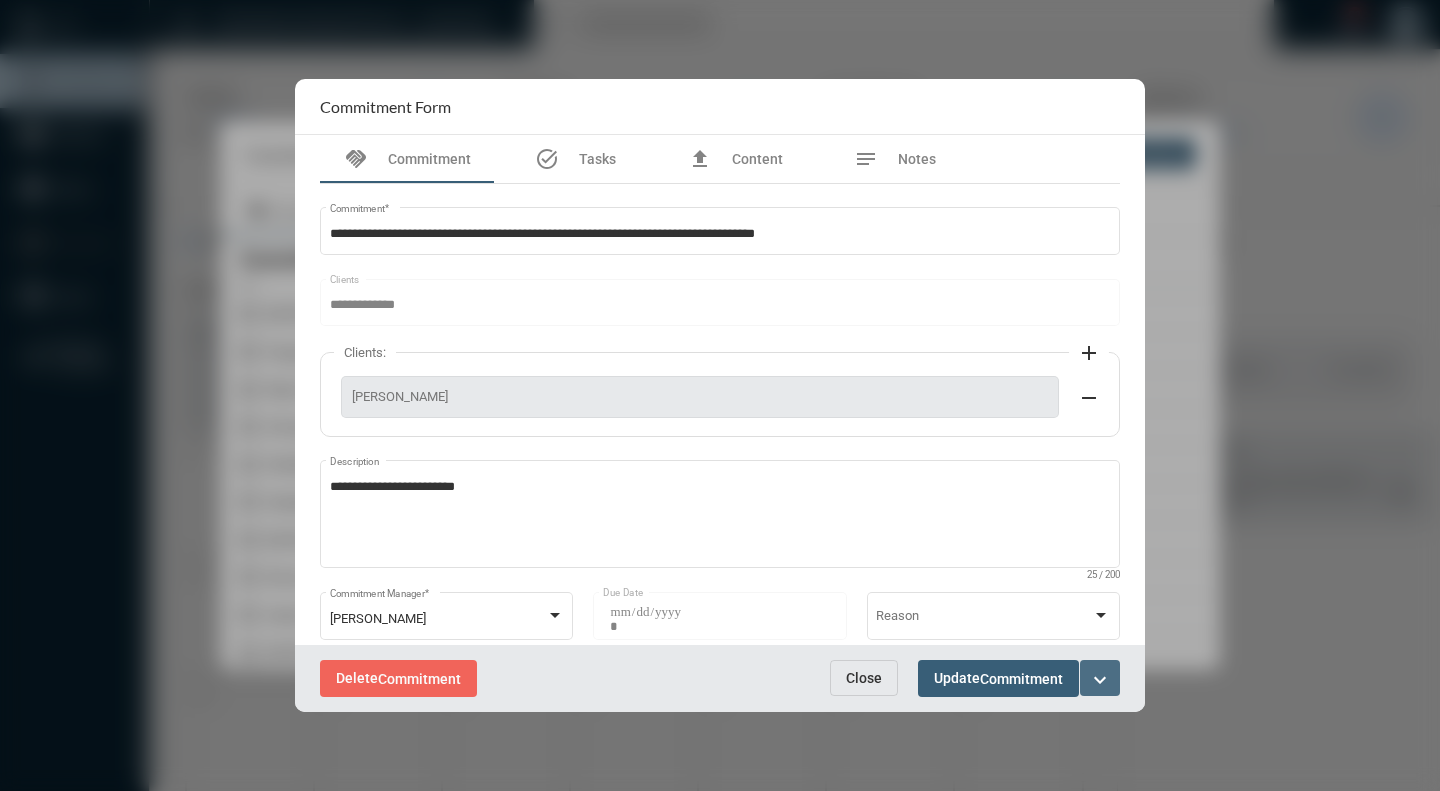 click on "expand_more" at bounding box center [1100, 678] 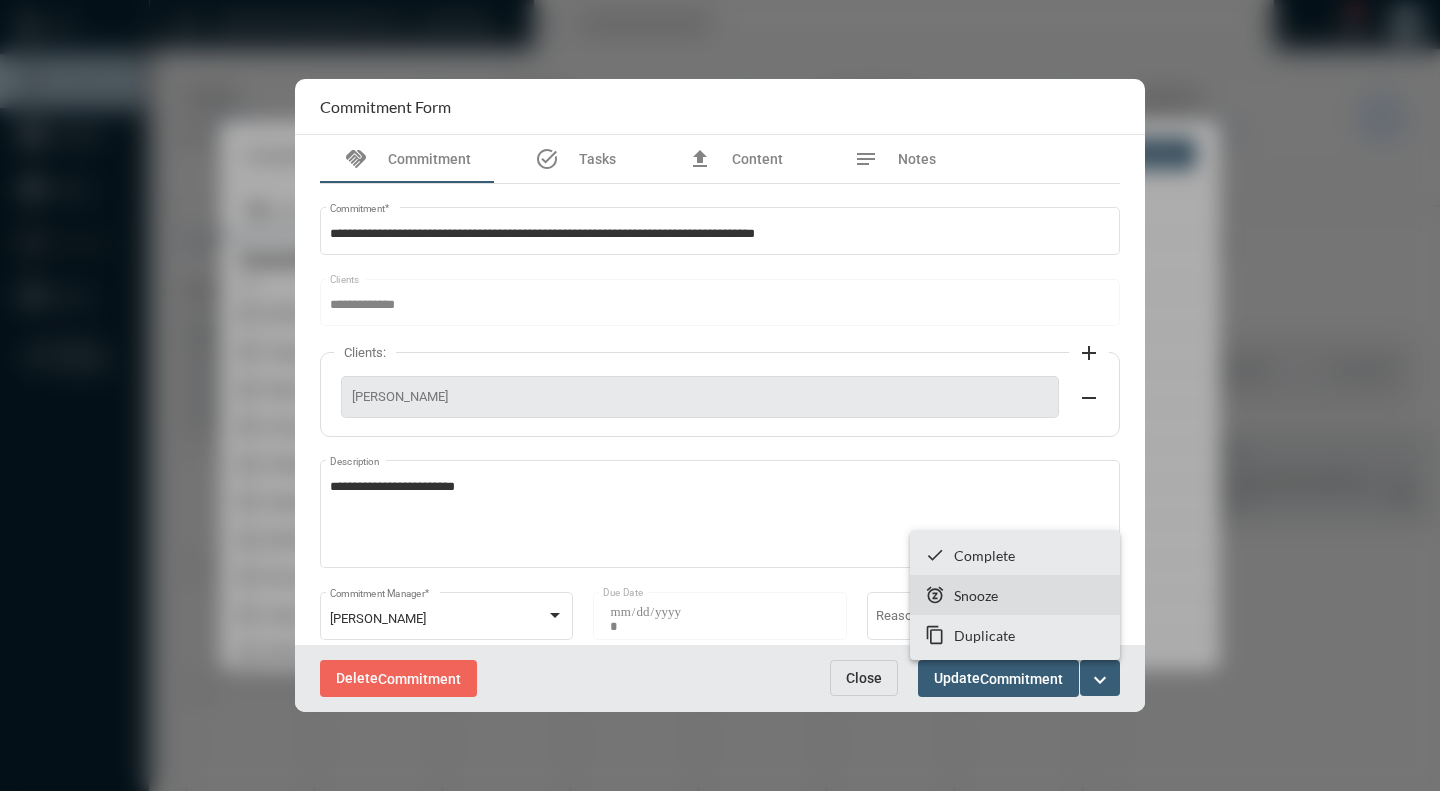 click on "Snooze" at bounding box center [976, 595] 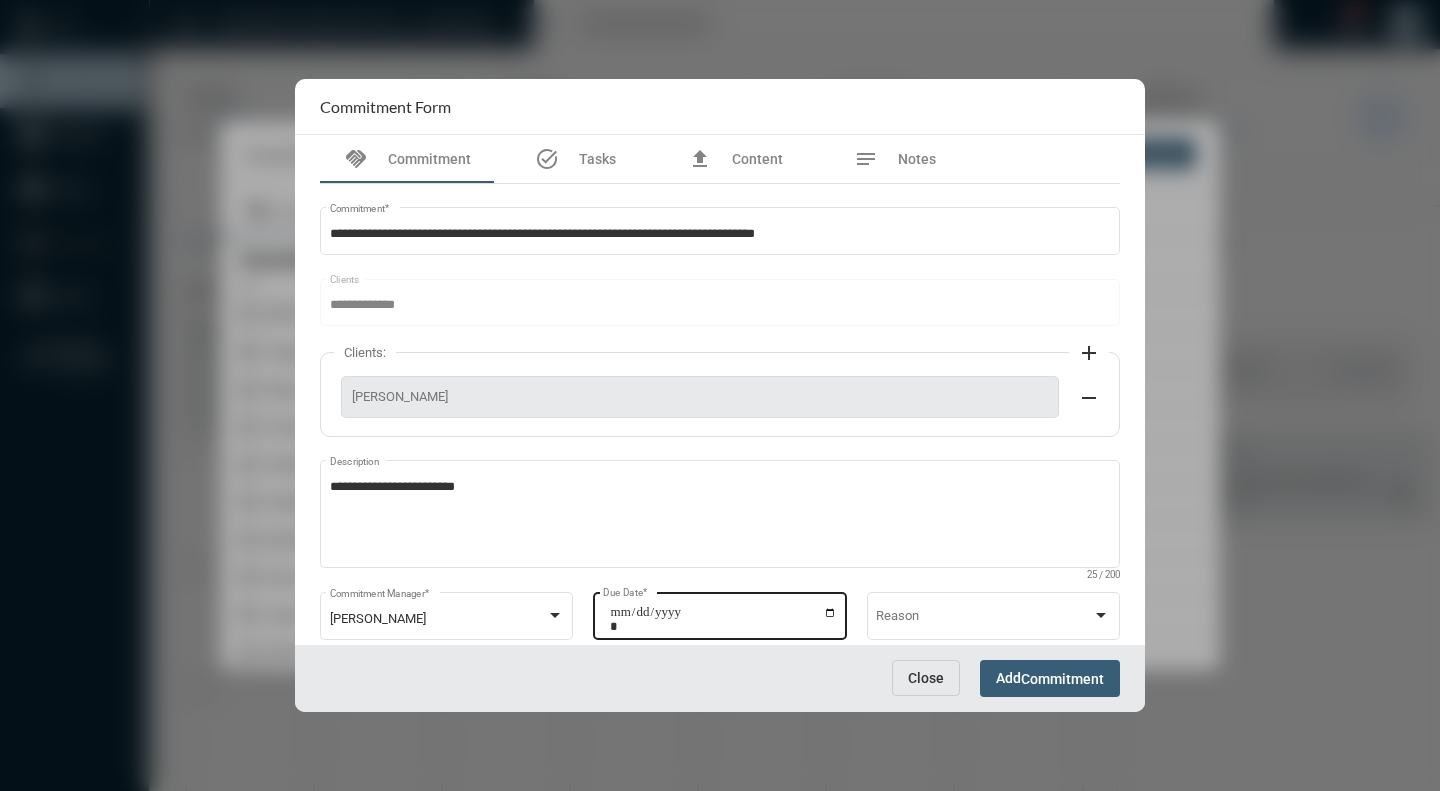 click on "**********" at bounding box center [723, 619] 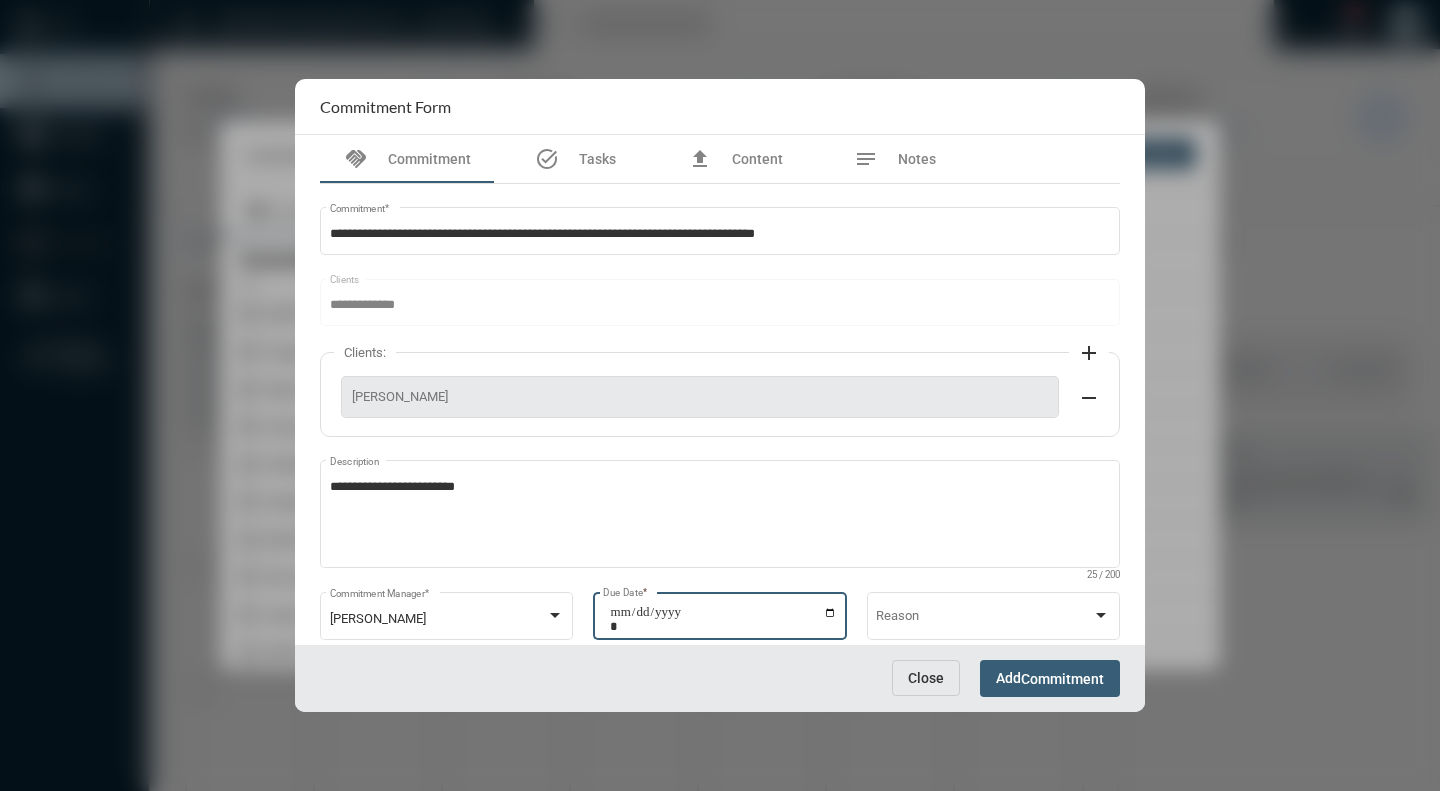 type on "**********" 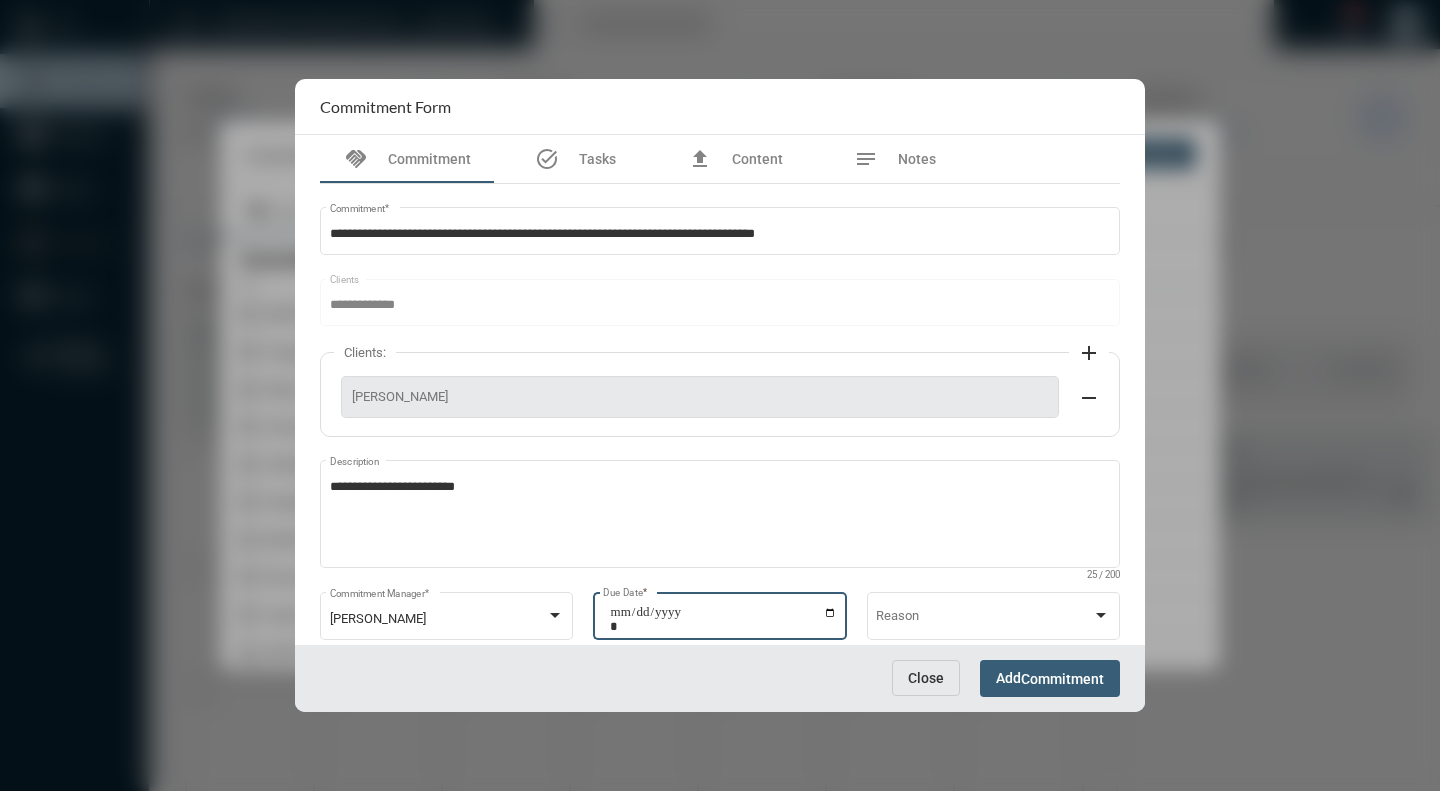 click on "Commitment" at bounding box center (1062, 679) 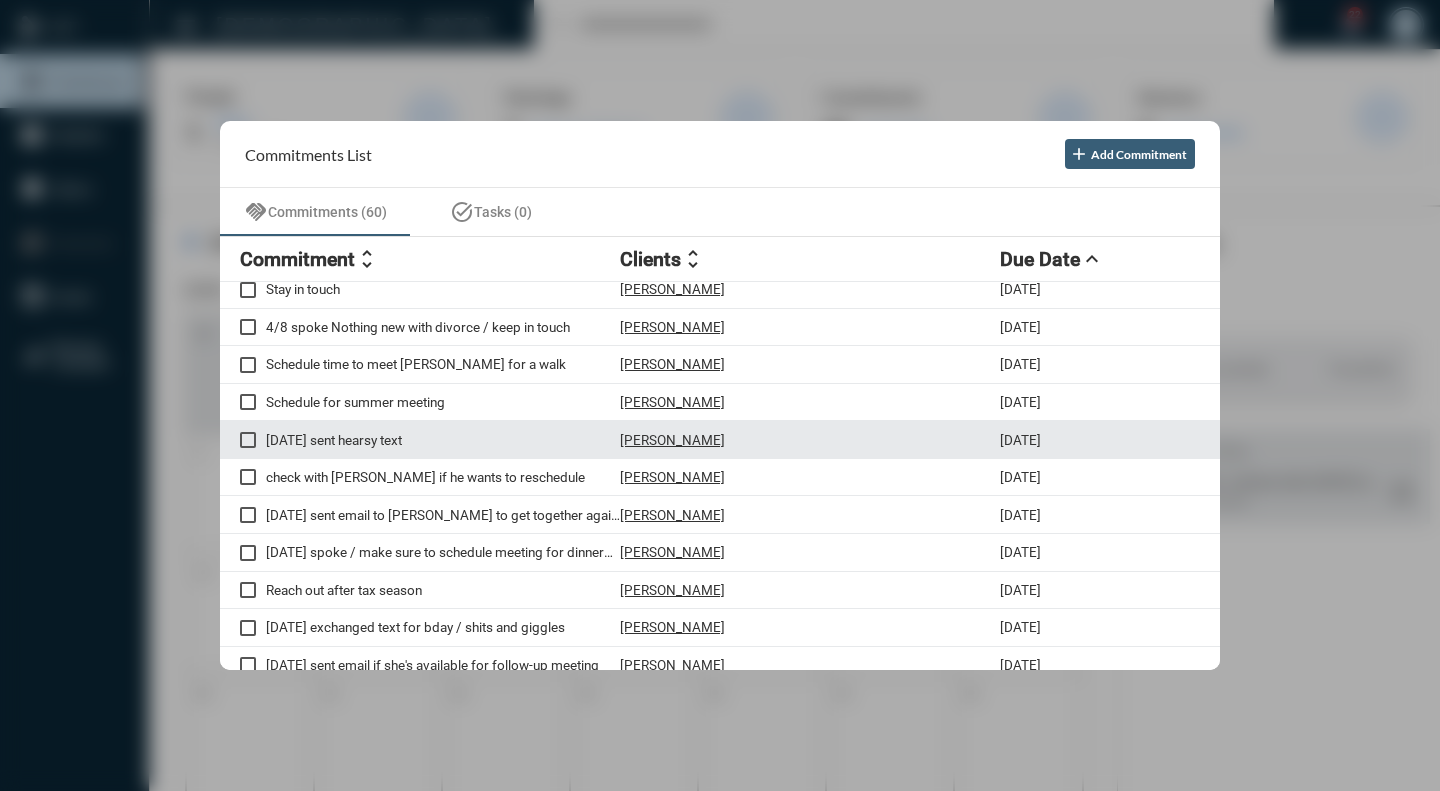 scroll, scrollTop: 900, scrollLeft: 0, axis: vertical 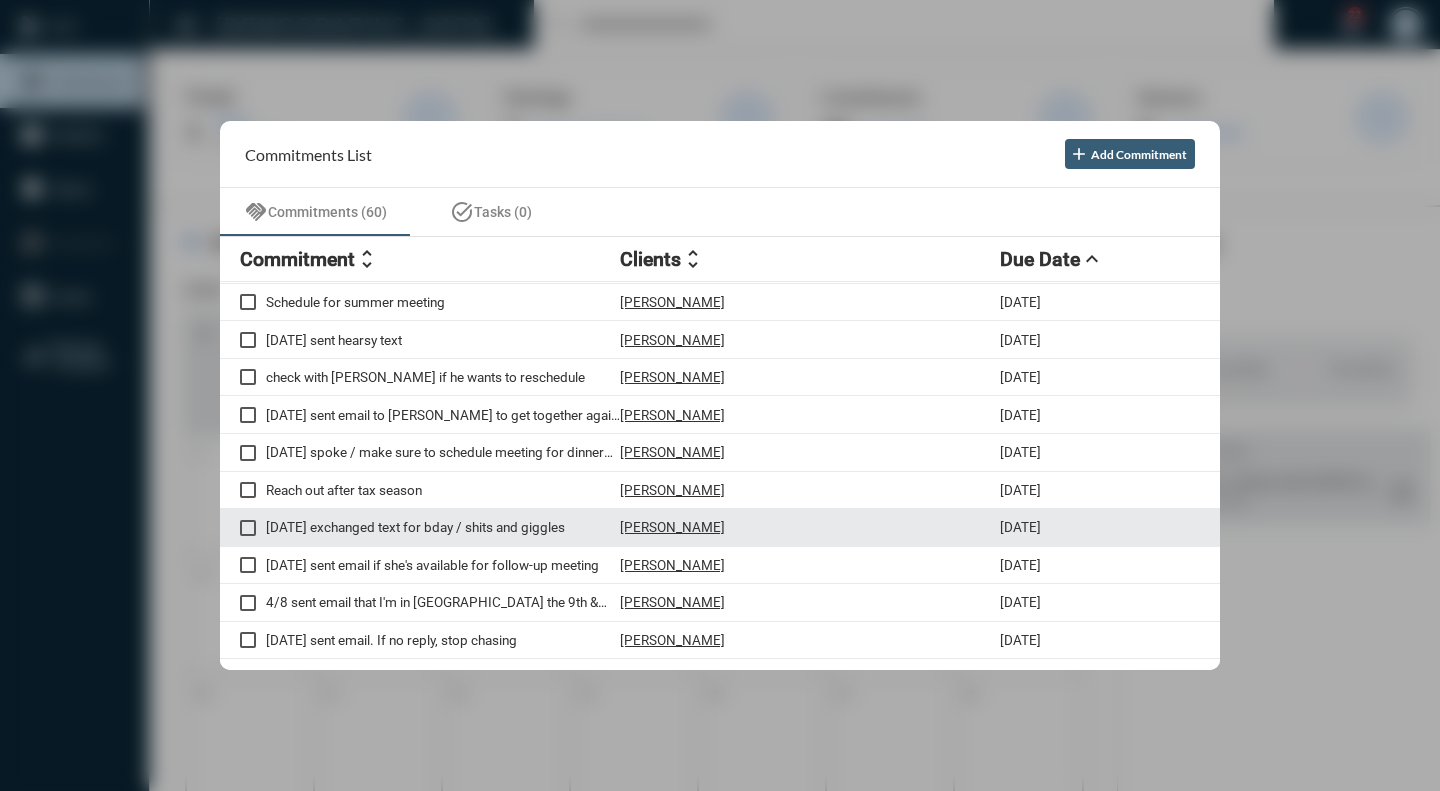 click on "[PERSON_NAME]" at bounding box center (810, 527) 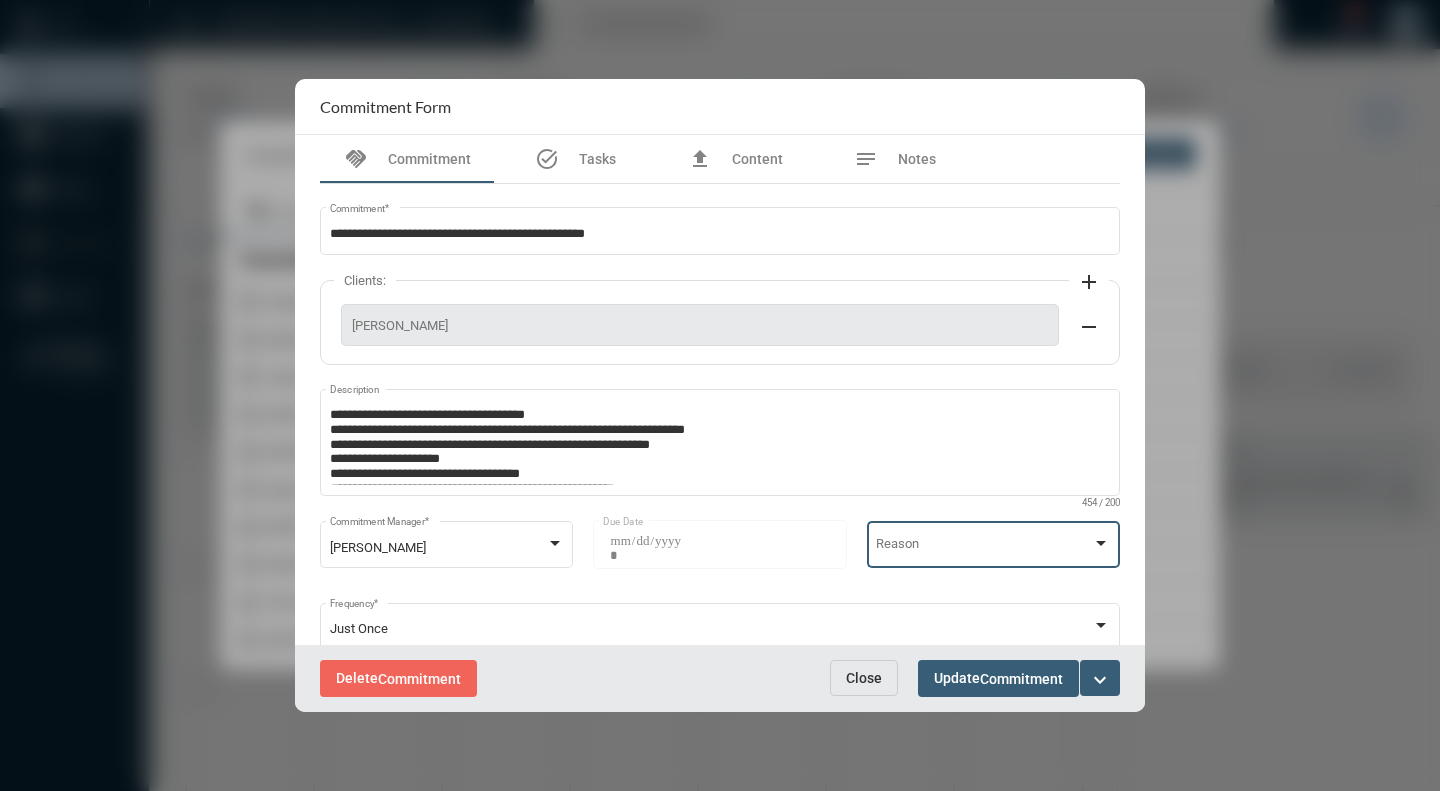 click at bounding box center [1101, 544] 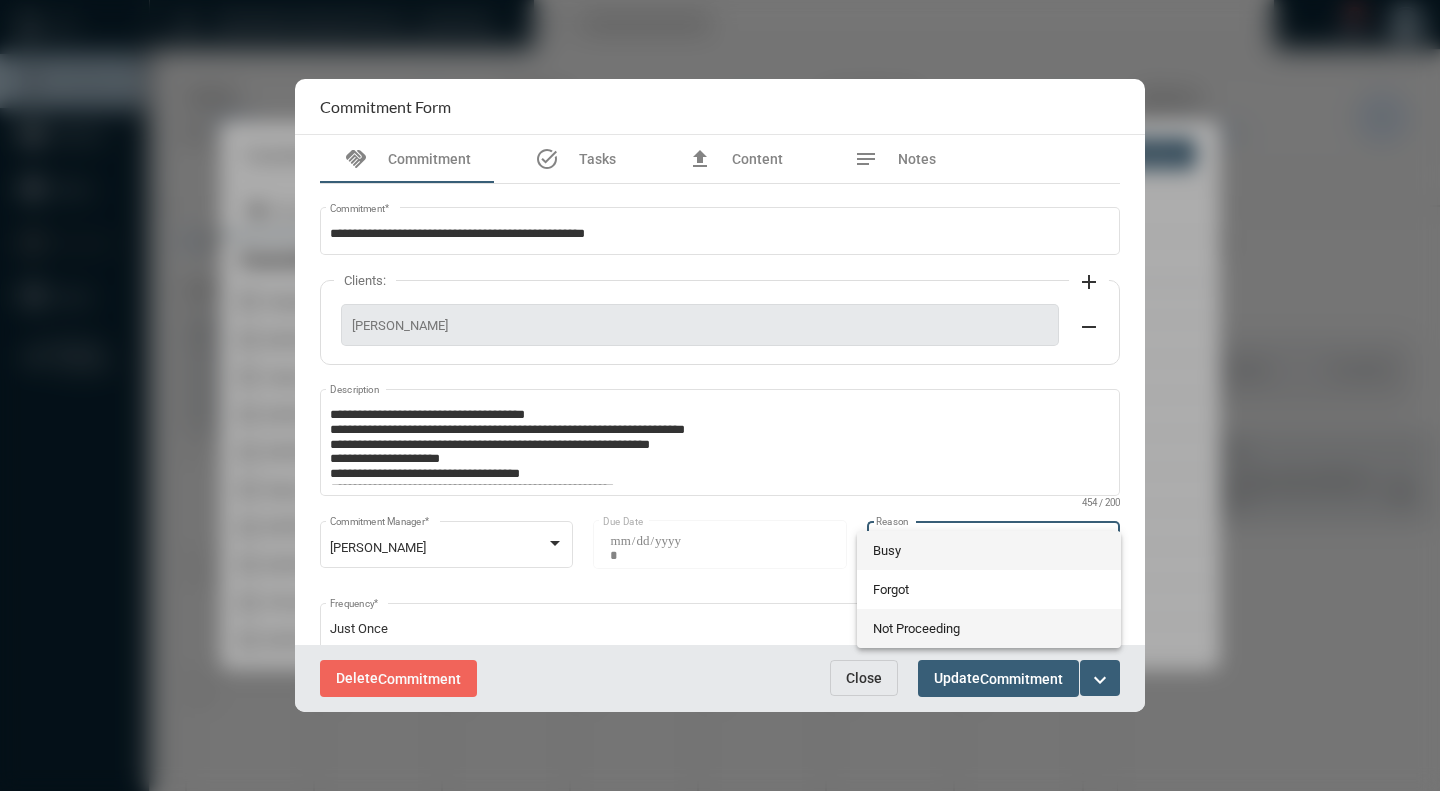 click on "Not Proceeding" at bounding box center (989, 628) 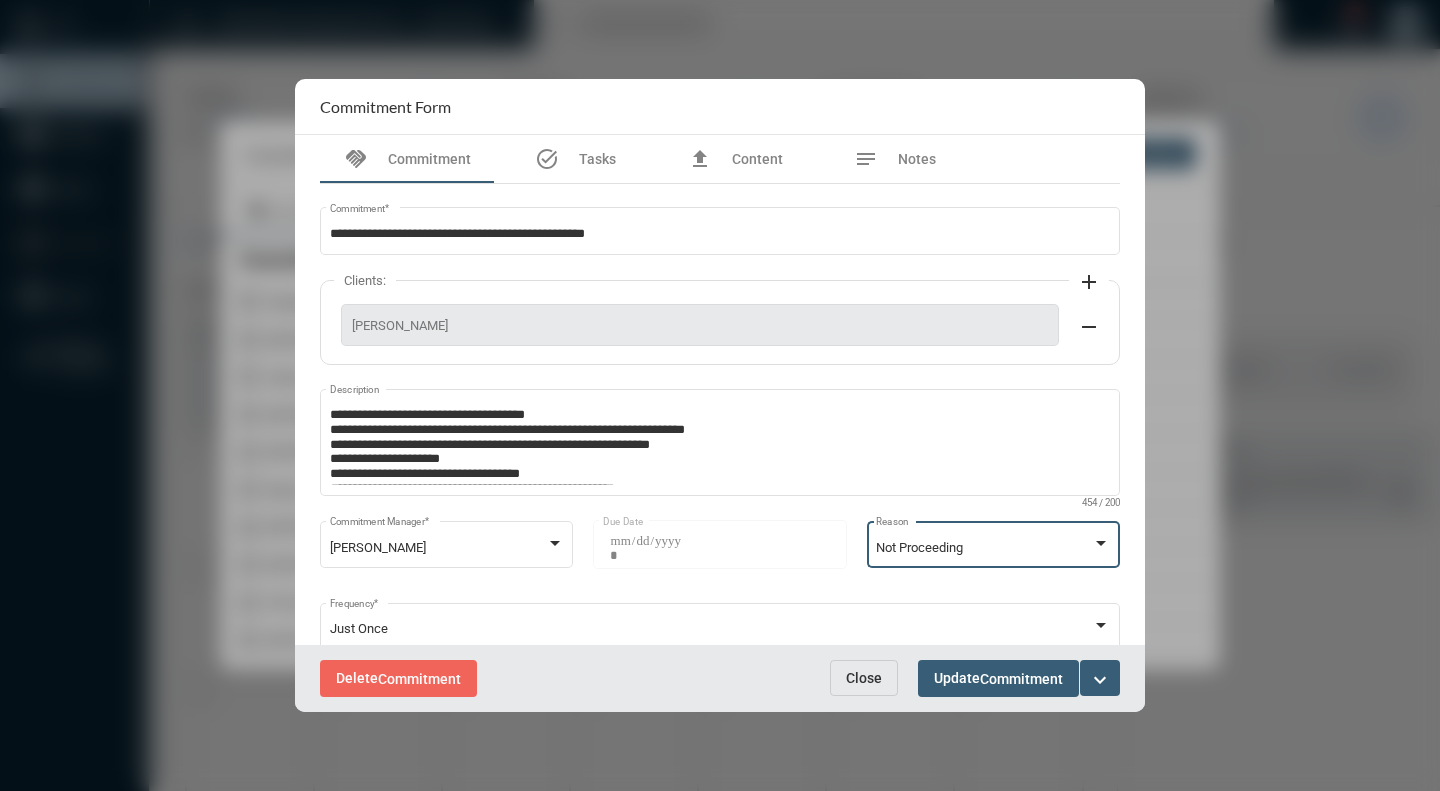 click on "Update  Commitment" at bounding box center (998, 678) 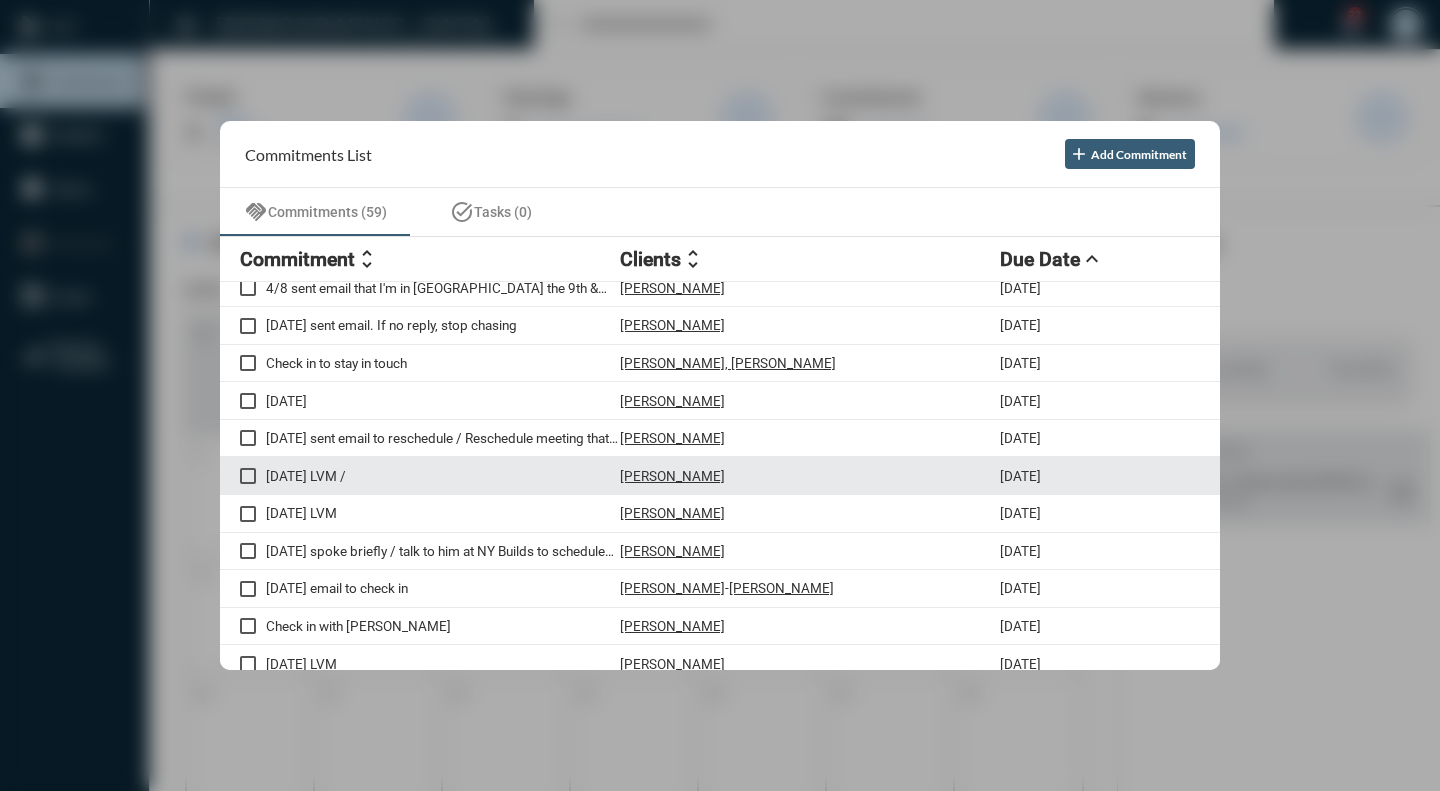 scroll, scrollTop: 1200, scrollLeft: 0, axis: vertical 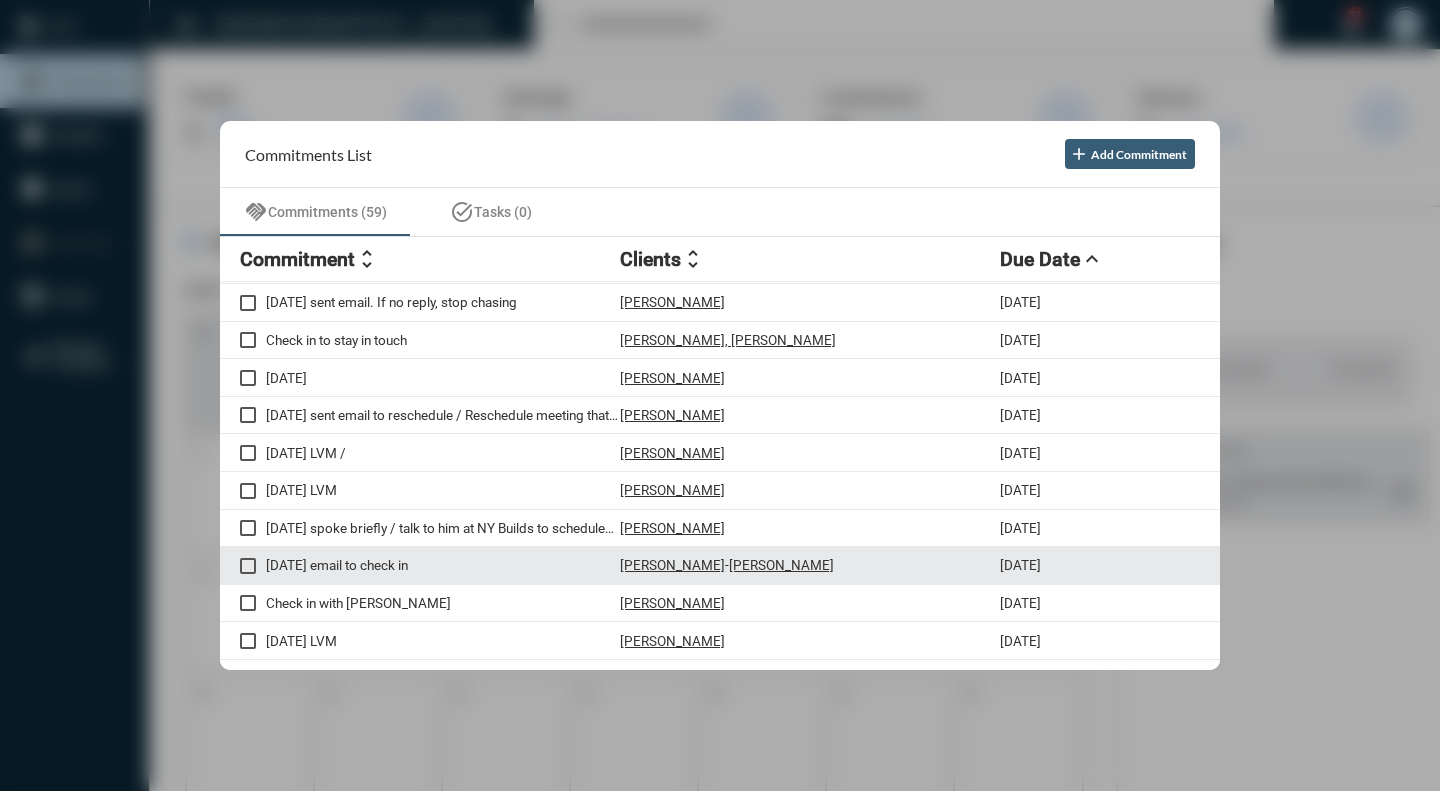 click on "[DATE] email to check in" at bounding box center (443, 565) 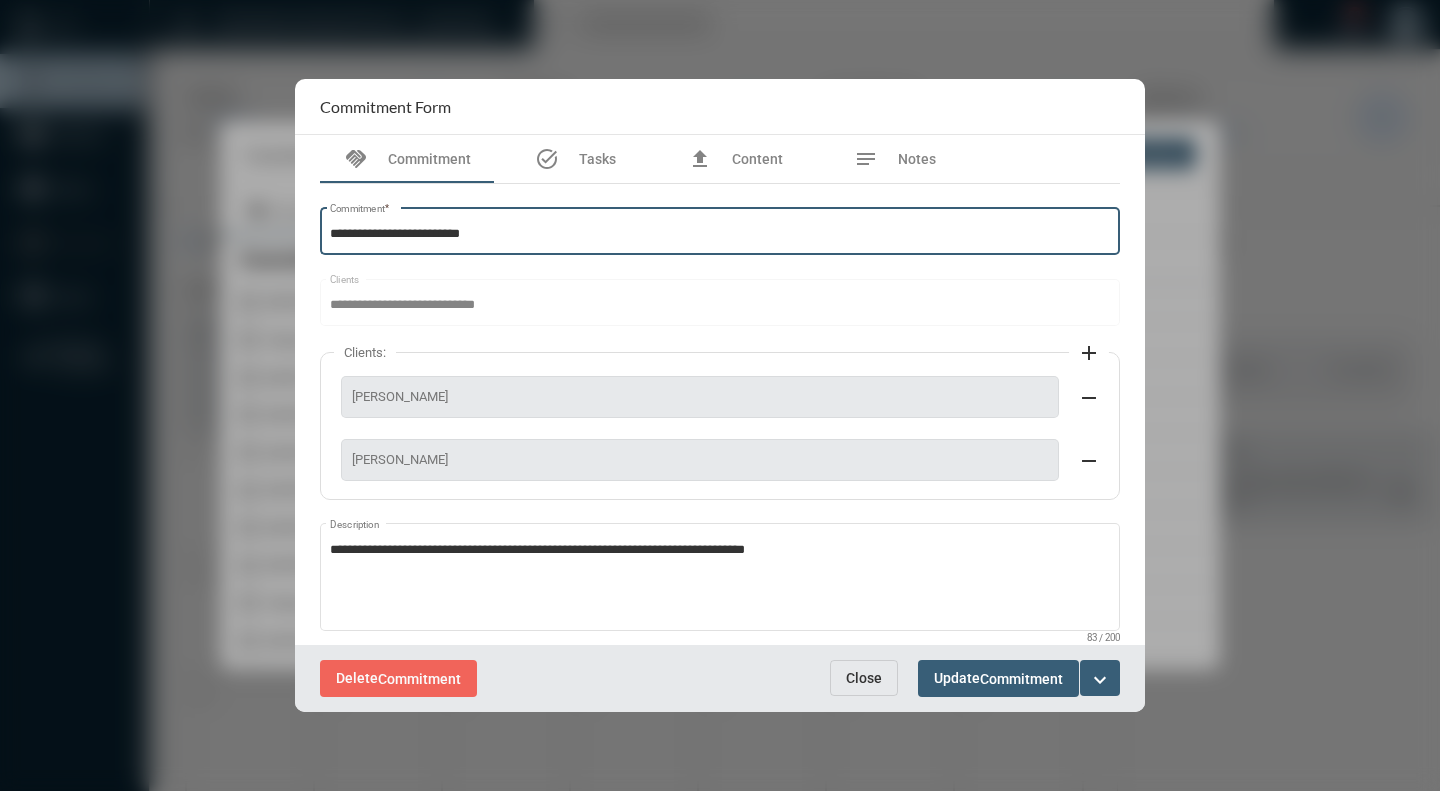drag, startPoint x: 519, startPoint y: 239, endPoint x: 292, endPoint y: 236, distance: 227.01982 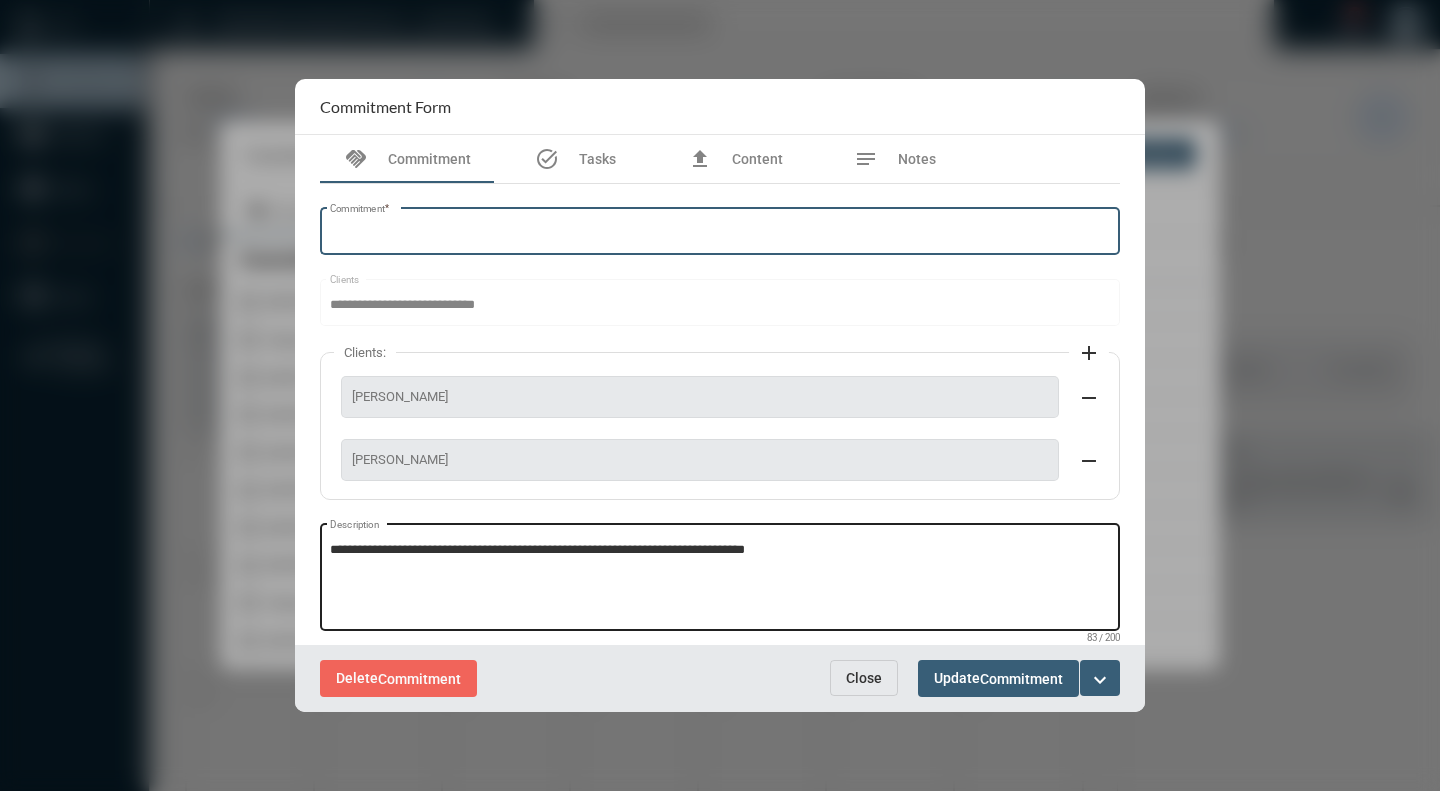type 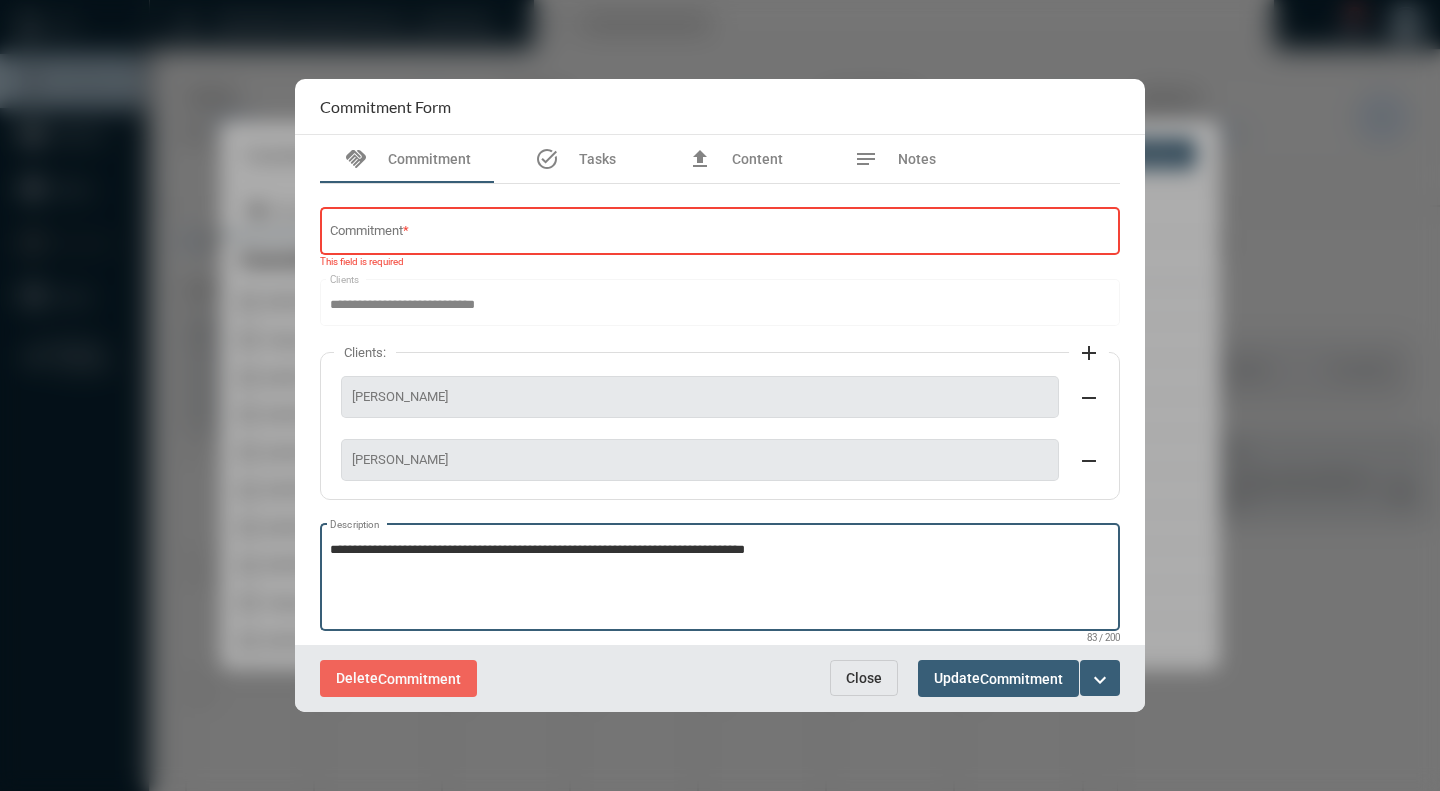 click on "**********" at bounding box center [720, 580] 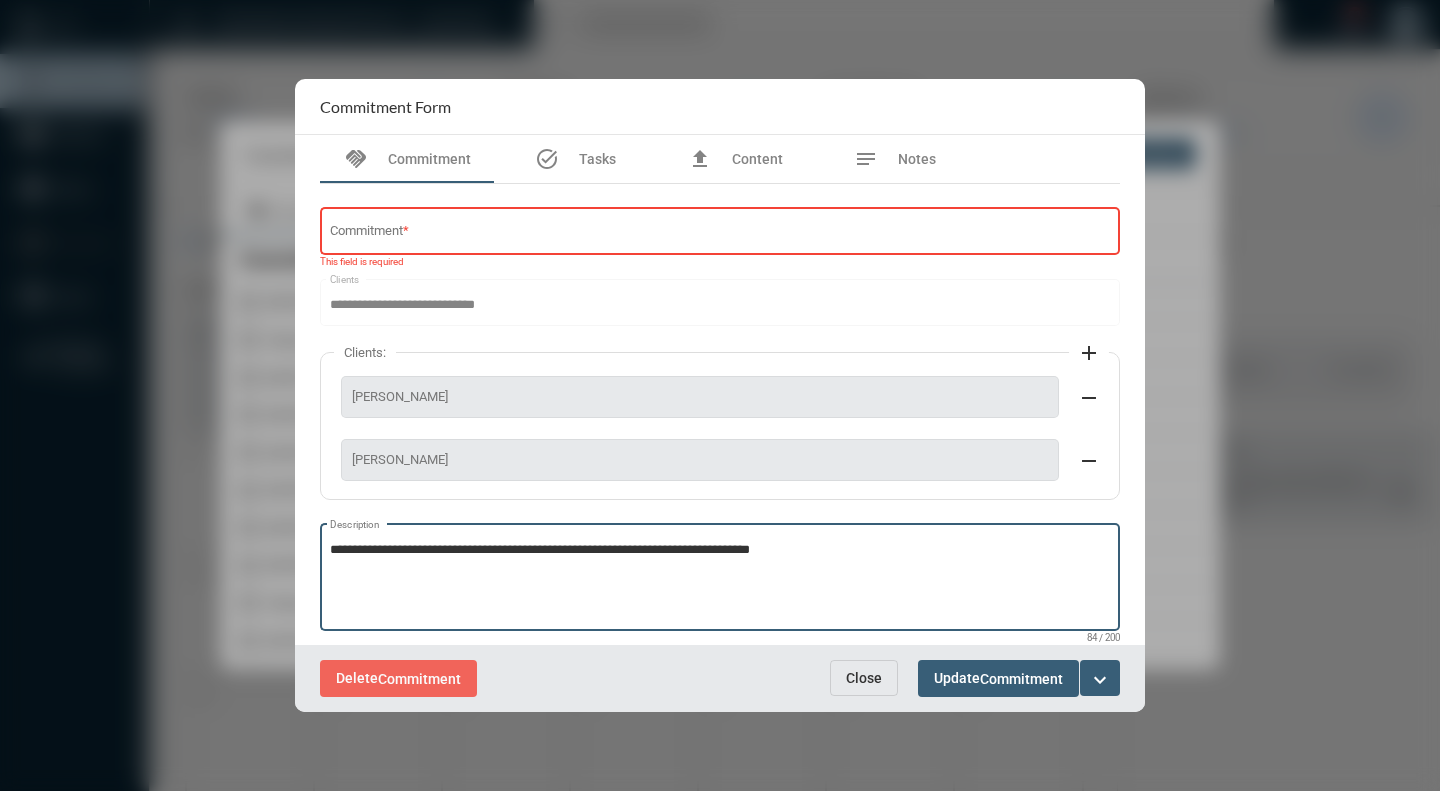 paste on "**********" 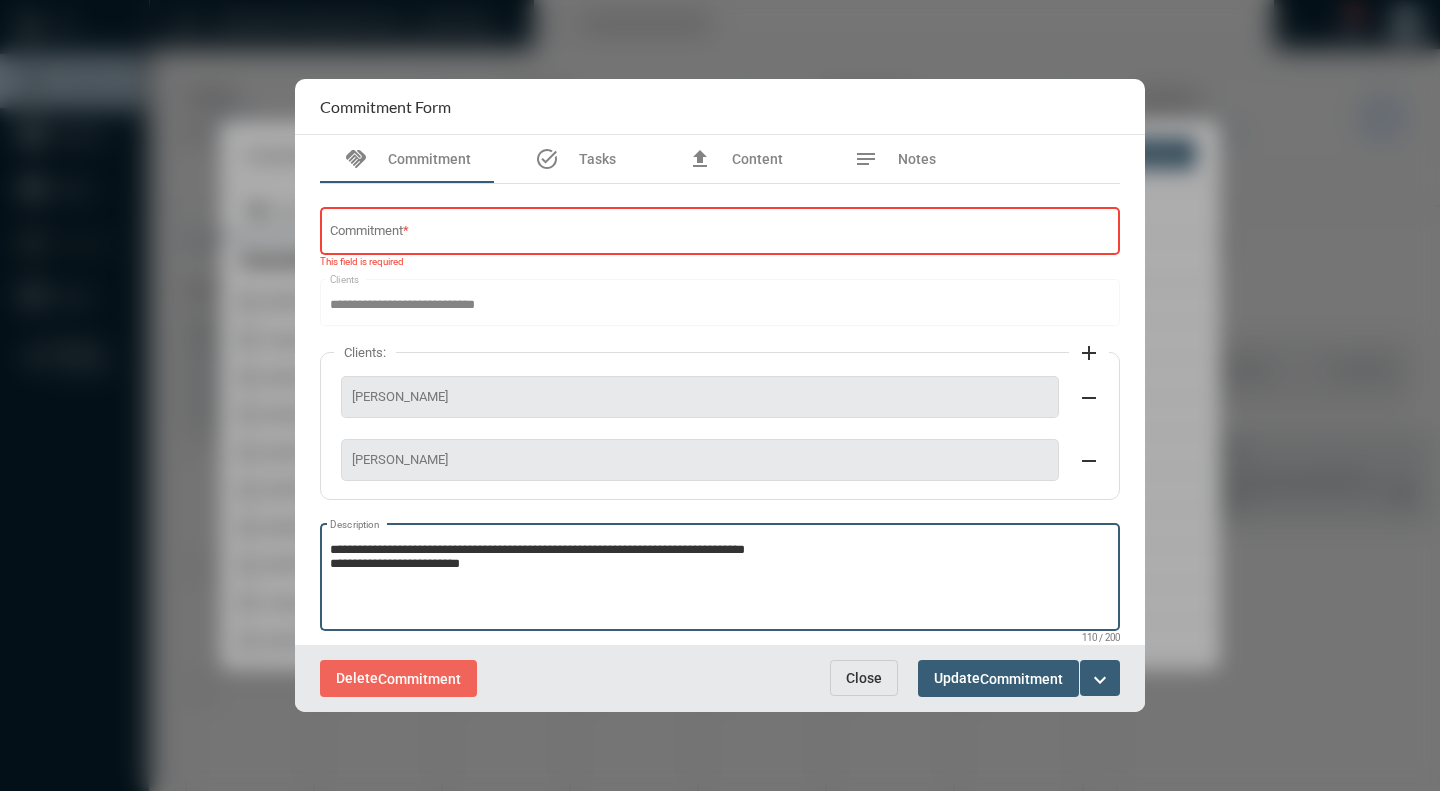 type on "**********" 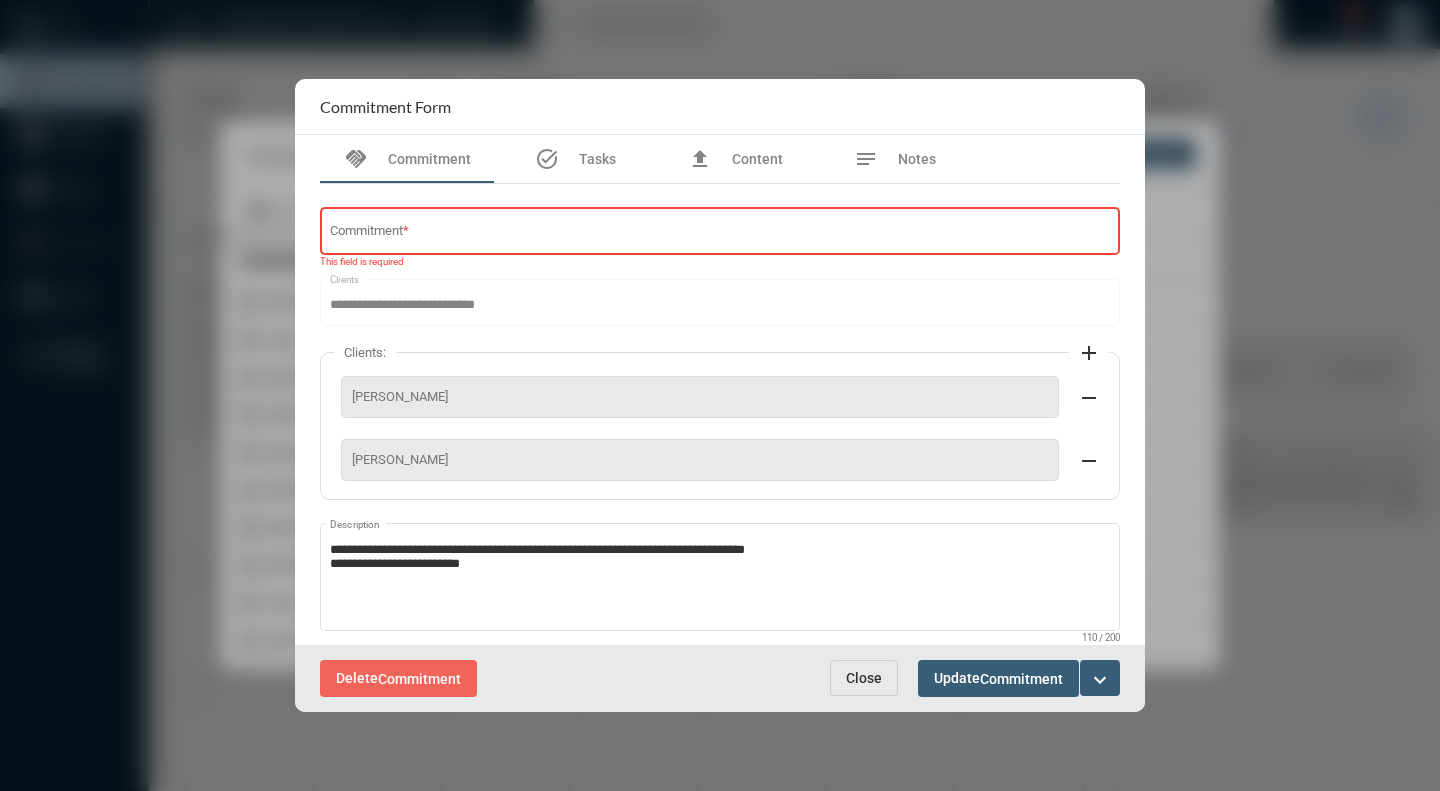 click on "Commitment  *" at bounding box center (720, 229) 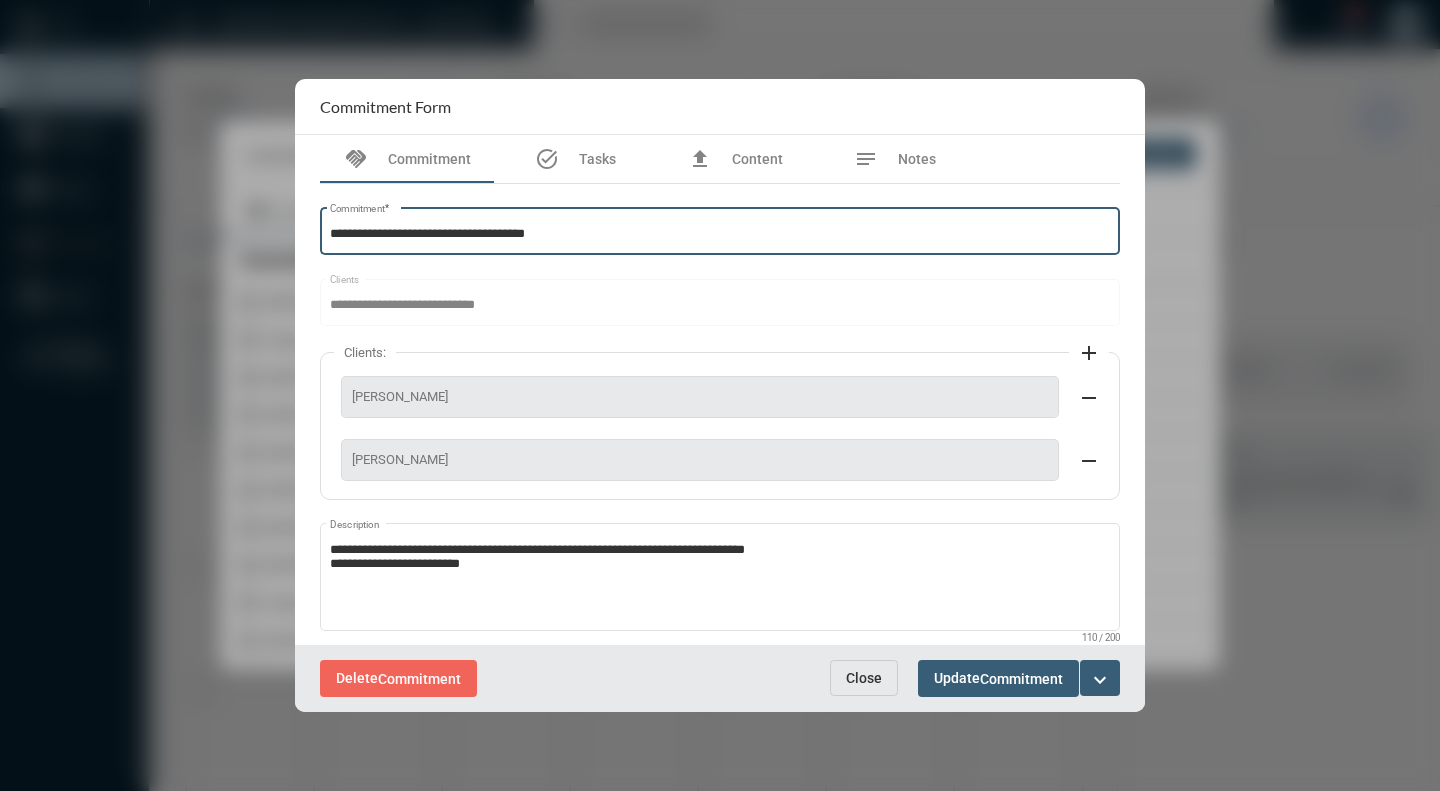 scroll, scrollTop: 195, scrollLeft: 0, axis: vertical 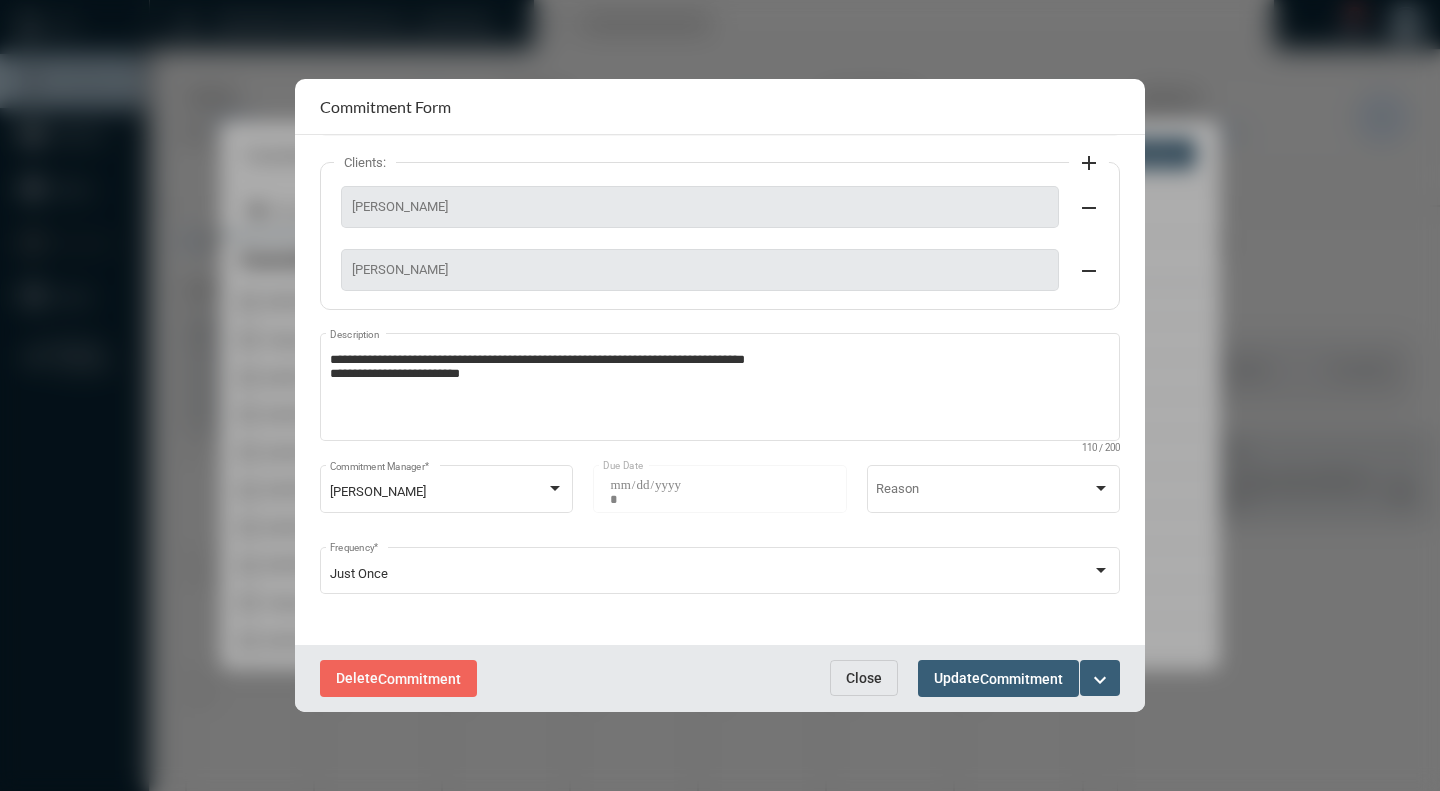 type on "**********" 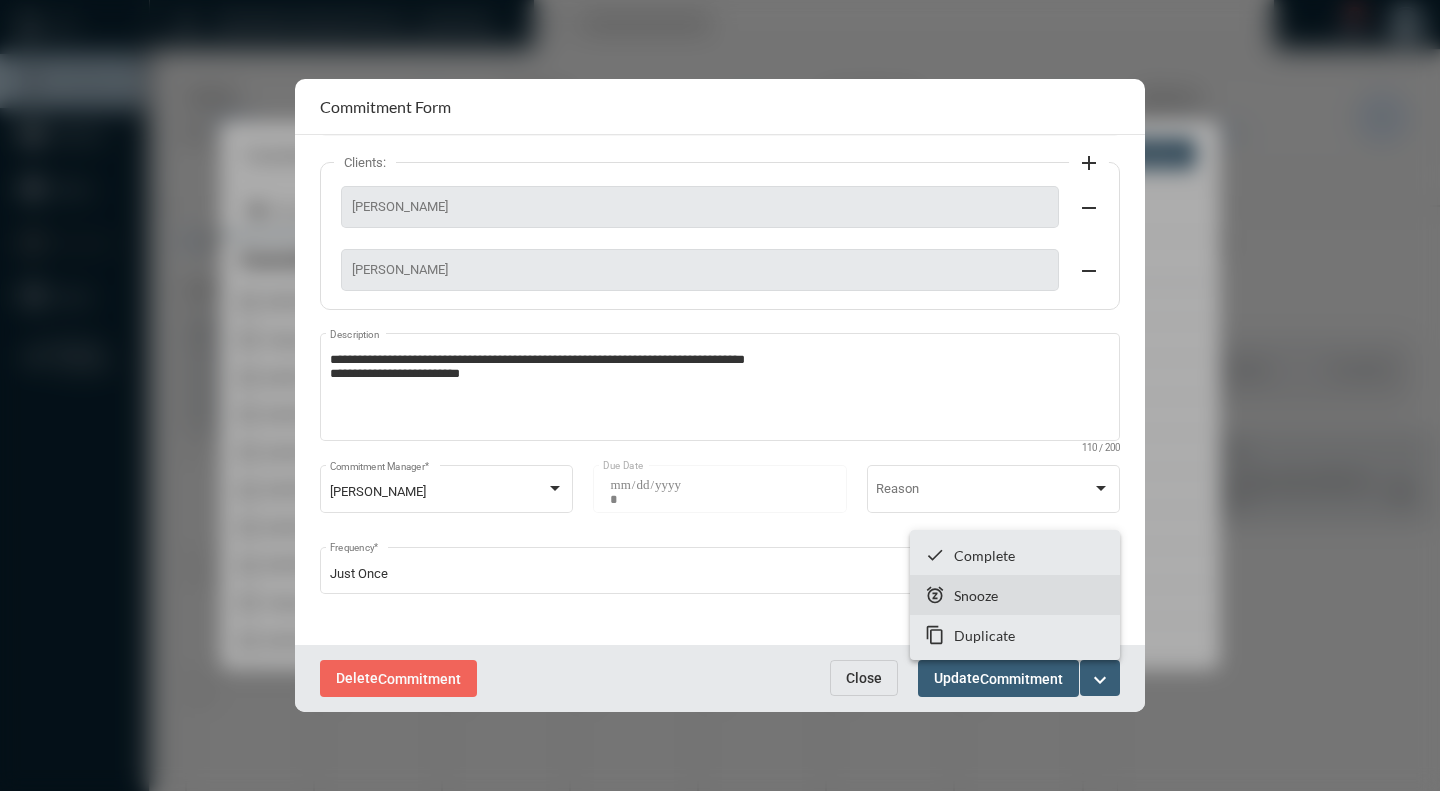 click on "Snooze" at bounding box center [976, 595] 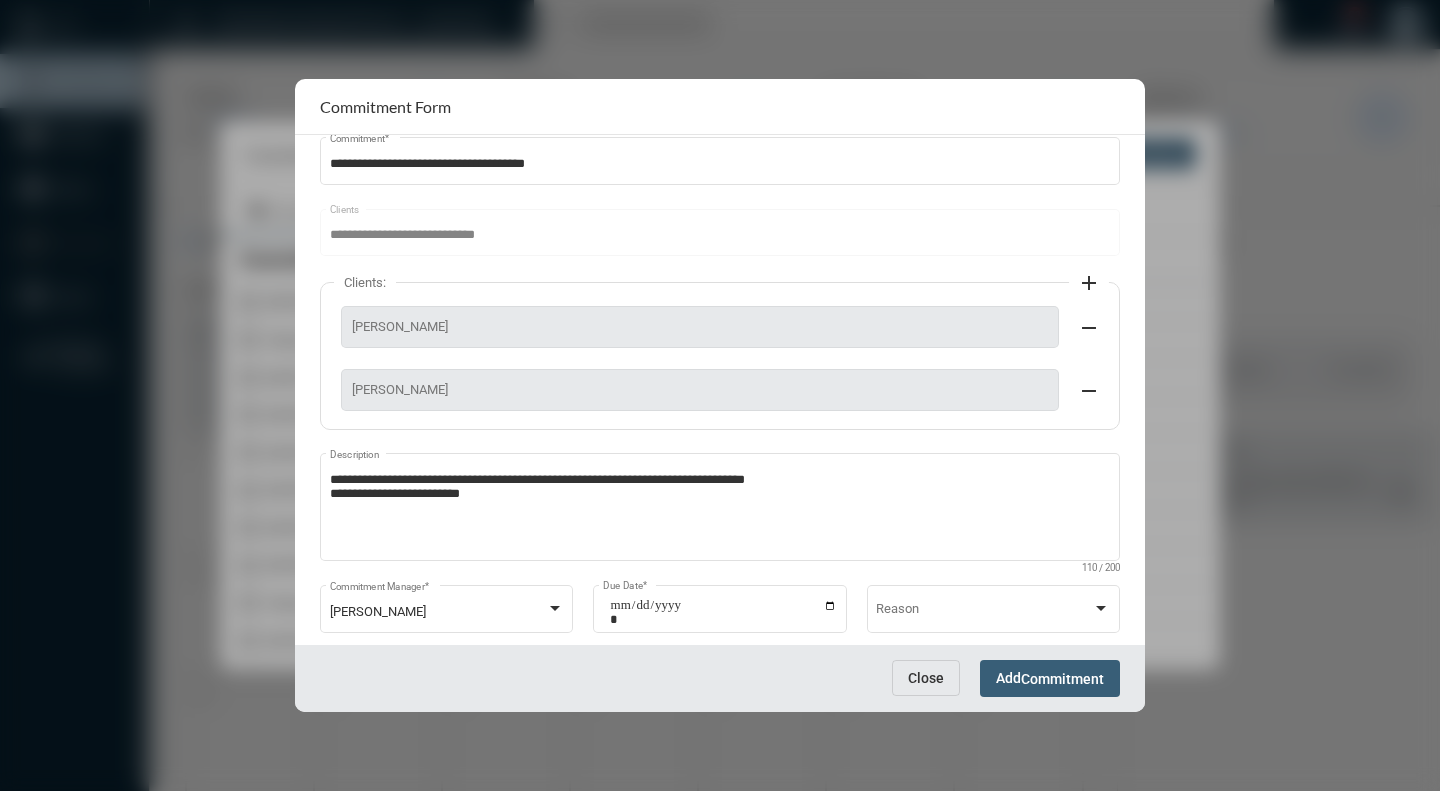 scroll, scrollTop: 113, scrollLeft: 0, axis: vertical 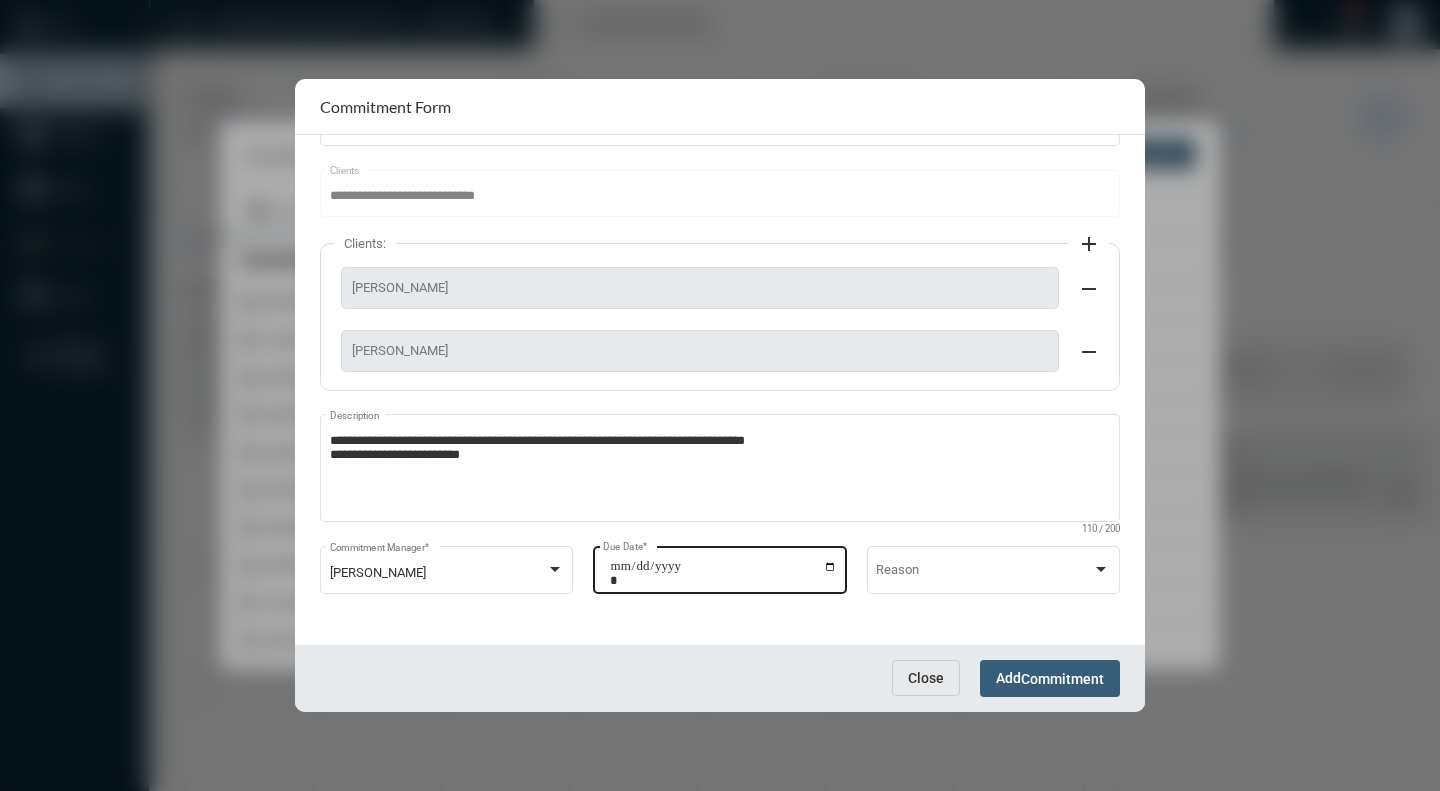 click on "**********" at bounding box center (723, 573) 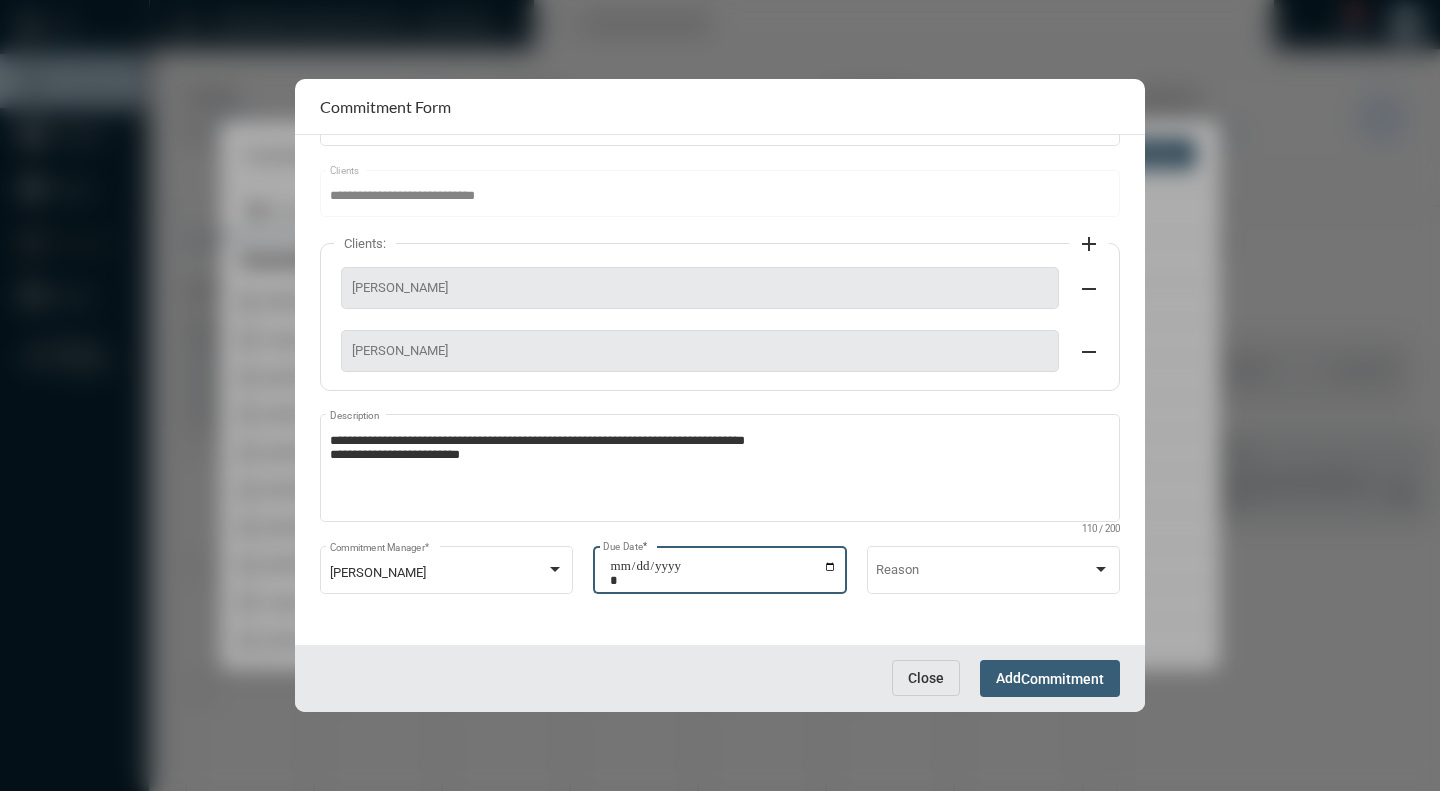 type on "**********" 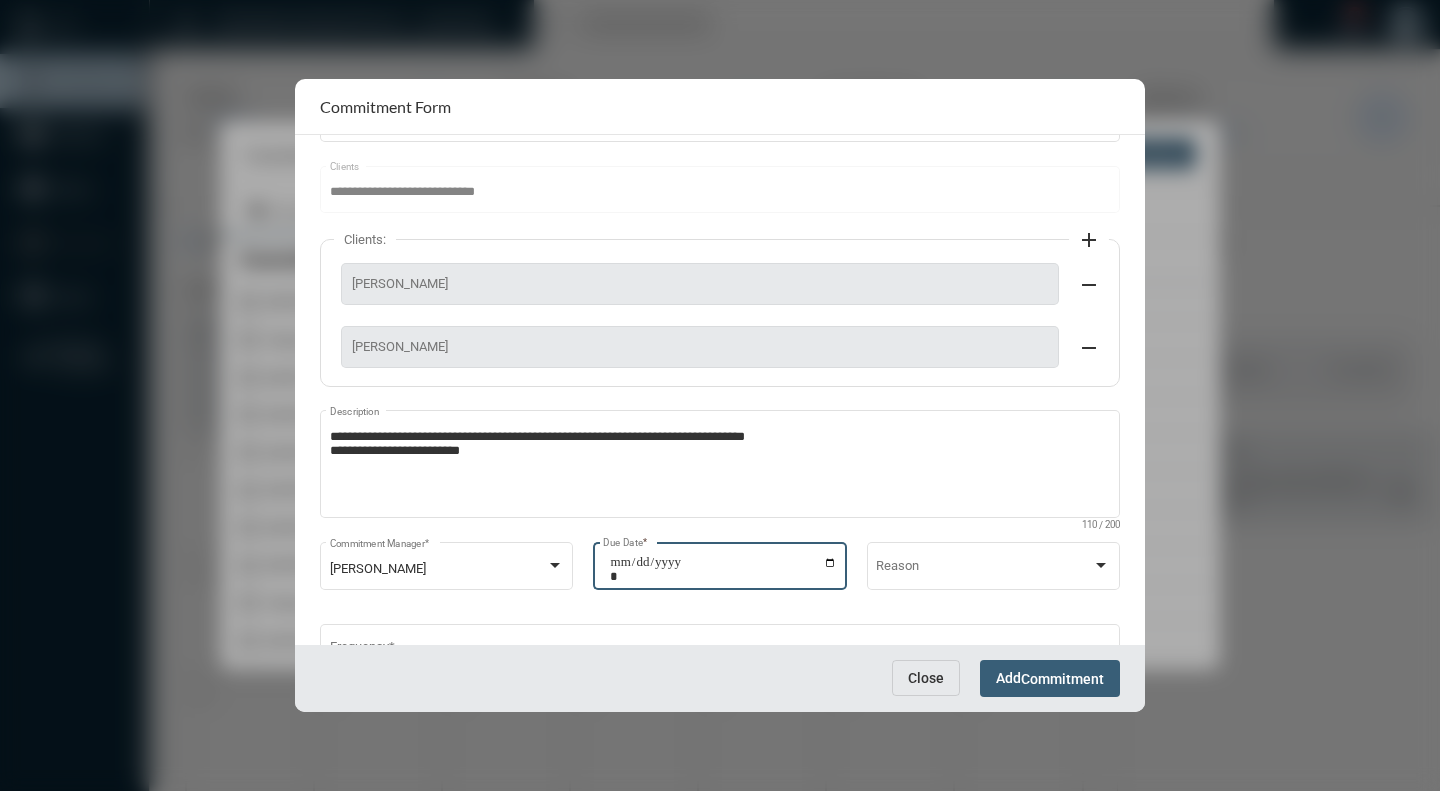 click on "Commitment" at bounding box center [1062, 679] 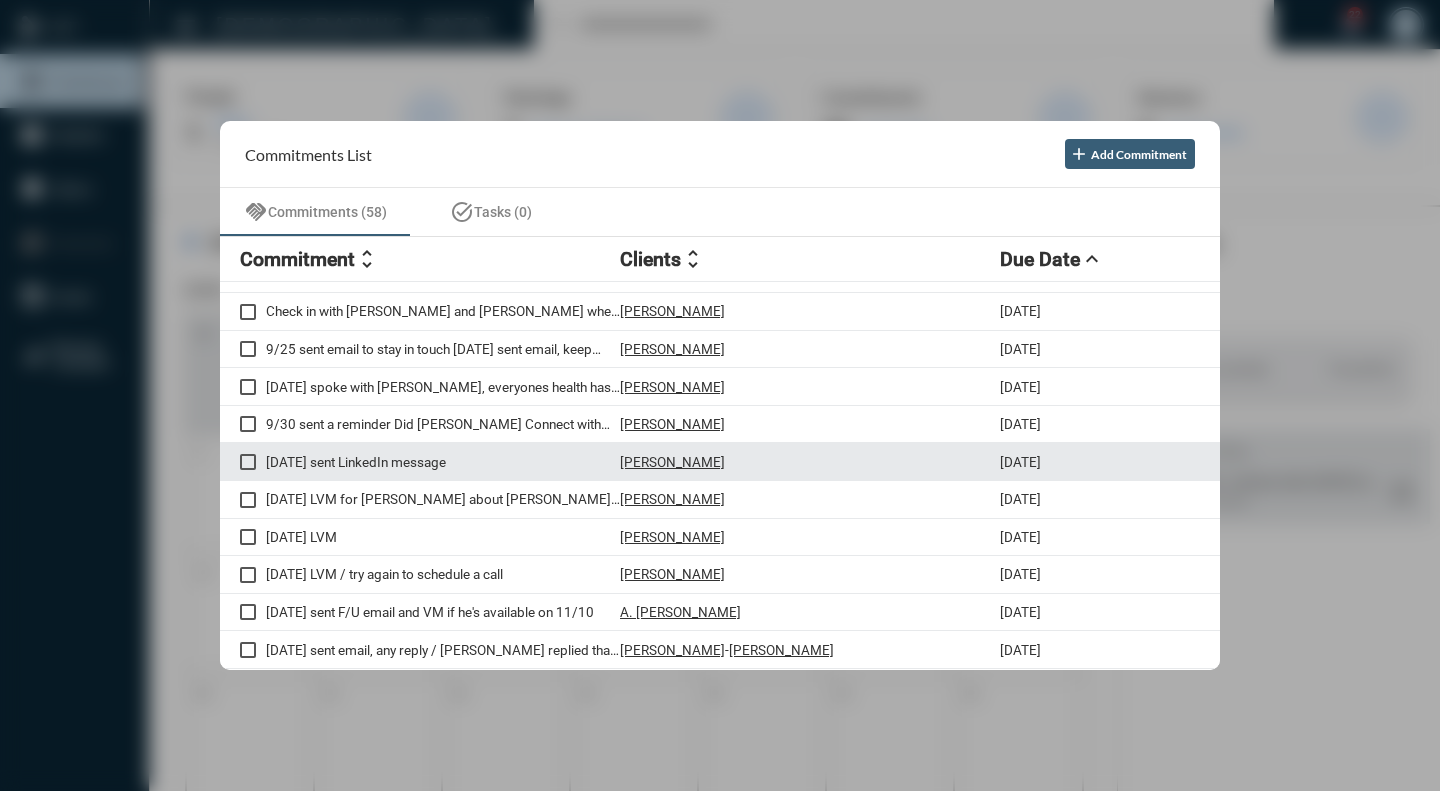 scroll, scrollTop: 1821, scrollLeft: 0, axis: vertical 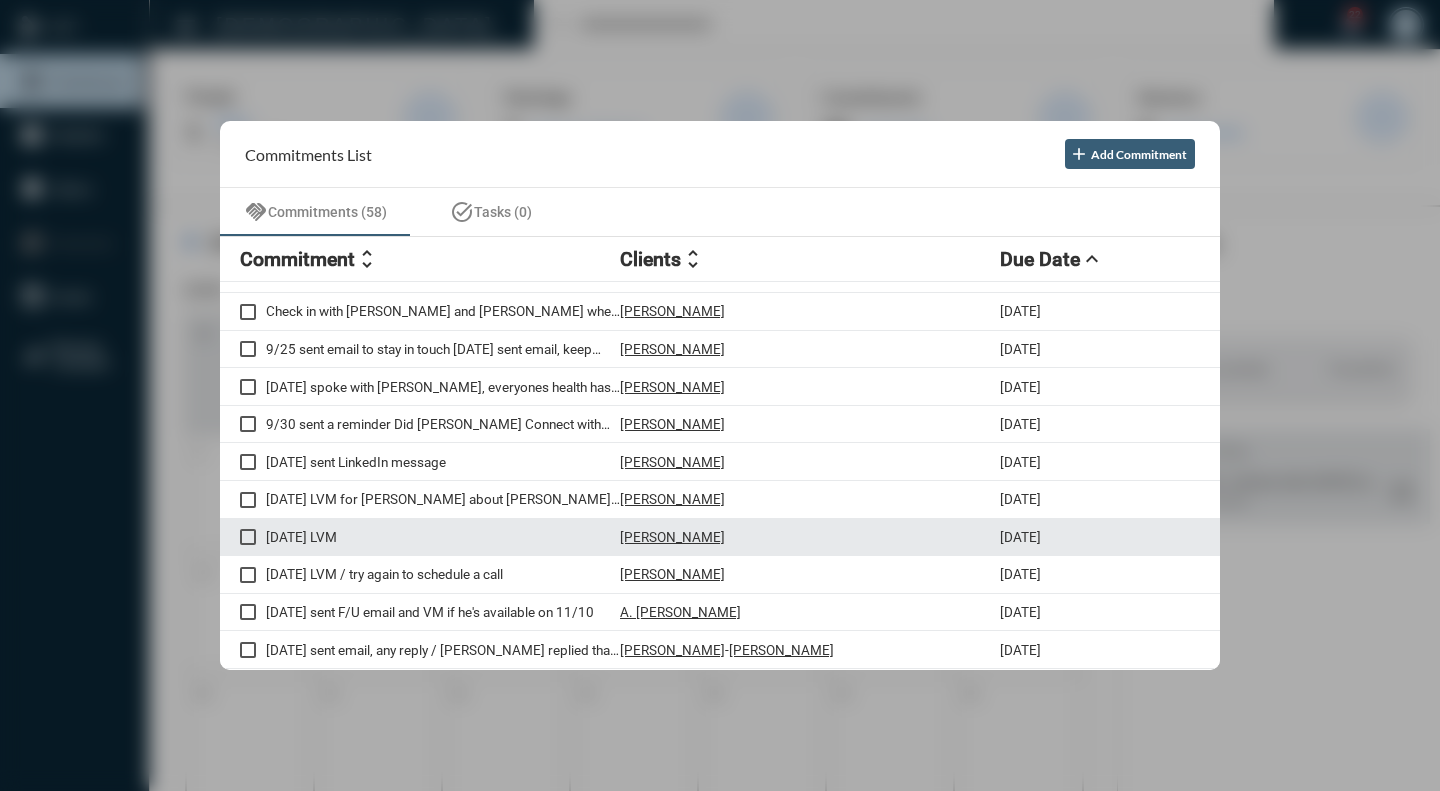 click on "[DATE] LVM   [PERSON_NAME]  [DATE]" at bounding box center (720, 538) 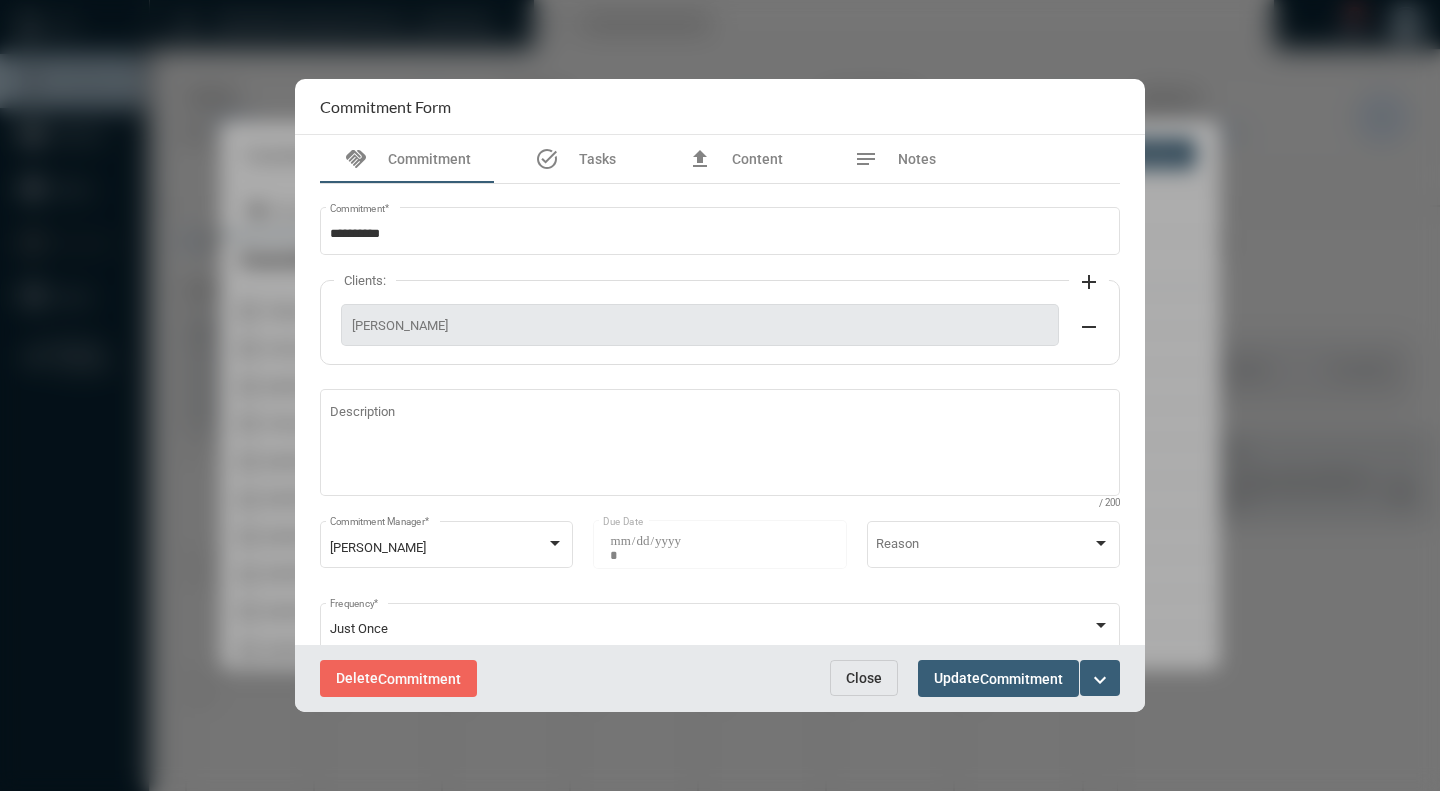 click on "**********" at bounding box center (720, 442) 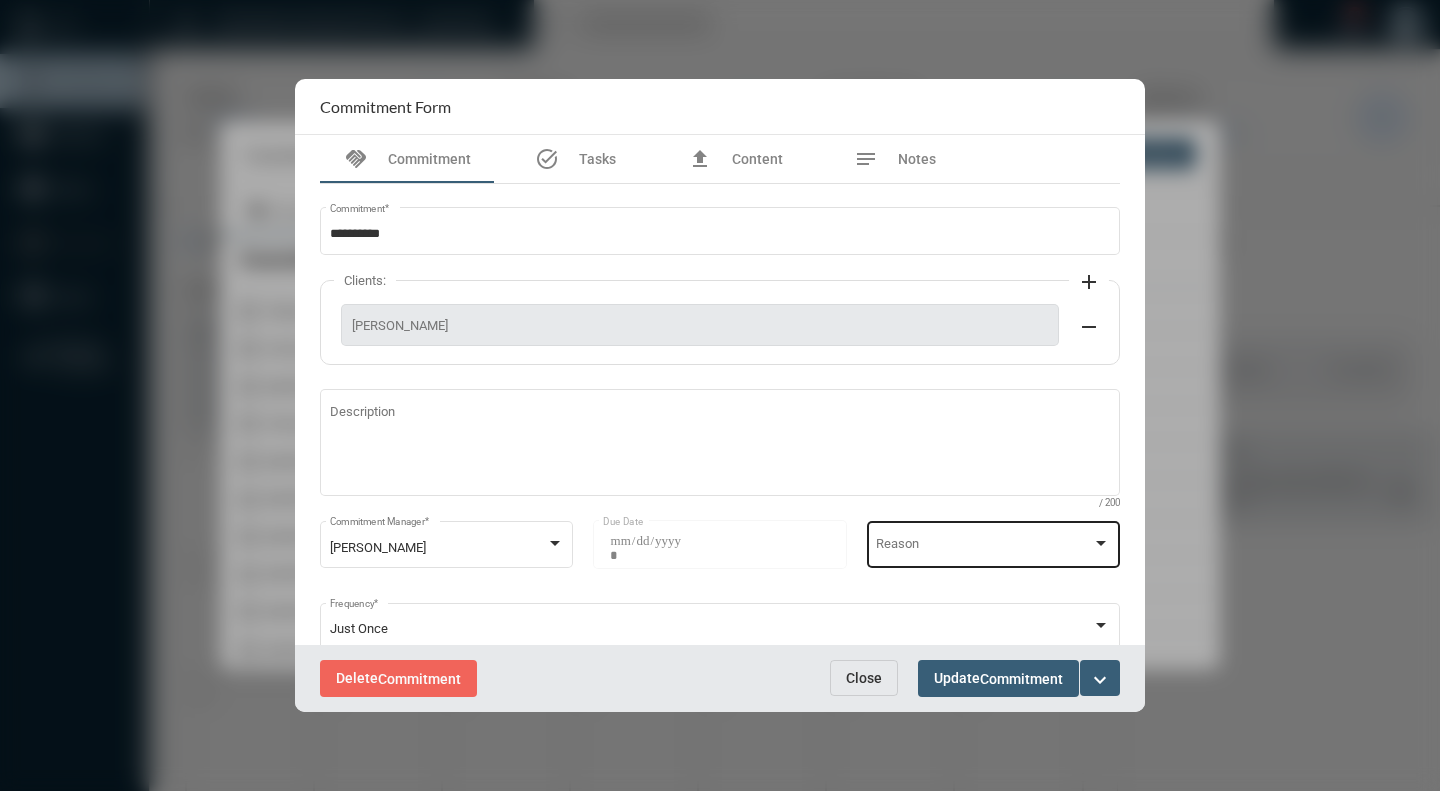 click on "Reason" 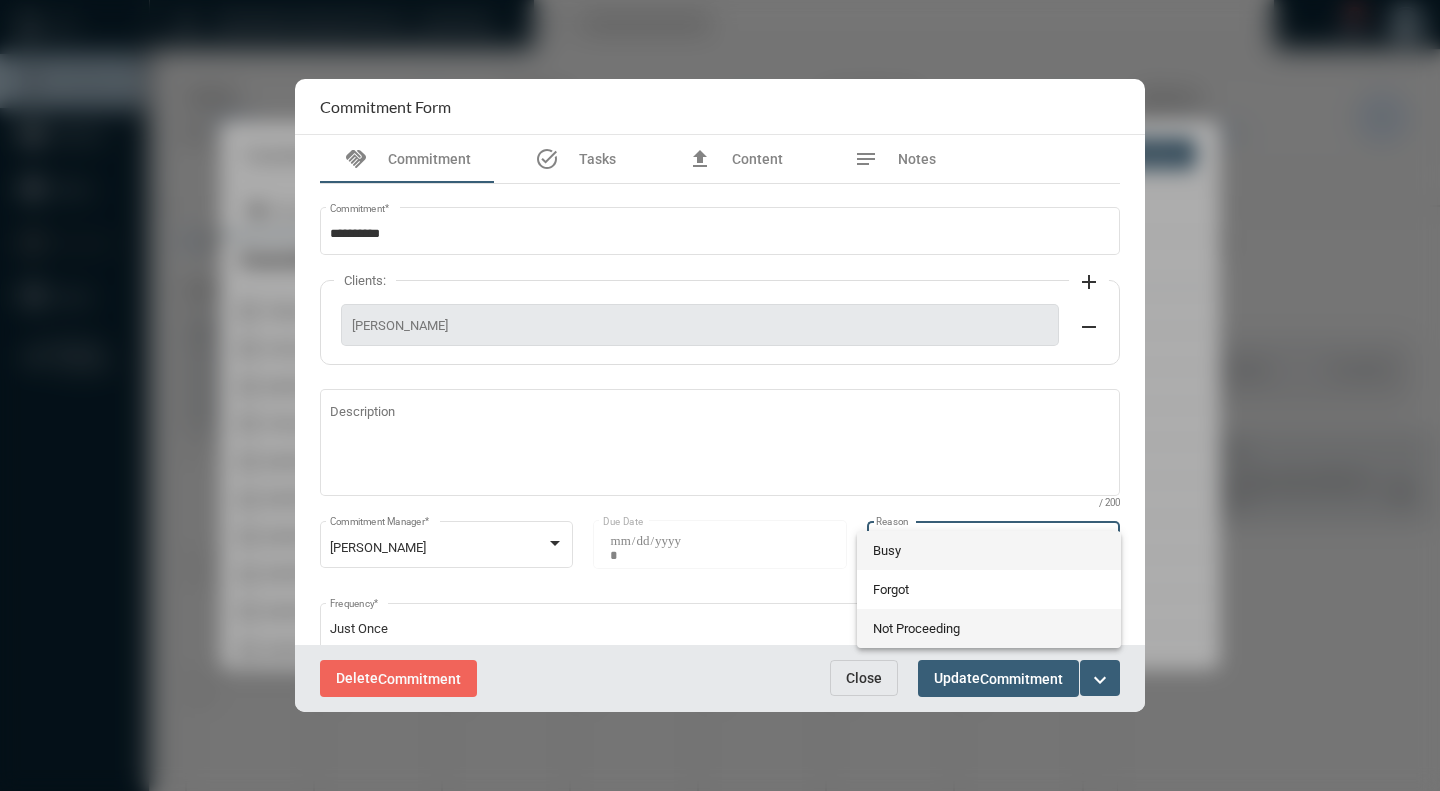 click on "Not Proceeding" at bounding box center [989, 628] 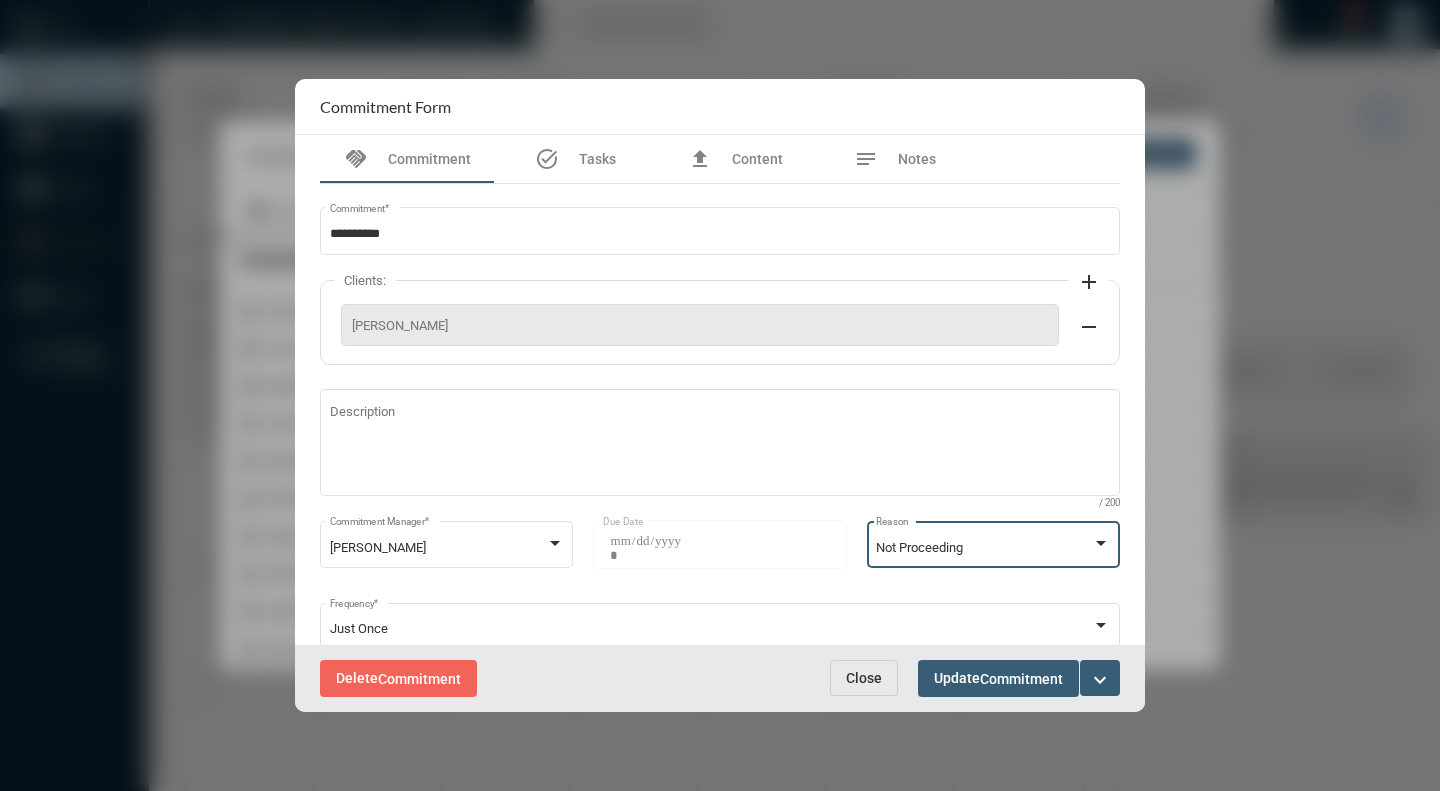 click on "Commitment" at bounding box center [1021, 679] 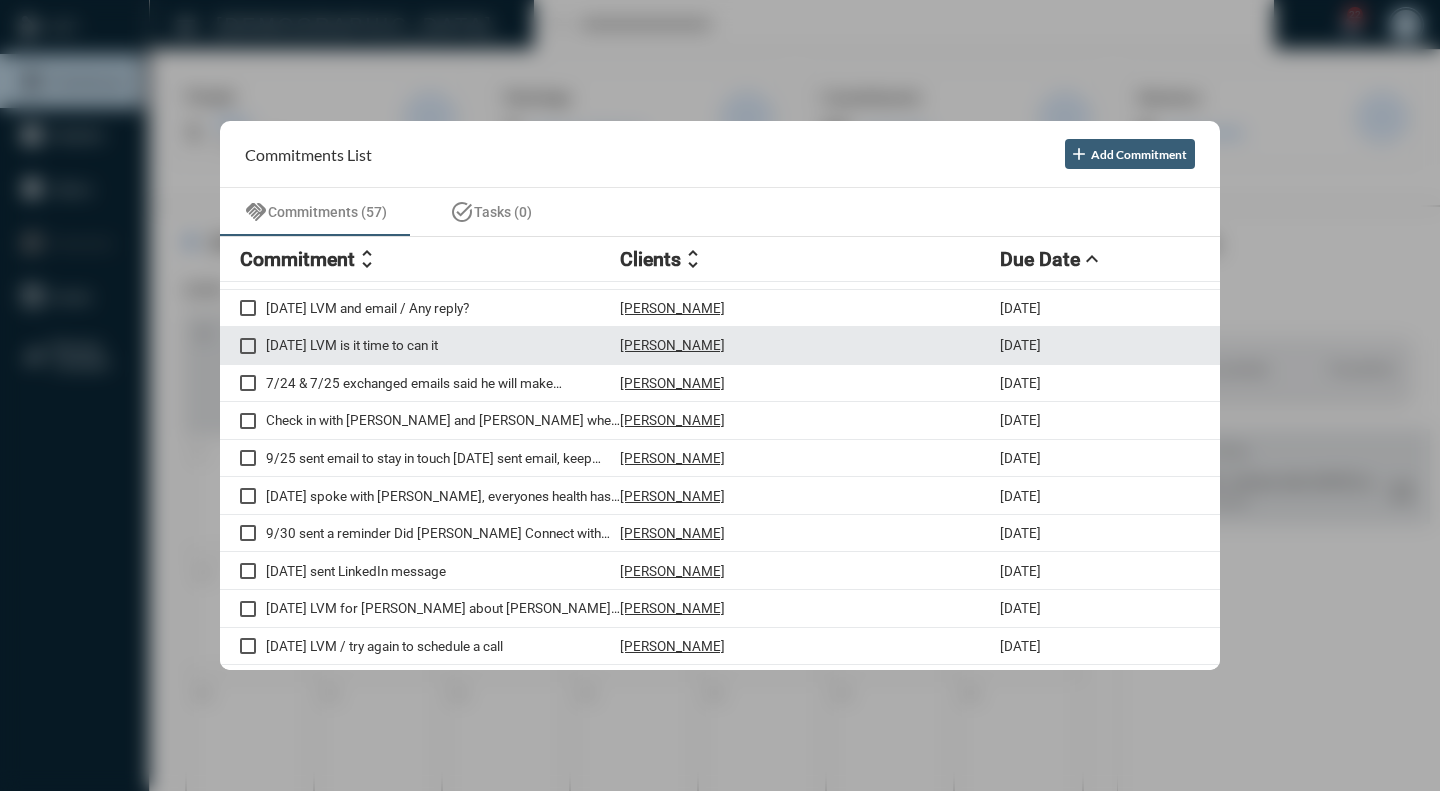 scroll, scrollTop: 1783, scrollLeft: 0, axis: vertical 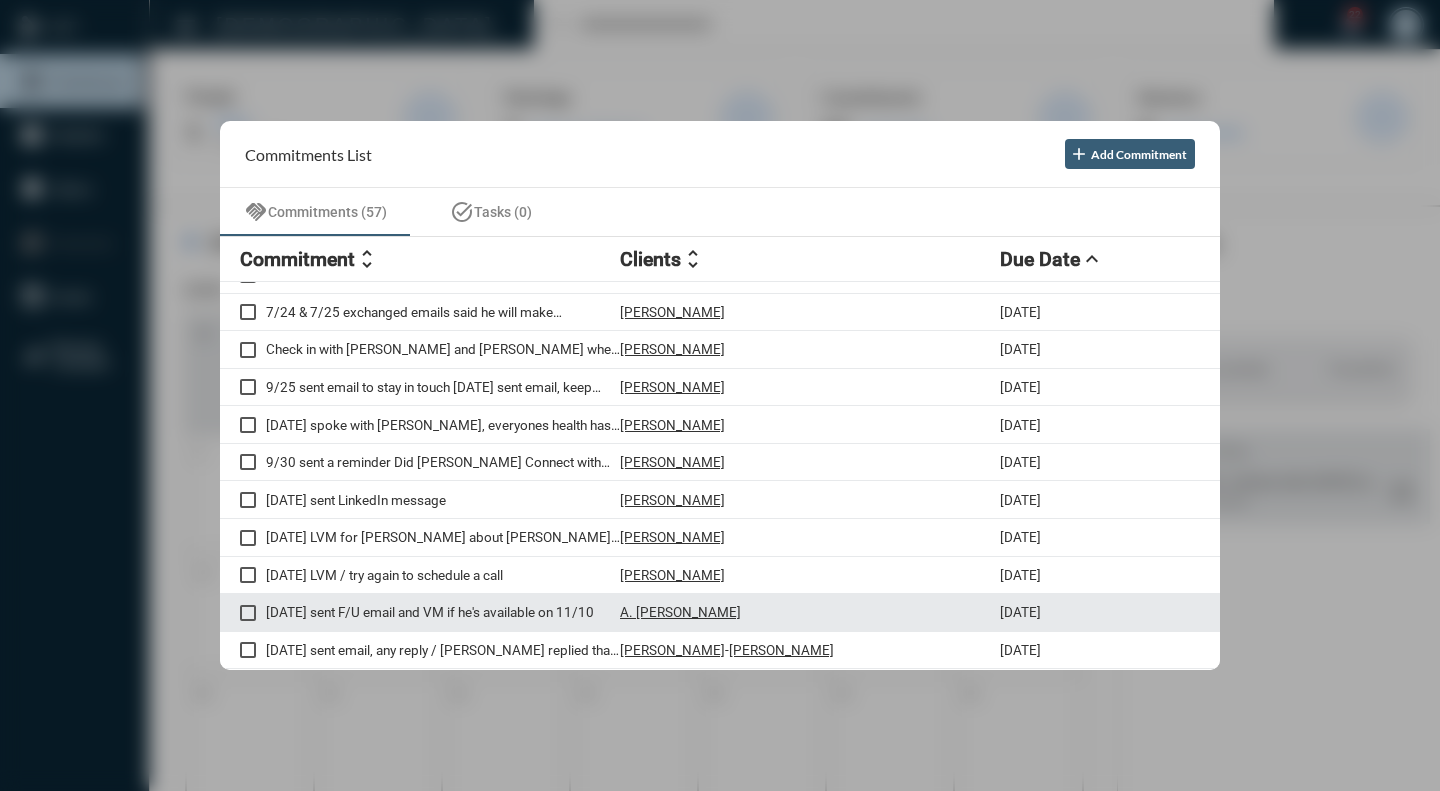 click on "A. [PERSON_NAME]" at bounding box center [810, 612] 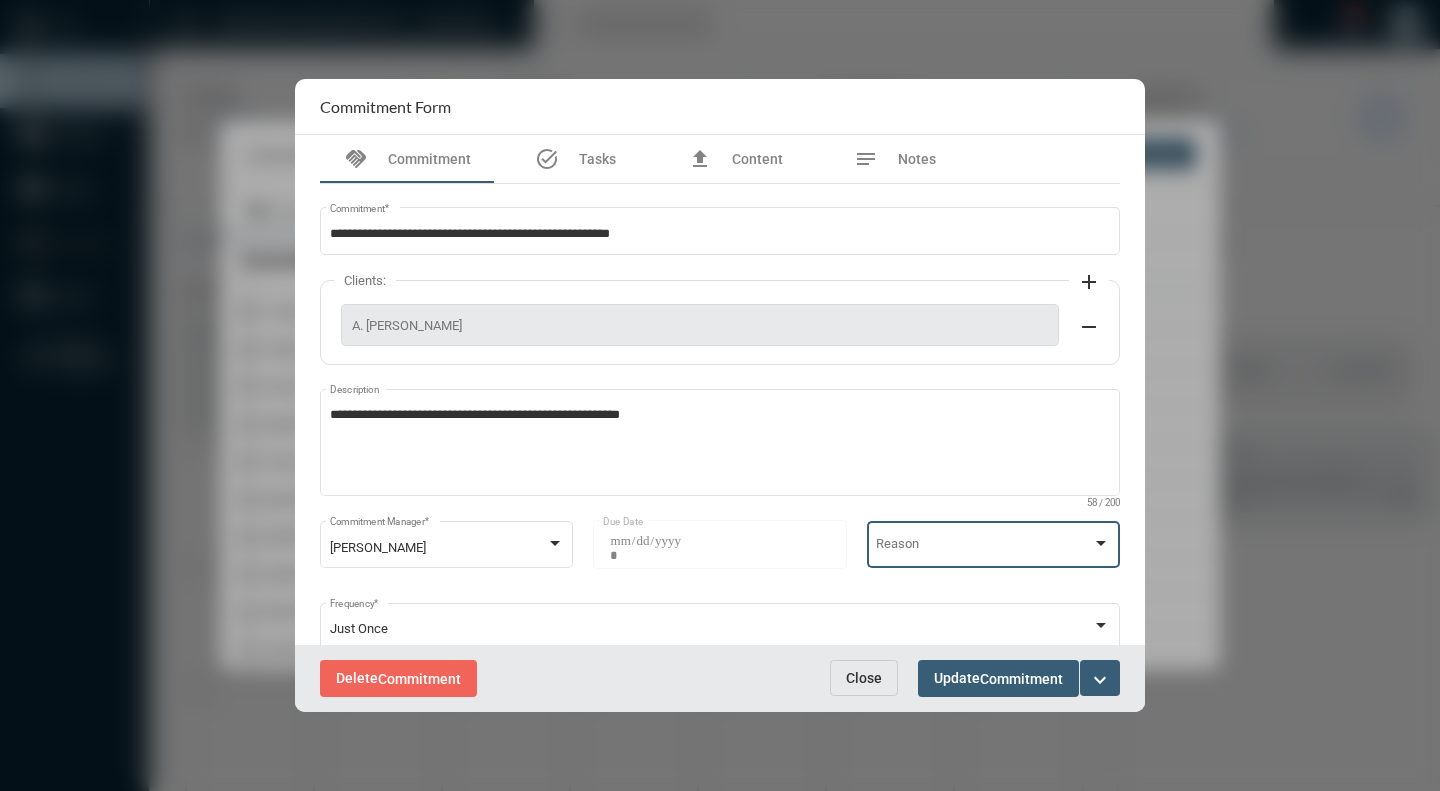 click at bounding box center (1101, 544) 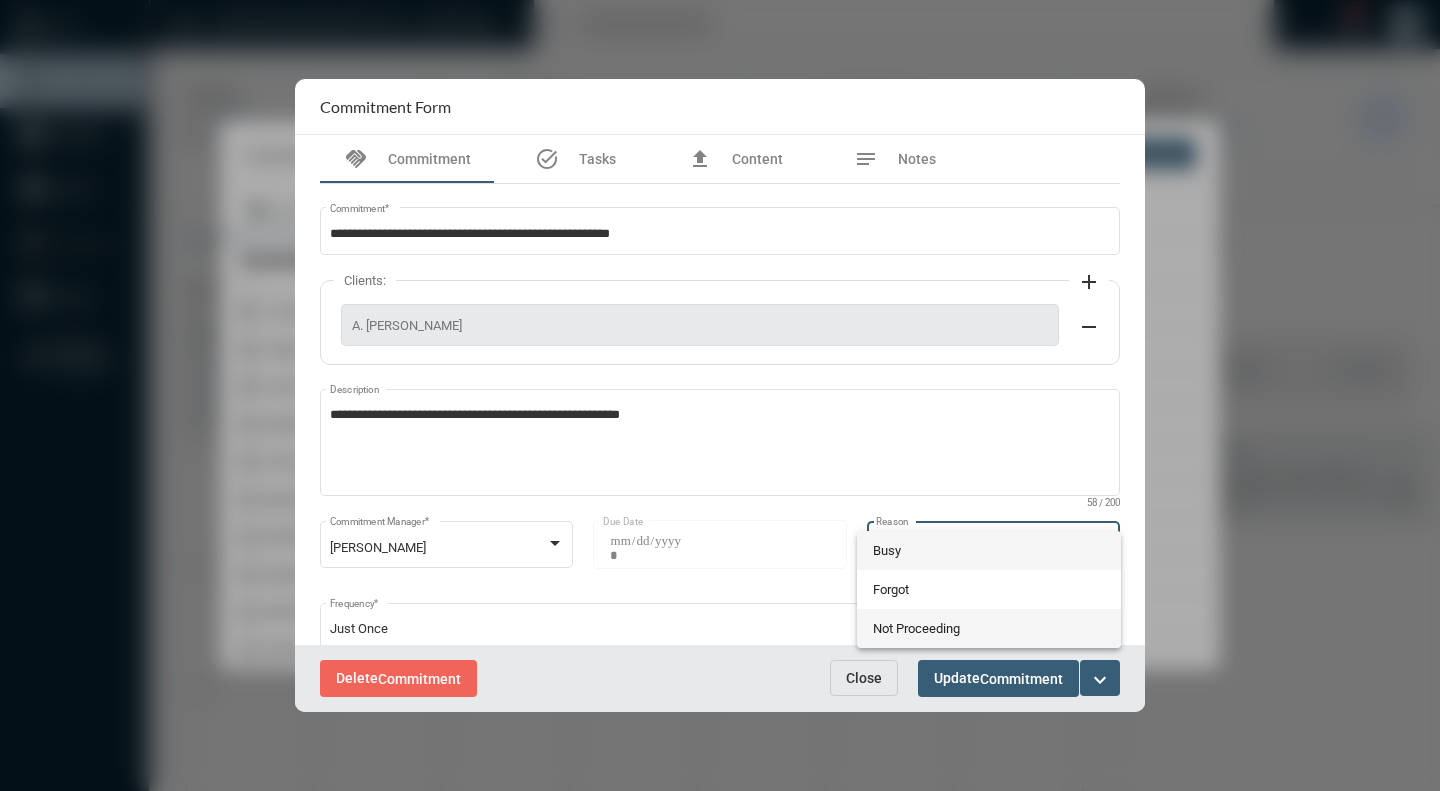 click on "Not Proceeding" at bounding box center (989, 628) 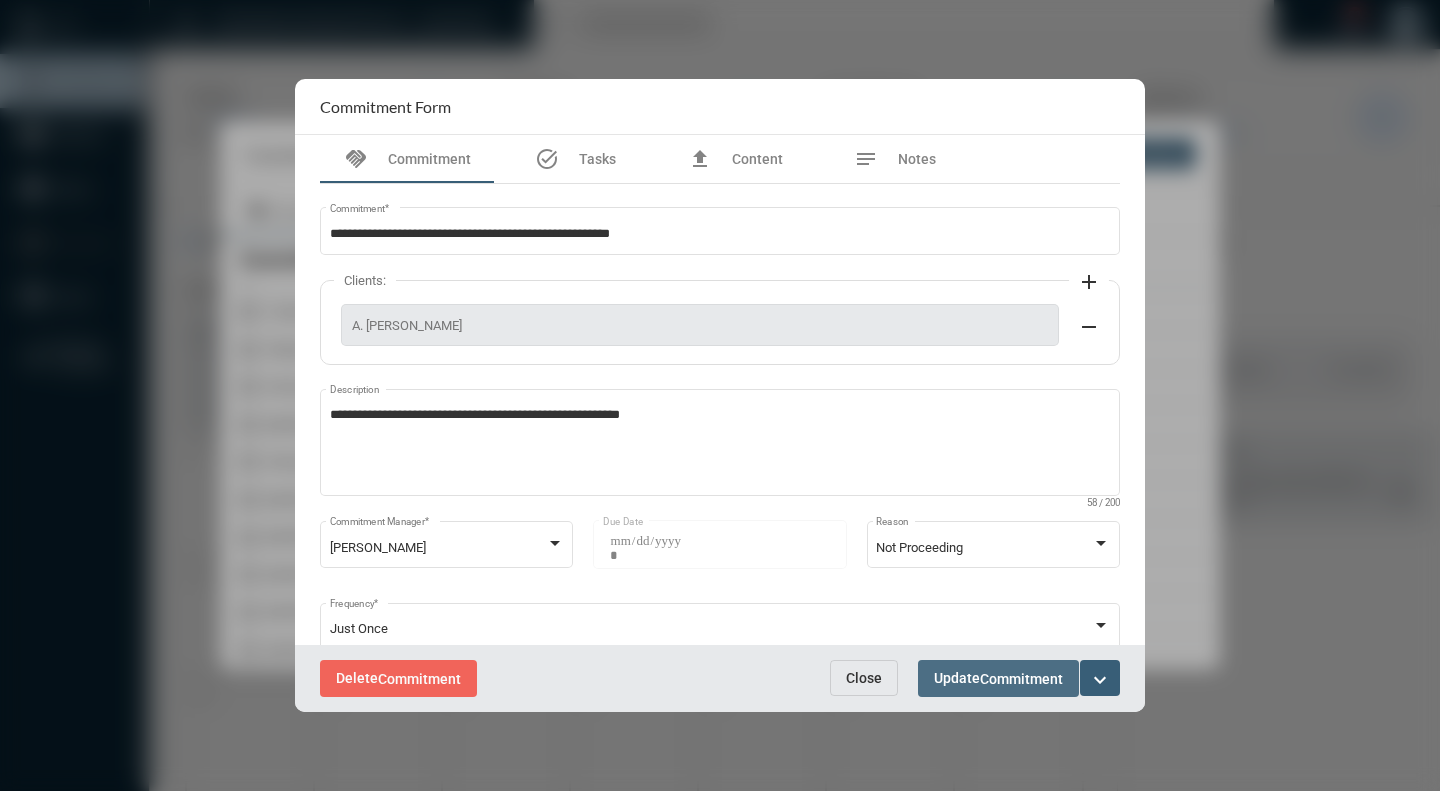 click on "Commitment" at bounding box center (1021, 679) 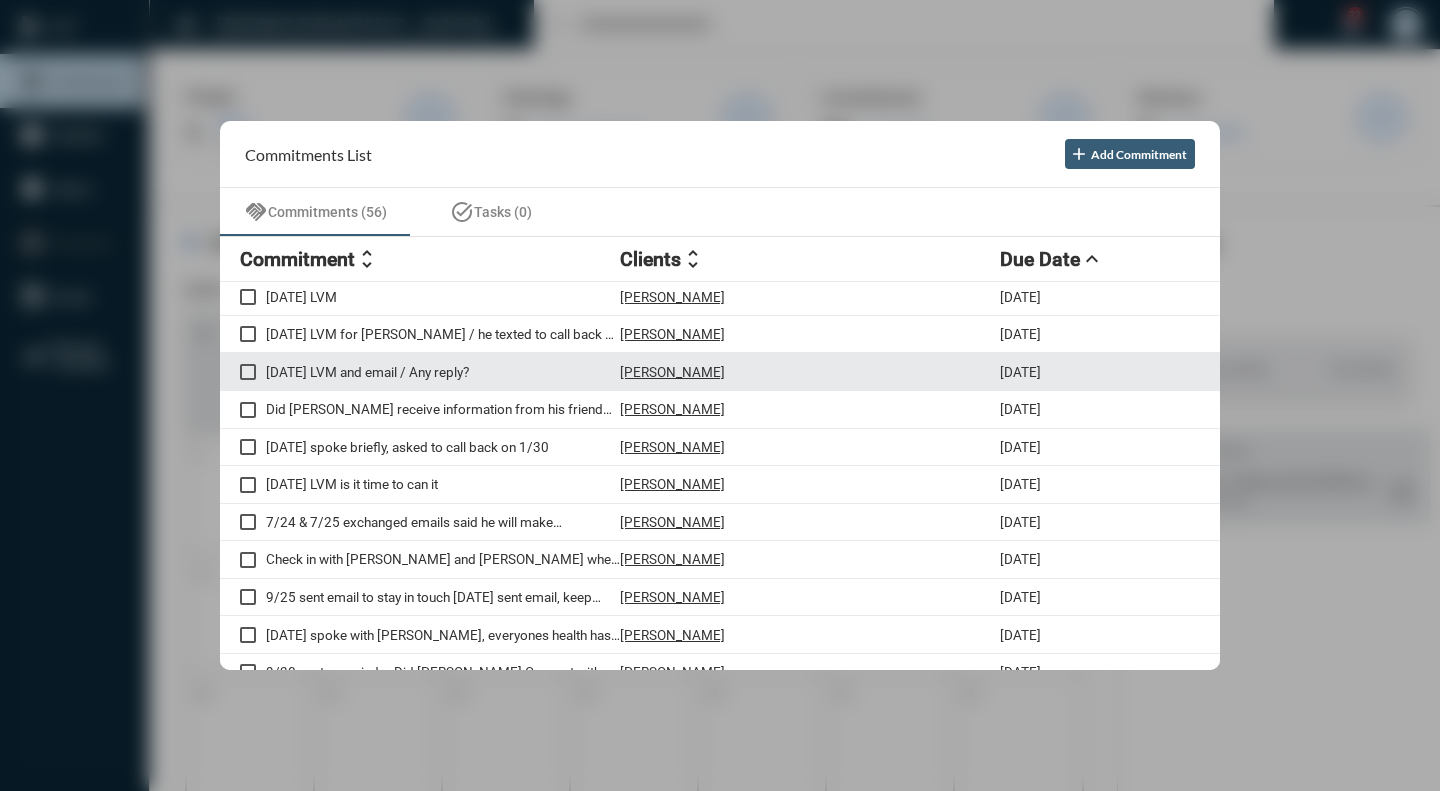 scroll, scrollTop: 1444, scrollLeft: 0, axis: vertical 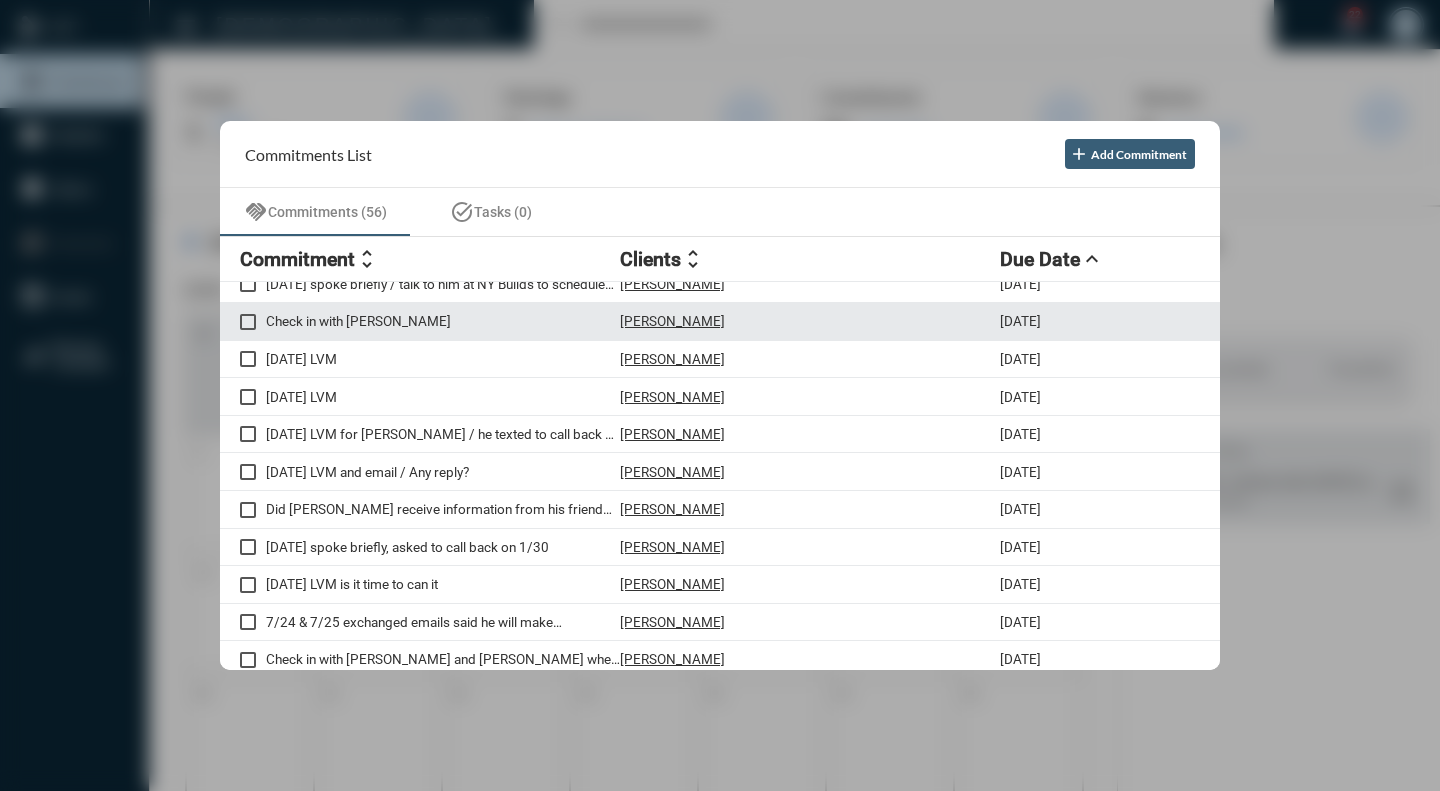 click on "[PERSON_NAME]" at bounding box center (810, 321) 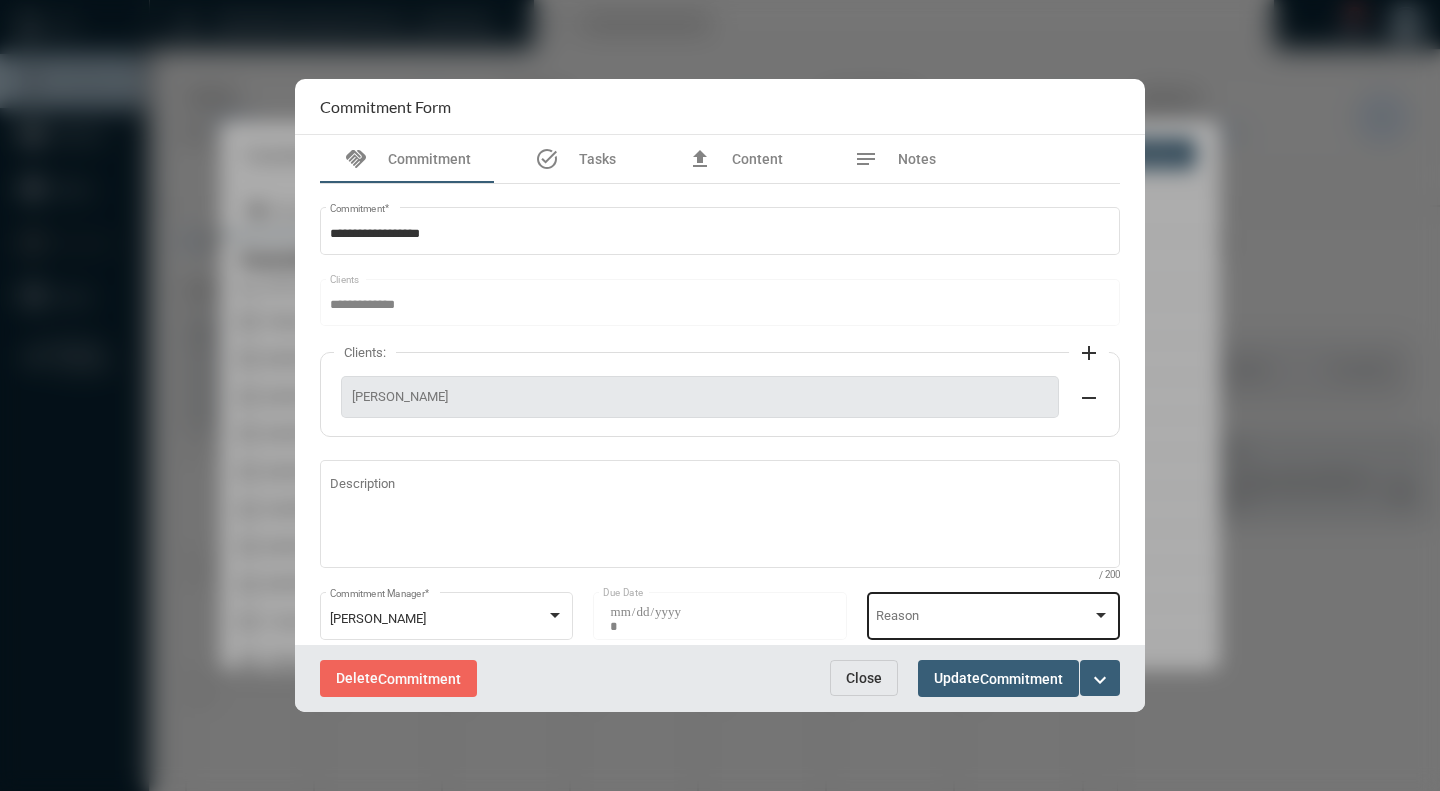 click at bounding box center (1101, 615) 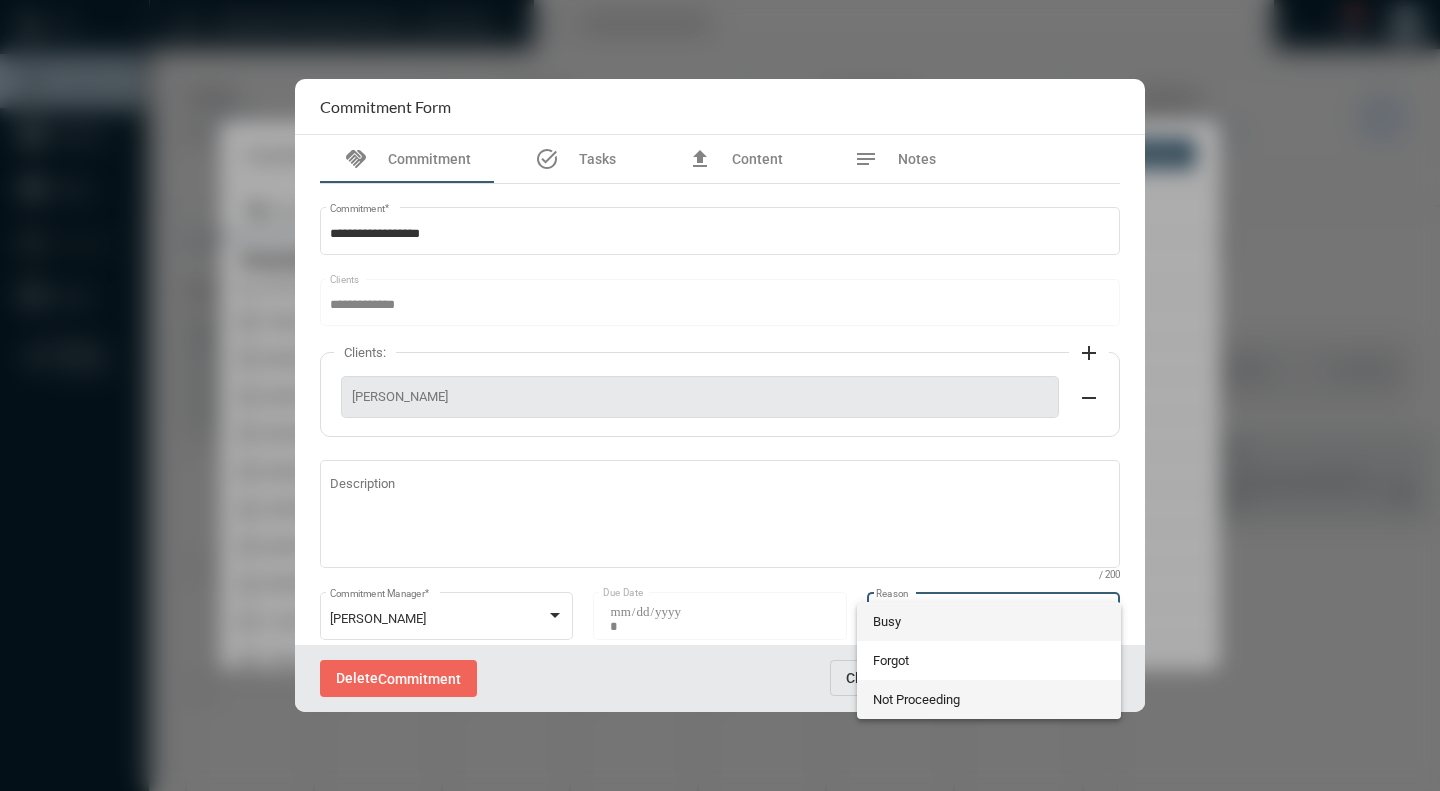 click on "Not Proceeding" at bounding box center (989, 699) 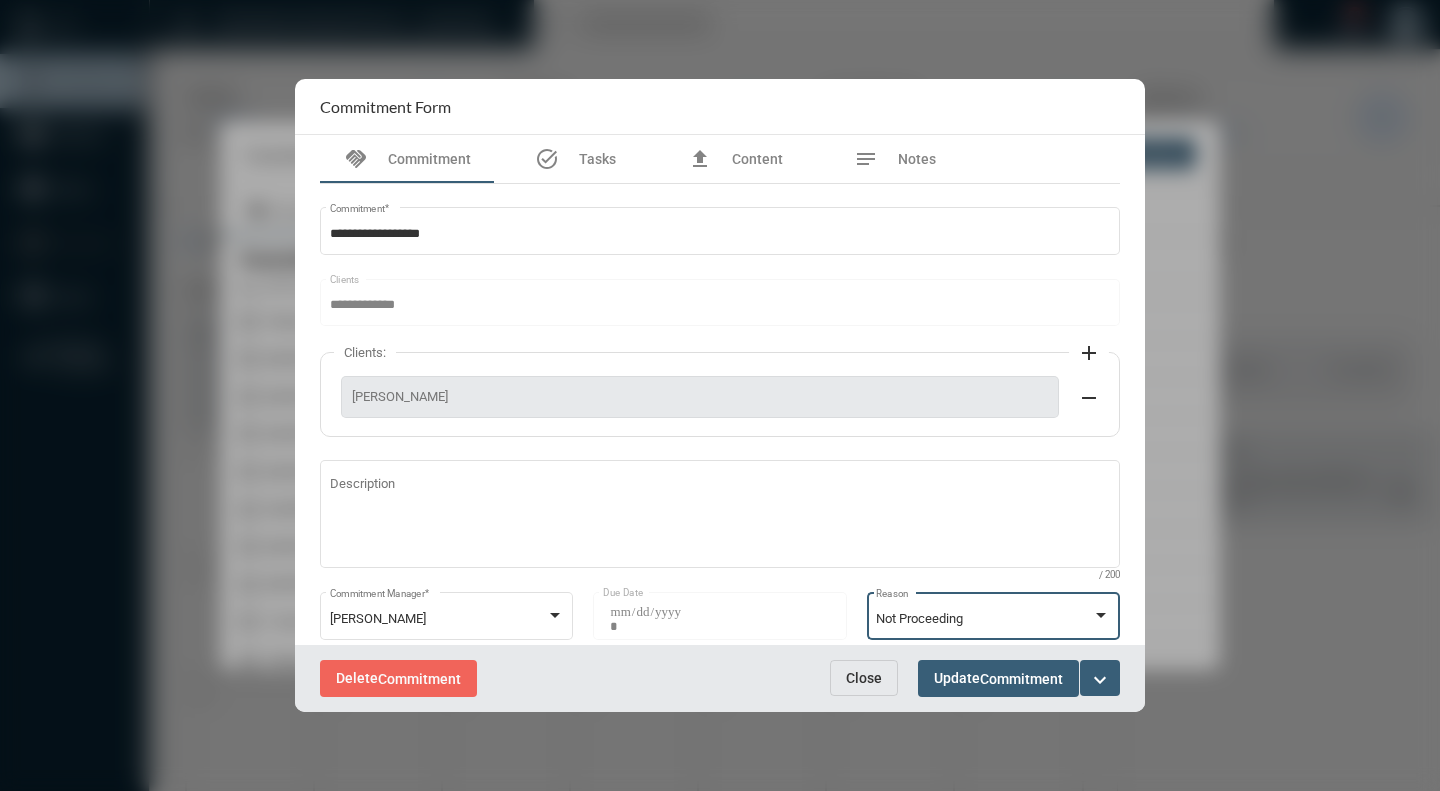 click on "Update  Commitment" at bounding box center [998, 678] 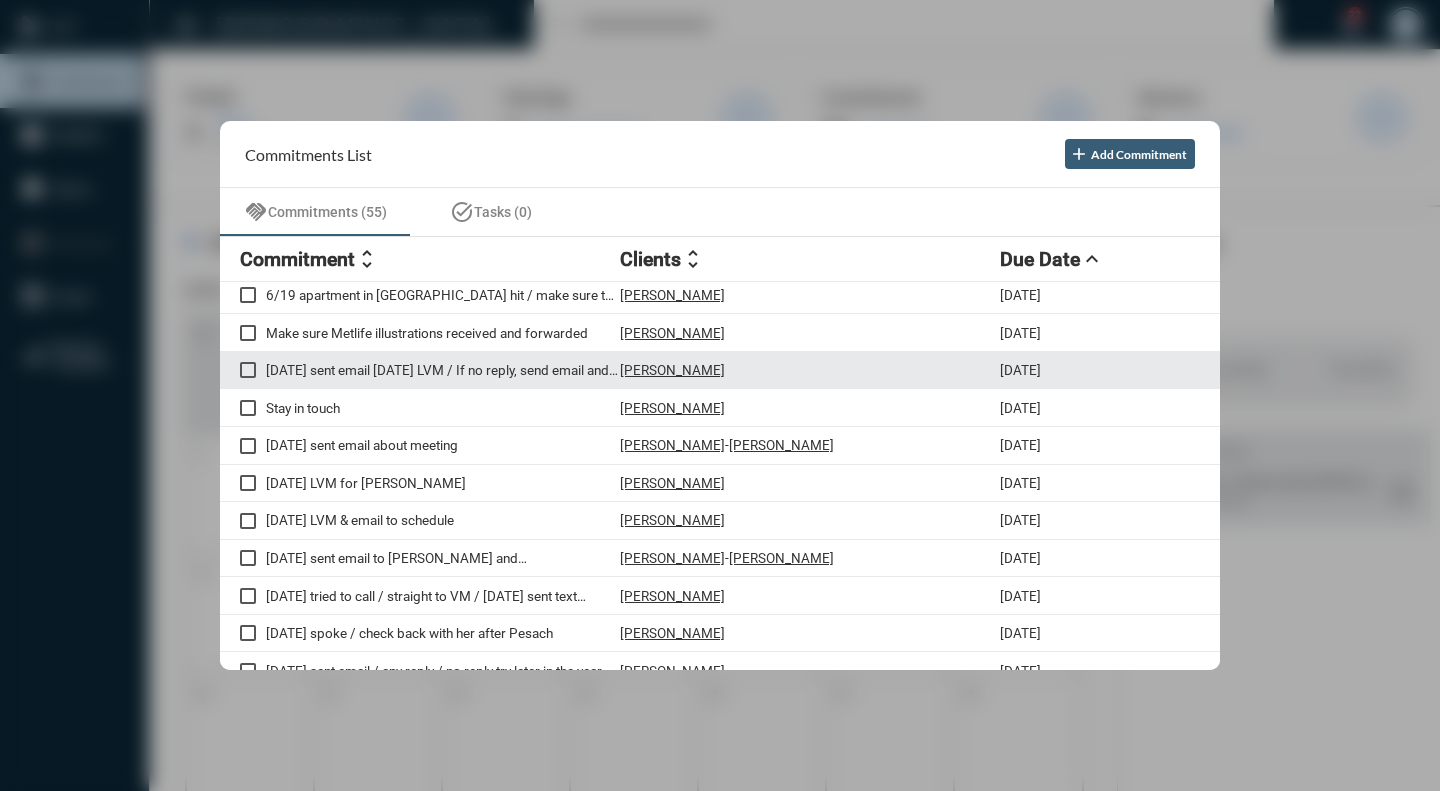 scroll, scrollTop: 0, scrollLeft: 0, axis: both 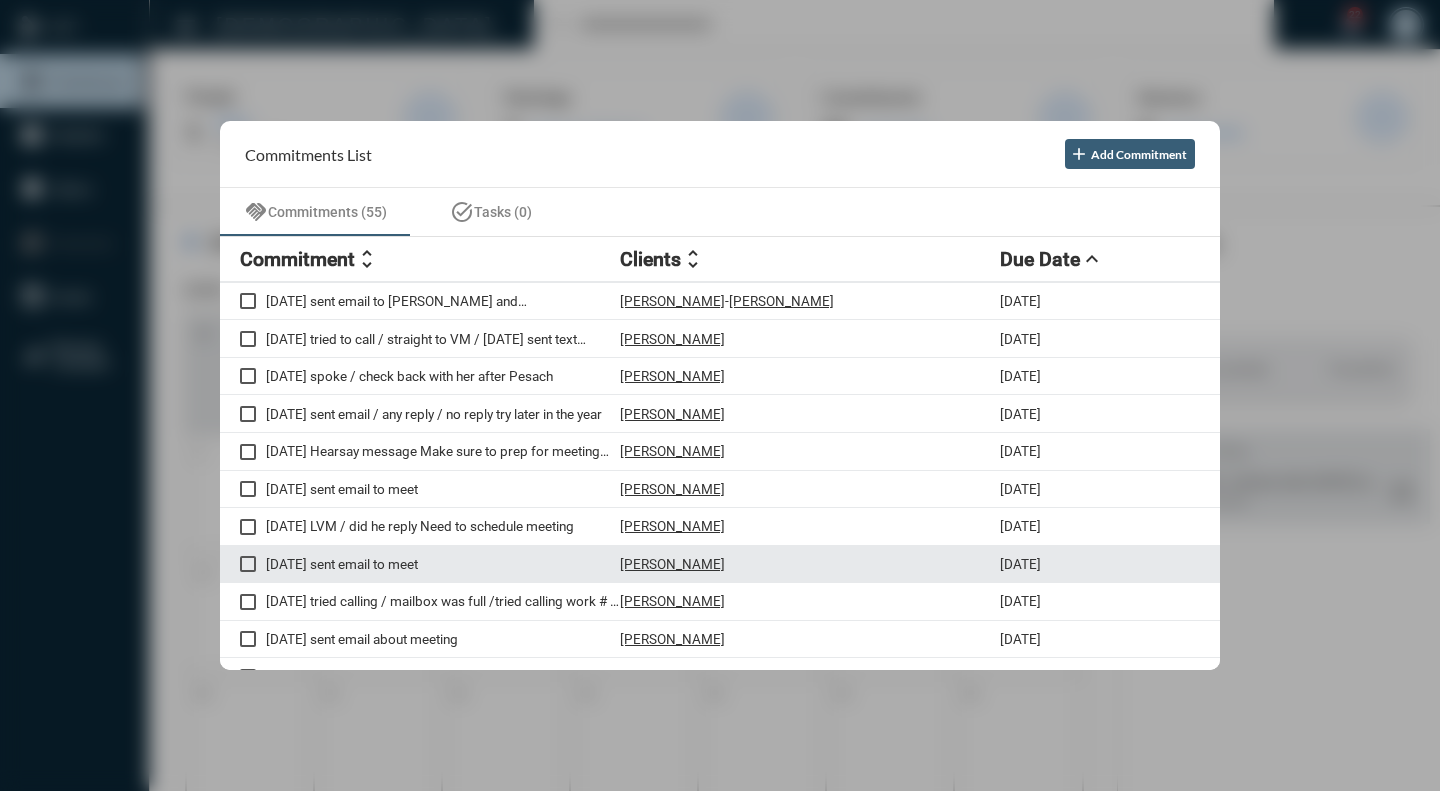 click on "[DATE] sent email to meet" at bounding box center (443, 564) 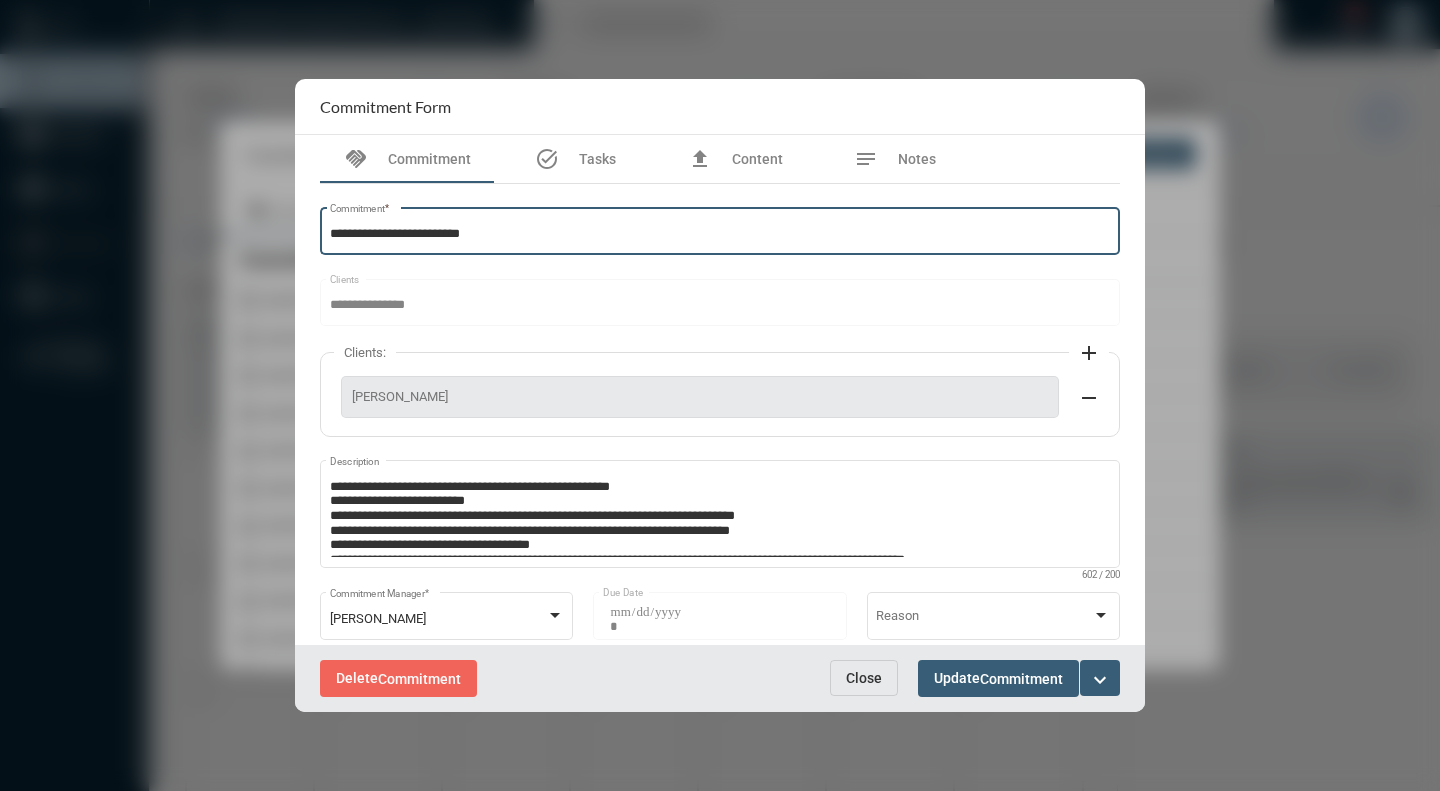 click on "**********" at bounding box center (720, 234) 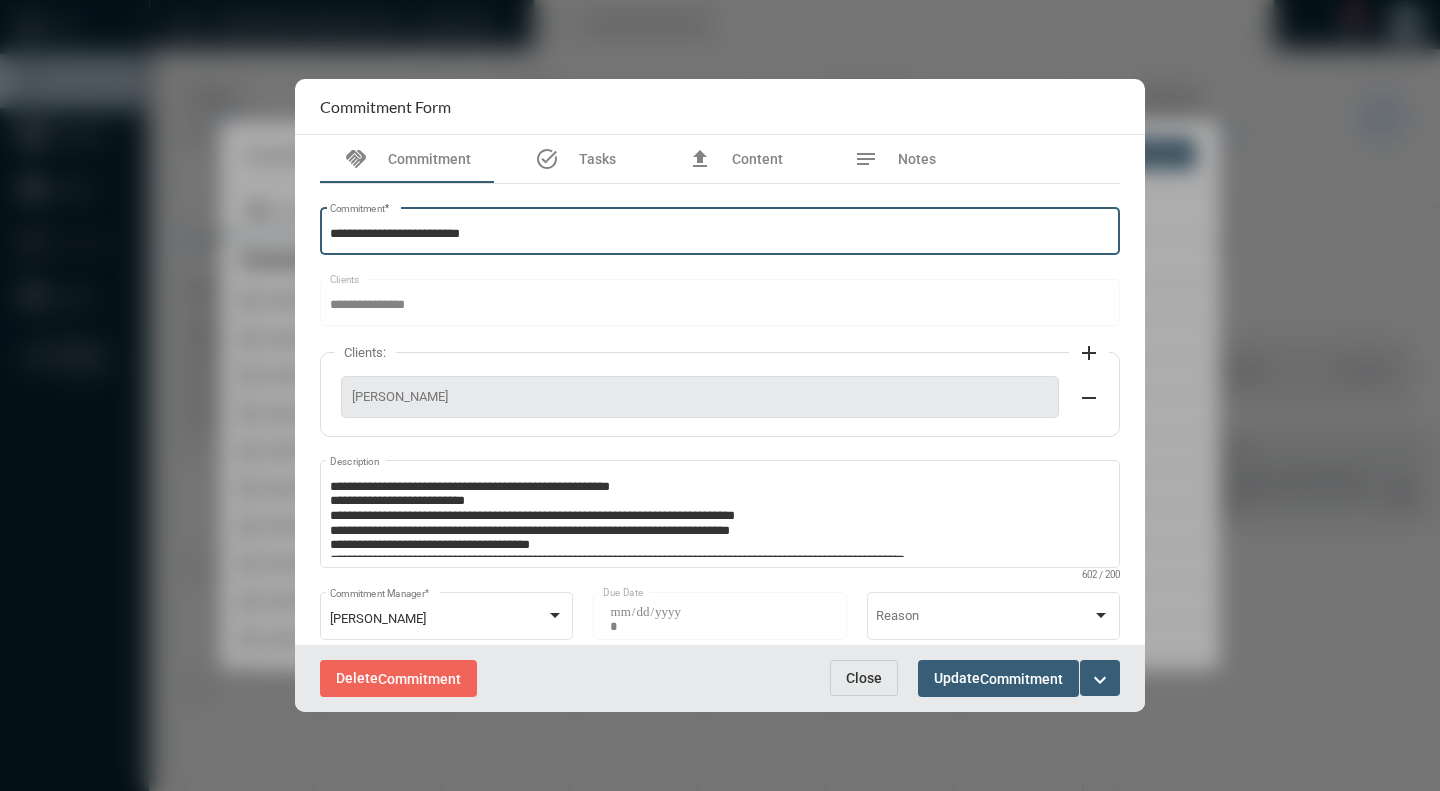 scroll, scrollTop: 0, scrollLeft: 0, axis: both 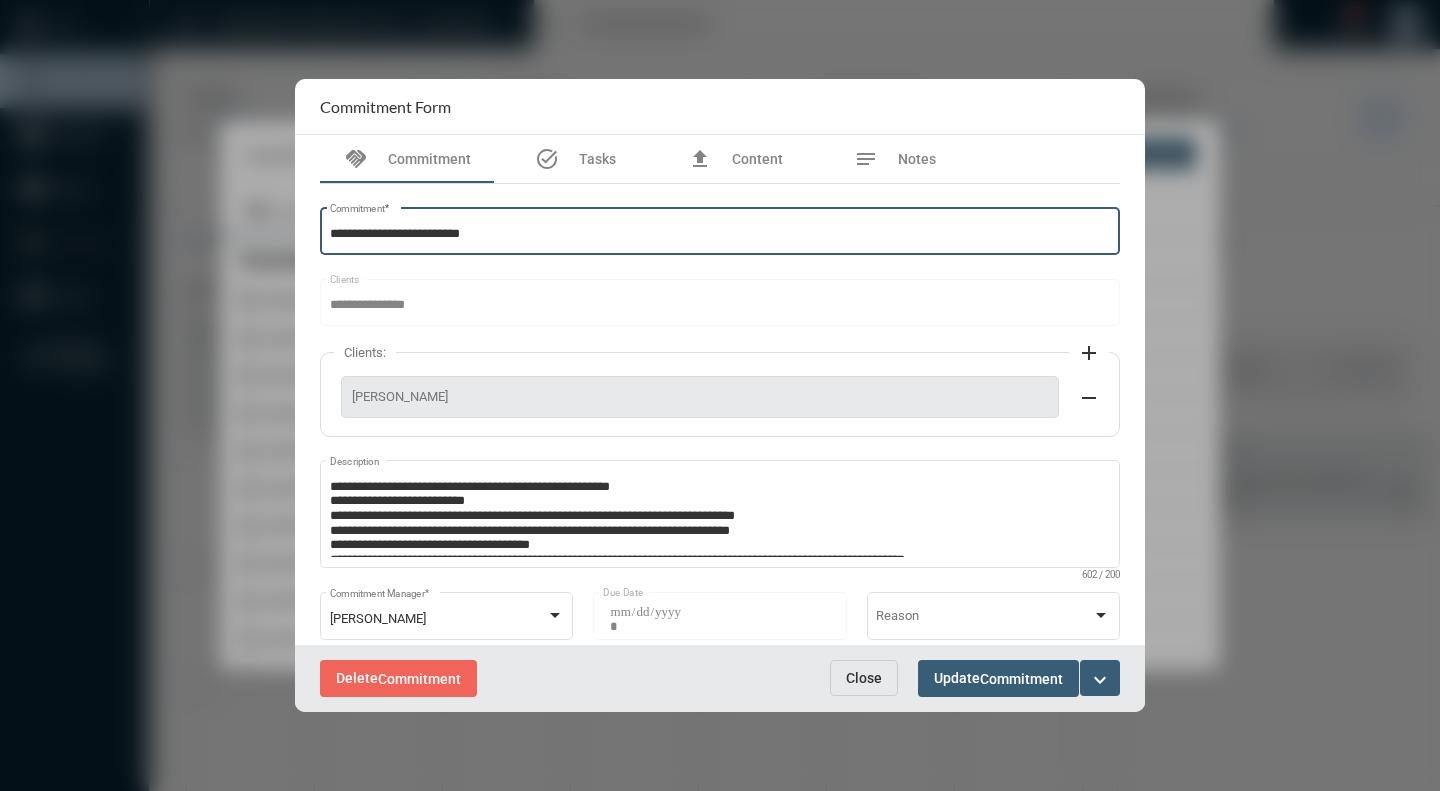 drag, startPoint x: 513, startPoint y: 237, endPoint x: 305, endPoint y: 241, distance: 208.03845 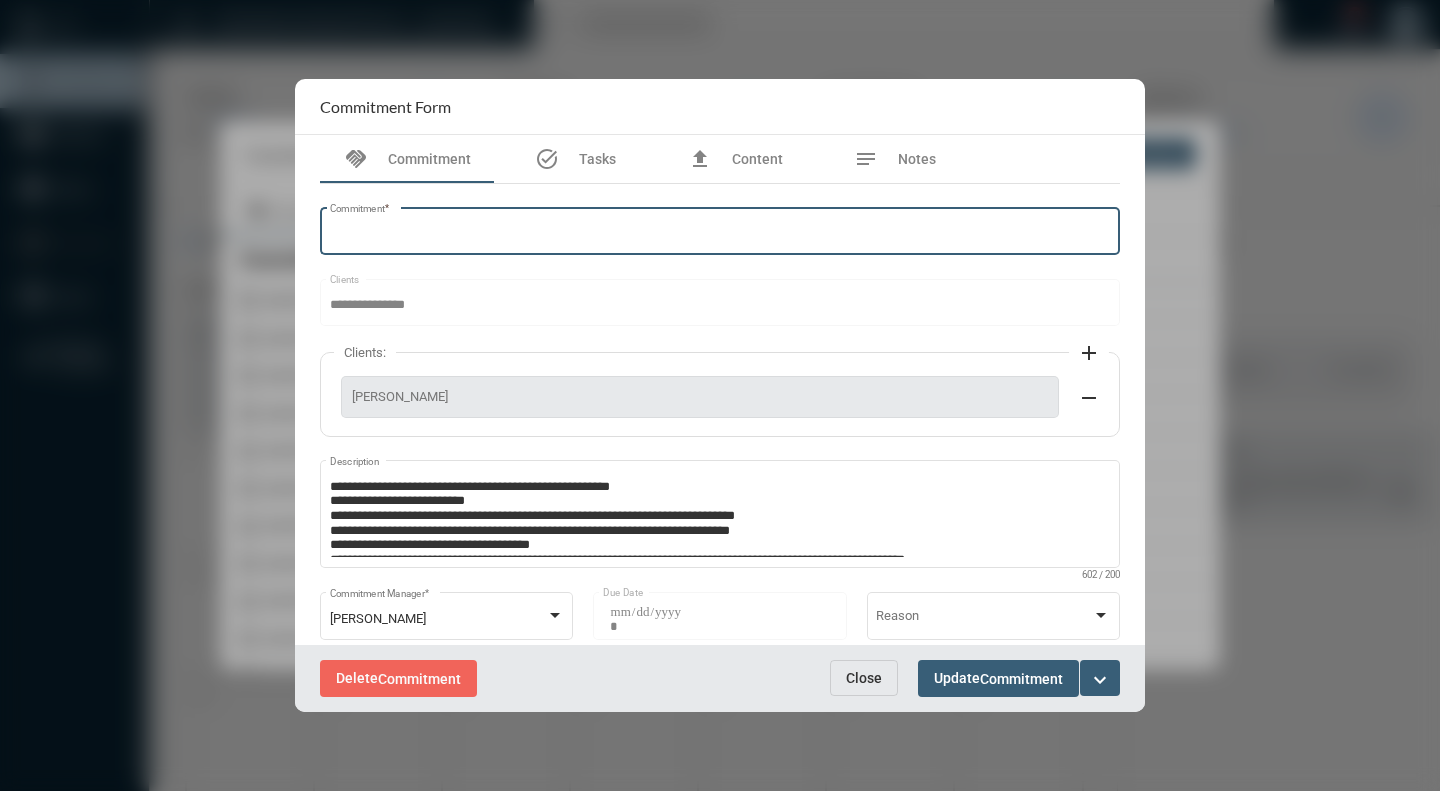 scroll, scrollTop: 0, scrollLeft: 0, axis: both 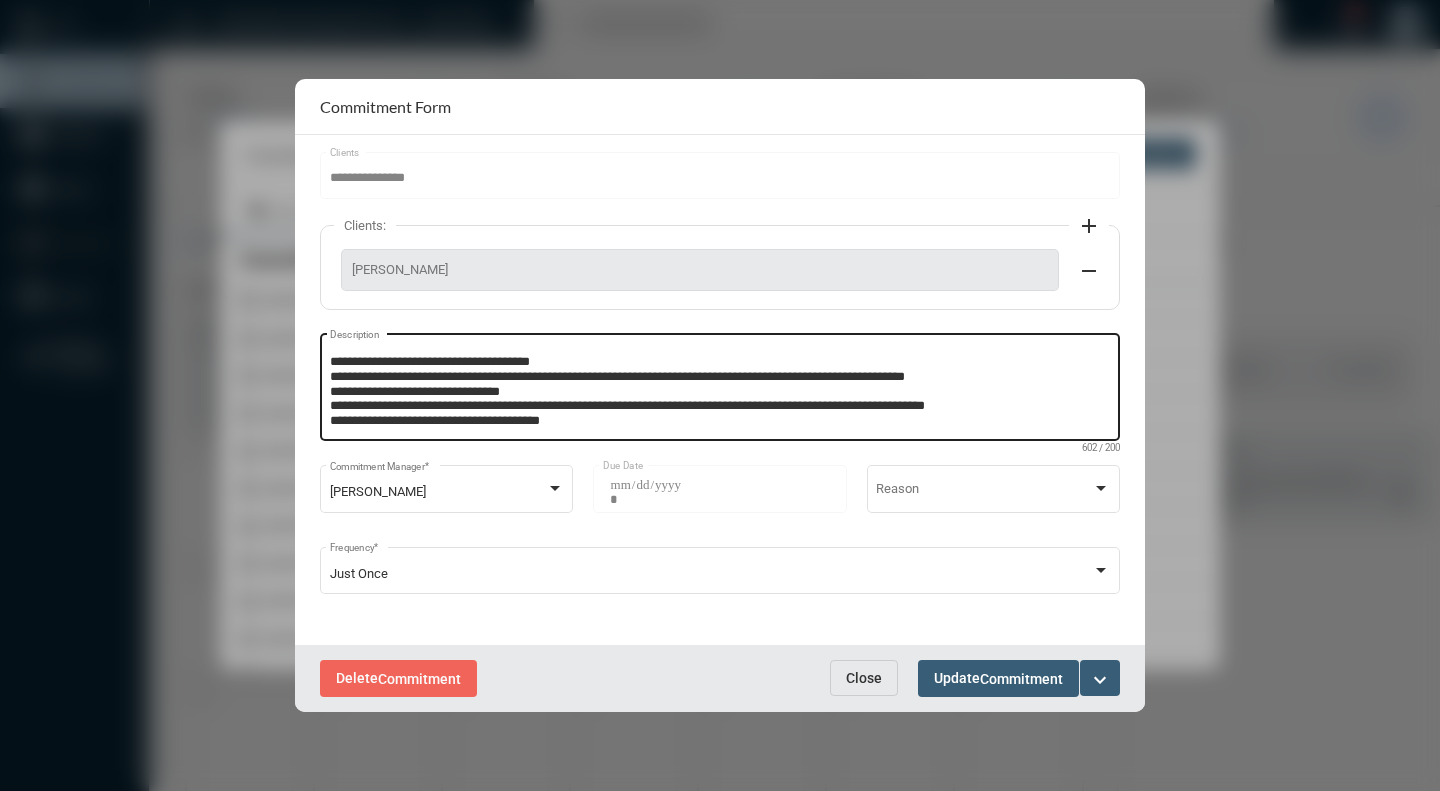 type 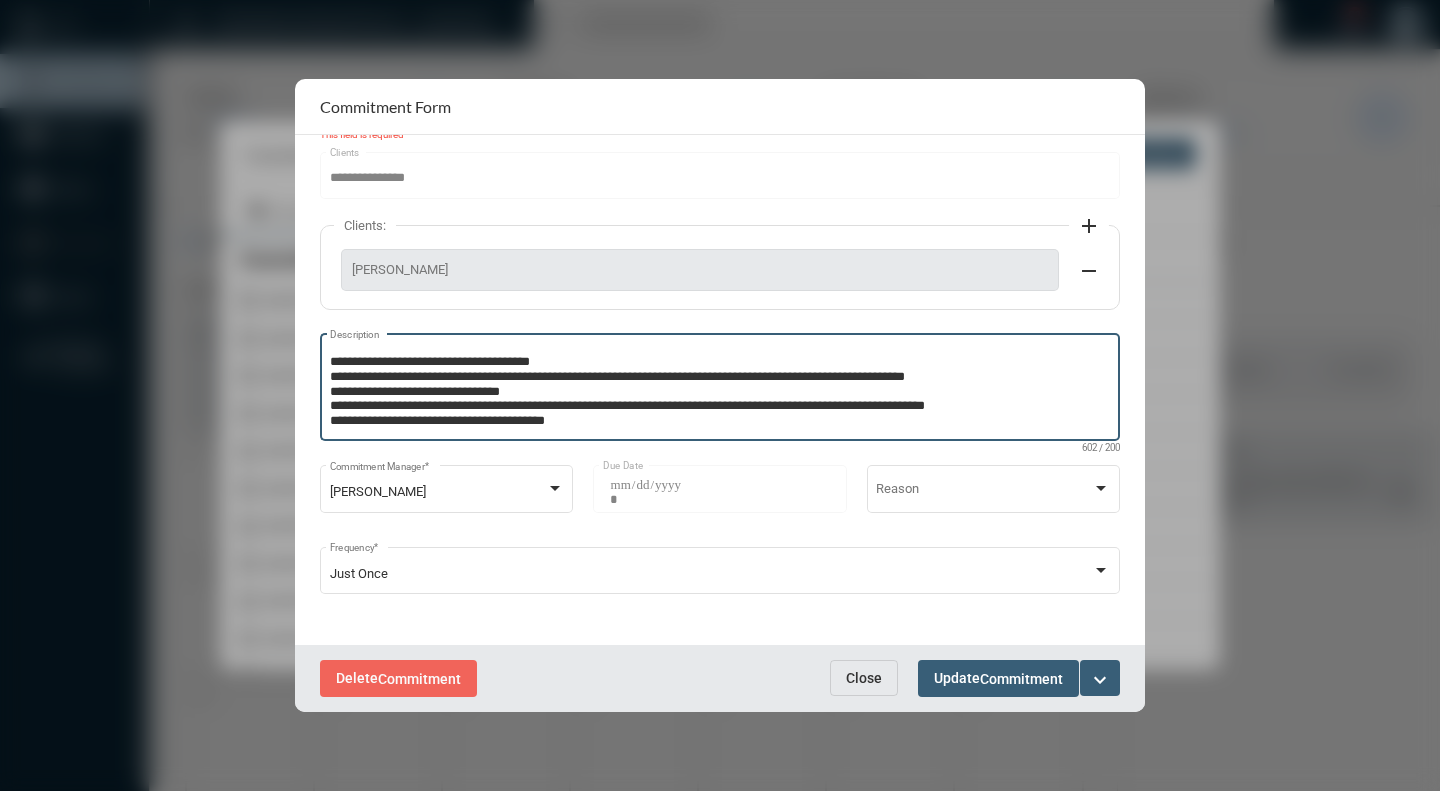 scroll, scrollTop: 69, scrollLeft: 0, axis: vertical 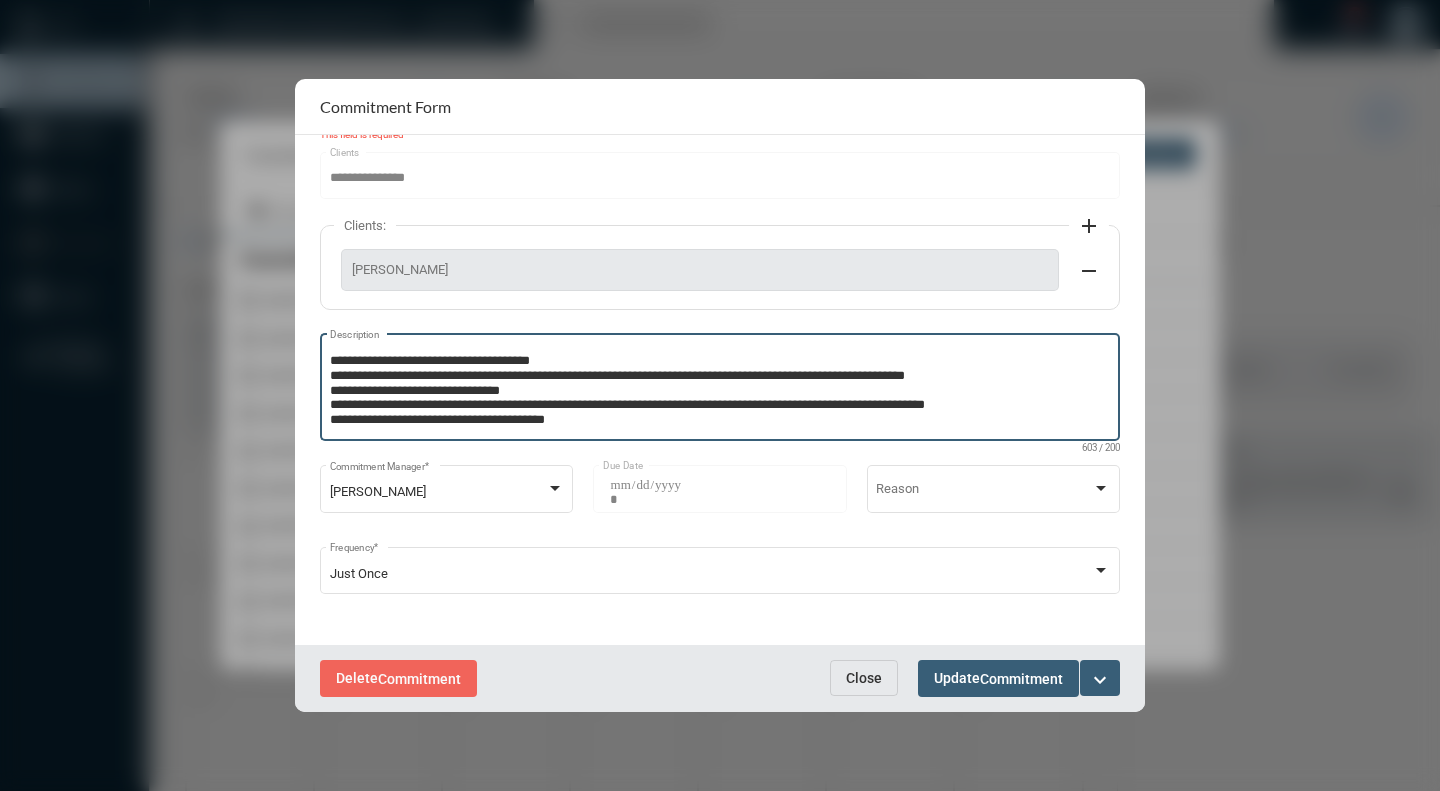 paste on "**********" 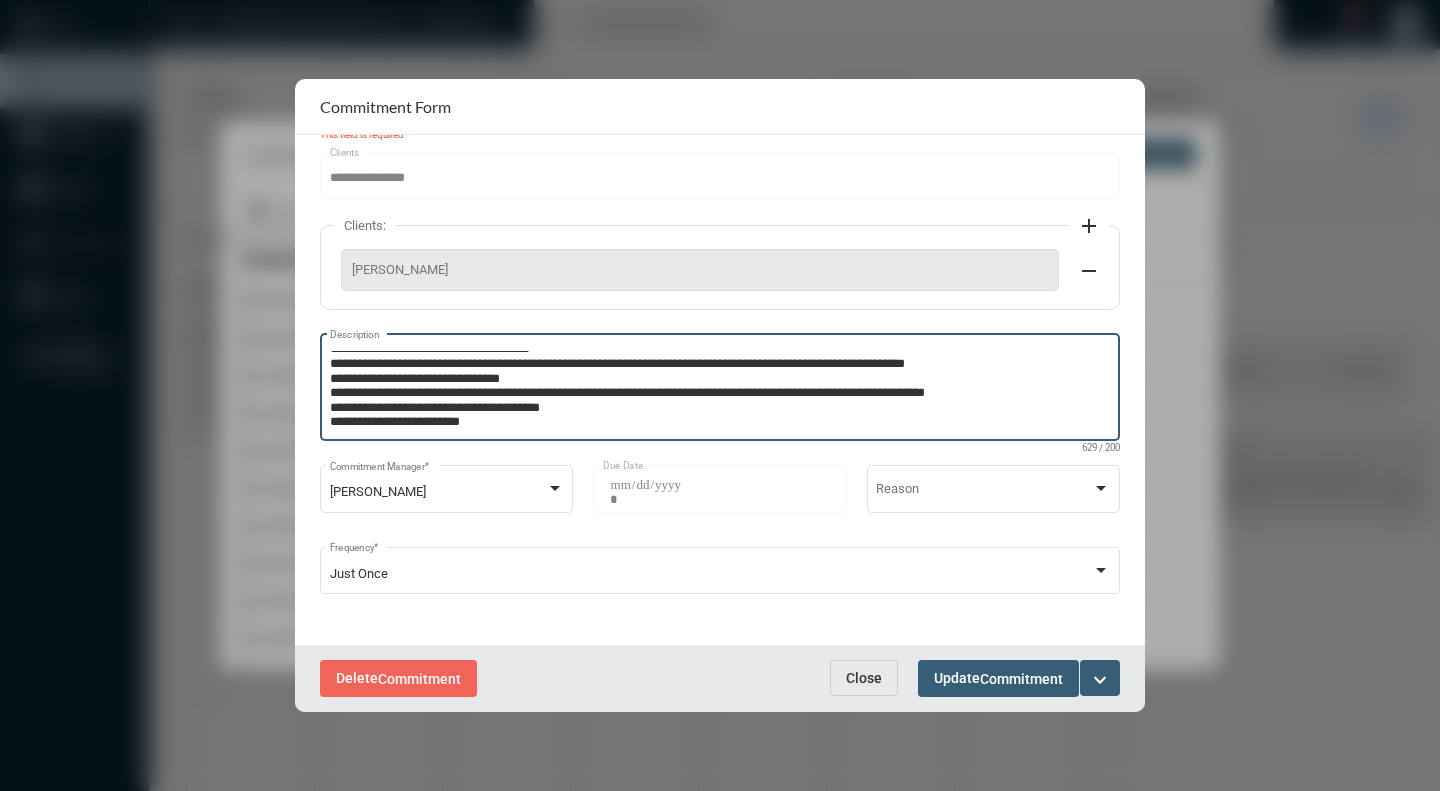 scroll, scrollTop: 0, scrollLeft: 0, axis: both 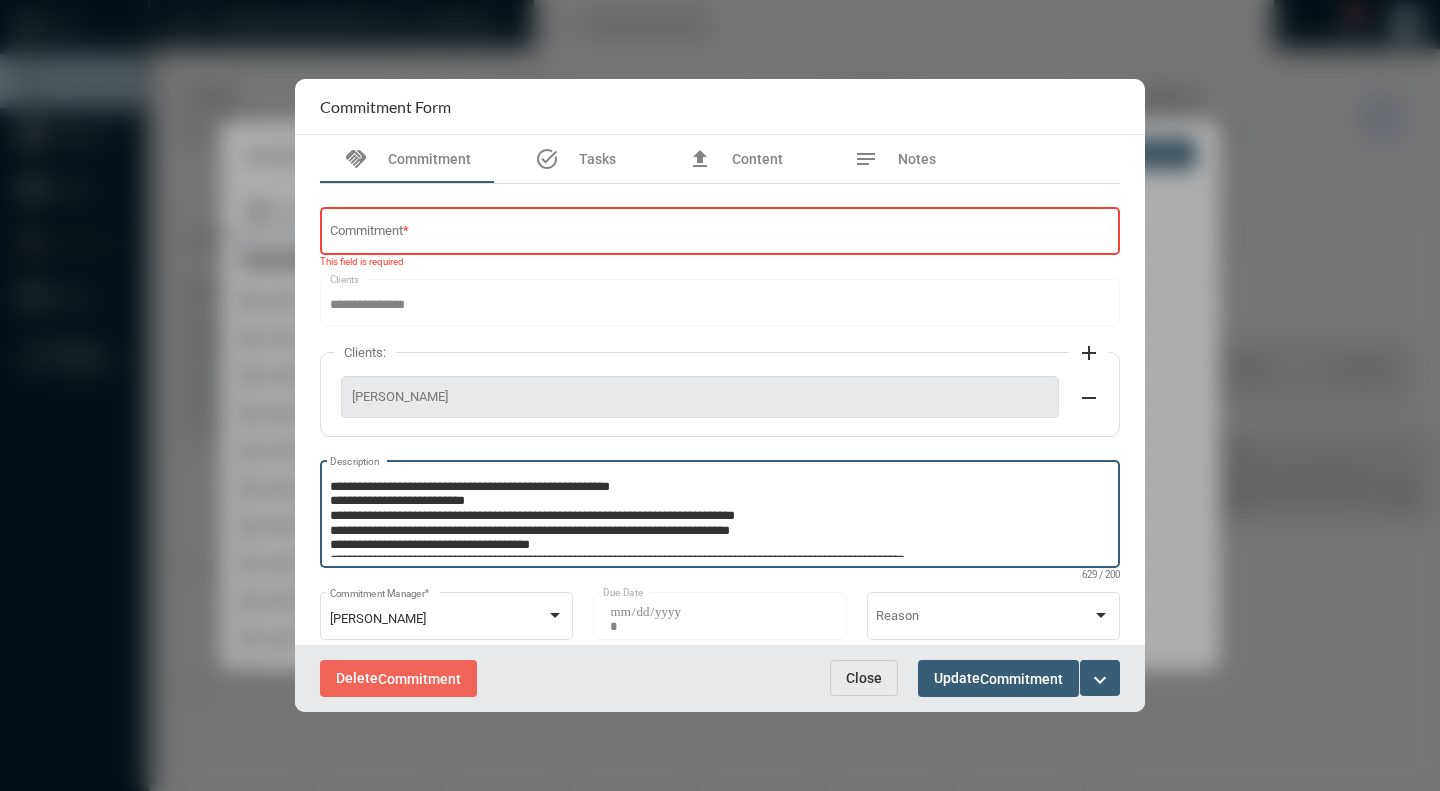 type on "**********" 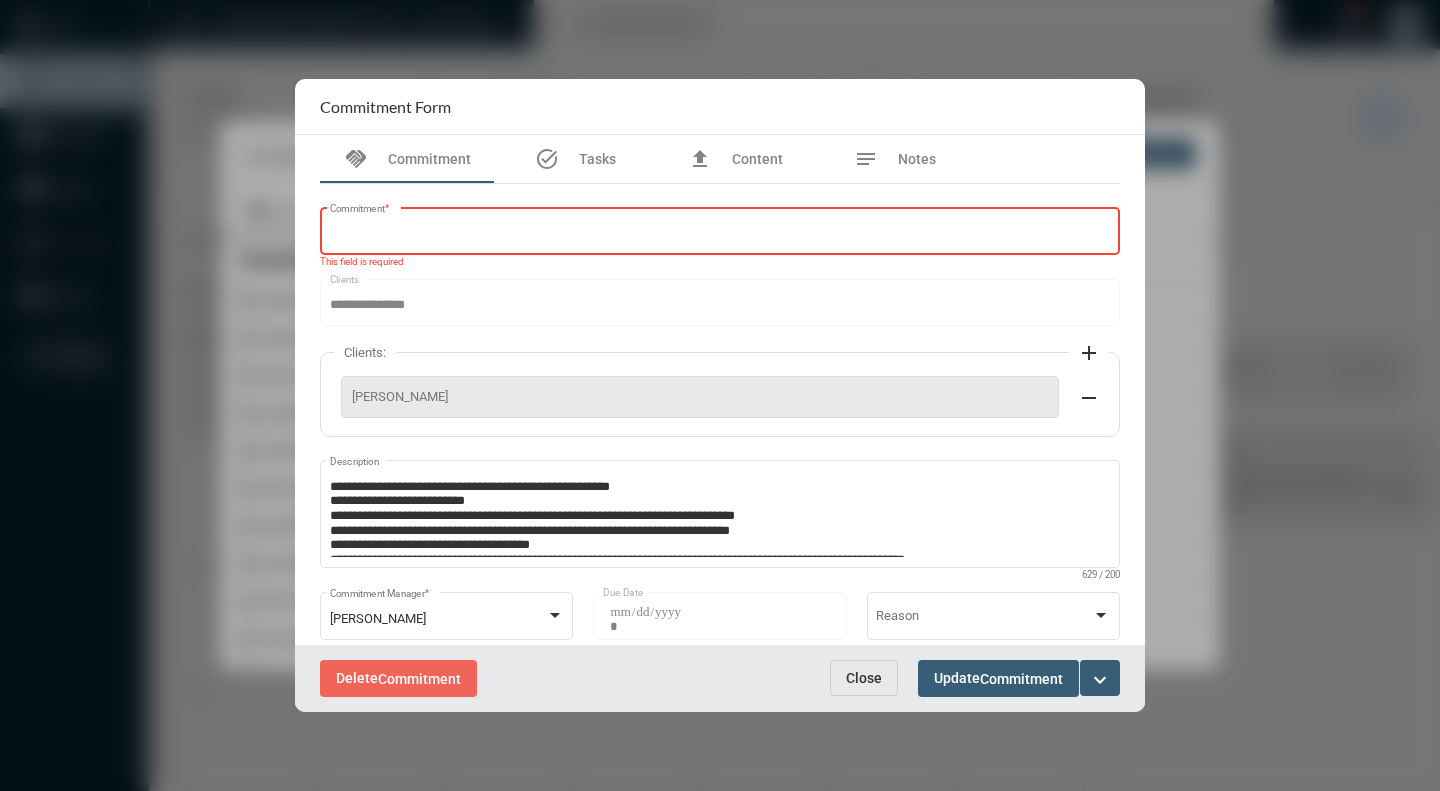 click on "Commitment  *" at bounding box center (718, 234) 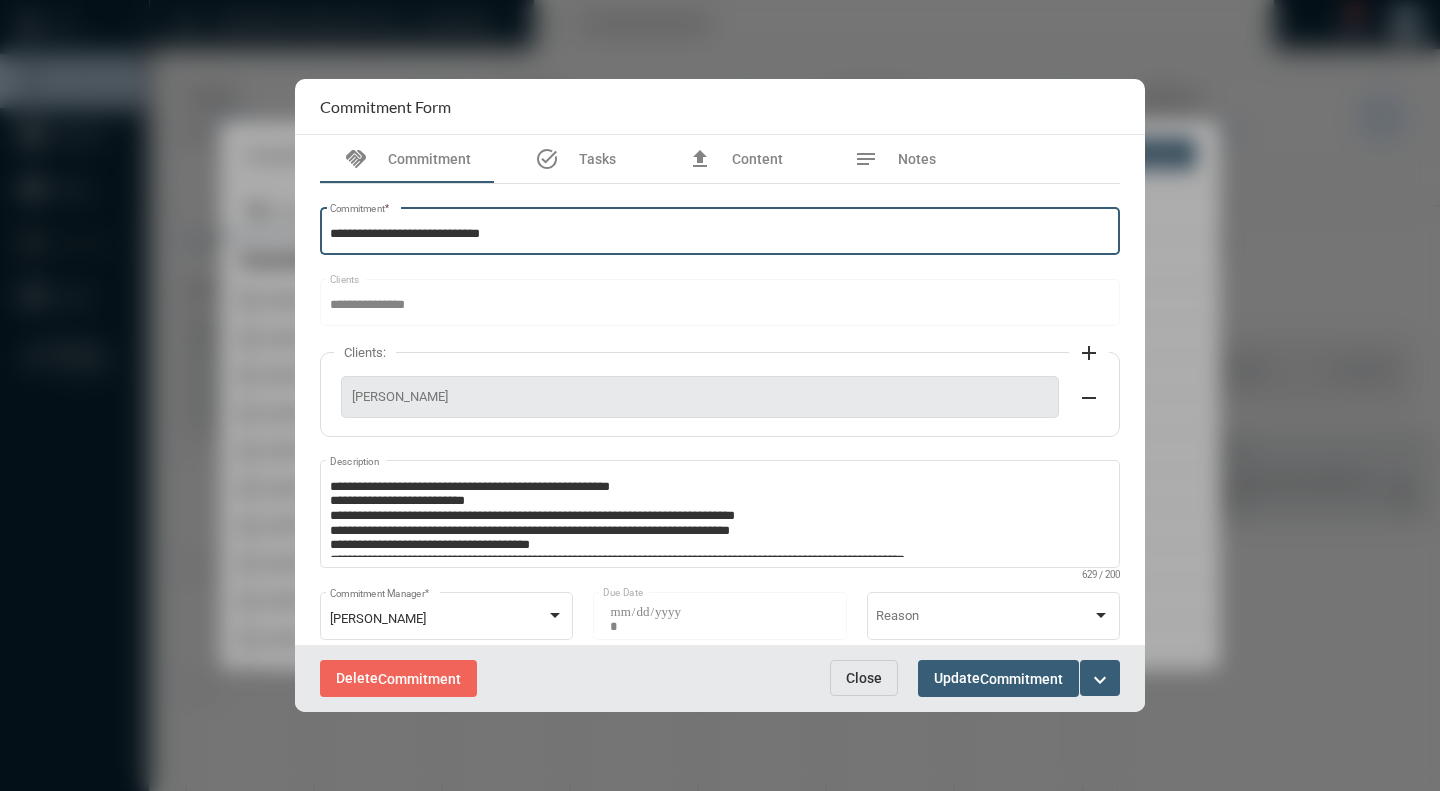 type on "**********" 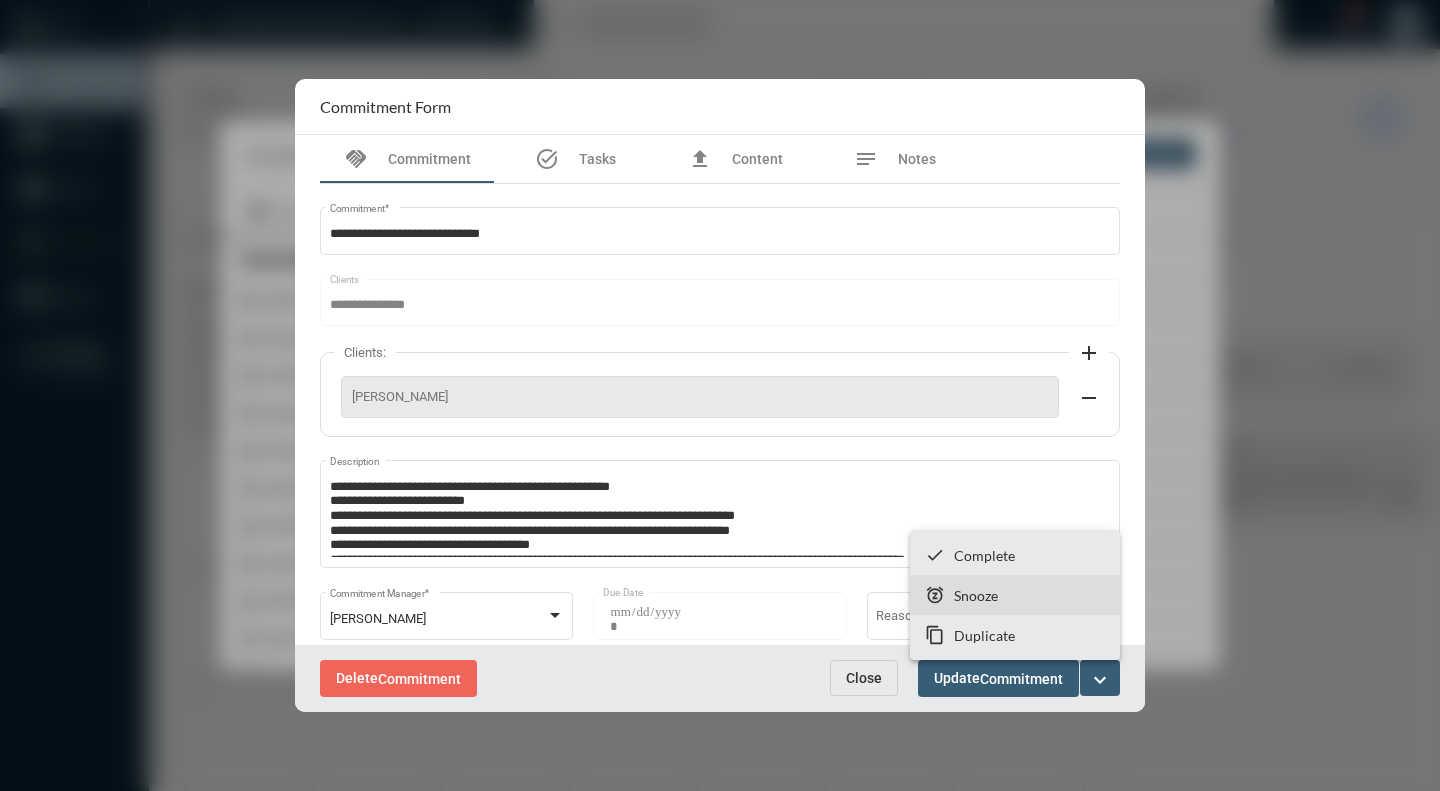 click on "snooze Snooze" at bounding box center [1015, 595] 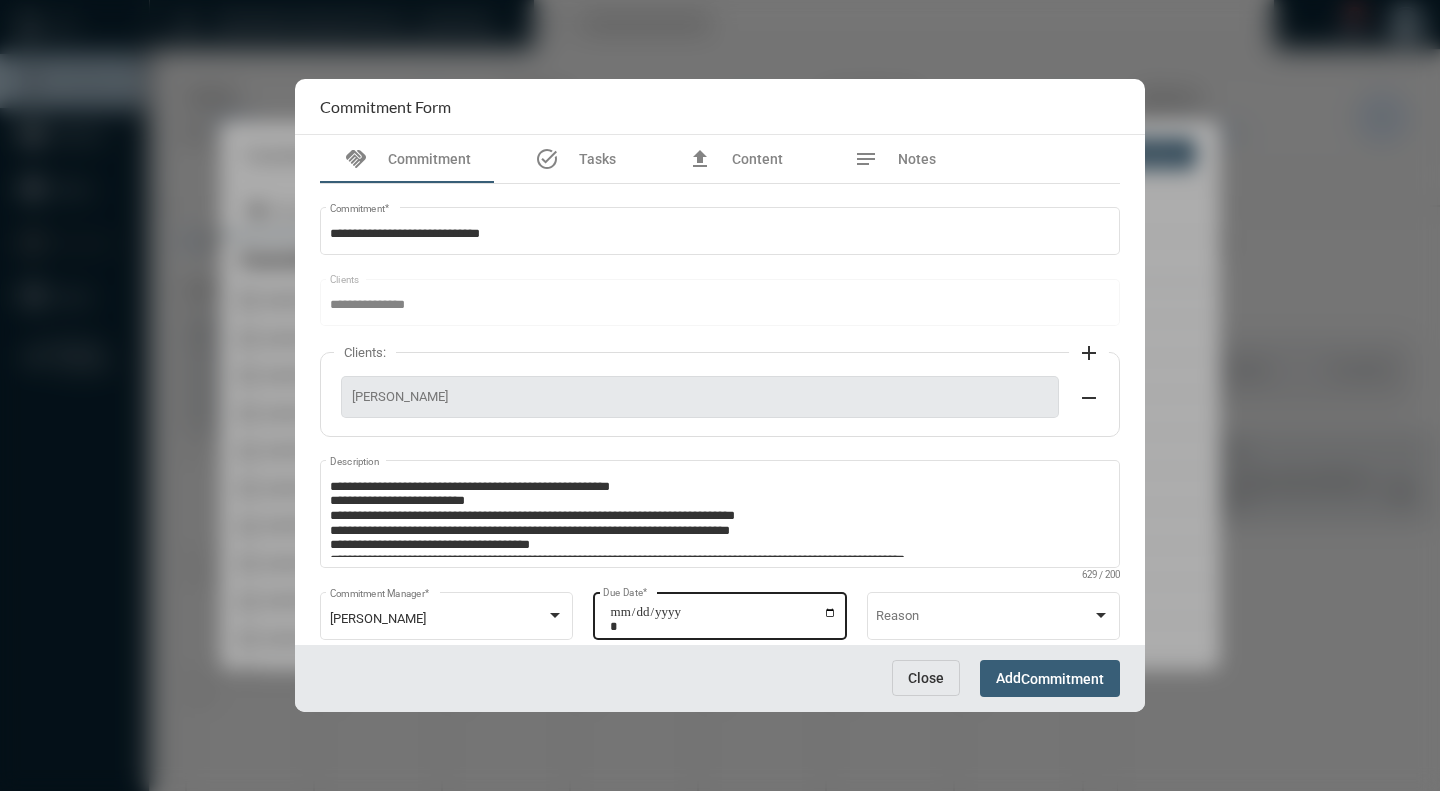 click on "**********" at bounding box center (723, 619) 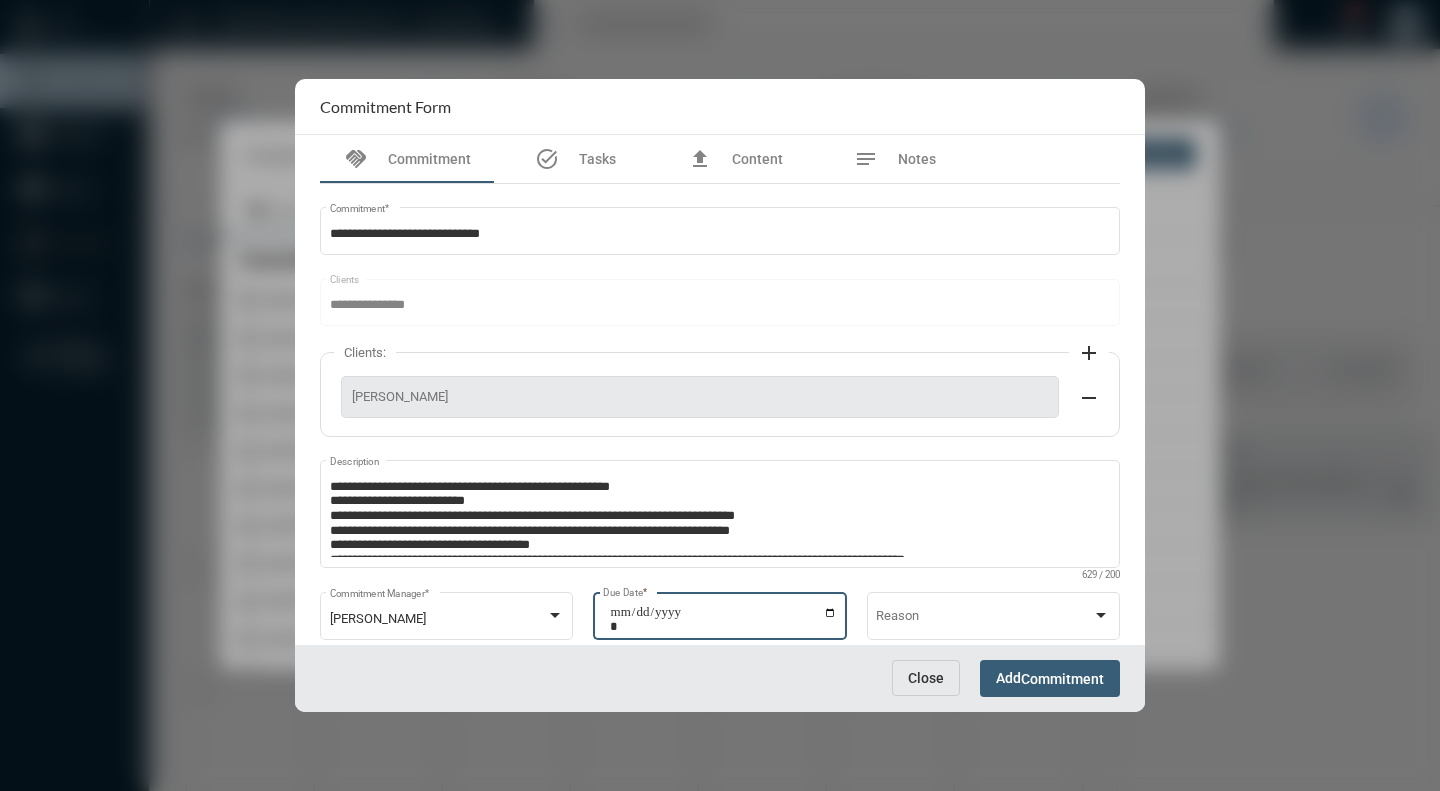 type on "**********" 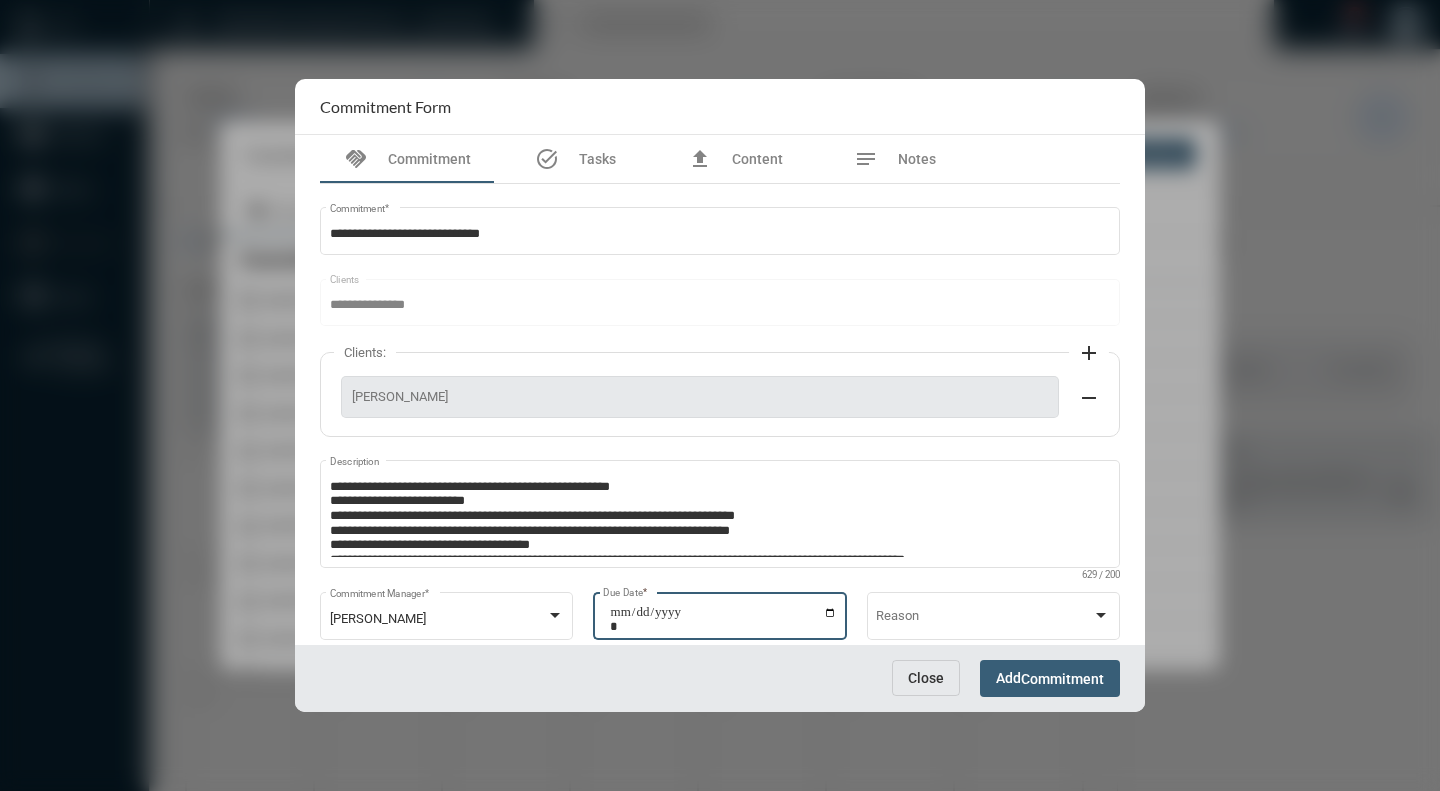 click on "Commitment" at bounding box center [1062, 679] 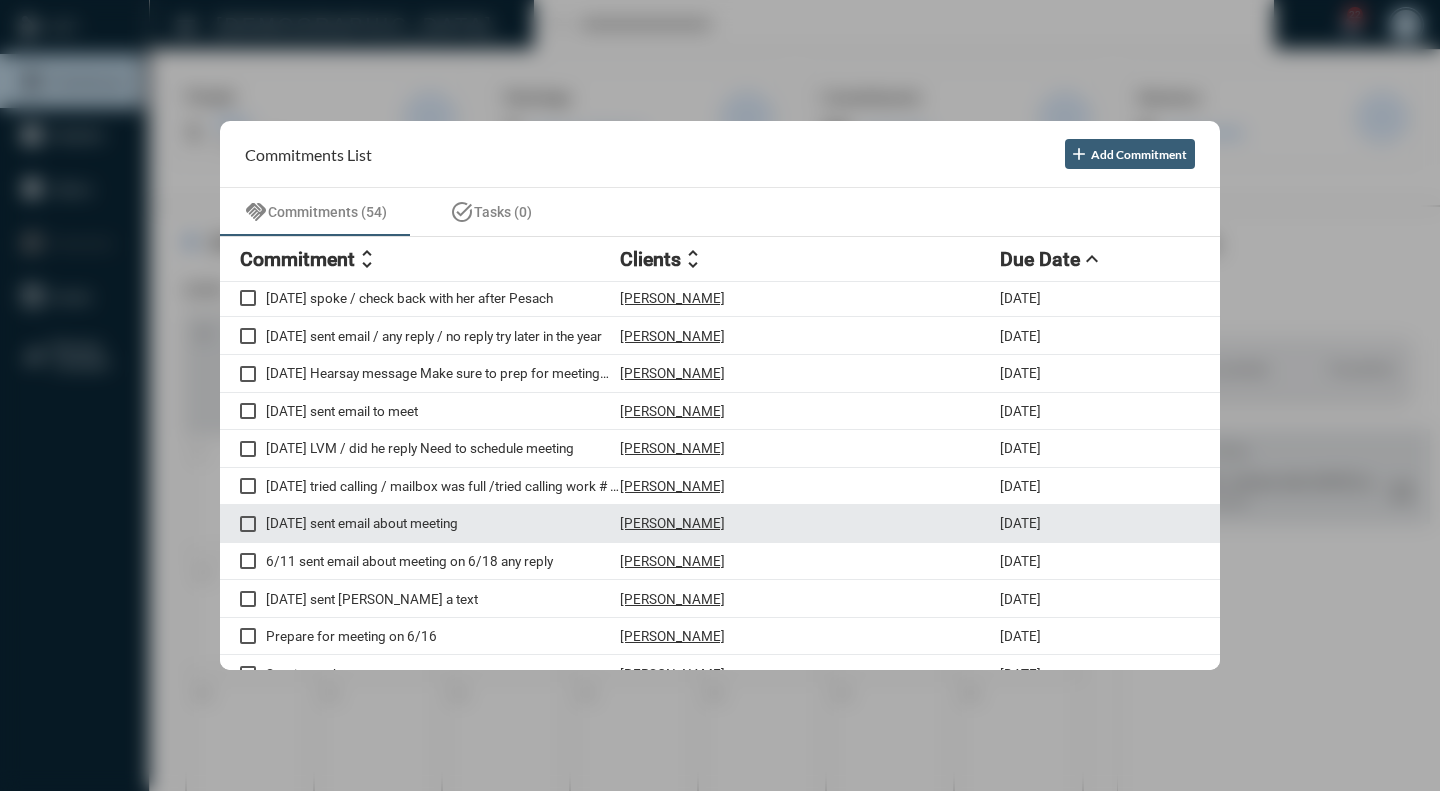 scroll, scrollTop: 400, scrollLeft: 0, axis: vertical 